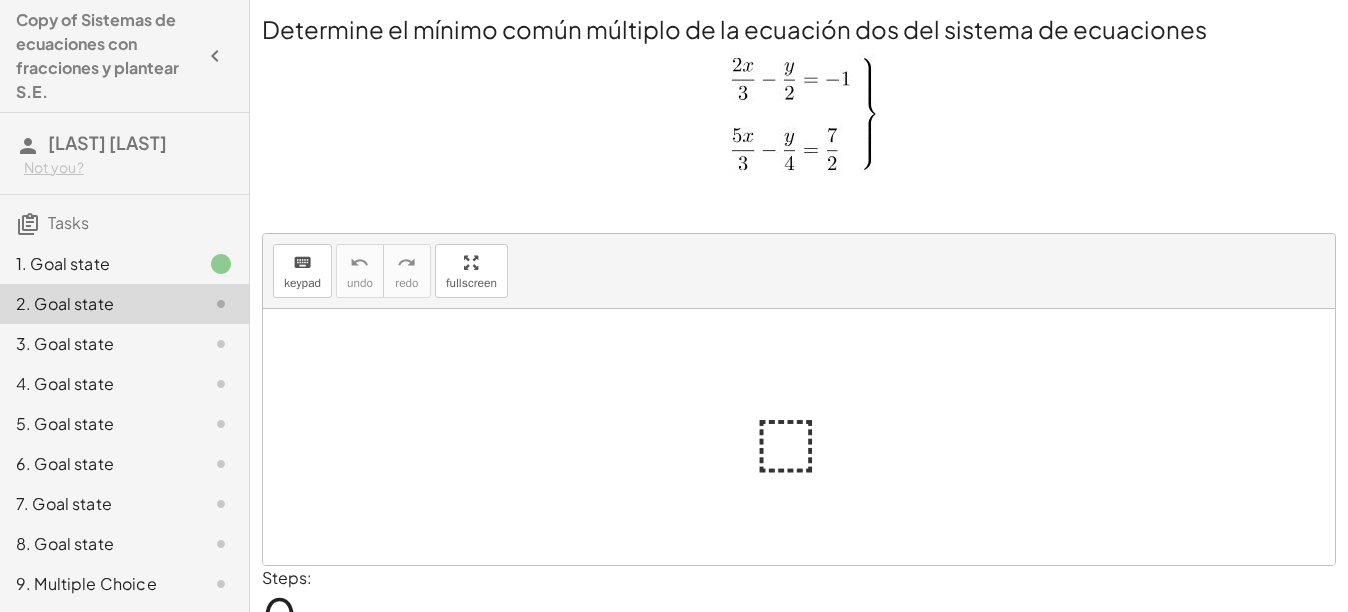 scroll, scrollTop: 0, scrollLeft: 0, axis: both 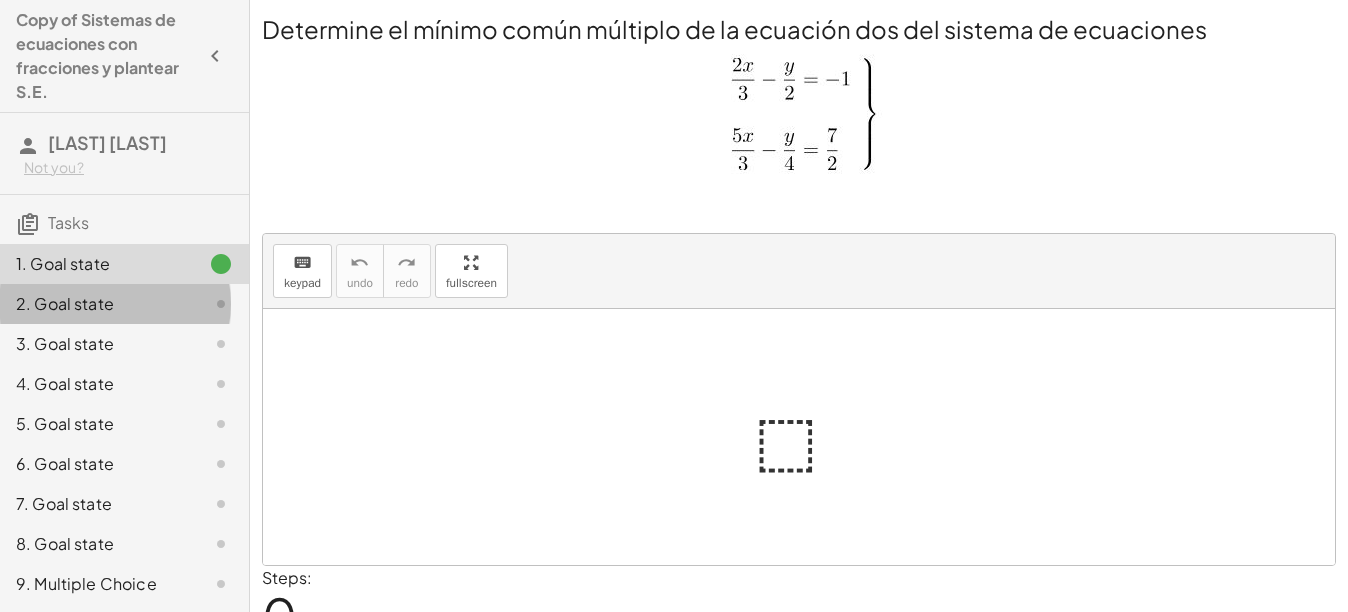 click on "2. Goal state" 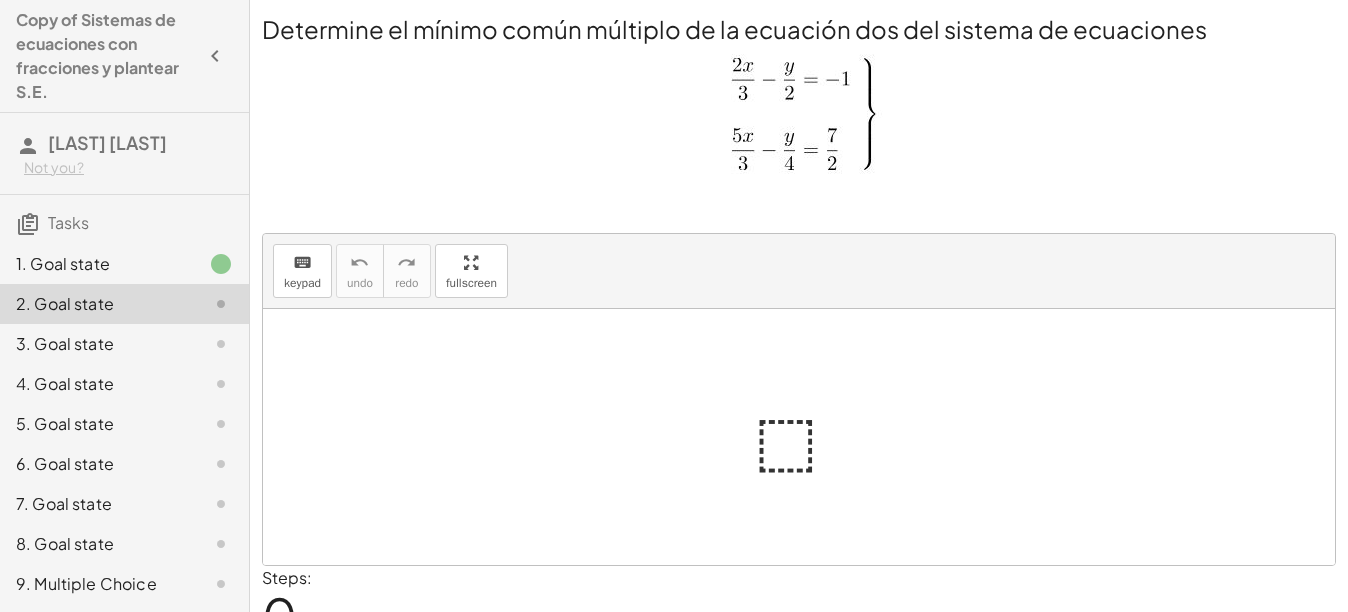 click on "Tasks" 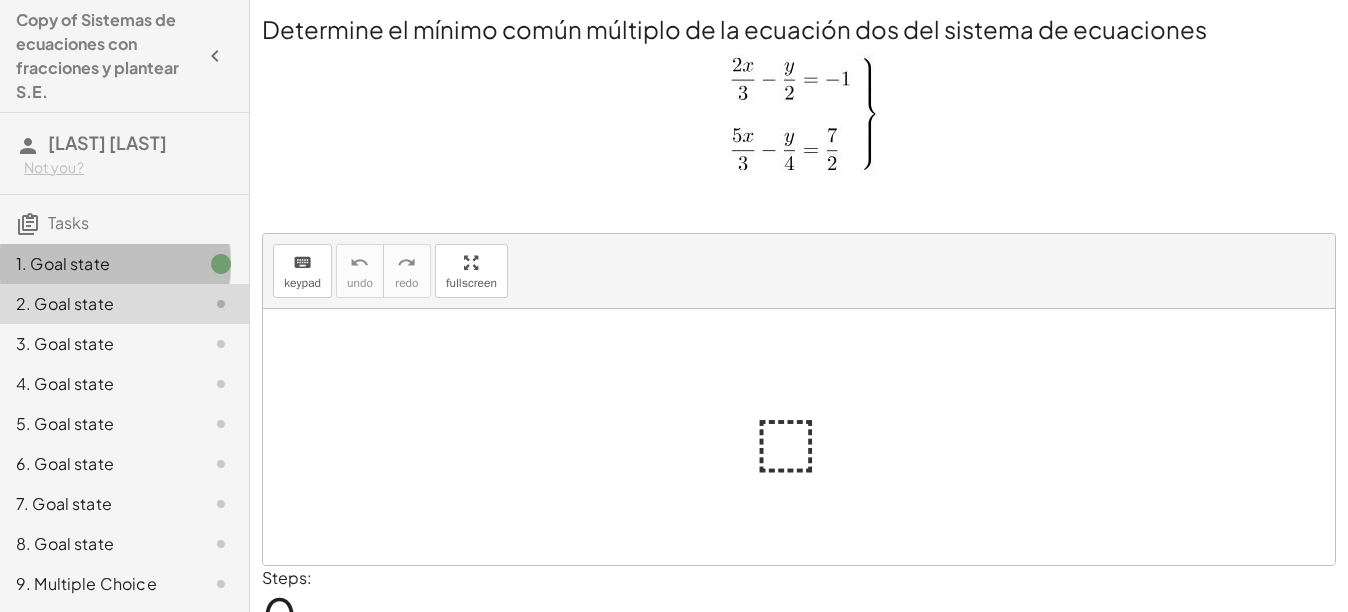 click 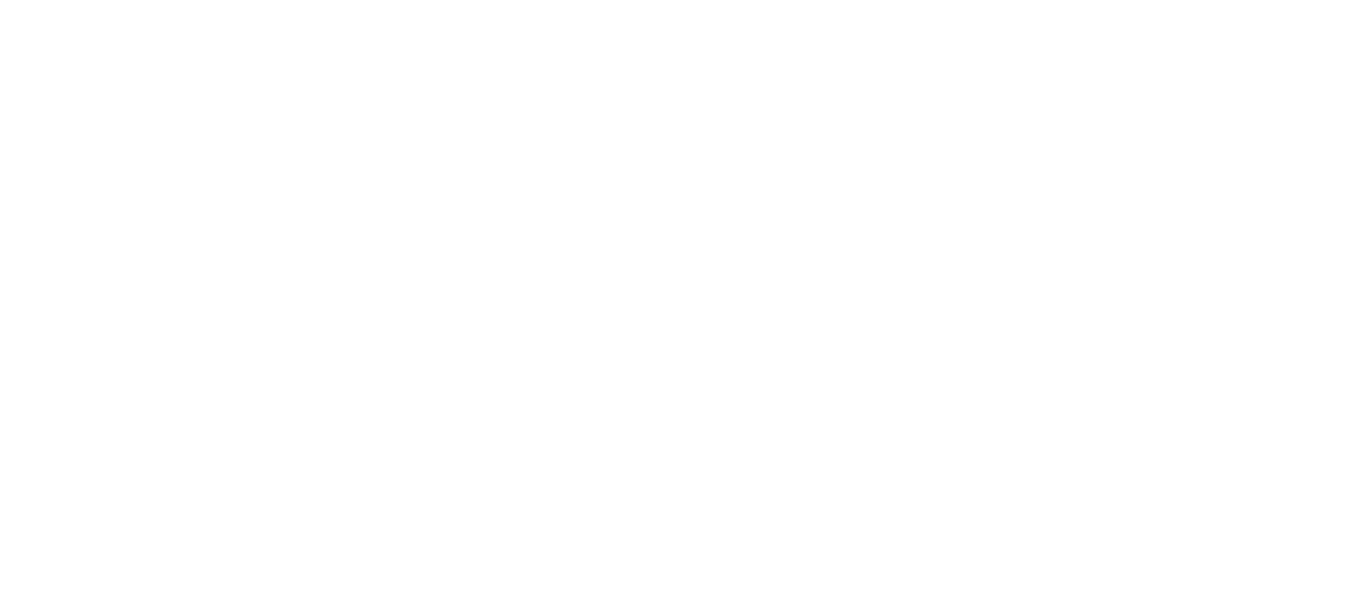 scroll, scrollTop: 0, scrollLeft: 0, axis: both 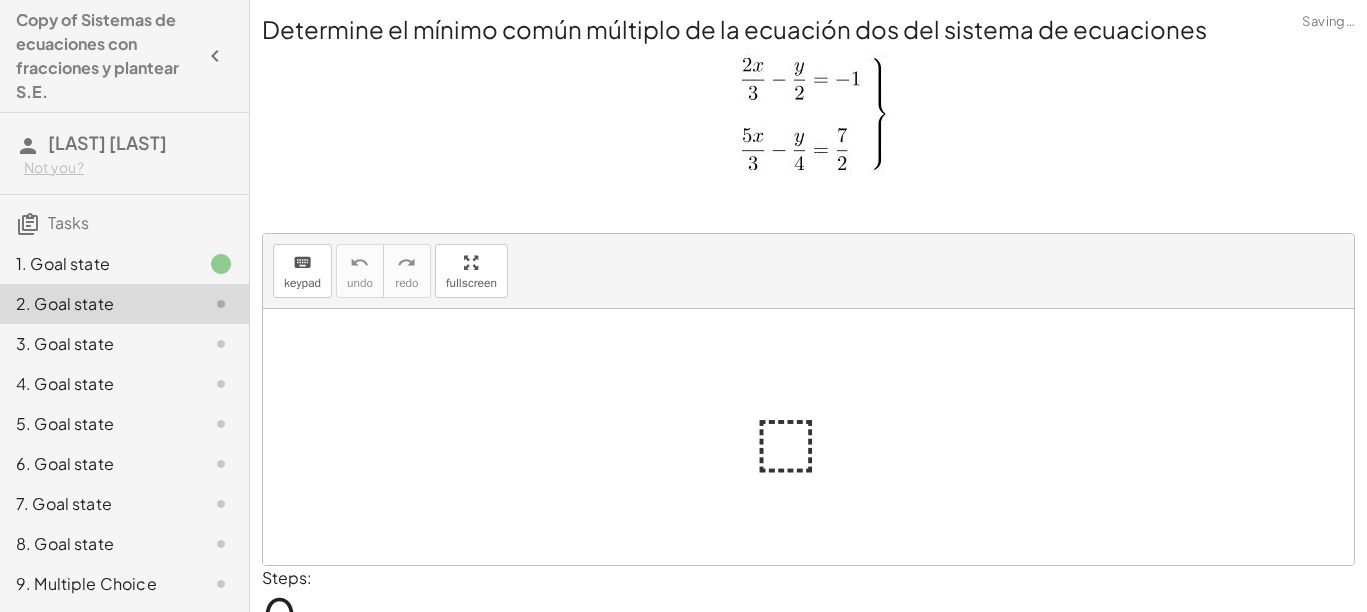 click on "keyboard keypad undo undo redo redo fullscreen" at bounding box center (808, 271) 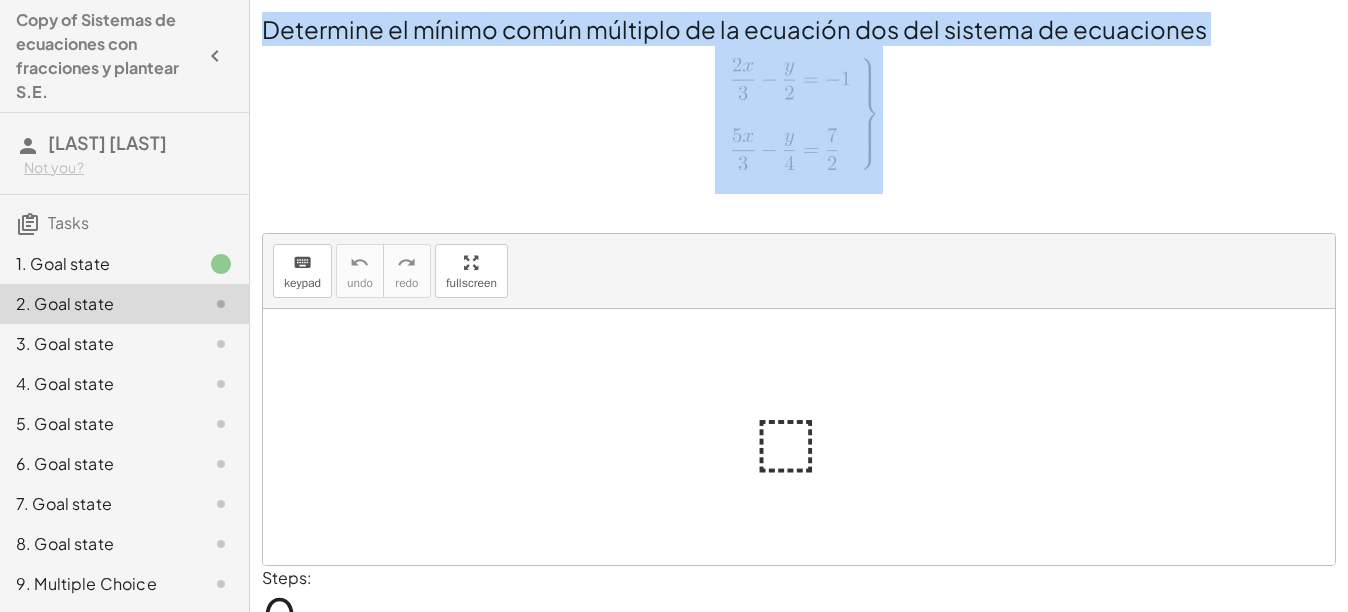 drag, startPoint x: 260, startPoint y: 32, endPoint x: 885, endPoint y: 176, distance: 641.3743 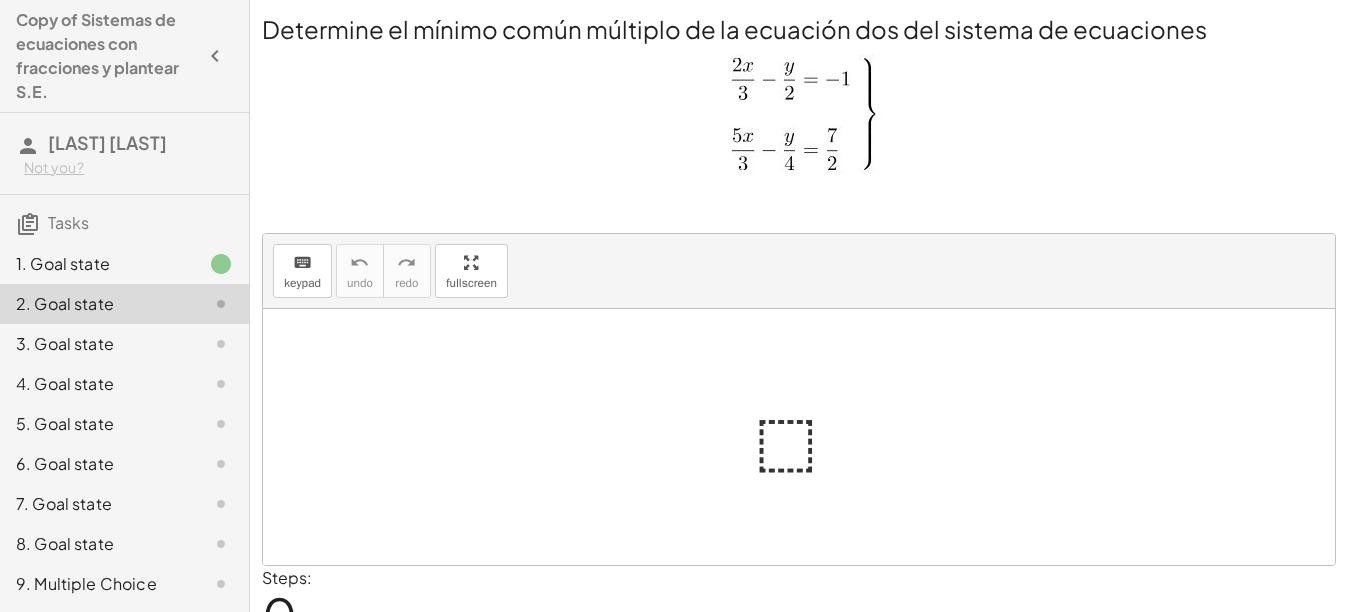 click at bounding box center [799, 117] 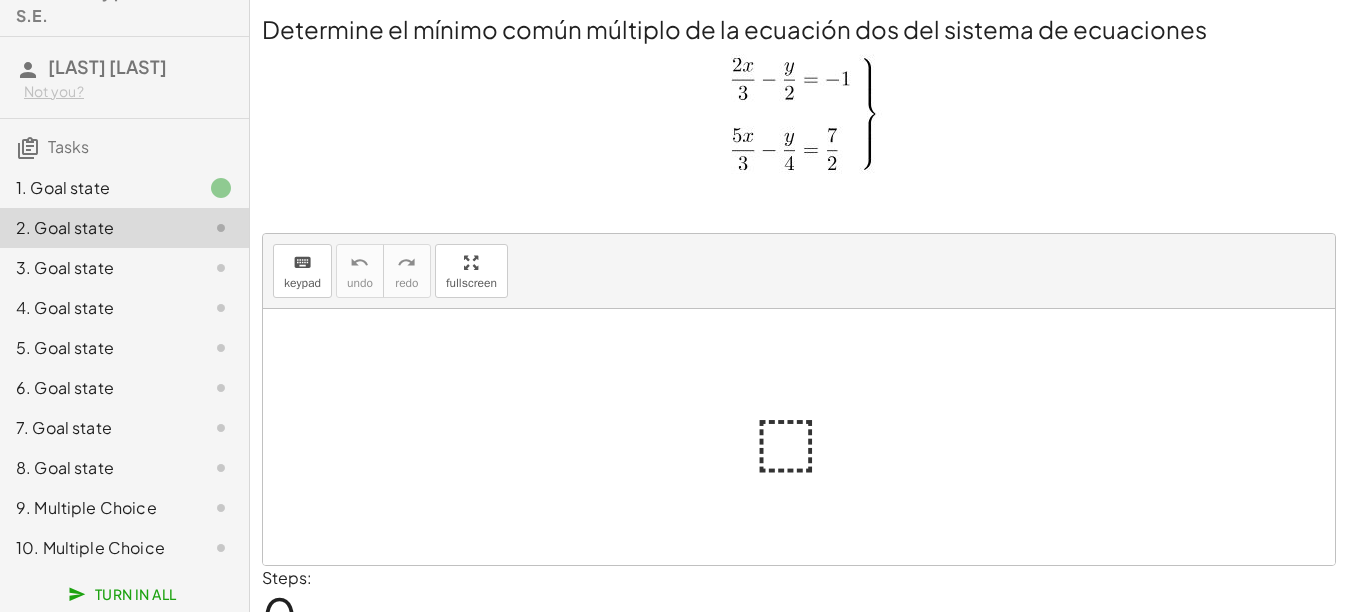 scroll, scrollTop: 0, scrollLeft: 0, axis: both 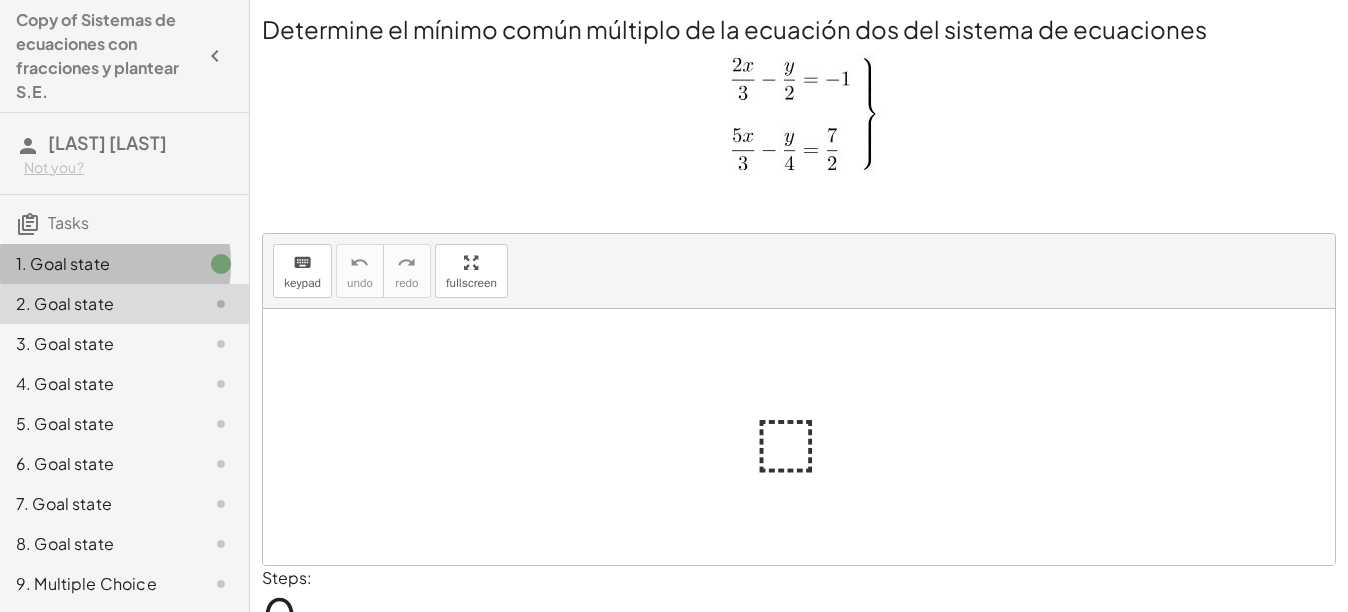 click on "1. Goal state" 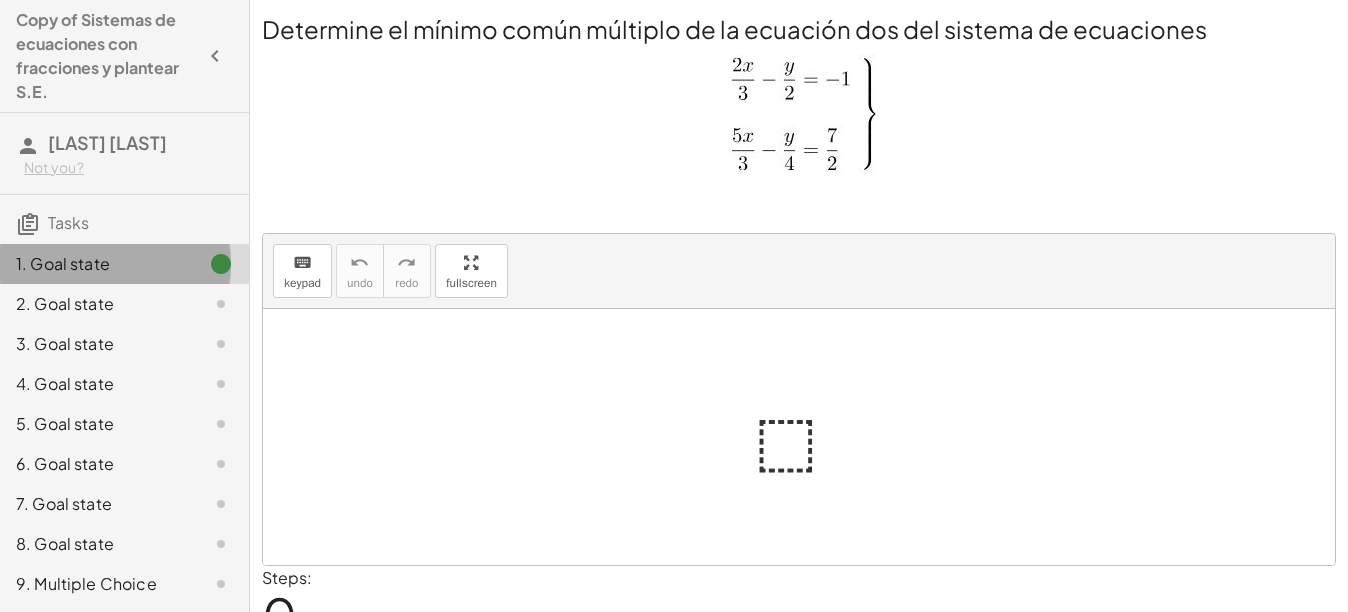 click on "1. Goal state" 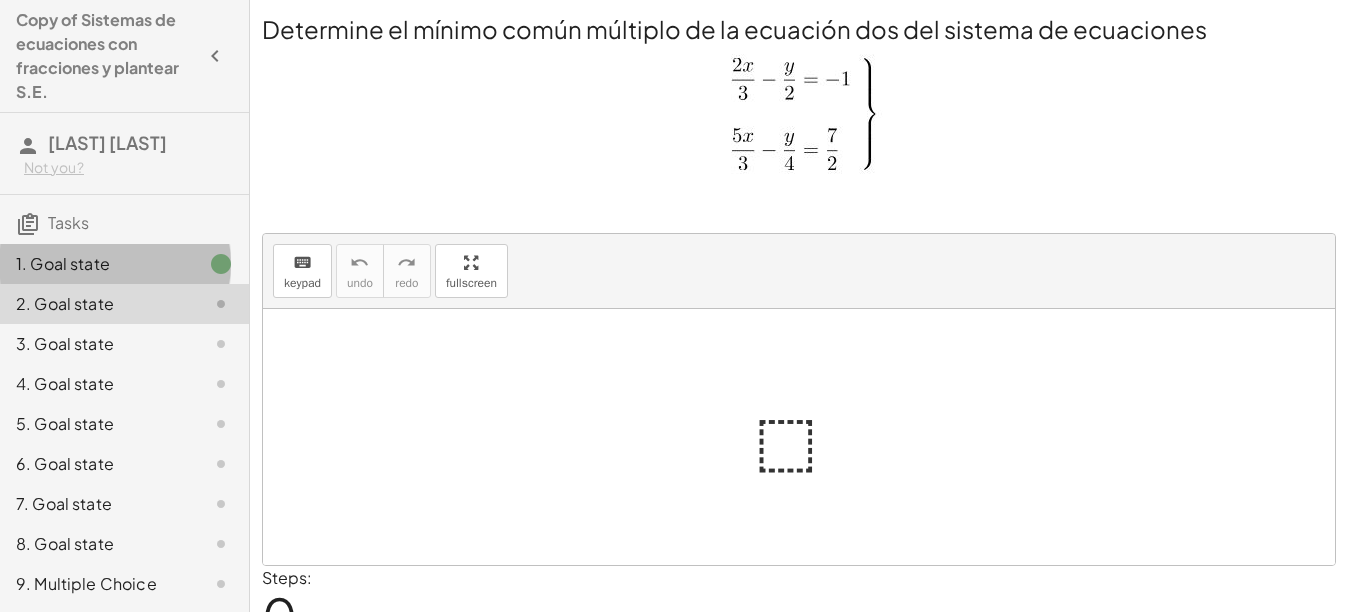 click 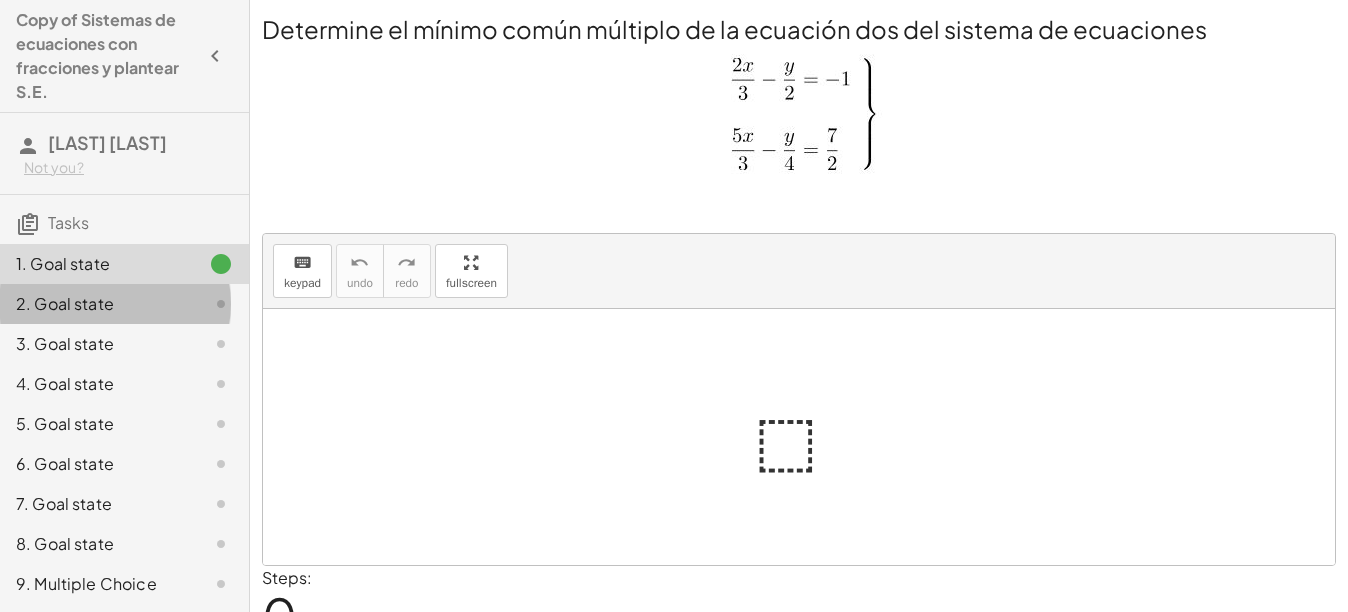 click 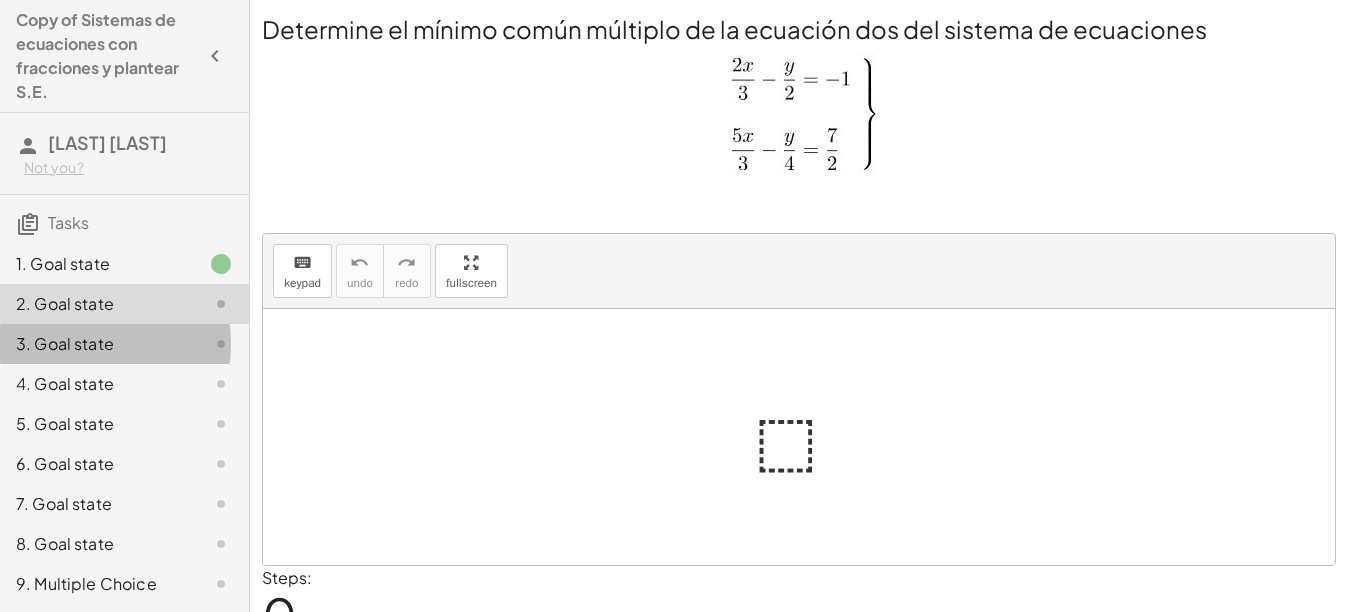 click on "3. Goal state" 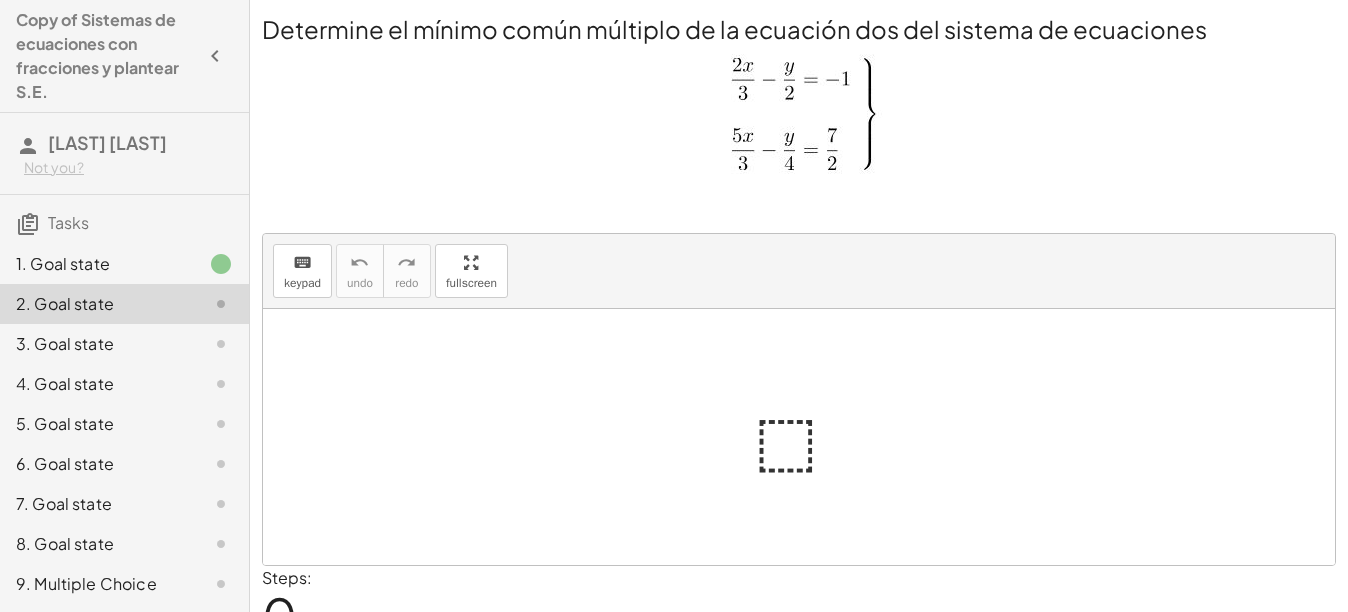 drag, startPoint x: 765, startPoint y: 430, endPoint x: 808, endPoint y: 444, distance: 45.221676 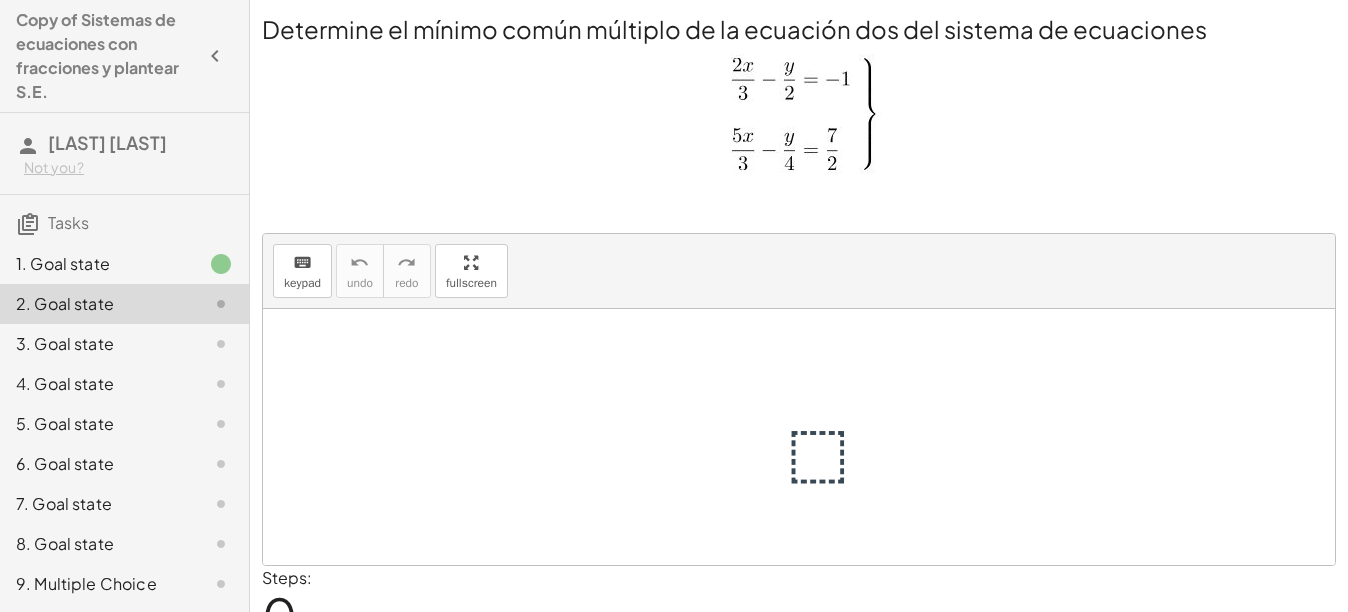 click at bounding box center (807, 437) 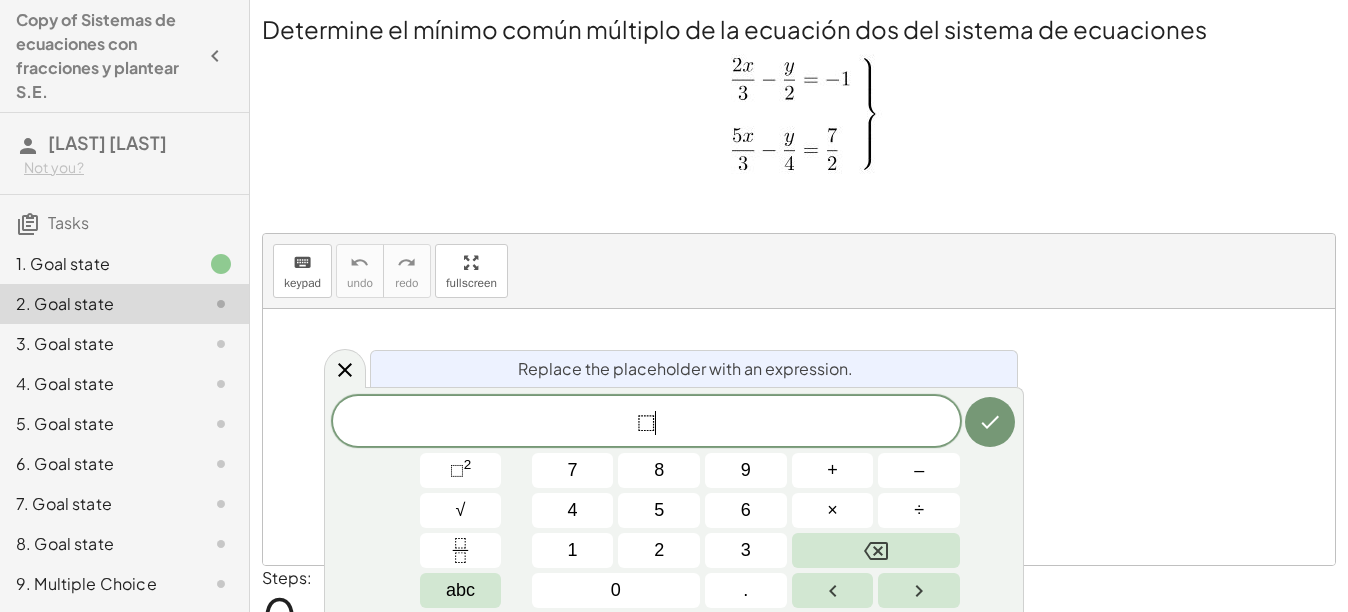 click on "⬚ ​" 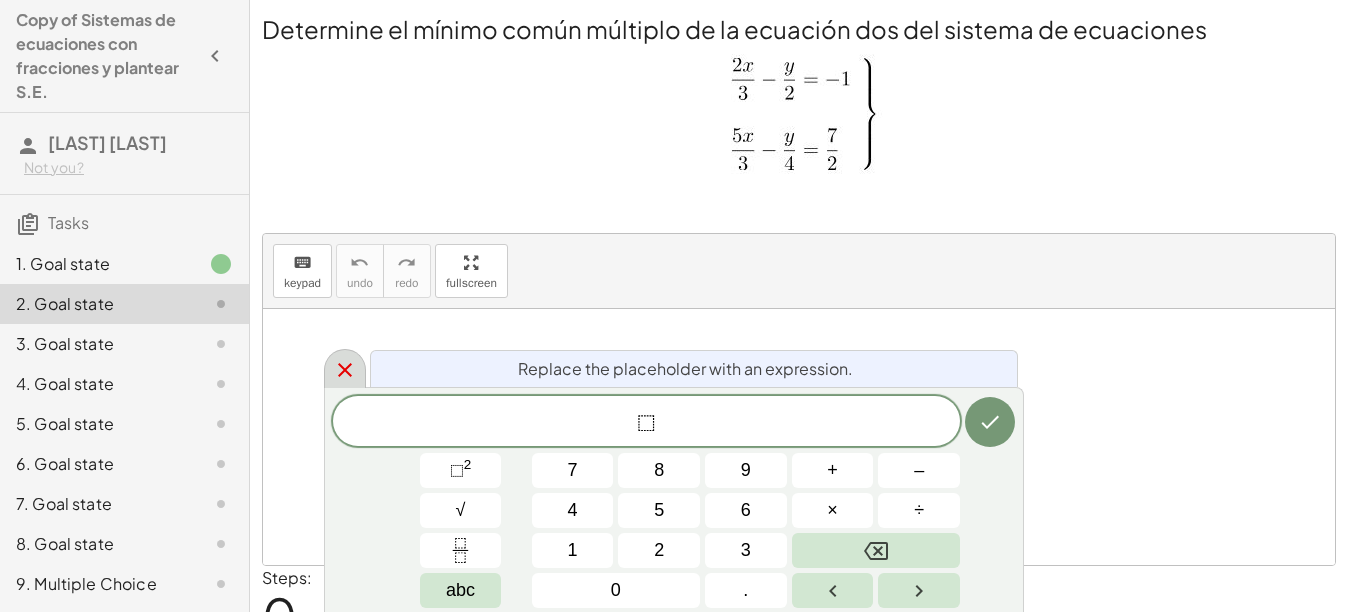click 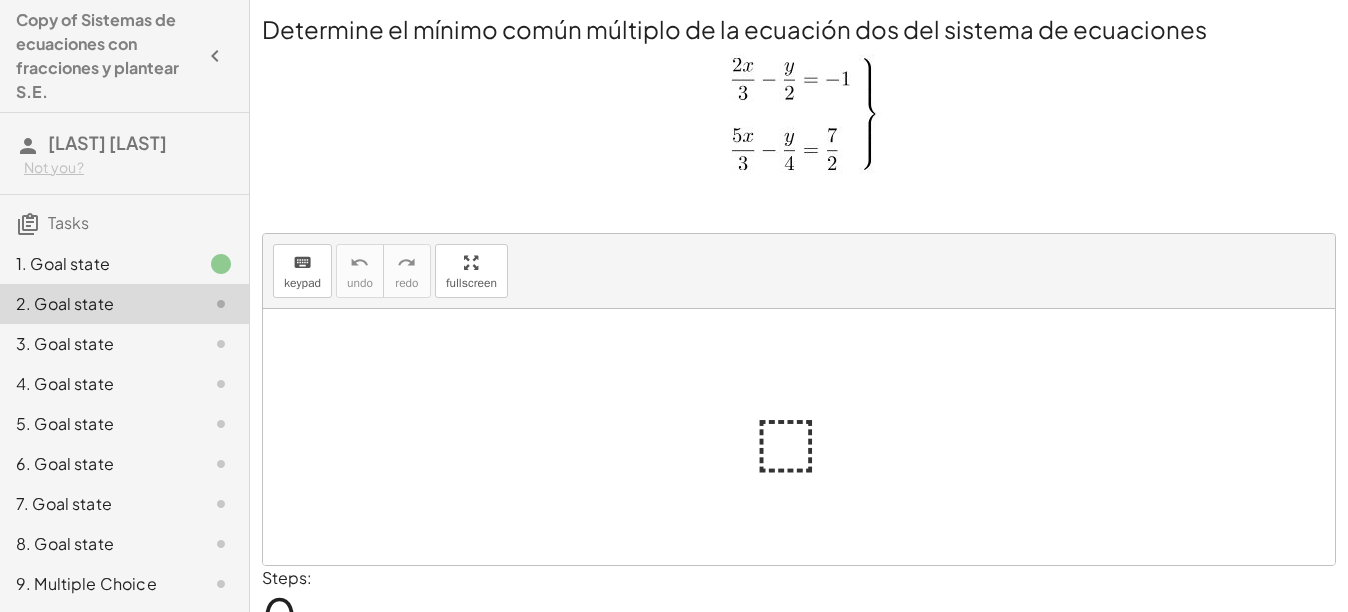 click at bounding box center [799, 117] 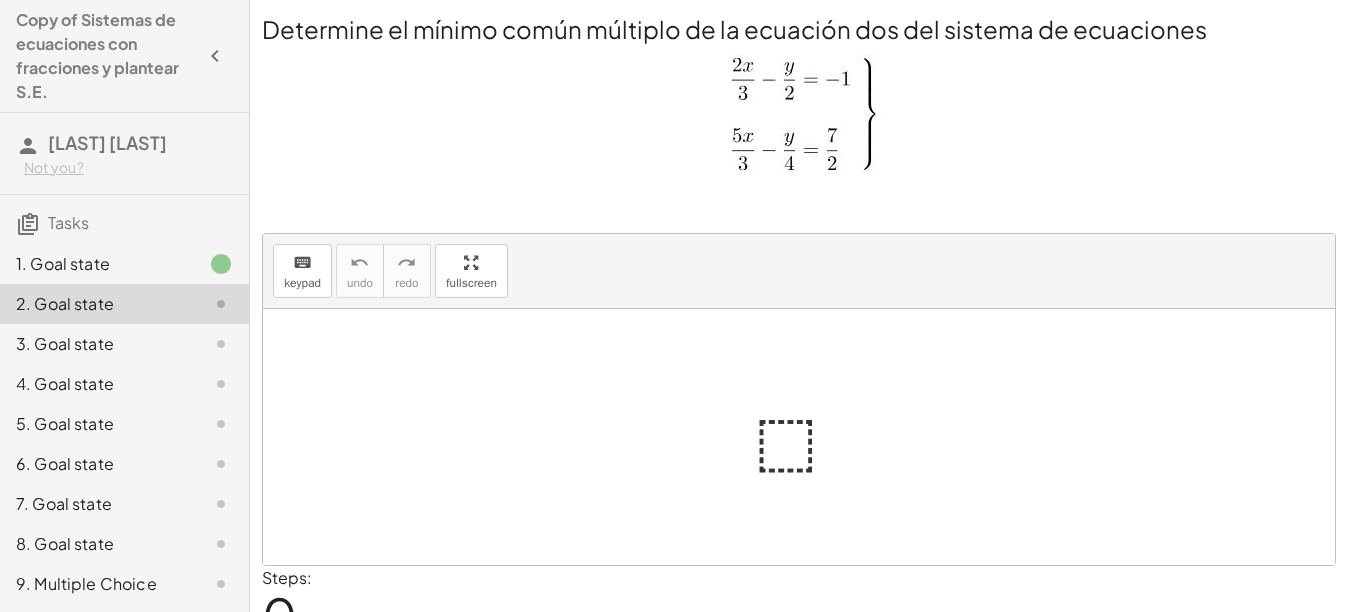 click at bounding box center [807, 437] 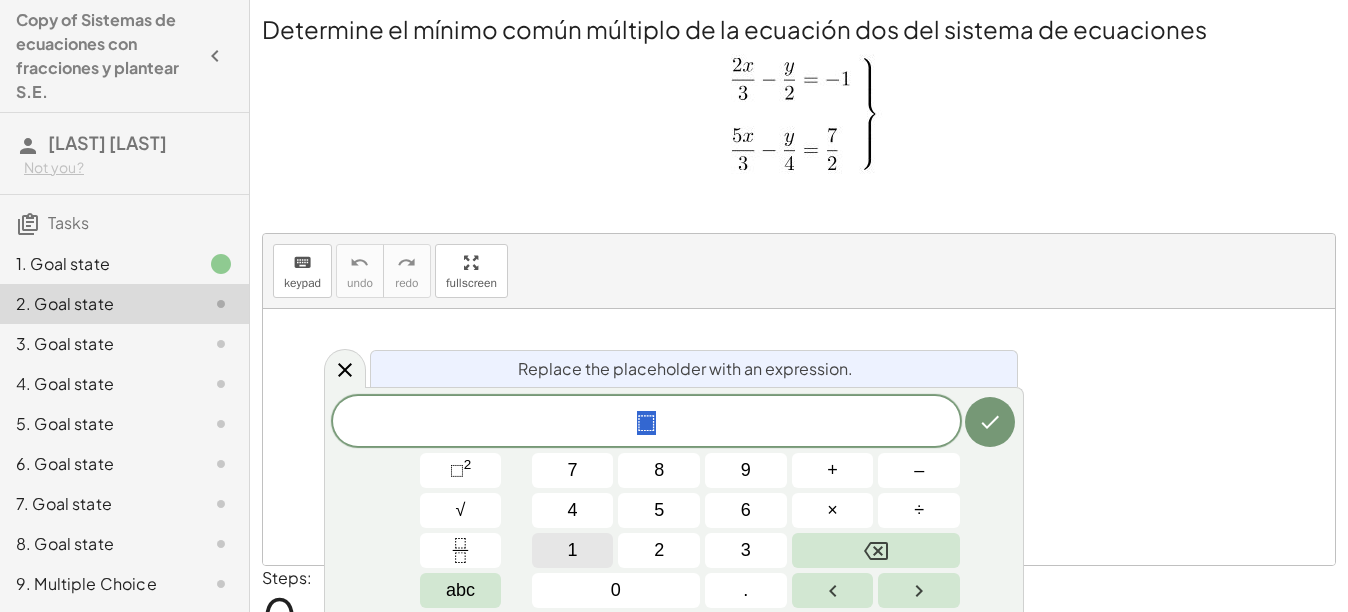 click on "1" at bounding box center [573, 550] 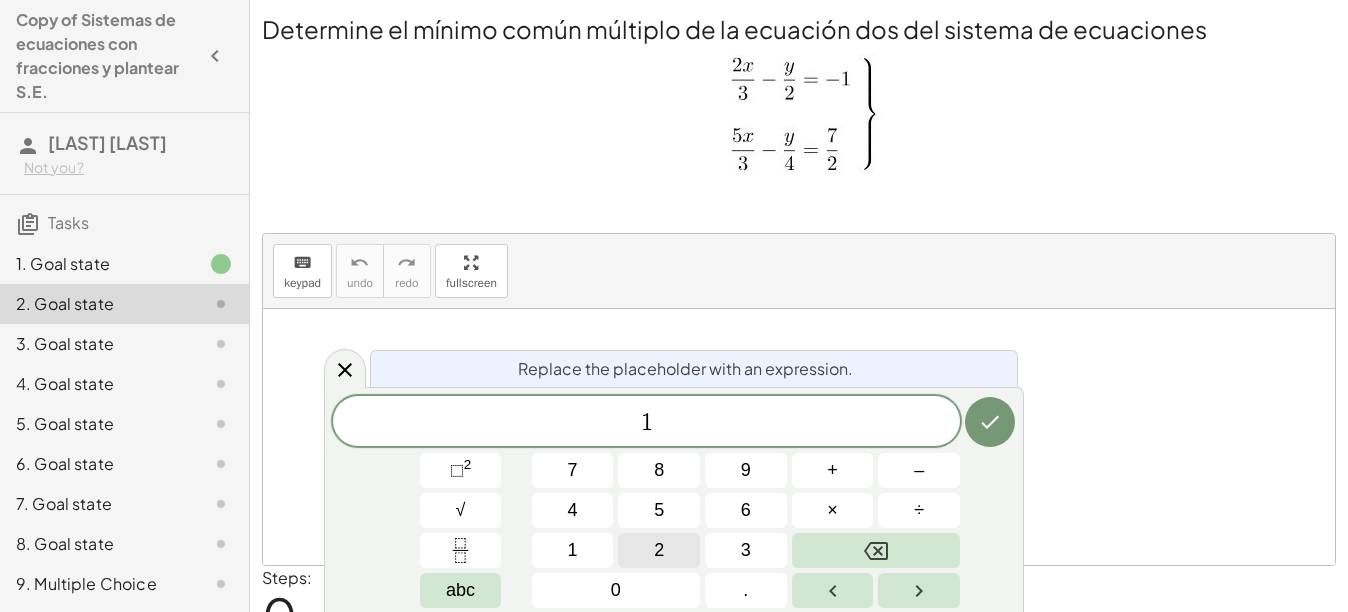 click on "2" at bounding box center (659, 550) 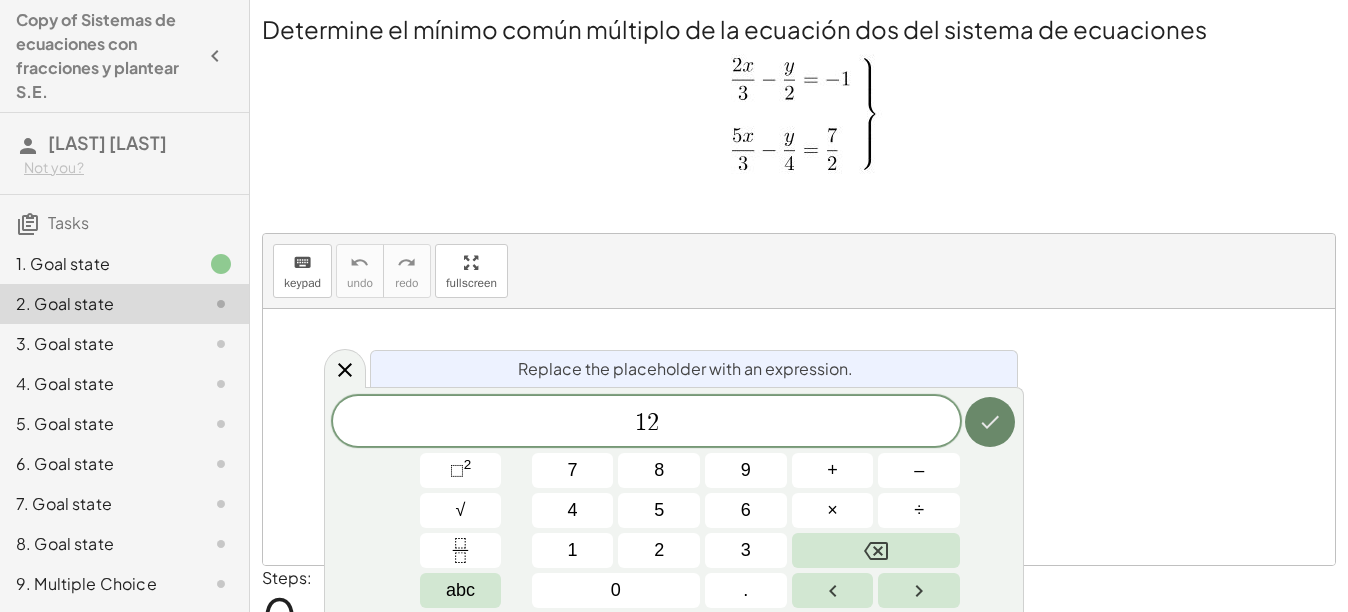 click at bounding box center [990, 422] 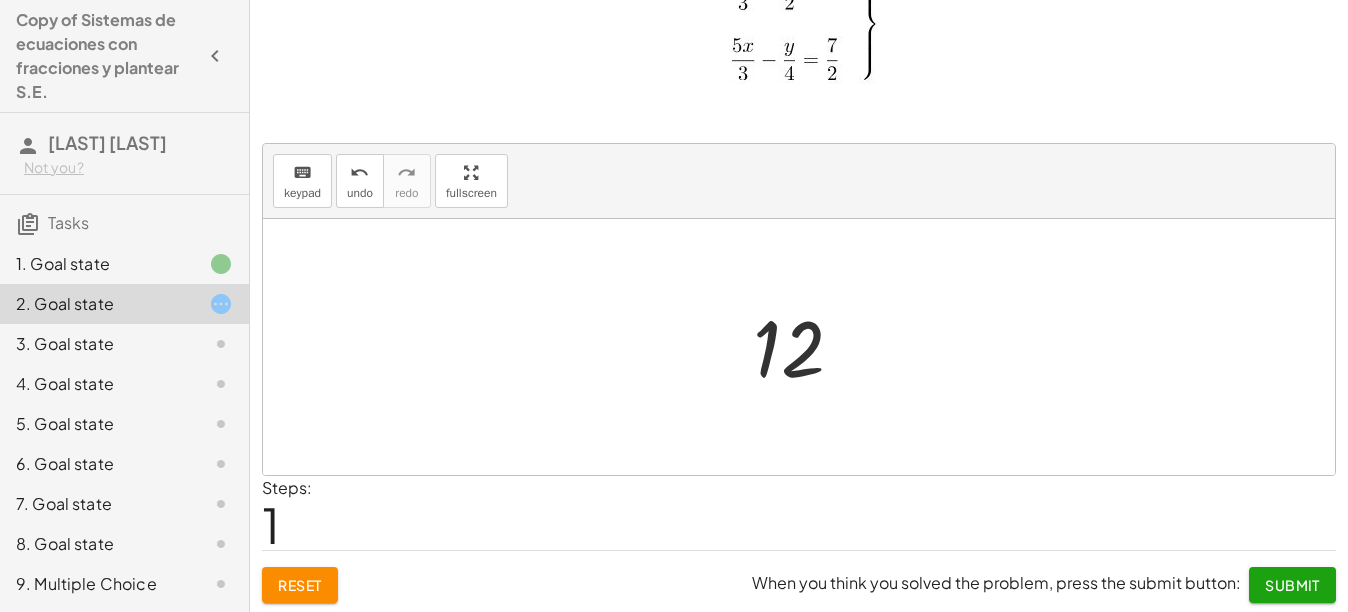scroll, scrollTop: 93, scrollLeft: 0, axis: vertical 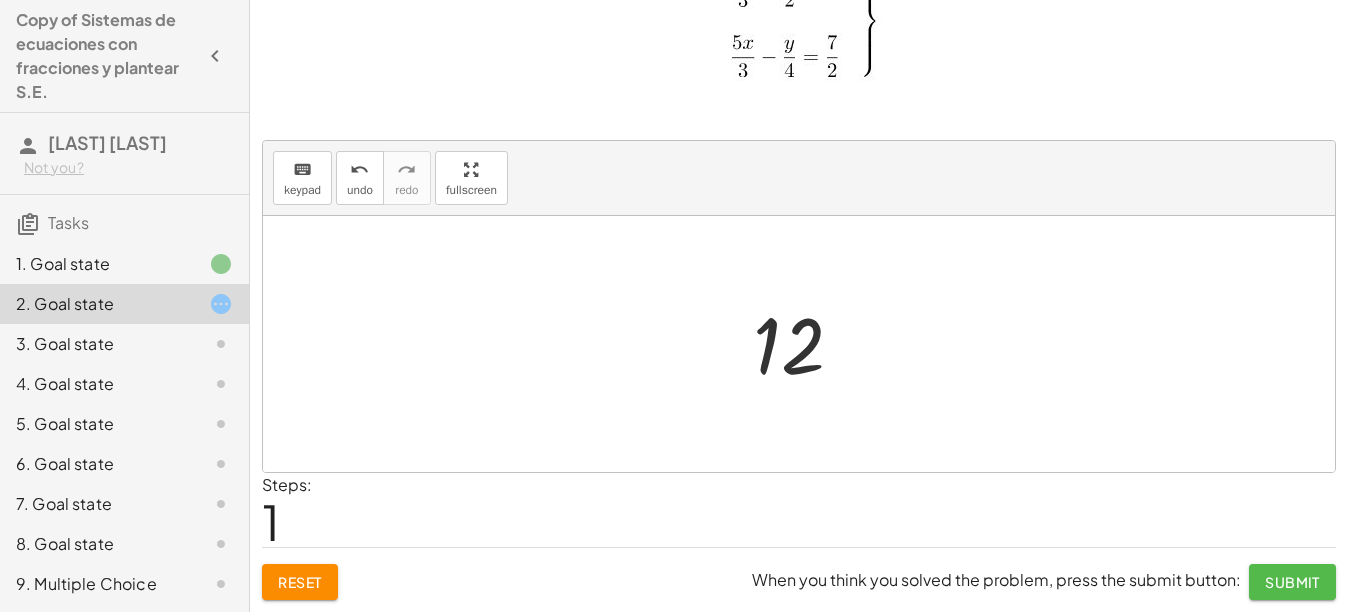 click on "Submit" 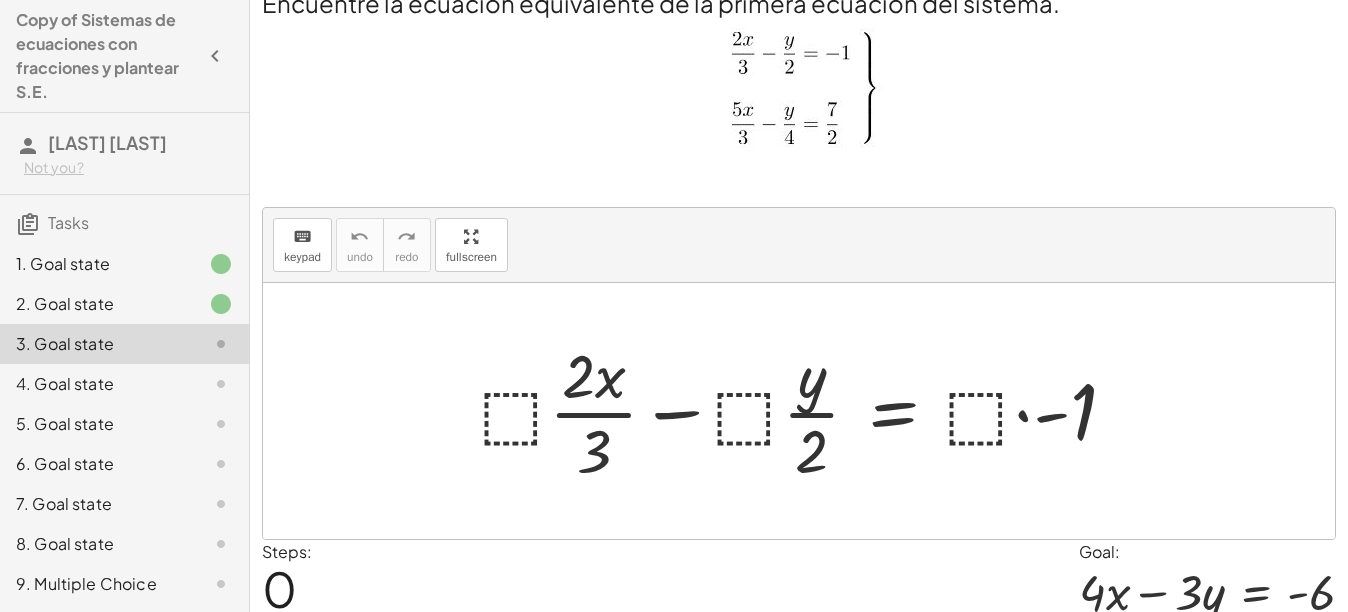scroll, scrollTop: 0, scrollLeft: 0, axis: both 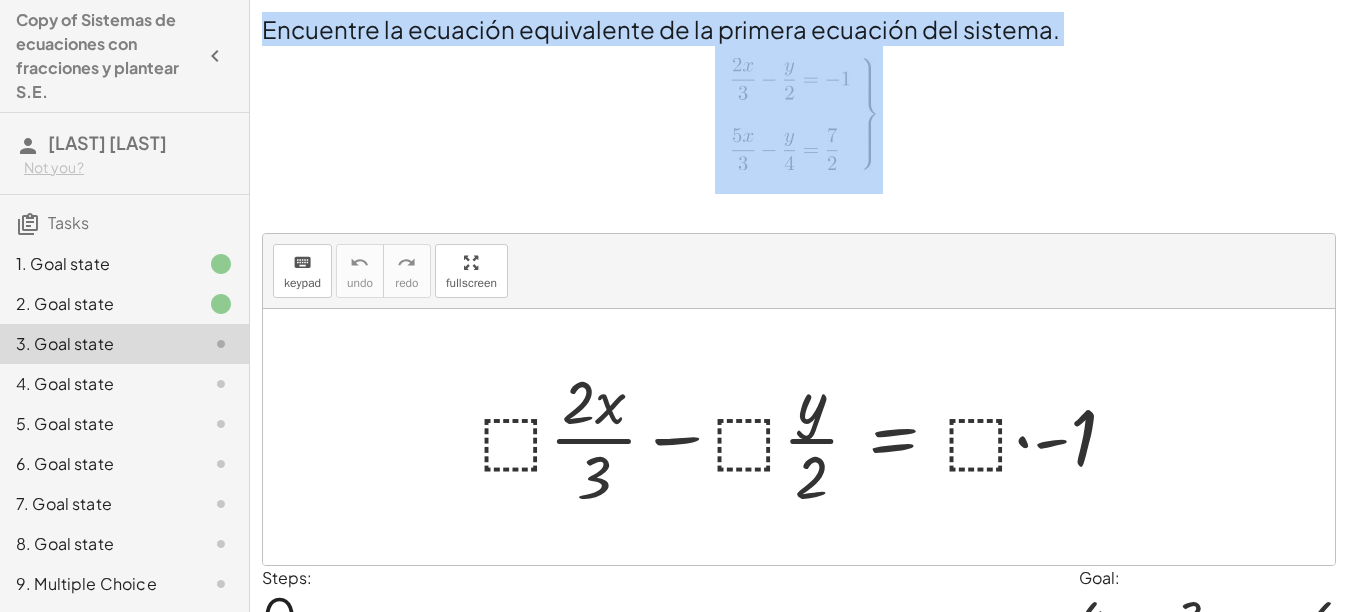 drag, startPoint x: 263, startPoint y: 31, endPoint x: 1079, endPoint y: 52, distance: 816.2702 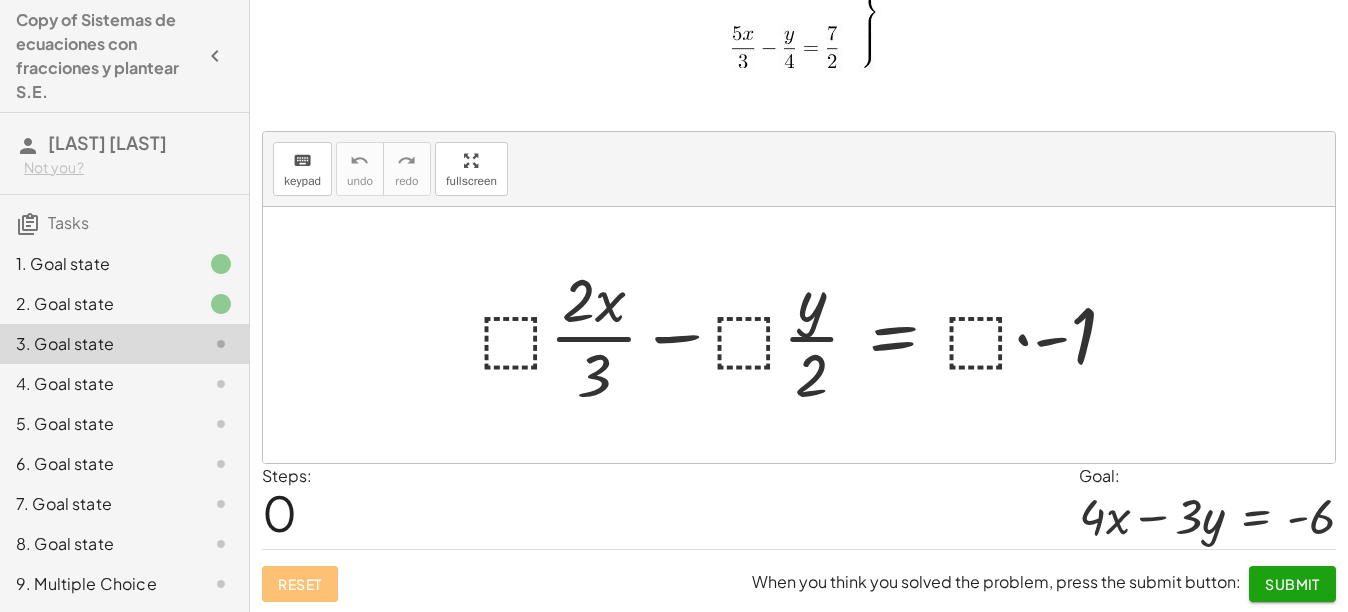 scroll, scrollTop: 104, scrollLeft: 0, axis: vertical 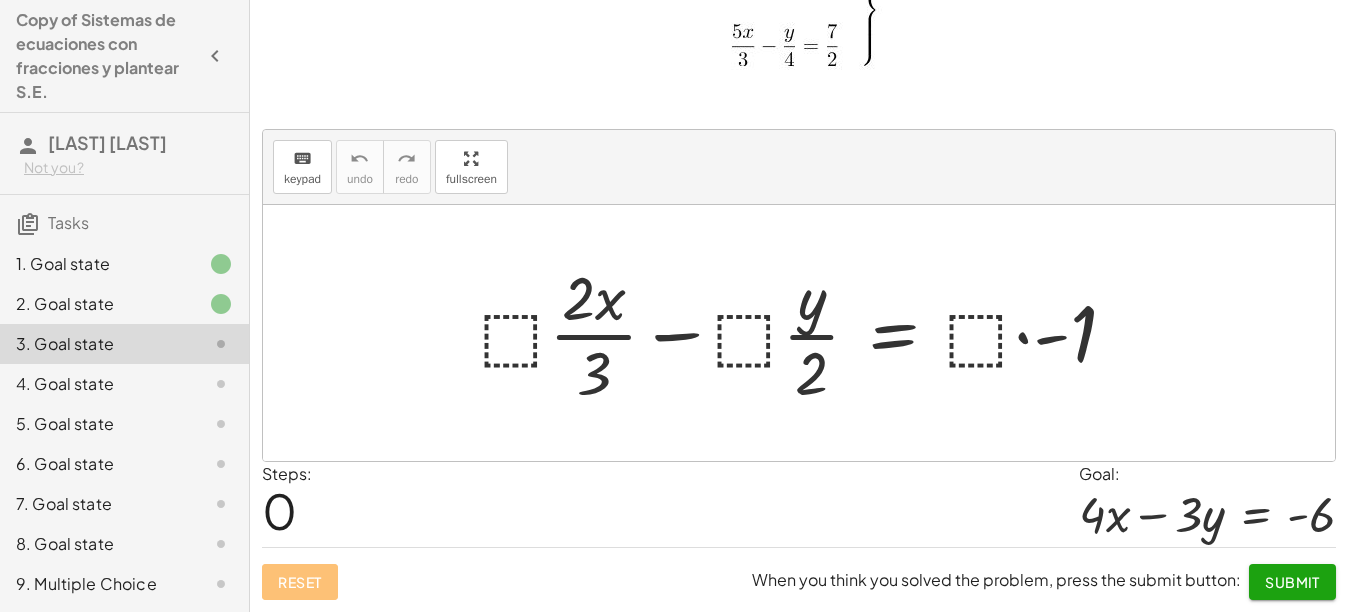 click at bounding box center (806, 333) 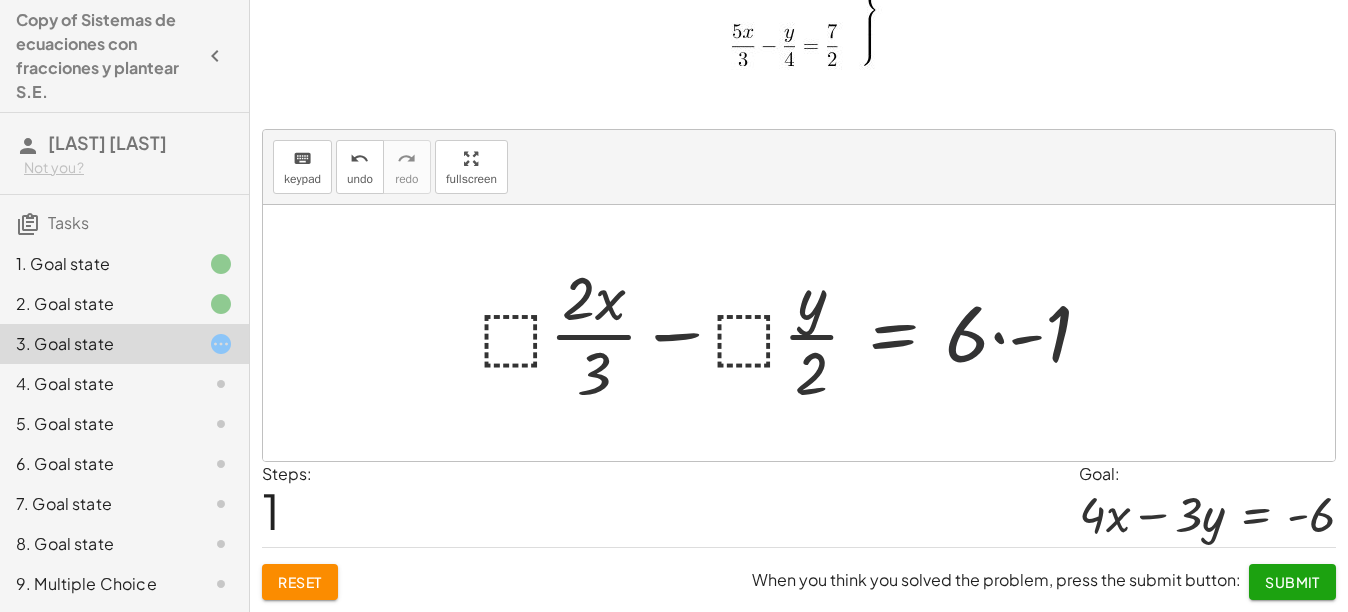 click at bounding box center [794, 333] 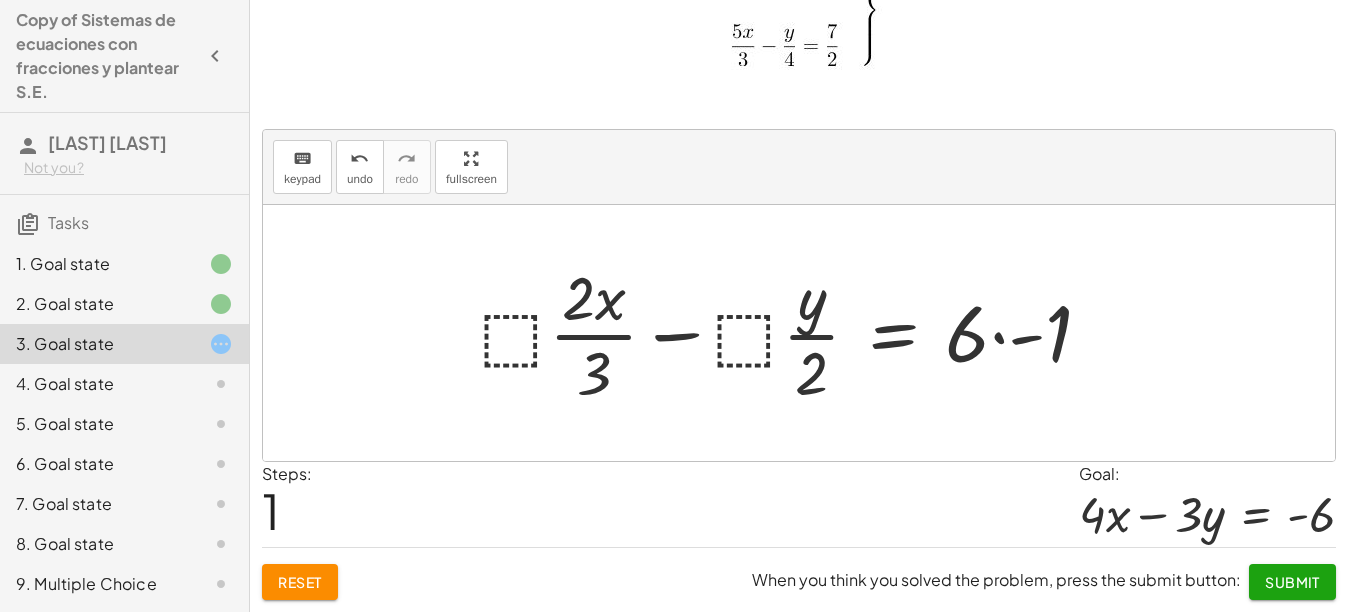 click at bounding box center (794, 333) 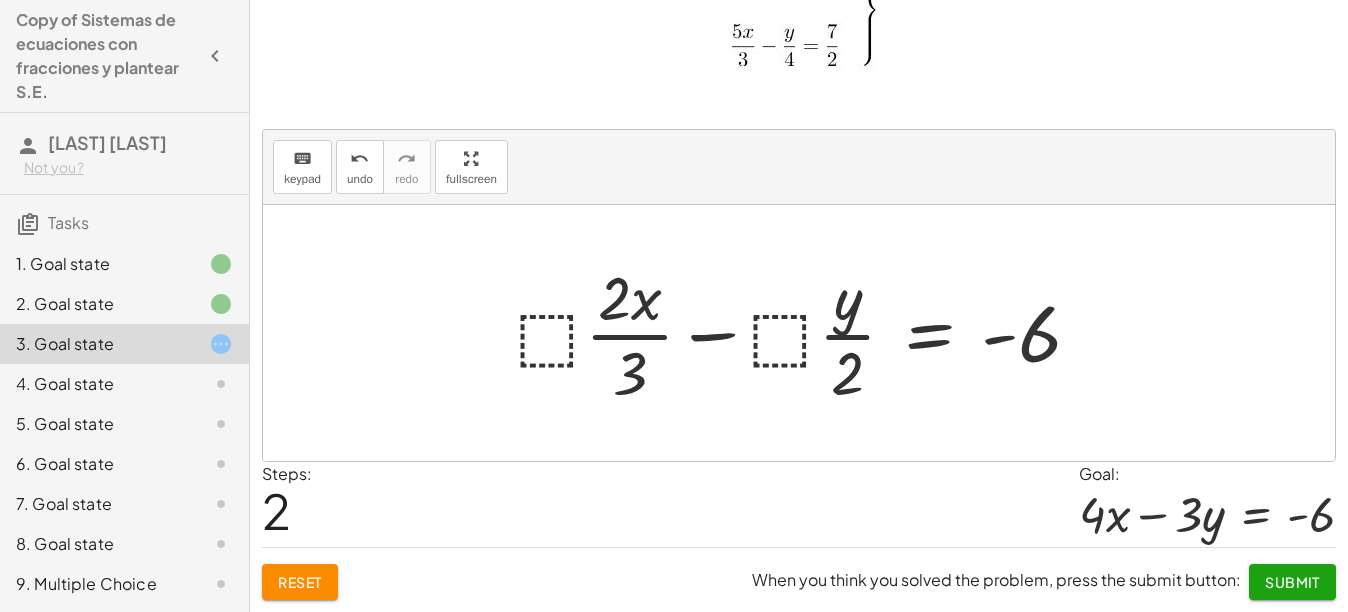 click at bounding box center [806, 333] 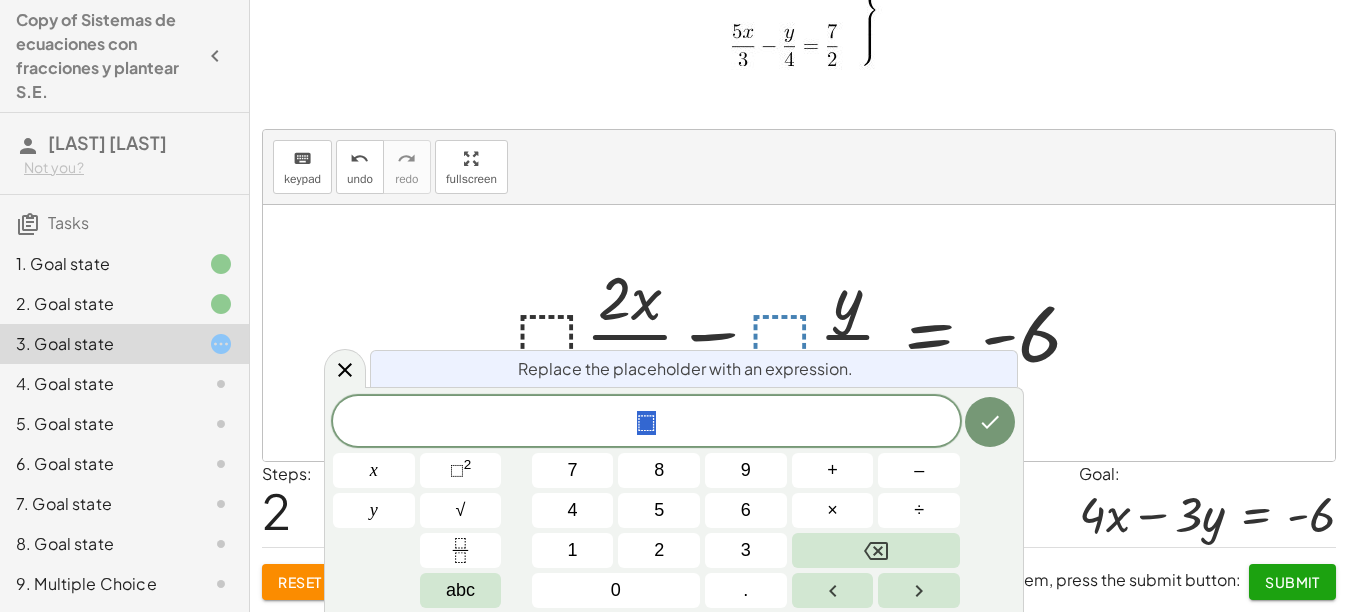 click at bounding box center [799, 333] 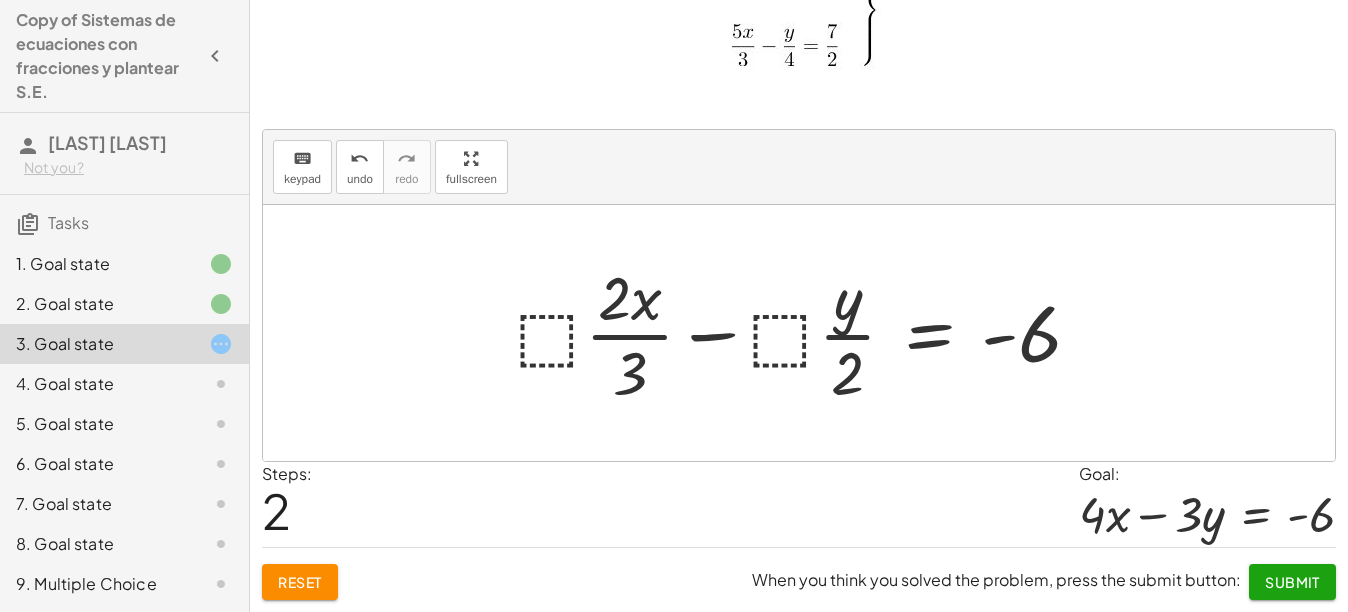 click at bounding box center [806, 333] 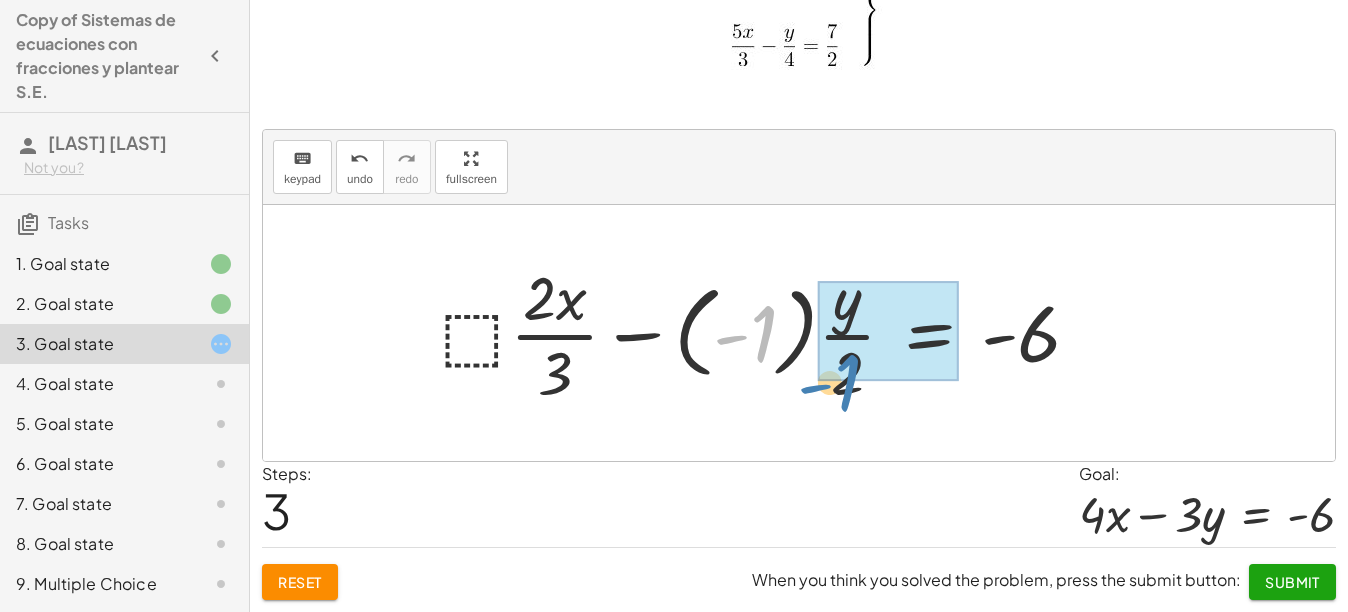 drag, startPoint x: 756, startPoint y: 338, endPoint x: 839, endPoint y: 387, distance: 96.38464 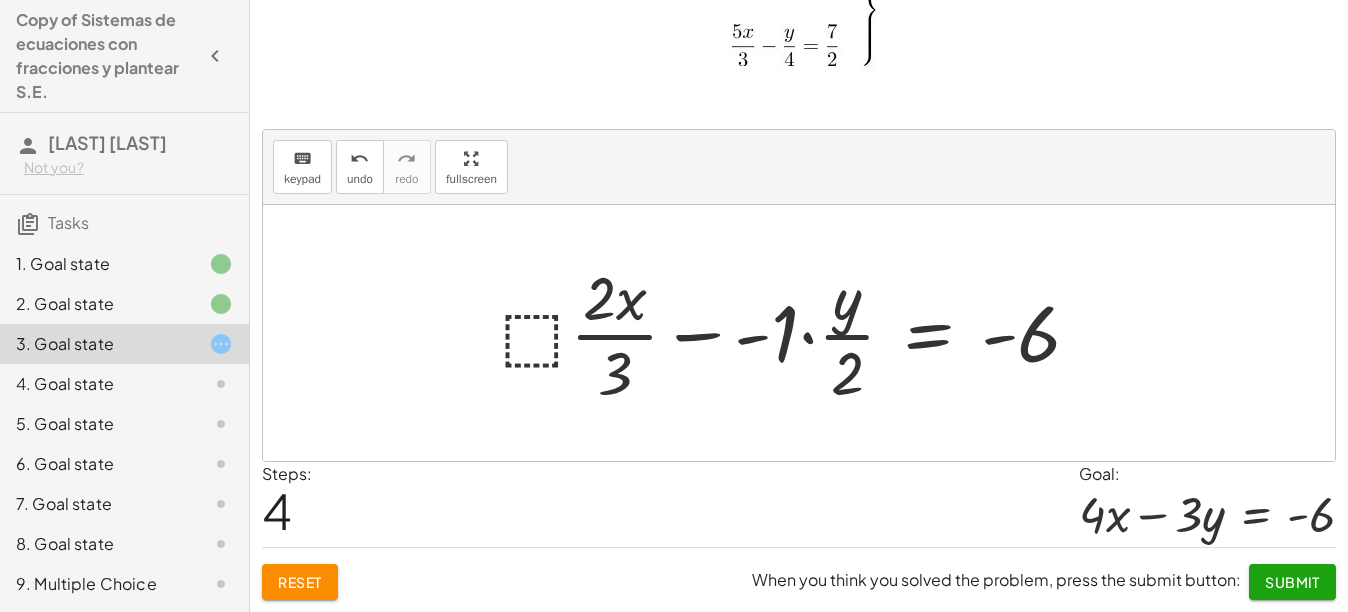 click at bounding box center (799, 333) 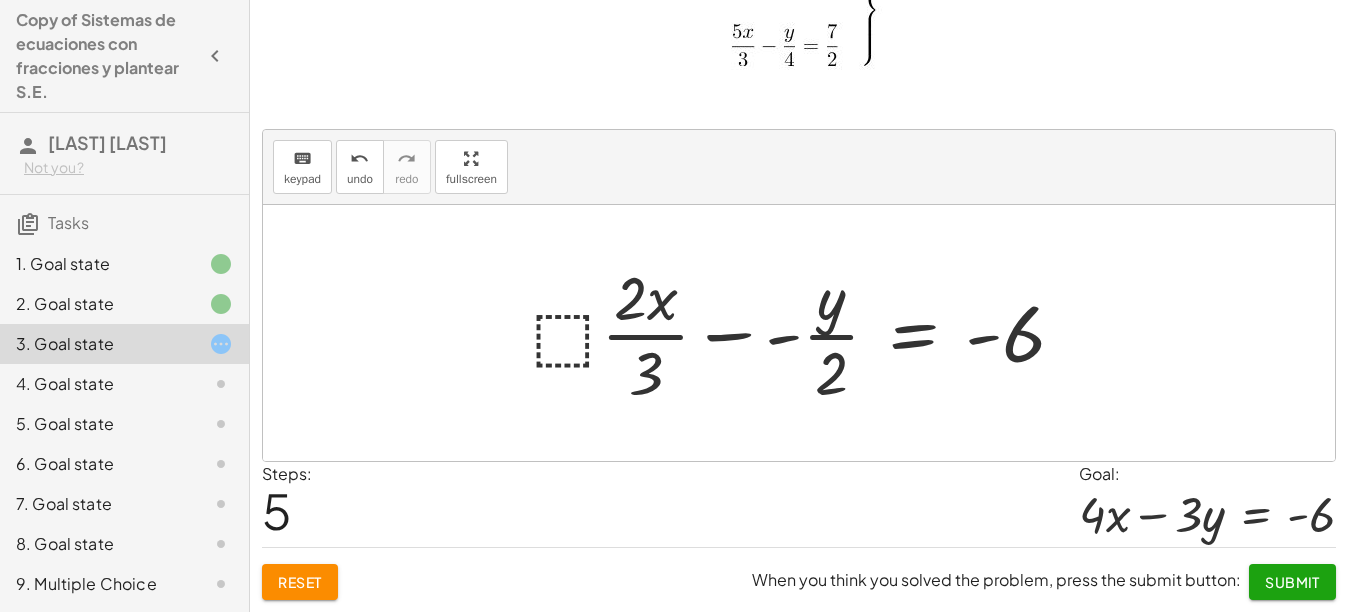 click at bounding box center [806, 333] 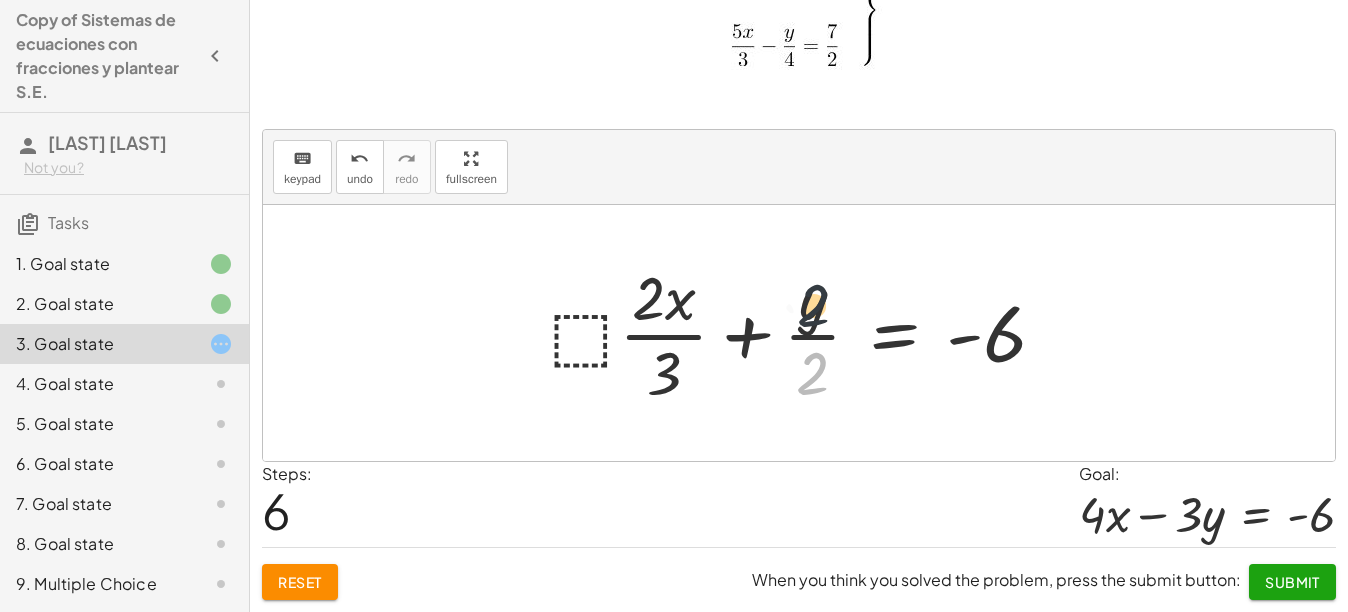 drag, startPoint x: 818, startPoint y: 375, endPoint x: 813, endPoint y: 282, distance: 93.13431 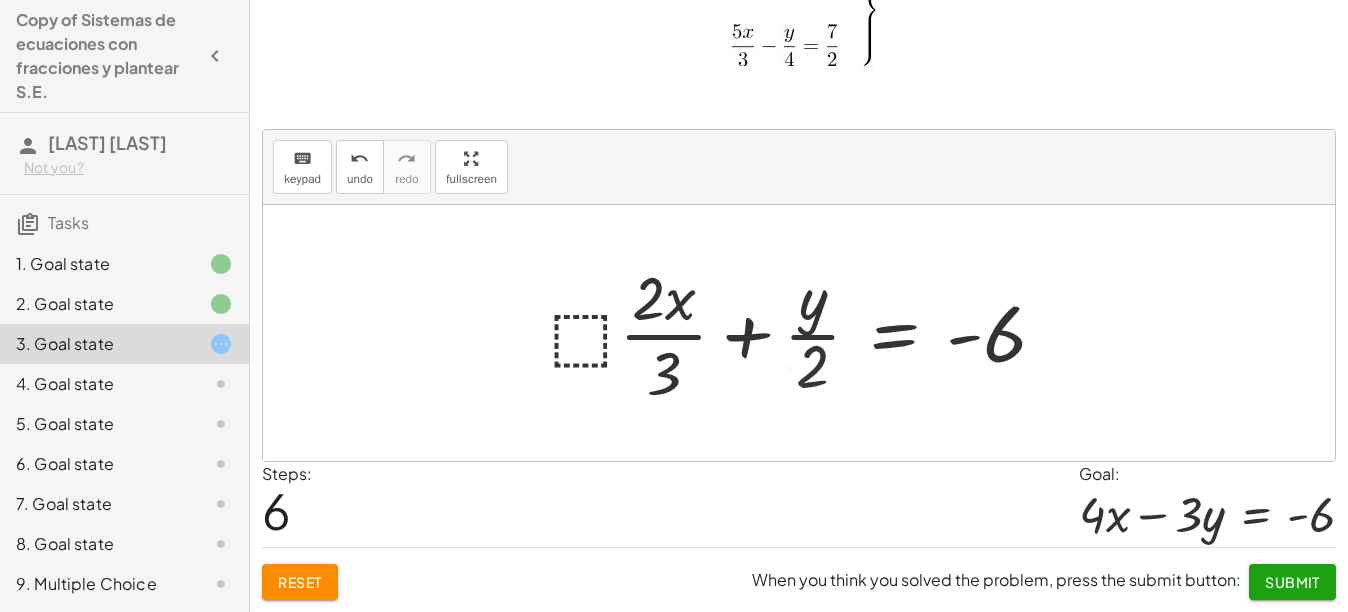 click at bounding box center [806, 333] 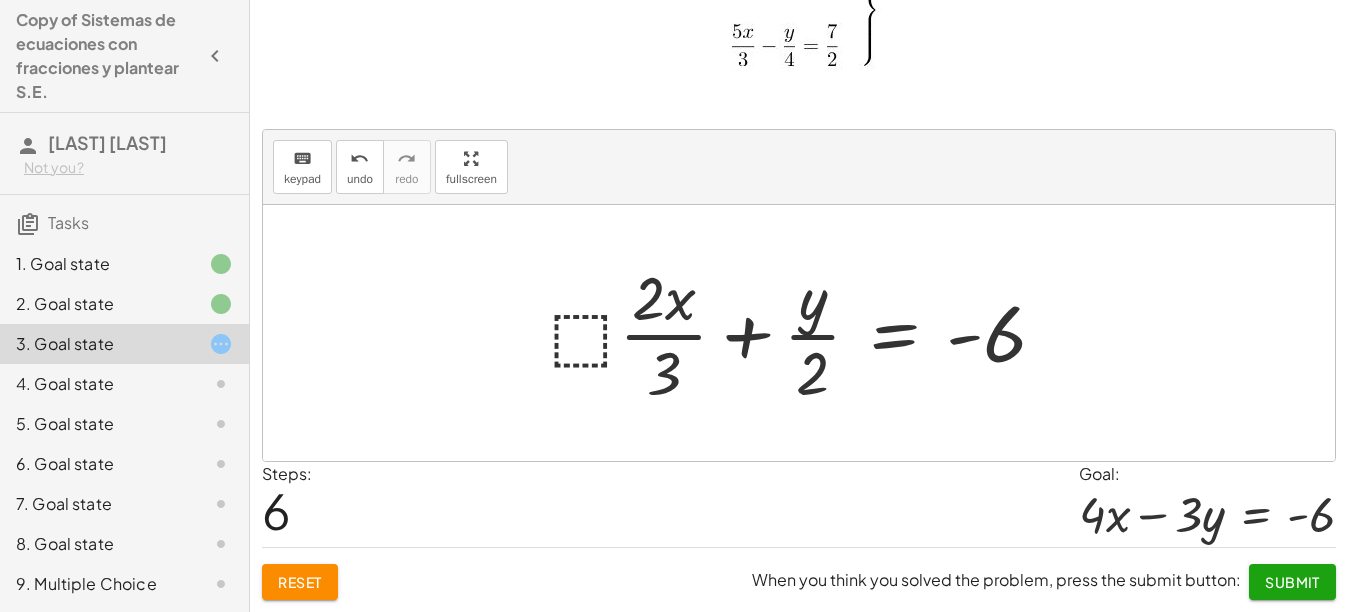 click at bounding box center [806, 333] 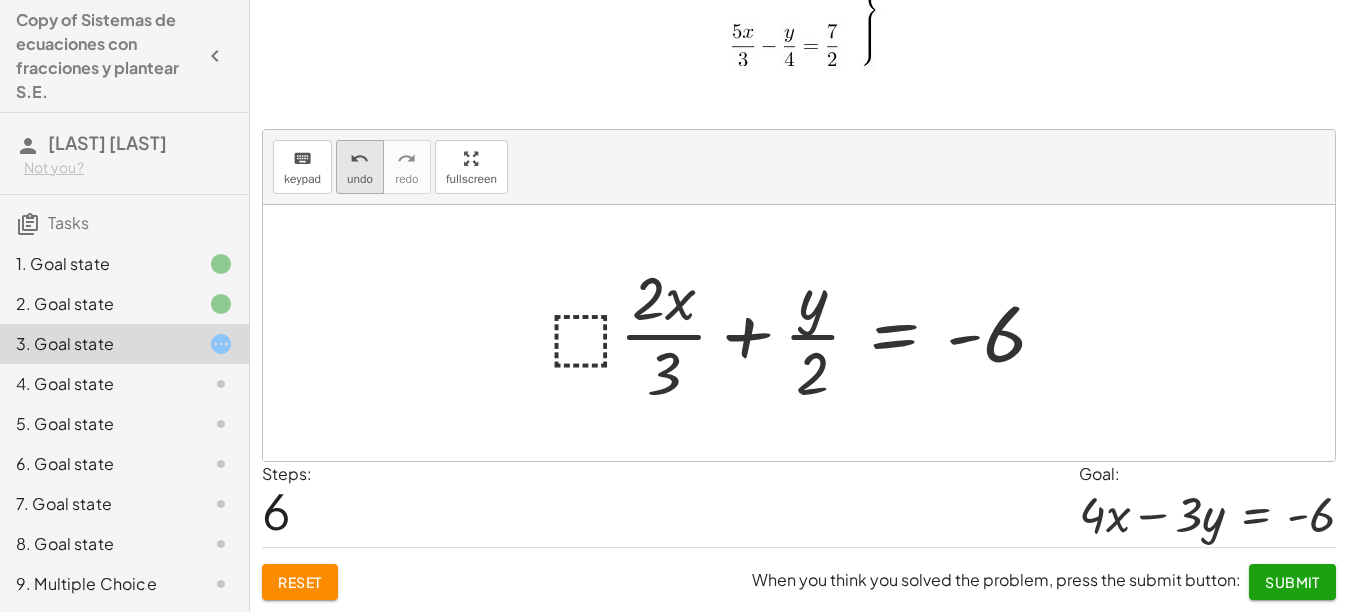 click on "undo" at bounding box center [359, 159] 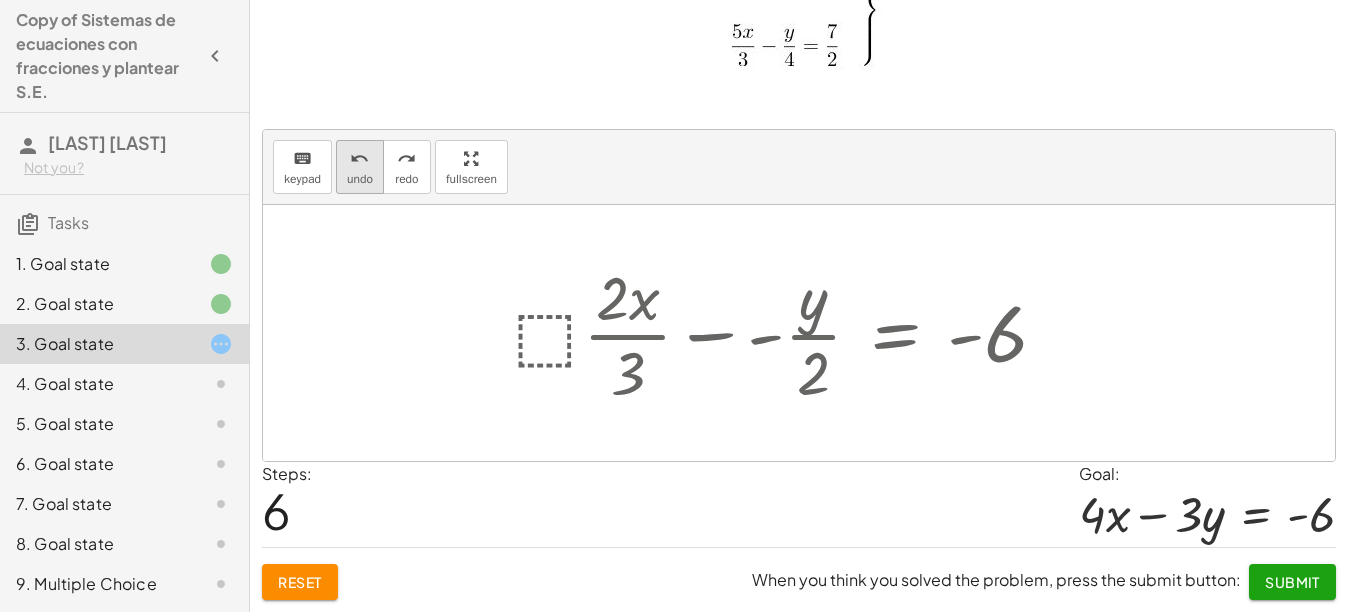click on "undo" at bounding box center [359, 159] 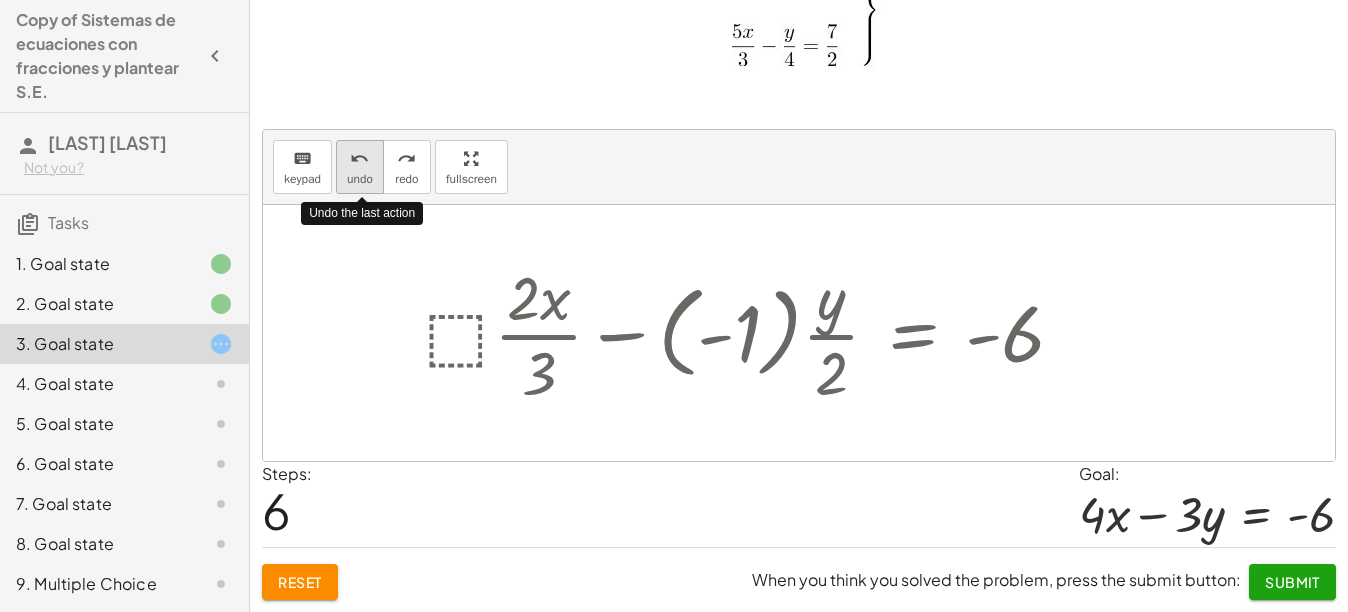 click on "undo" at bounding box center (359, 159) 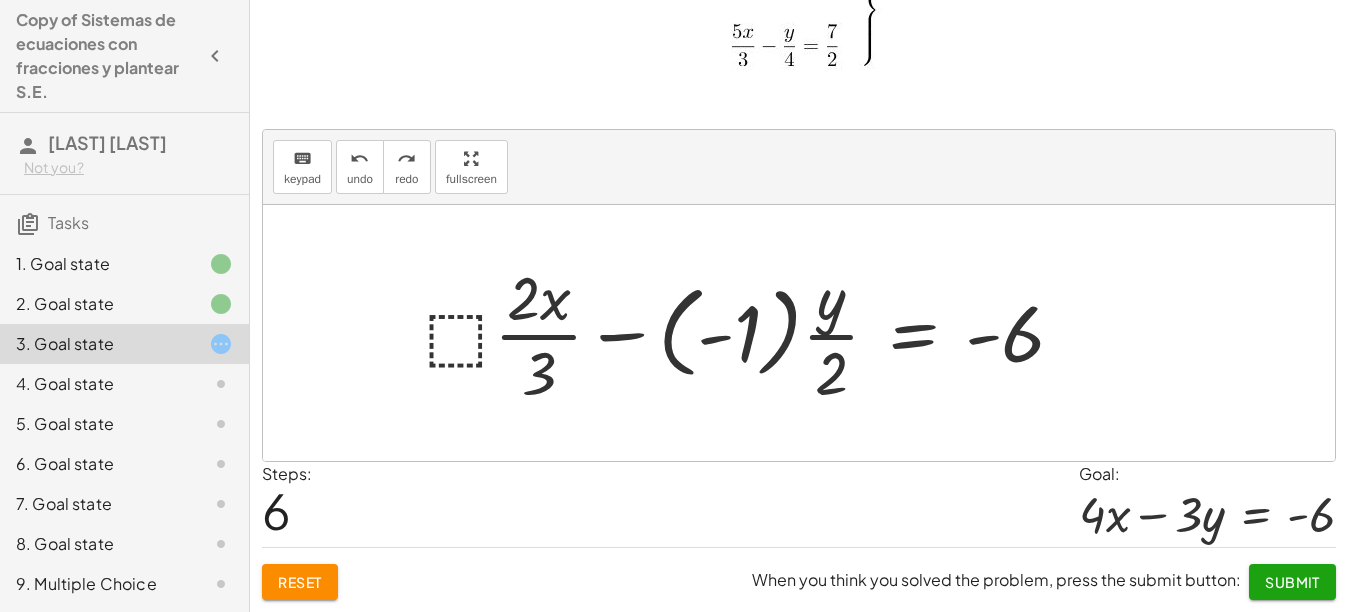 click at bounding box center [753, 333] 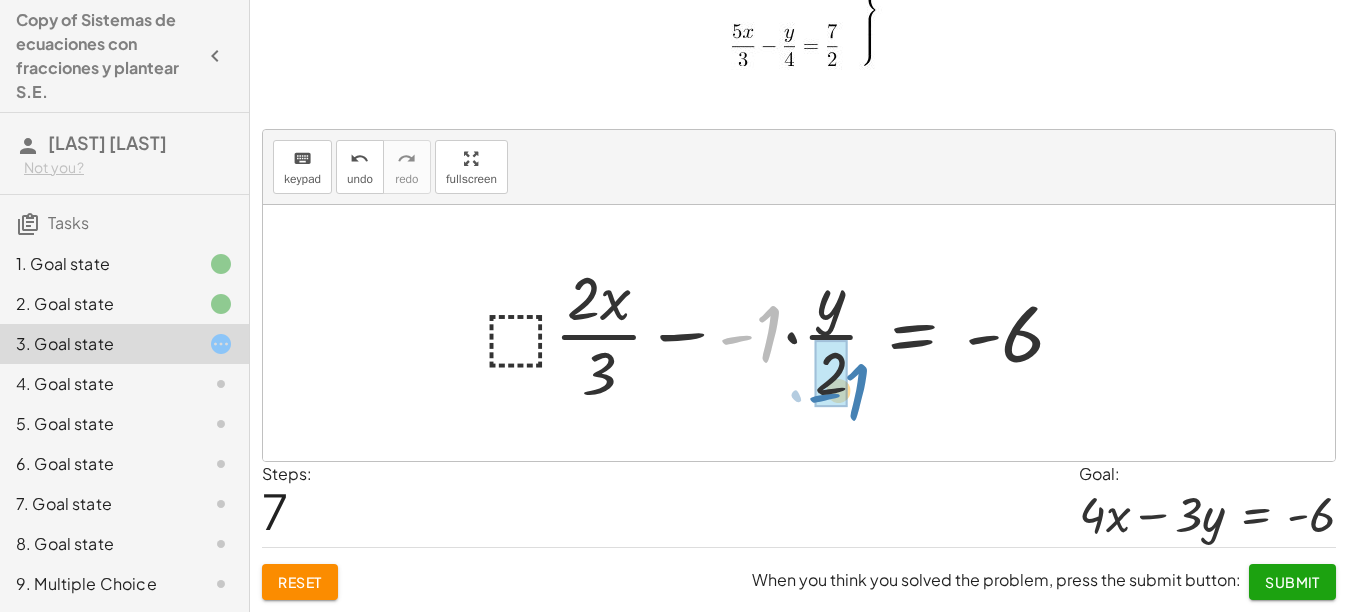 drag, startPoint x: 769, startPoint y: 342, endPoint x: 857, endPoint y: 400, distance: 105.3945 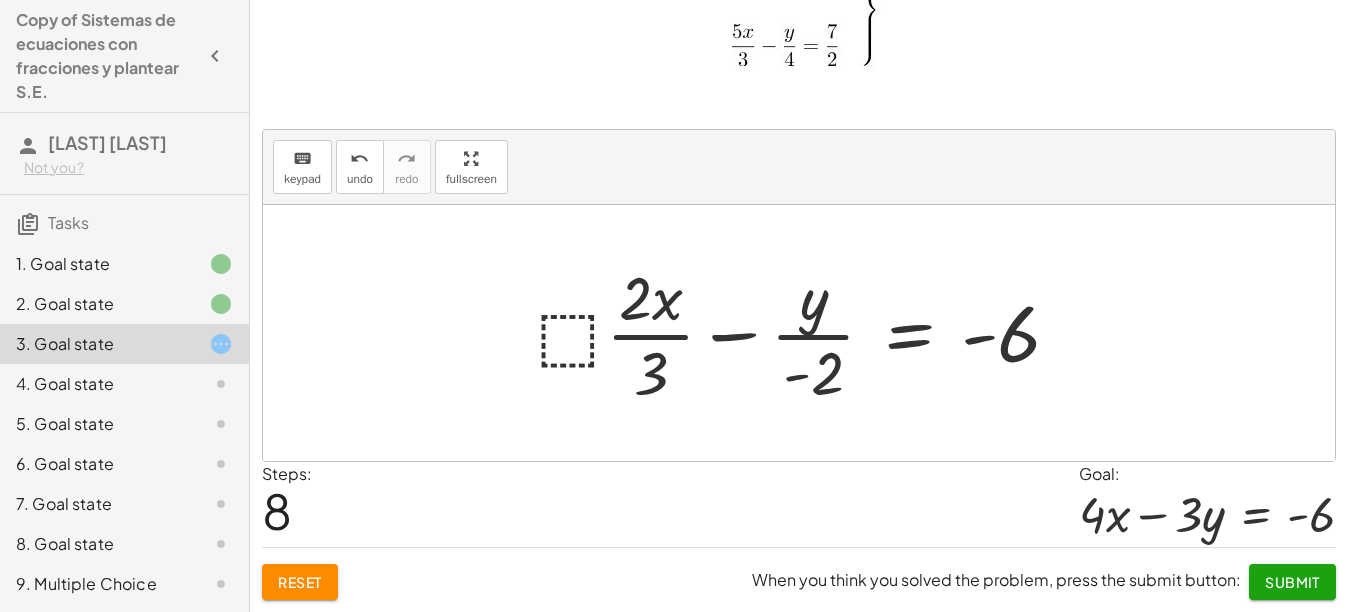 click at bounding box center [807, 333] 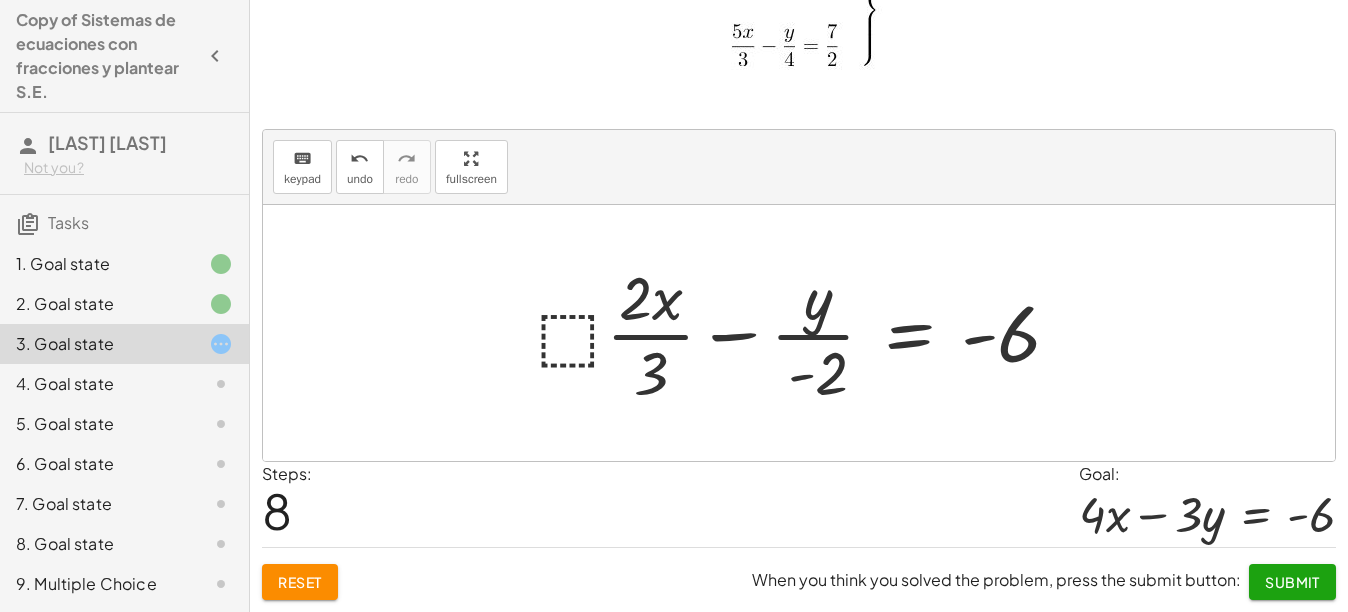click at bounding box center (807, 333) 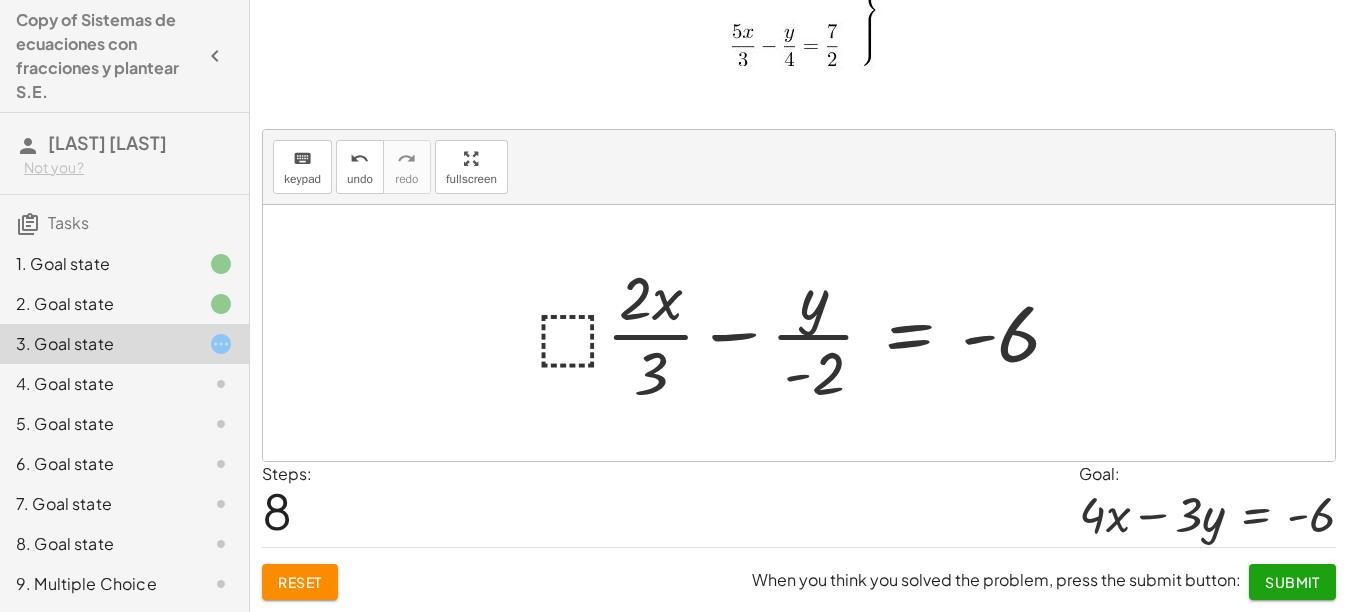 click at bounding box center (807, 333) 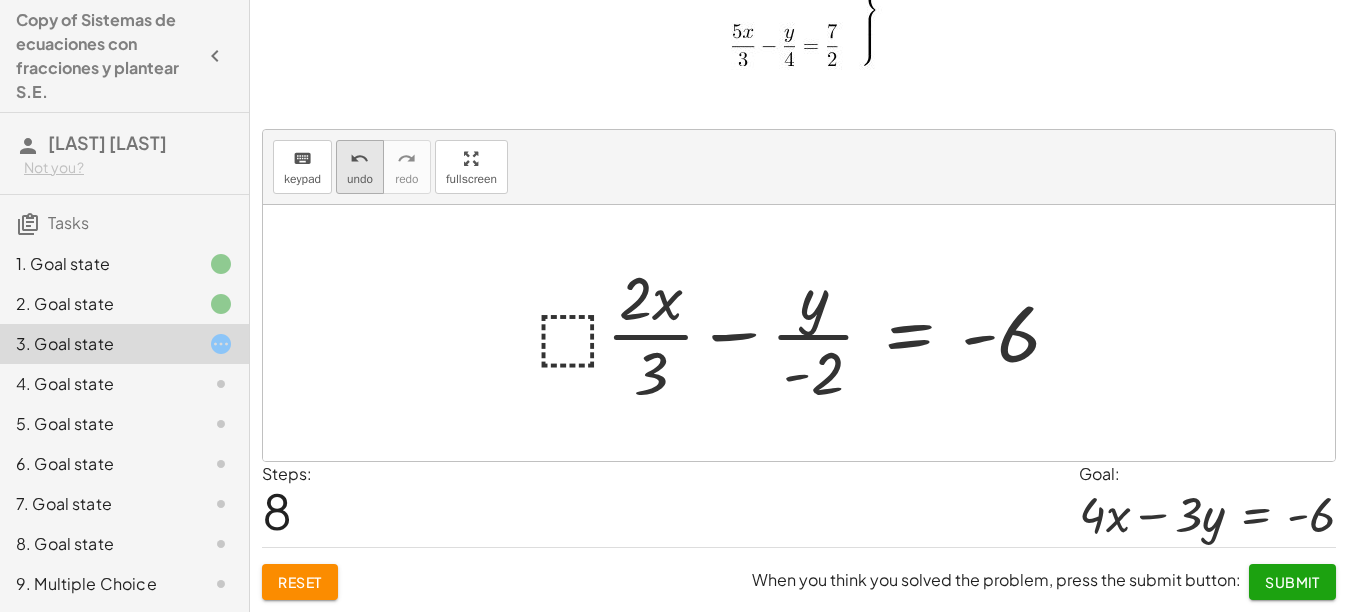 click on "undo" at bounding box center (359, 159) 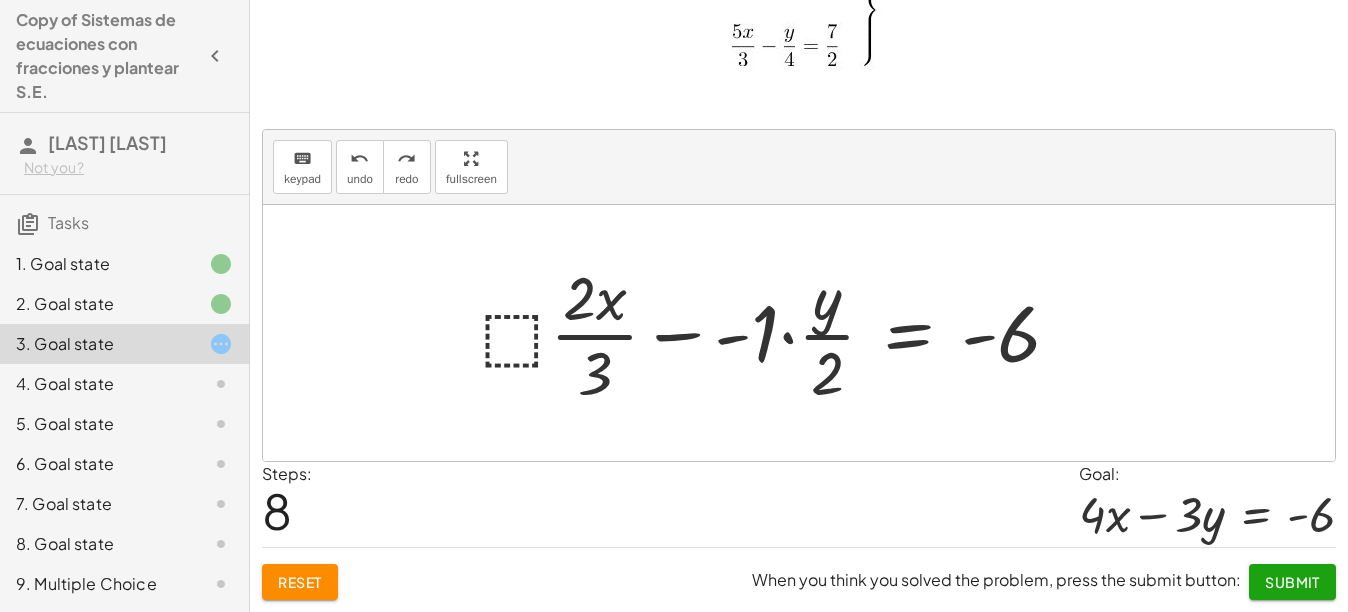 click at bounding box center (779, 333) 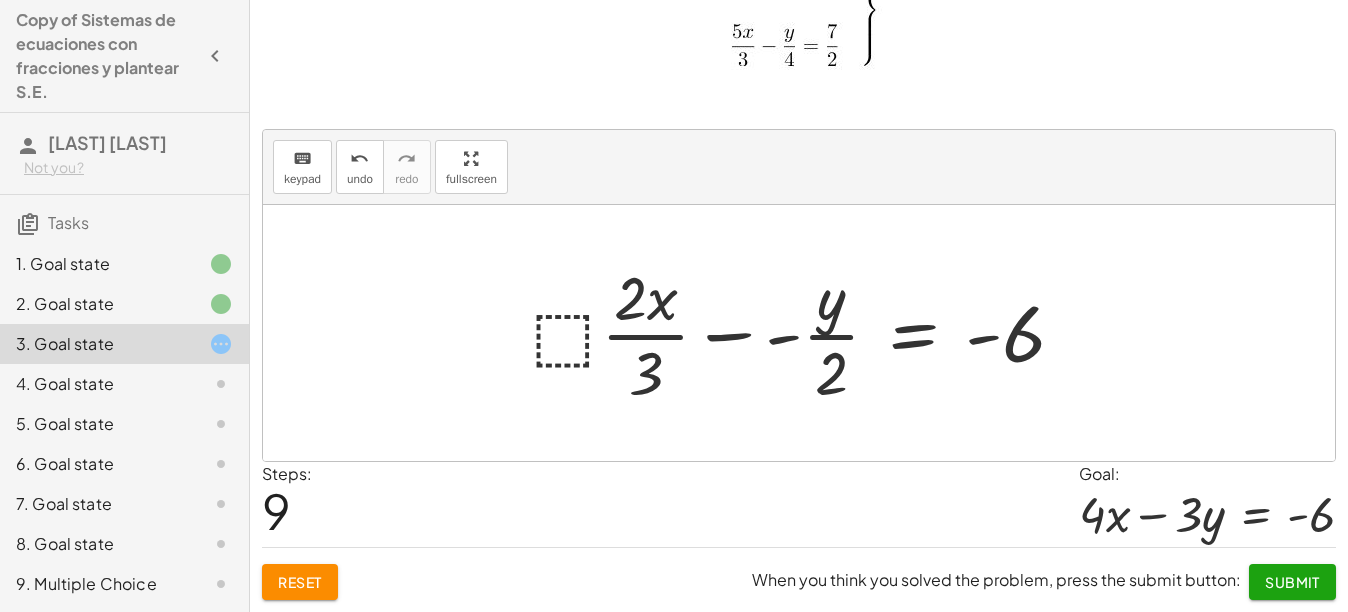 click on "keyboard keypad undo undo redo redo fullscreen" at bounding box center [799, 167] 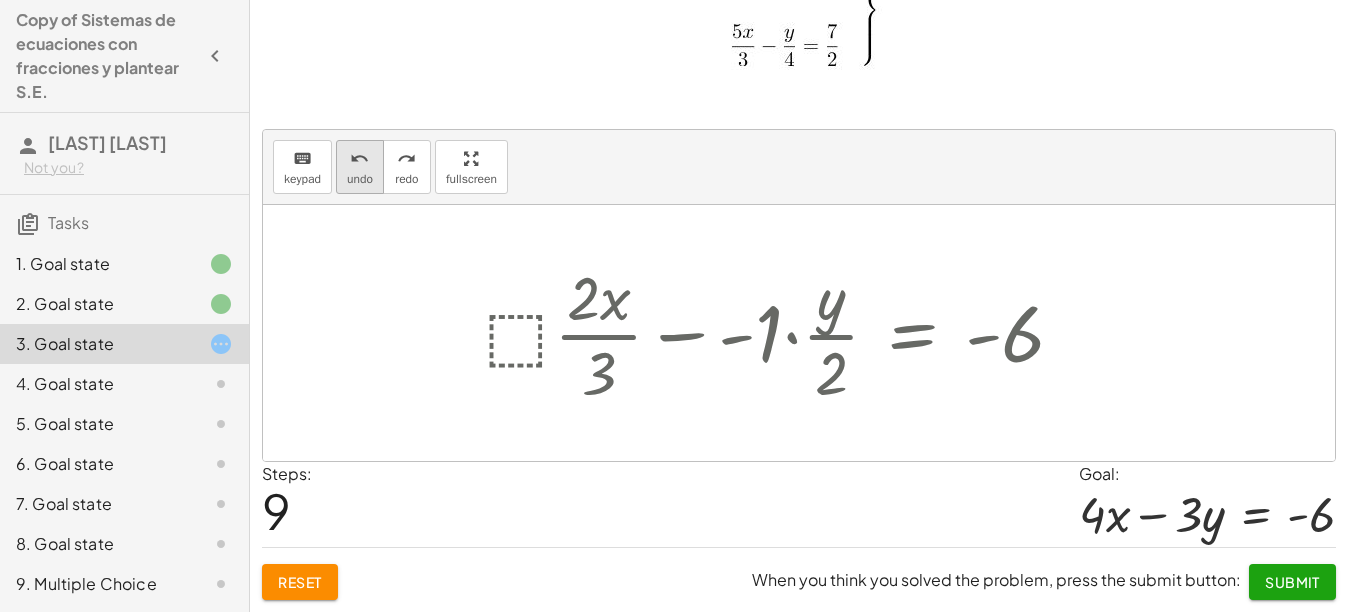 click on "undo undo" at bounding box center (360, 167) 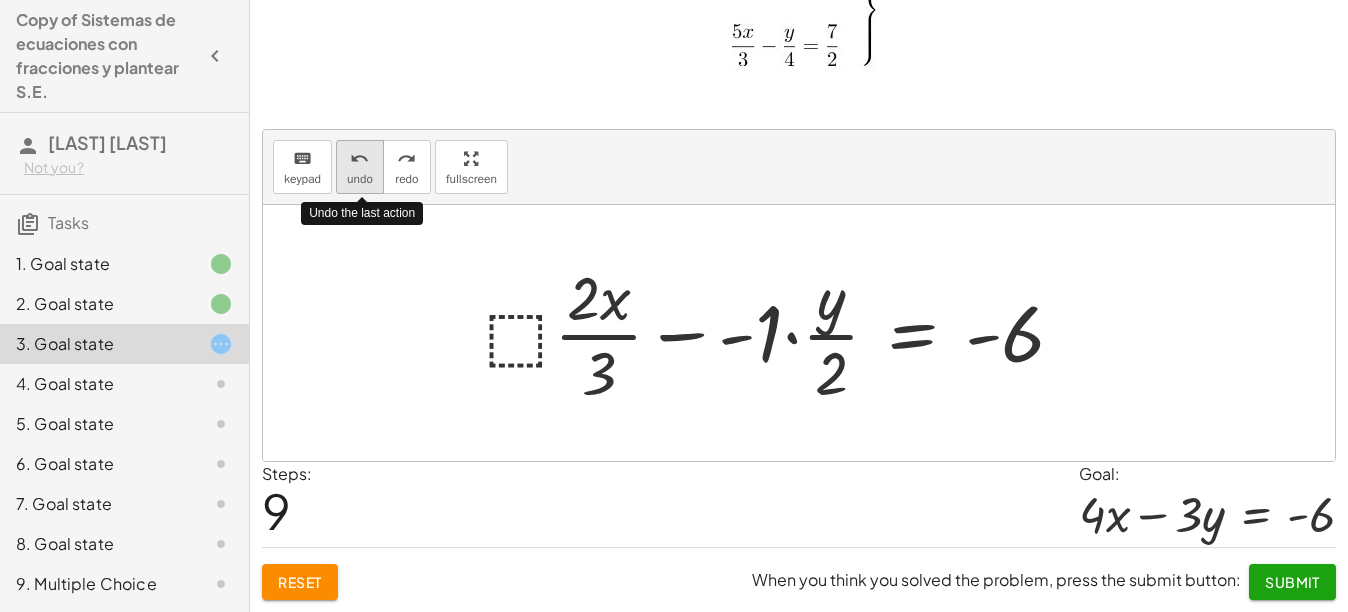click on "undo undo" at bounding box center [360, 167] 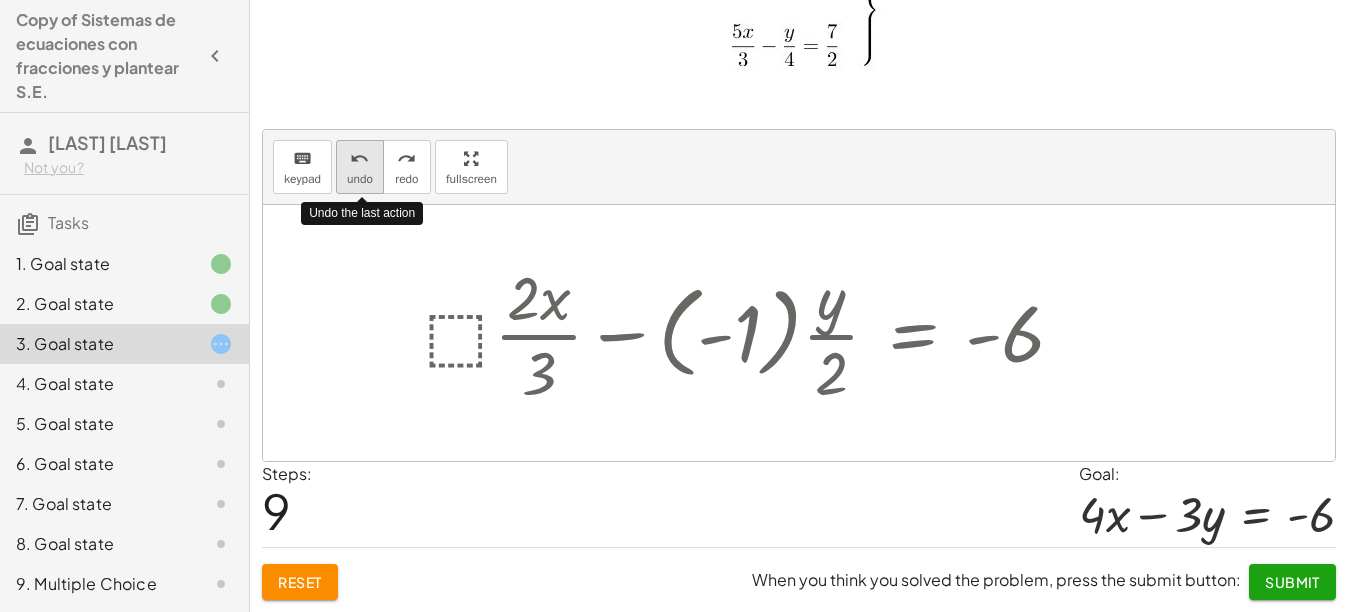 click on "undo undo" at bounding box center (360, 167) 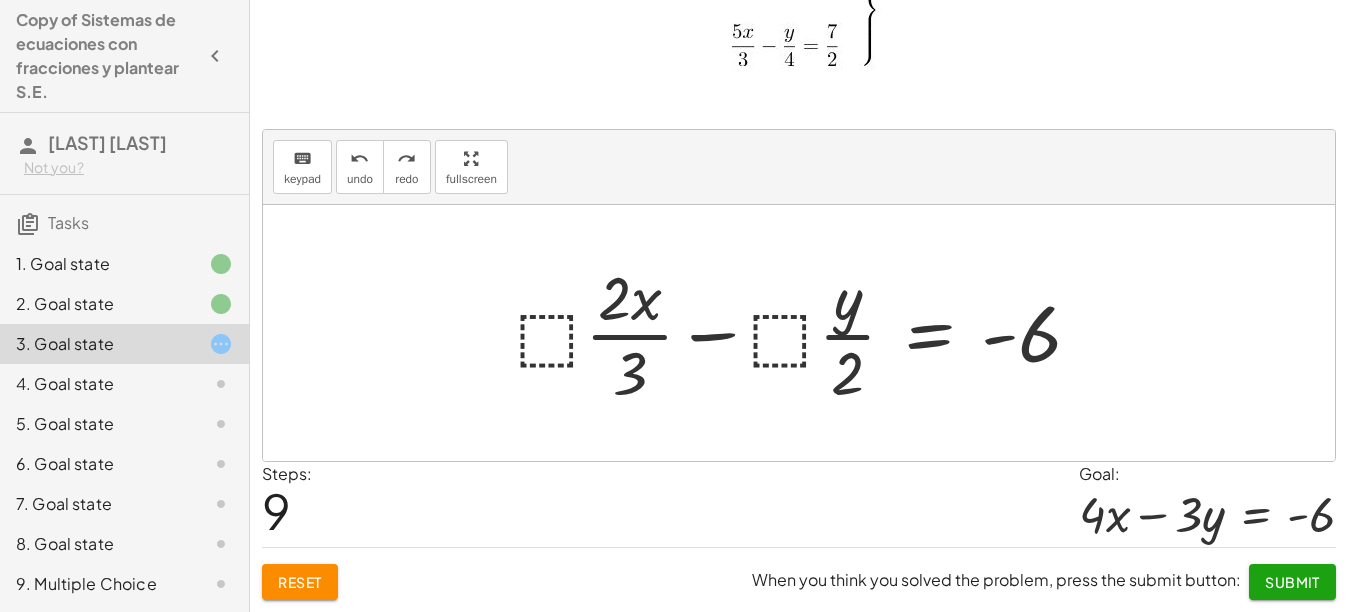 click at bounding box center [806, 333] 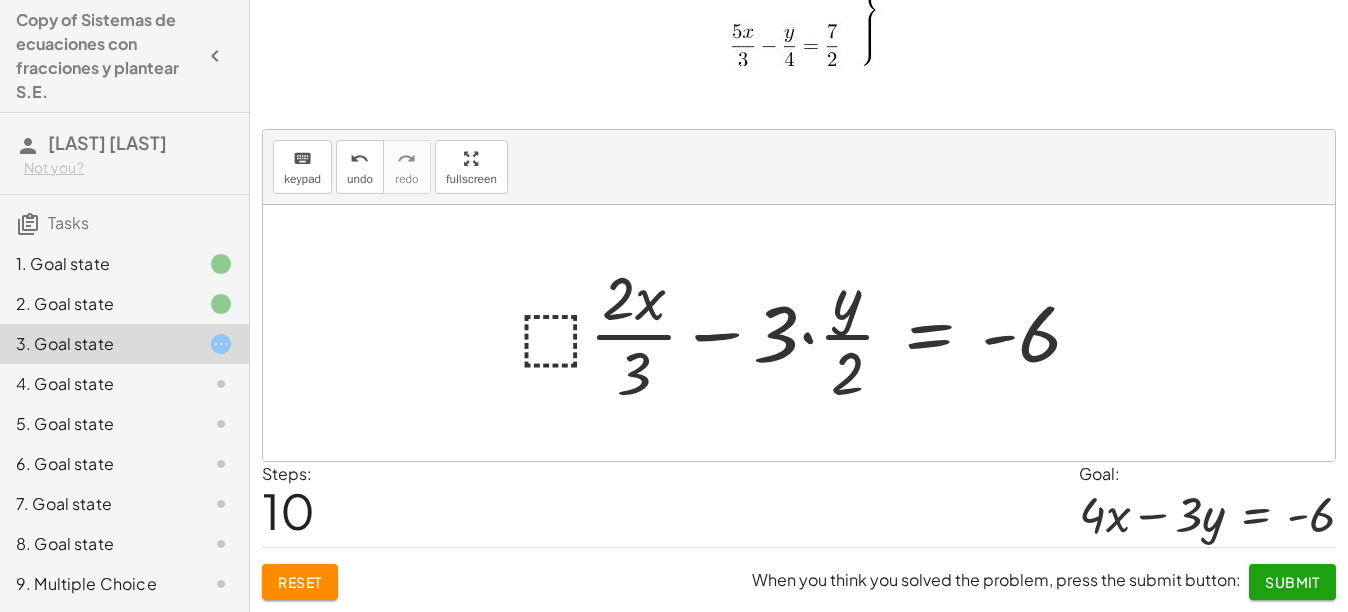 click at bounding box center [808, 333] 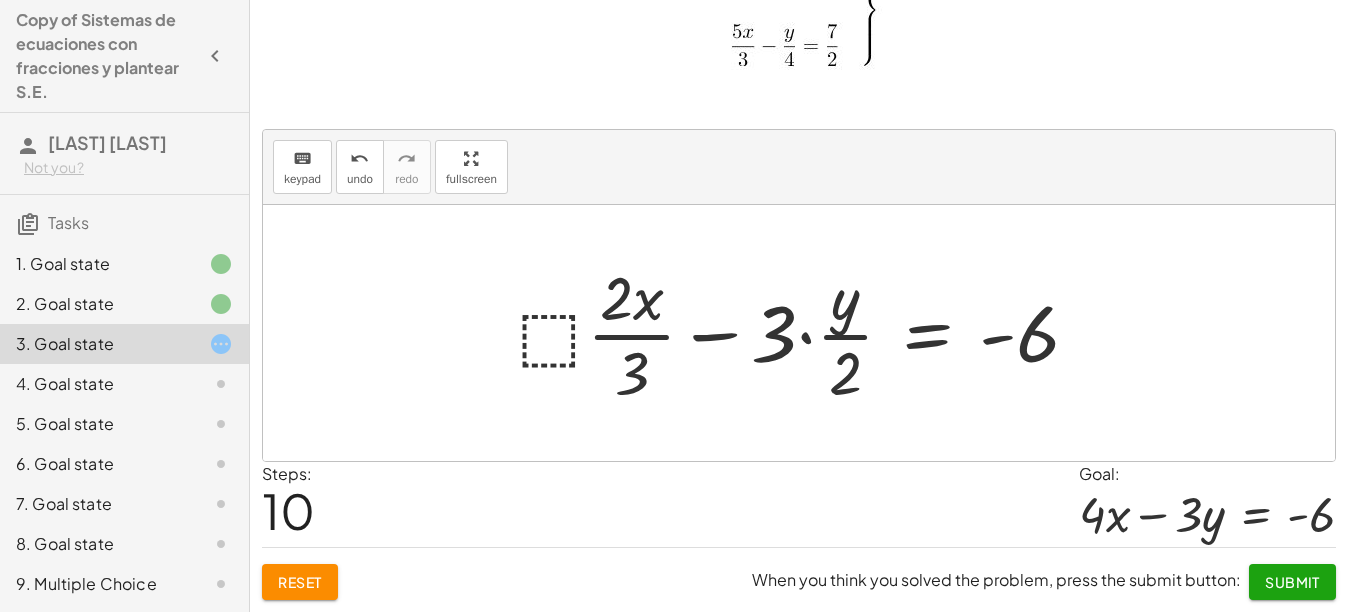 click at bounding box center [806, 333] 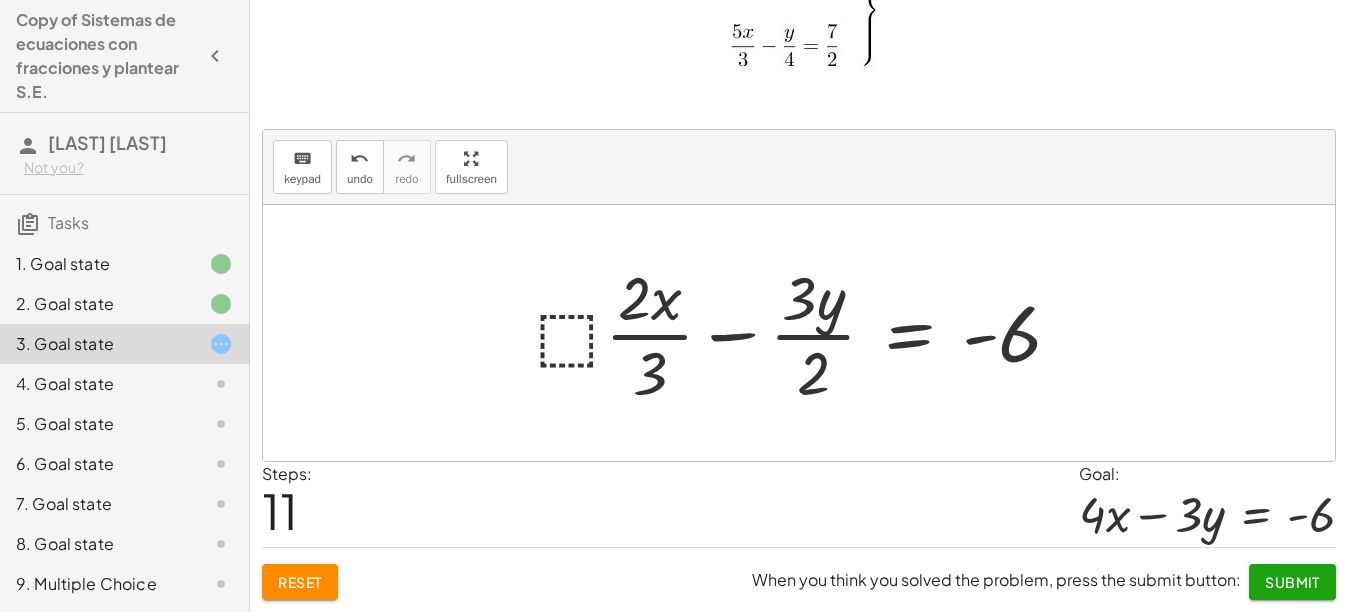 click at bounding box center [807, 333] 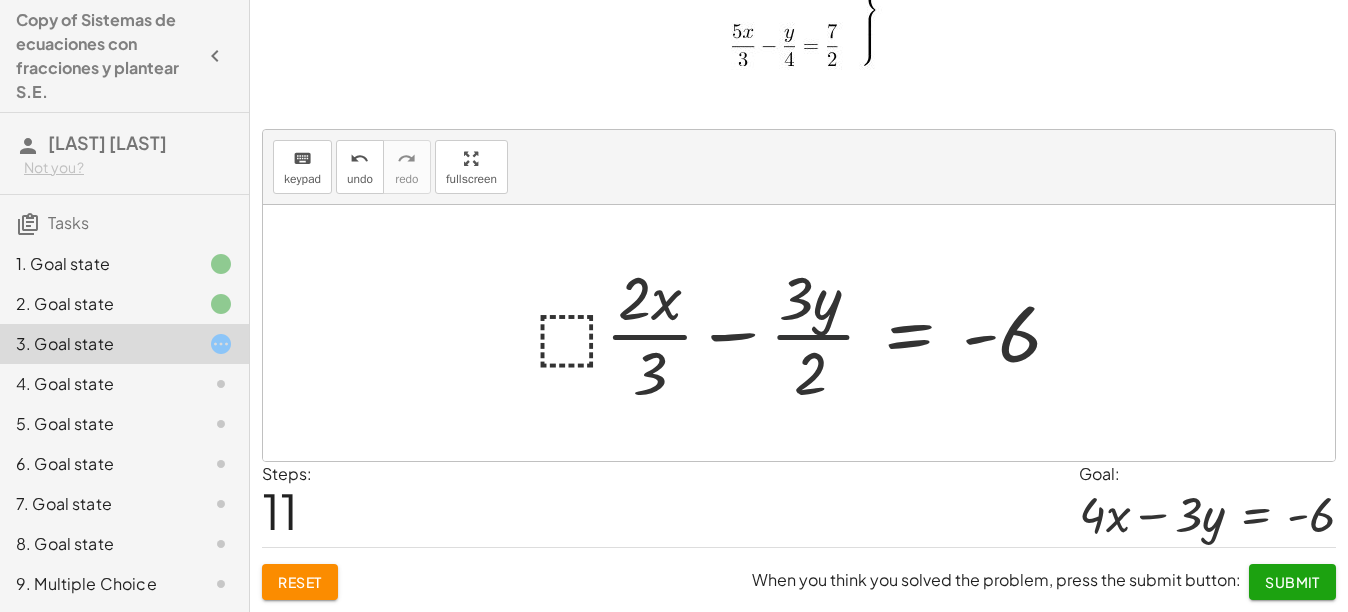 click at bounding box center [807, 333] 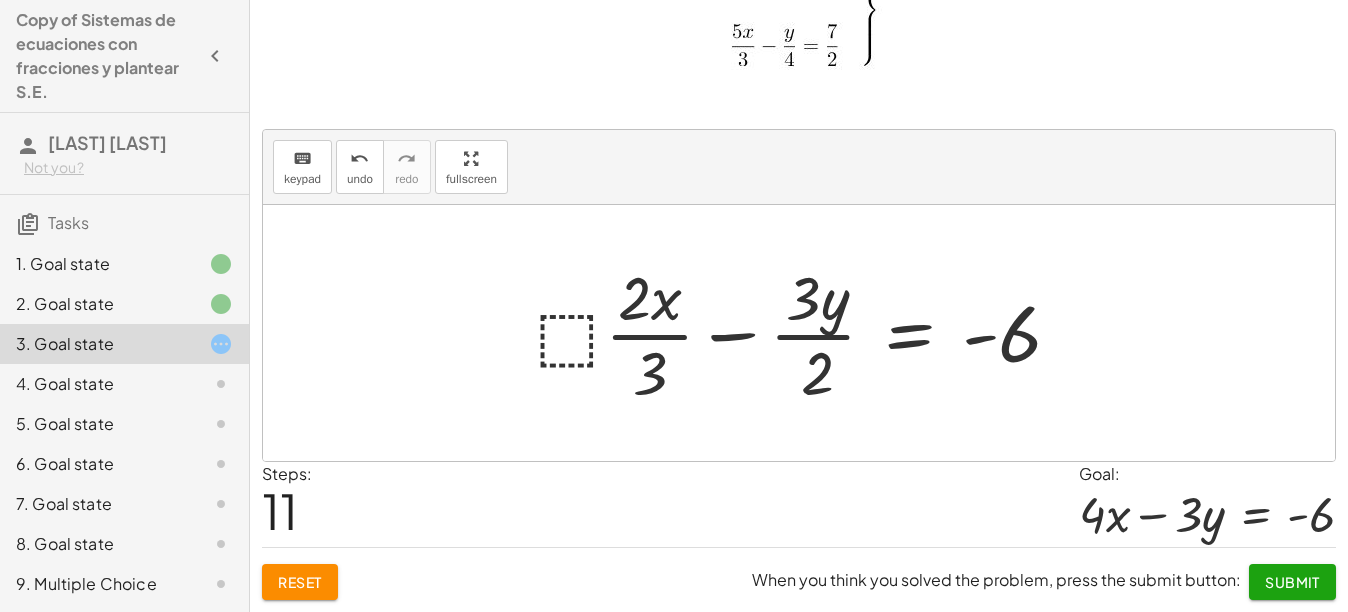 click at bounding box center [807, 333] 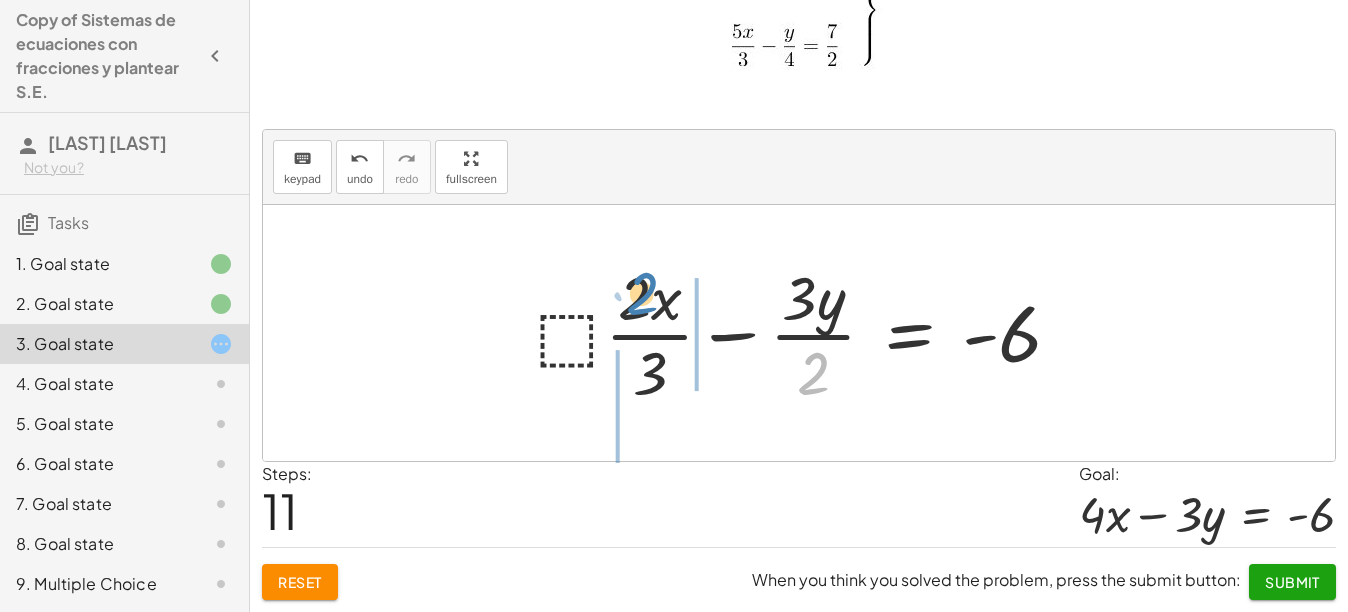 drag, startPoint x: 816, startPoint y: 379, endPoint x: 640, endPoint y: 297, distance: 194.16487 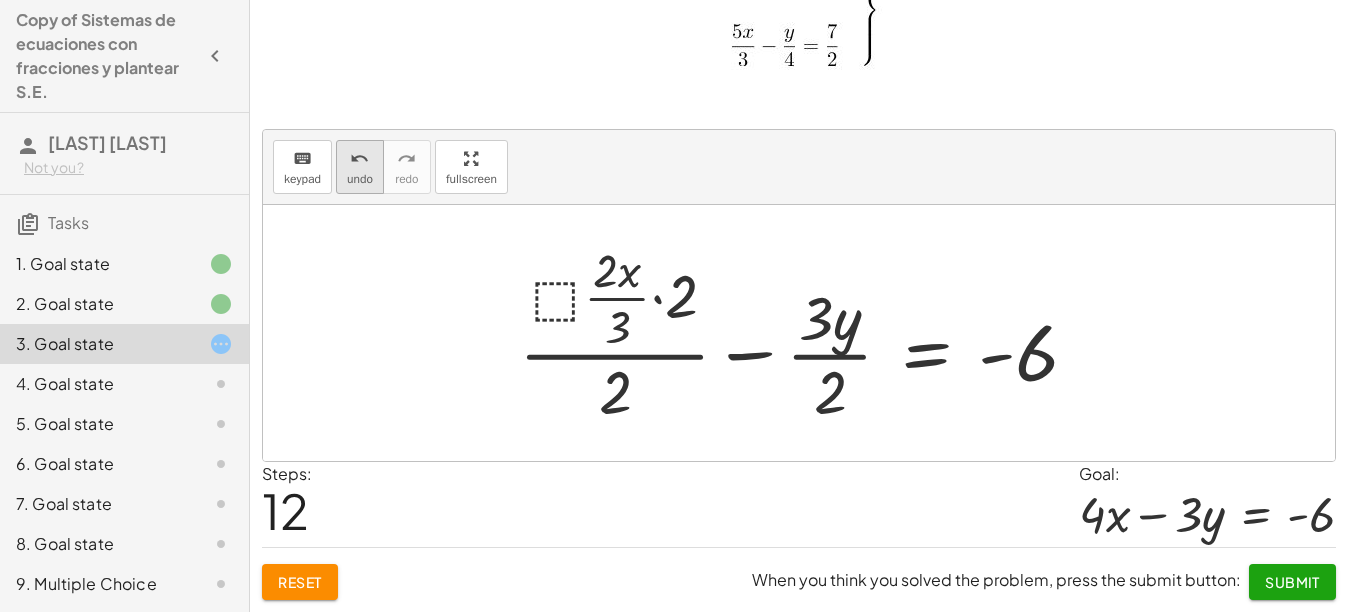 click on "undo undo" at bounding box center (360, 167) 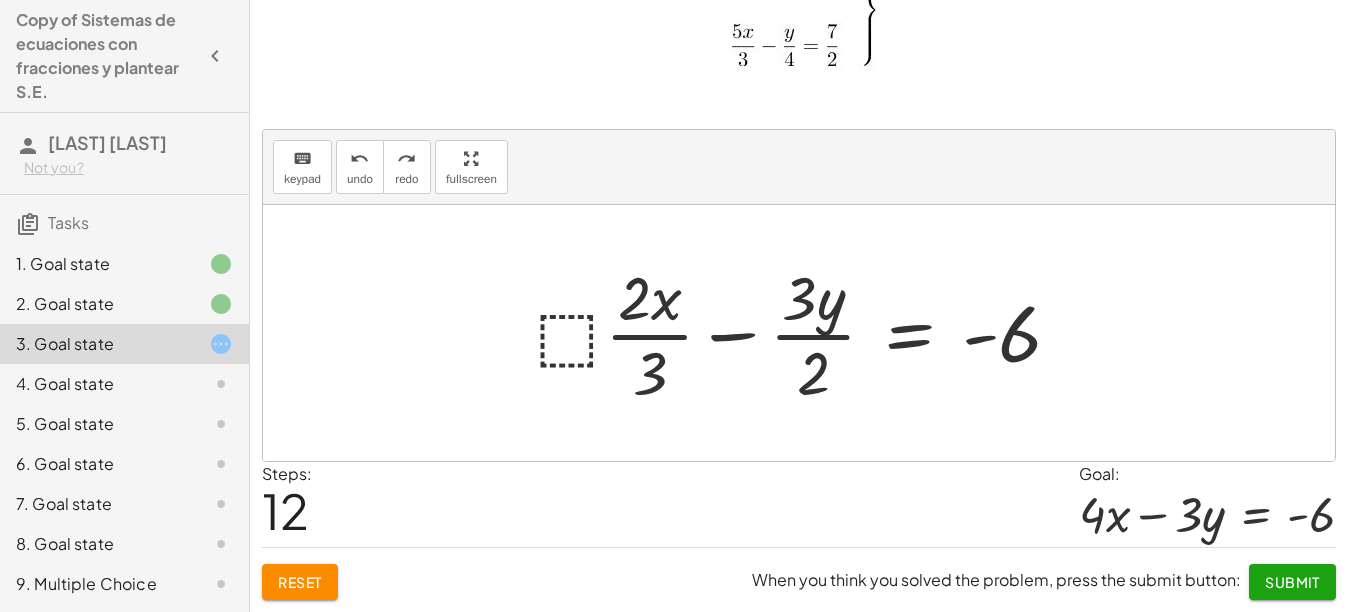 click at bounding box center [807, 333] 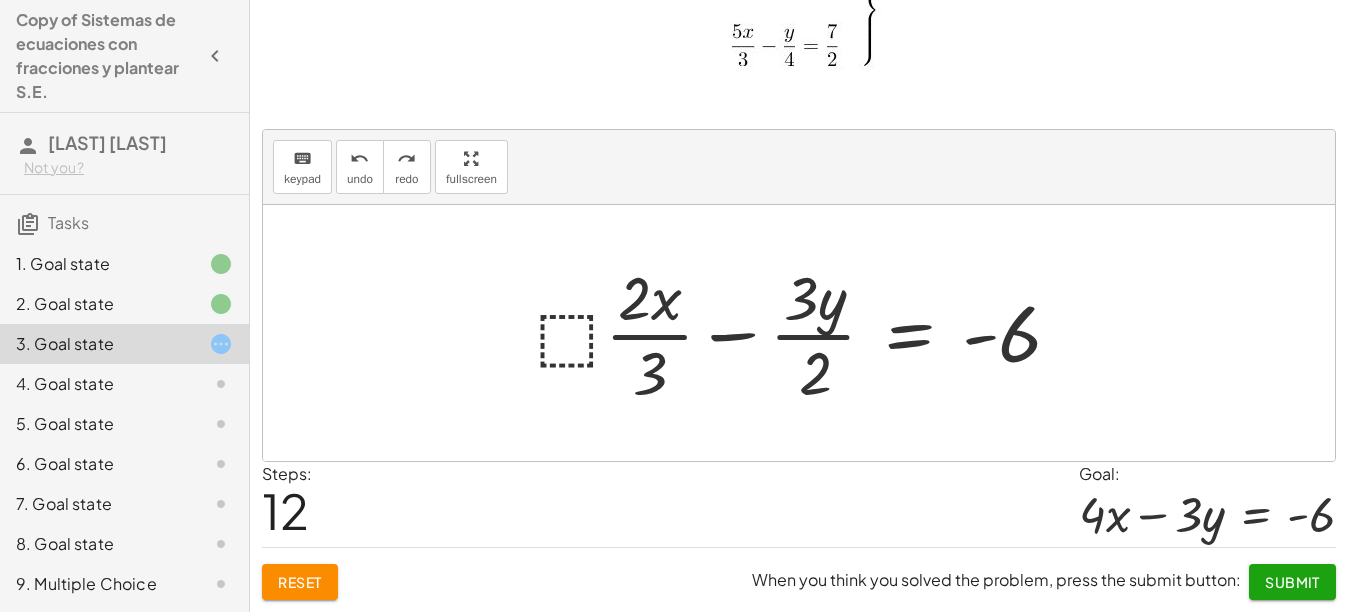 click at bounding box center [807, 333] 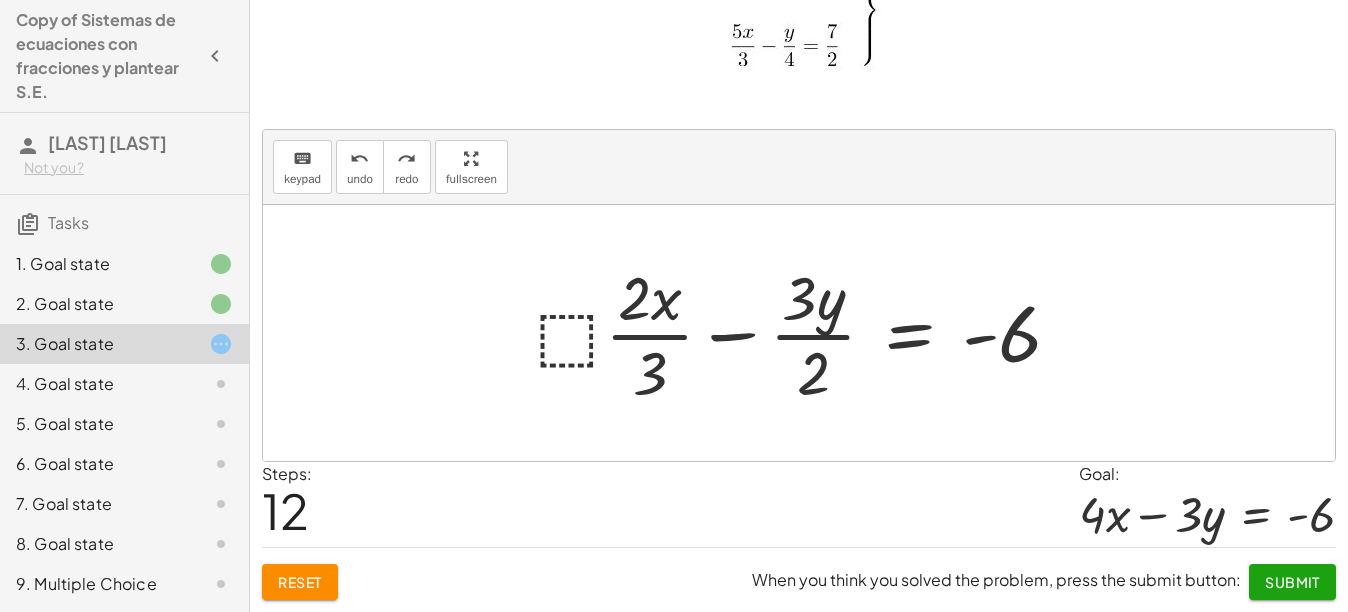 click at bounding box center (807, 333) 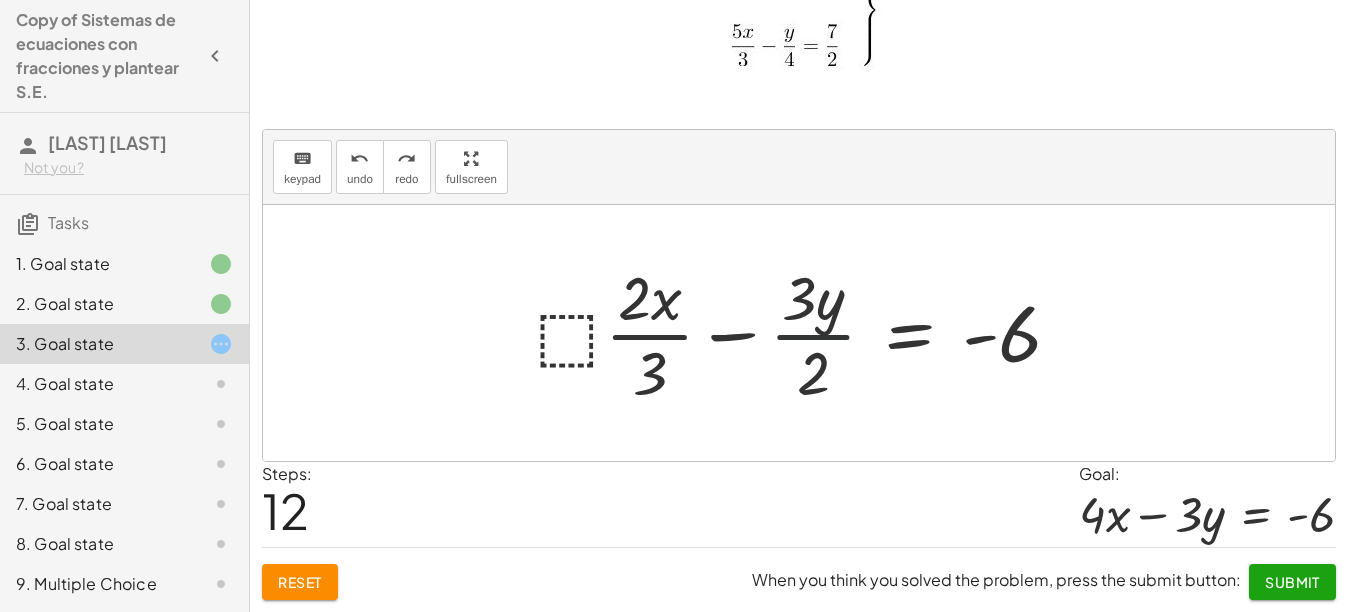 click at bounding box center [807, 333] 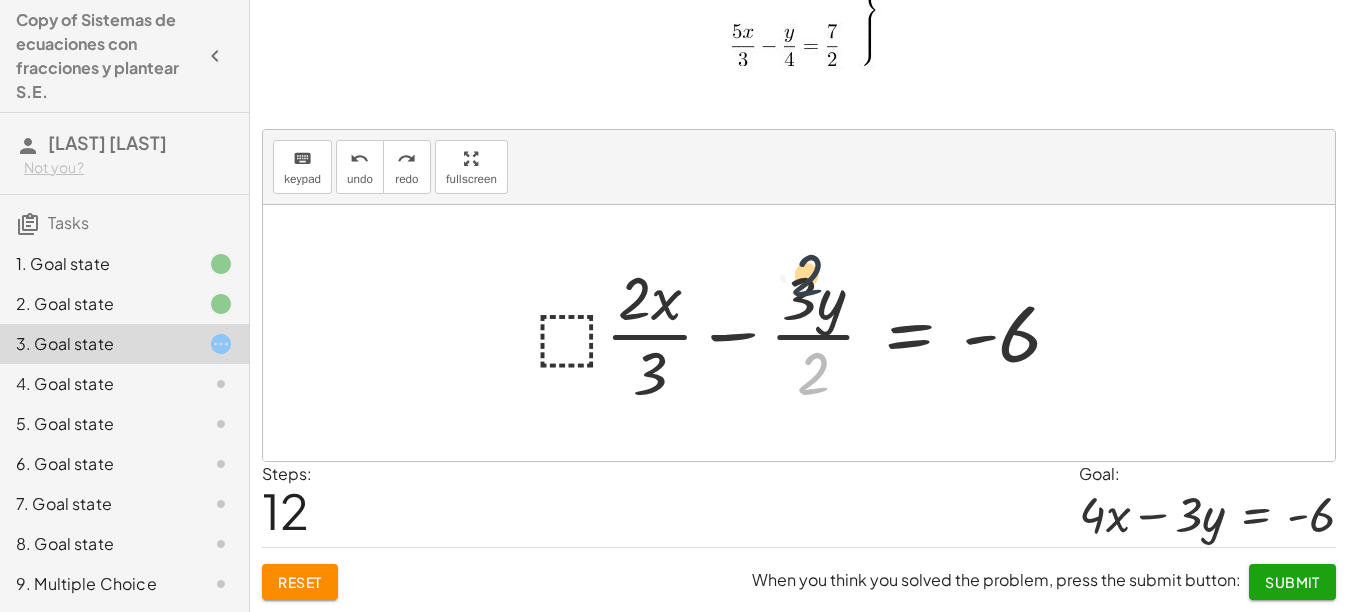 drag, startPoint x: 805, startPoint y: 377, endPoint x: 798, endPoint y: 272, distance: 105.23308 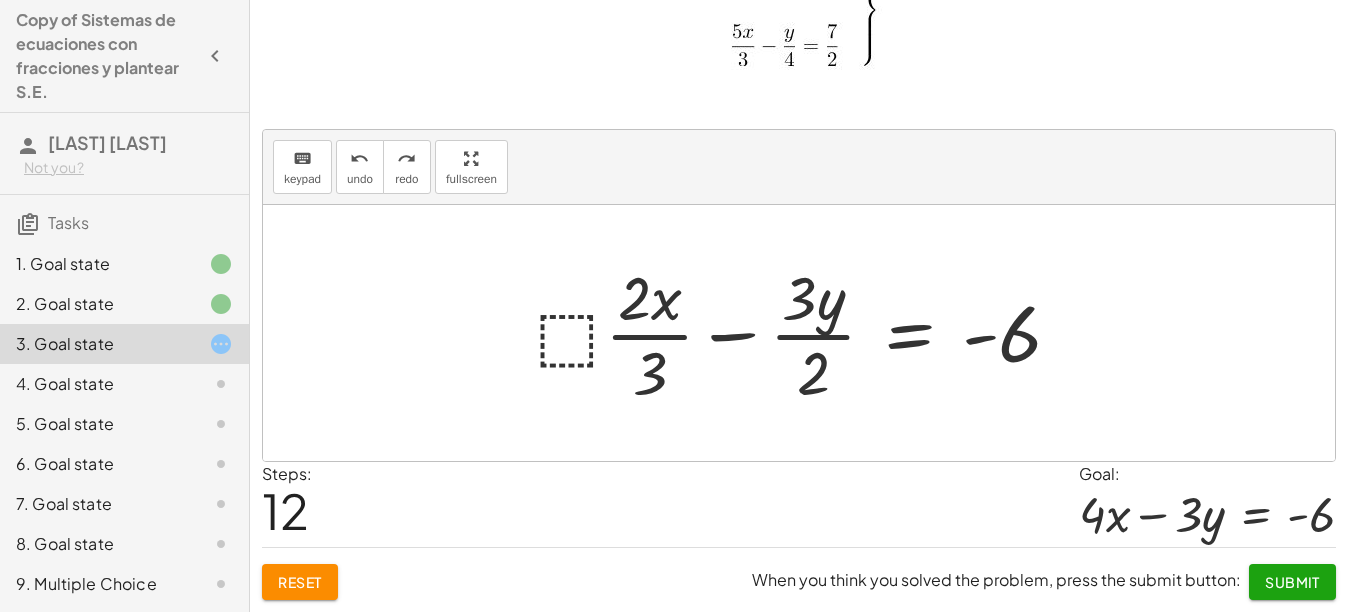 click at bounding box center (807, 333) 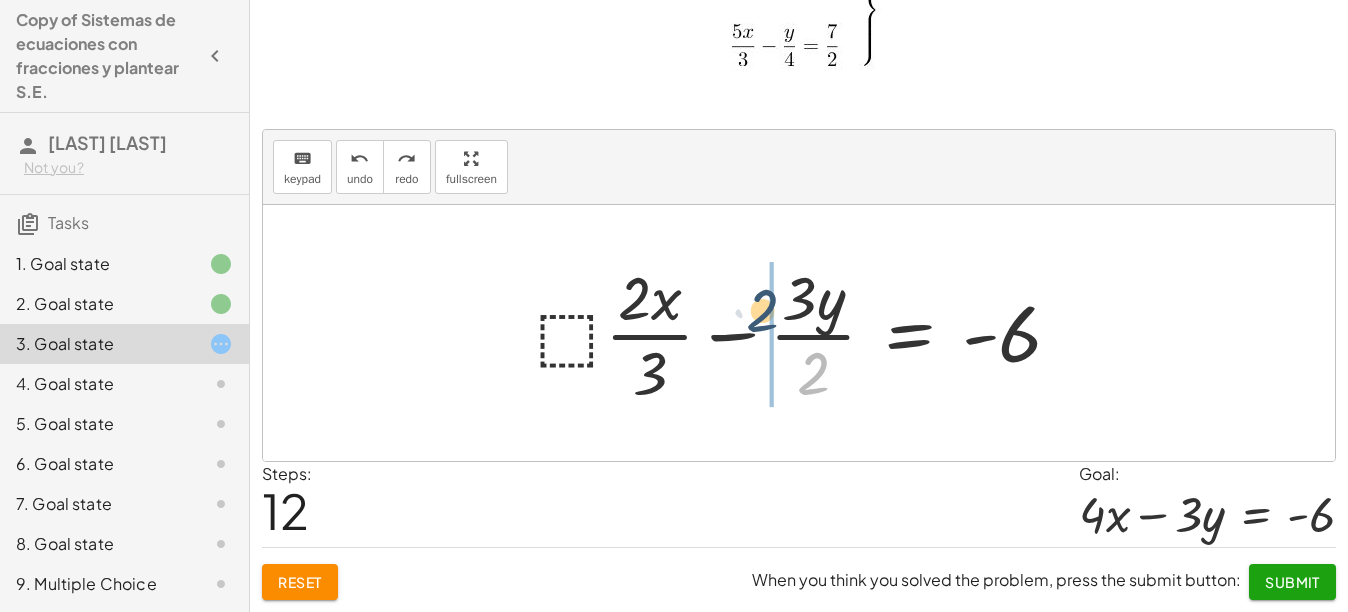 drag, startPoint x: 827, startPoint y: 367, endPoint x: 780, endPoint y: 305, distance: 77.801025 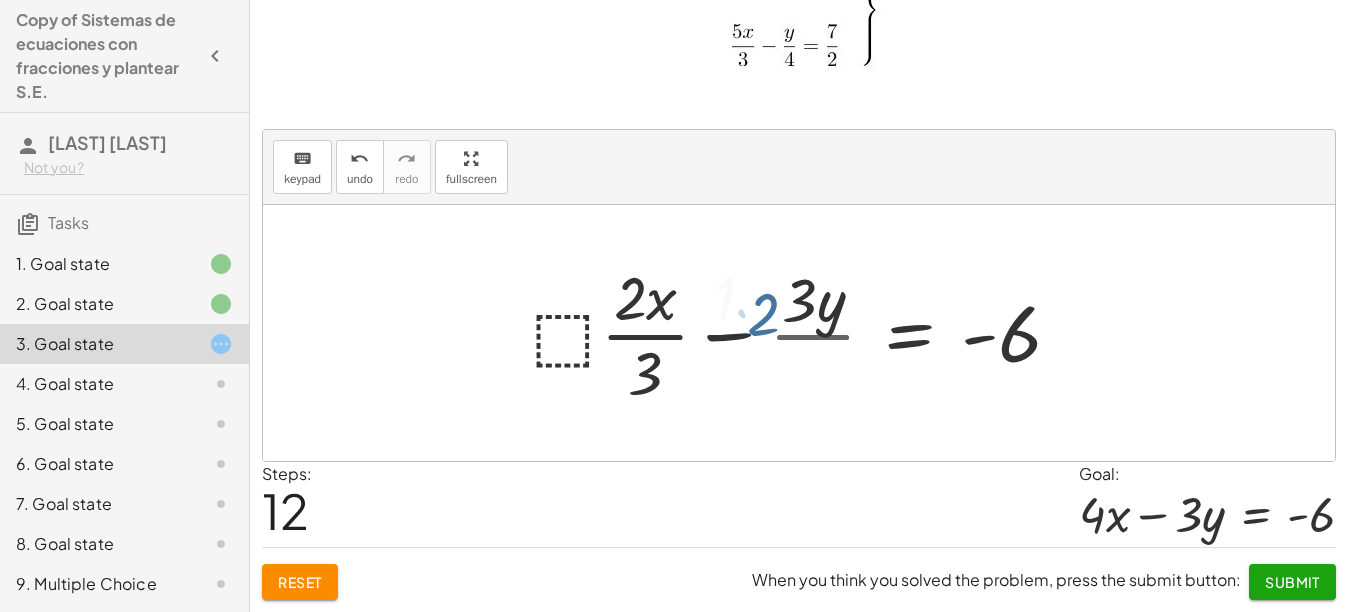 click at bounding box center (770, 333) 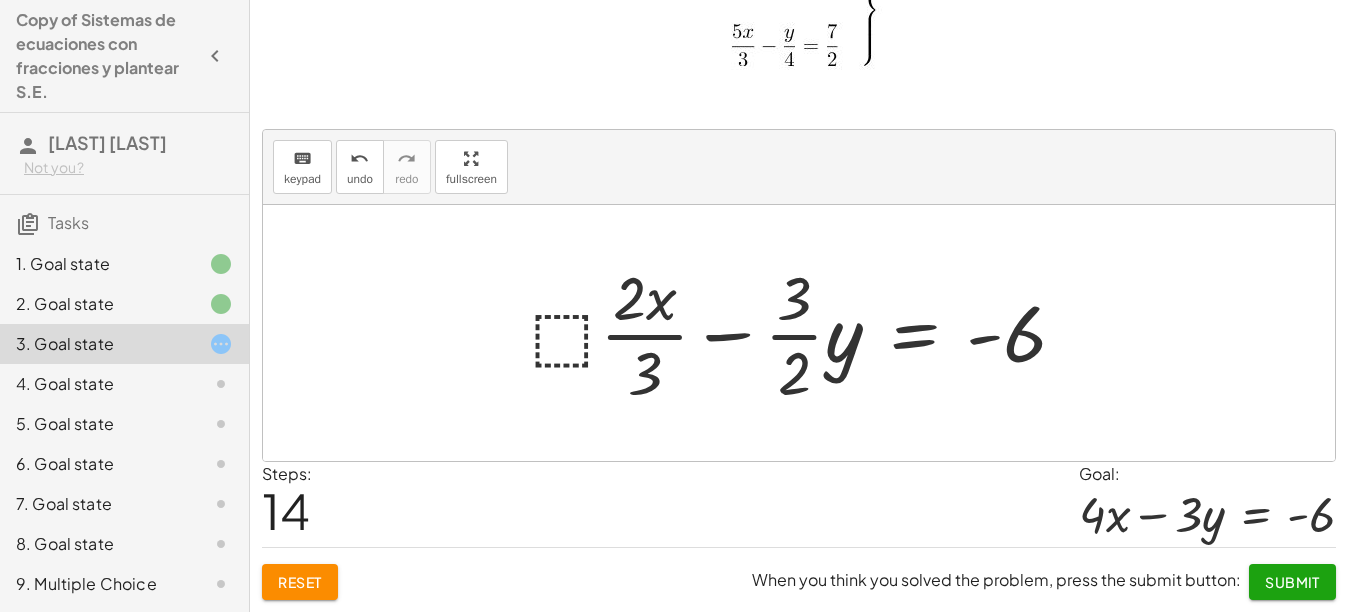 click at bounding box center [806, 333] 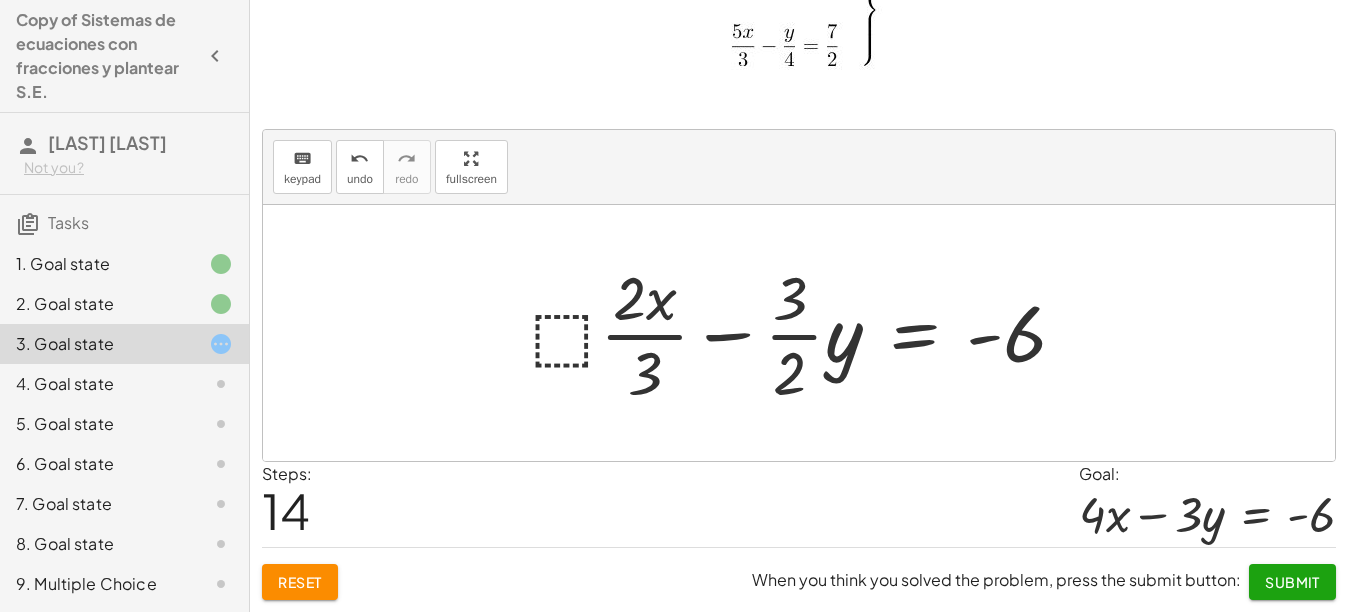 click at bounding box center [806, 333] 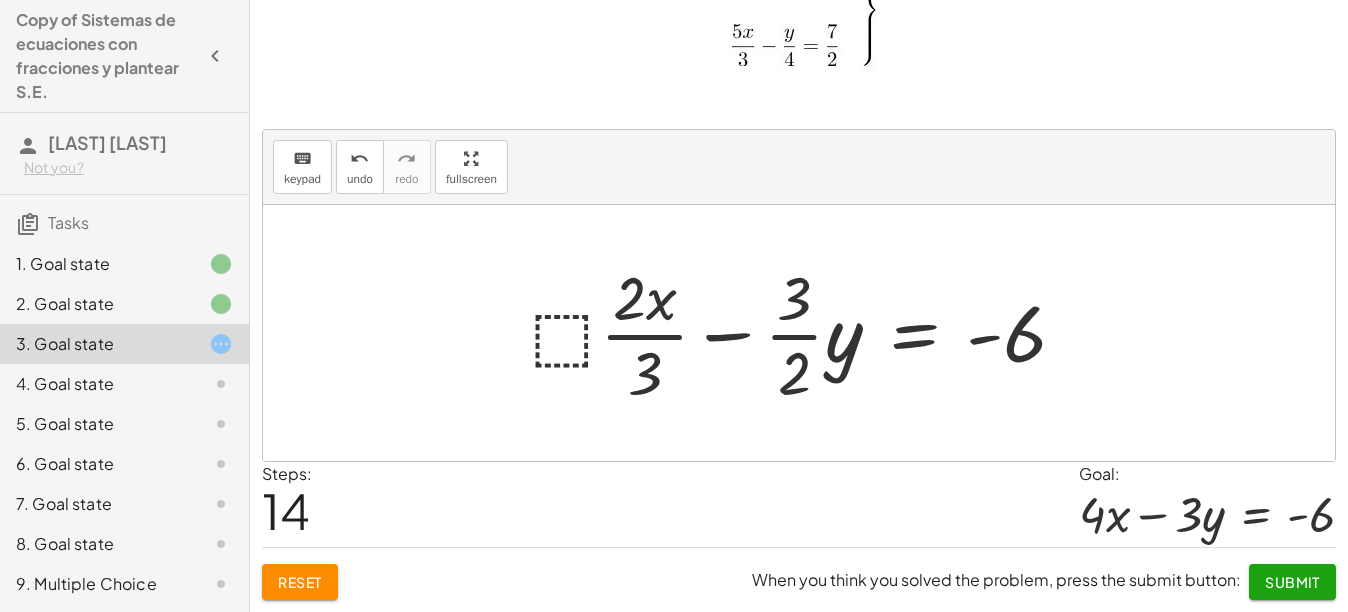 click at bounding box center [806, 333] 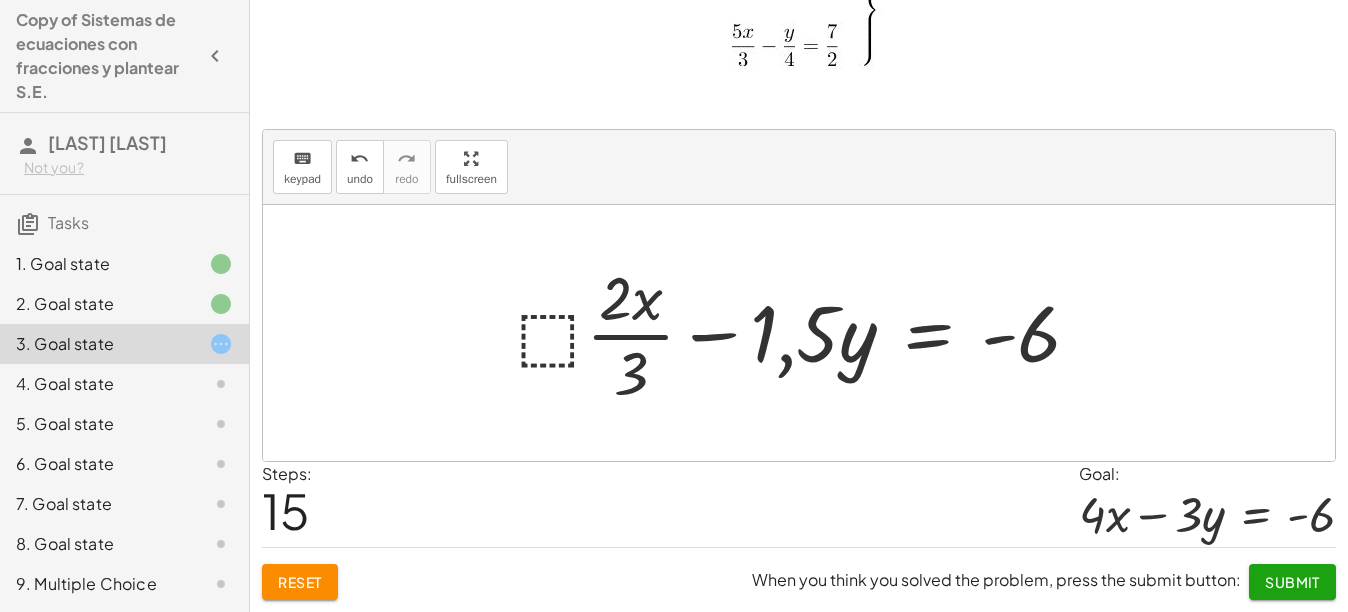 click at bounding box center [807, 333] 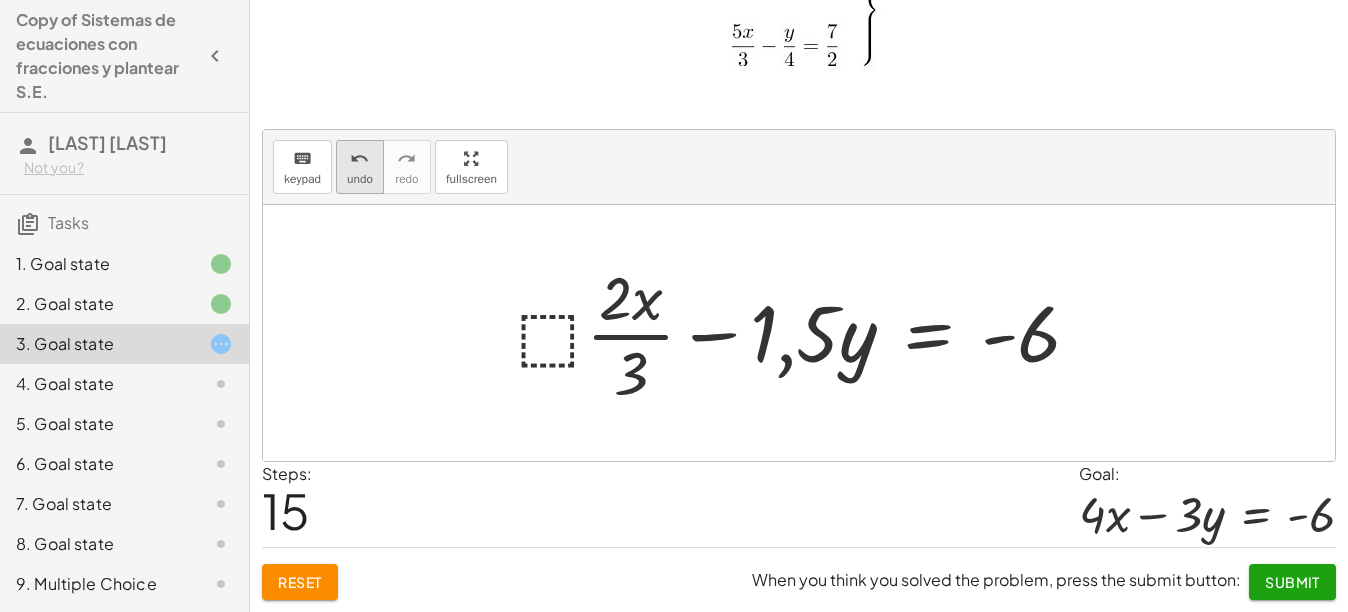 click on "undo" at bounding box center (360, 179) 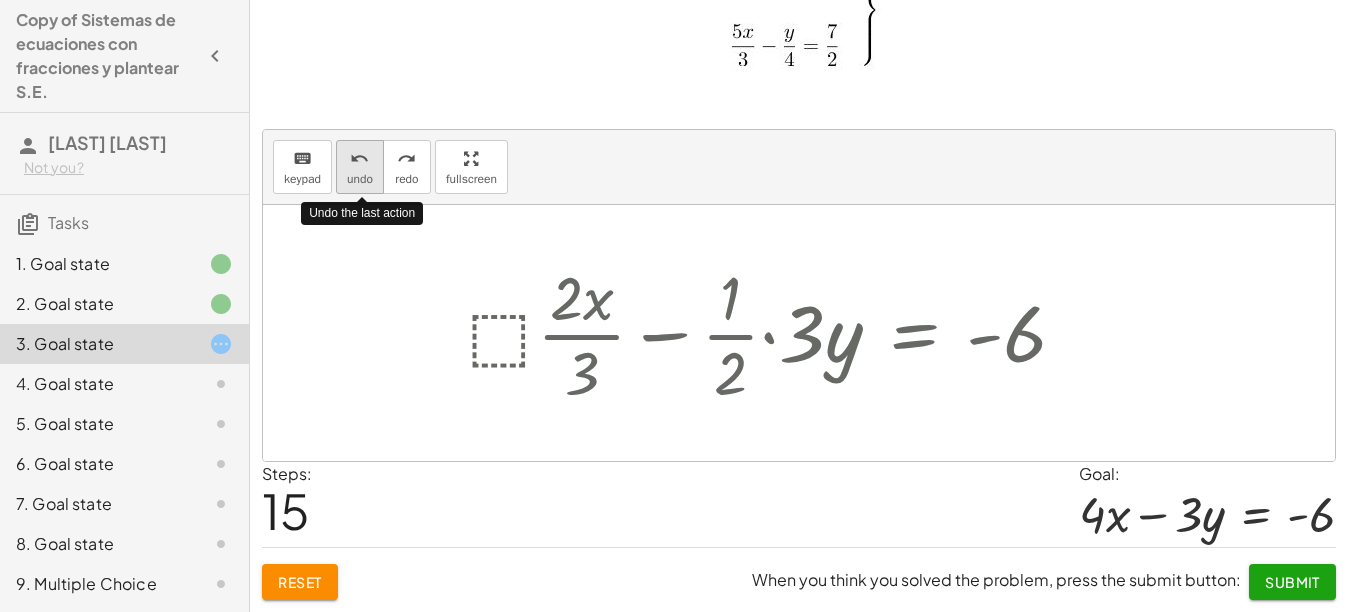 click on "undo" at bounding box center [360, 179] 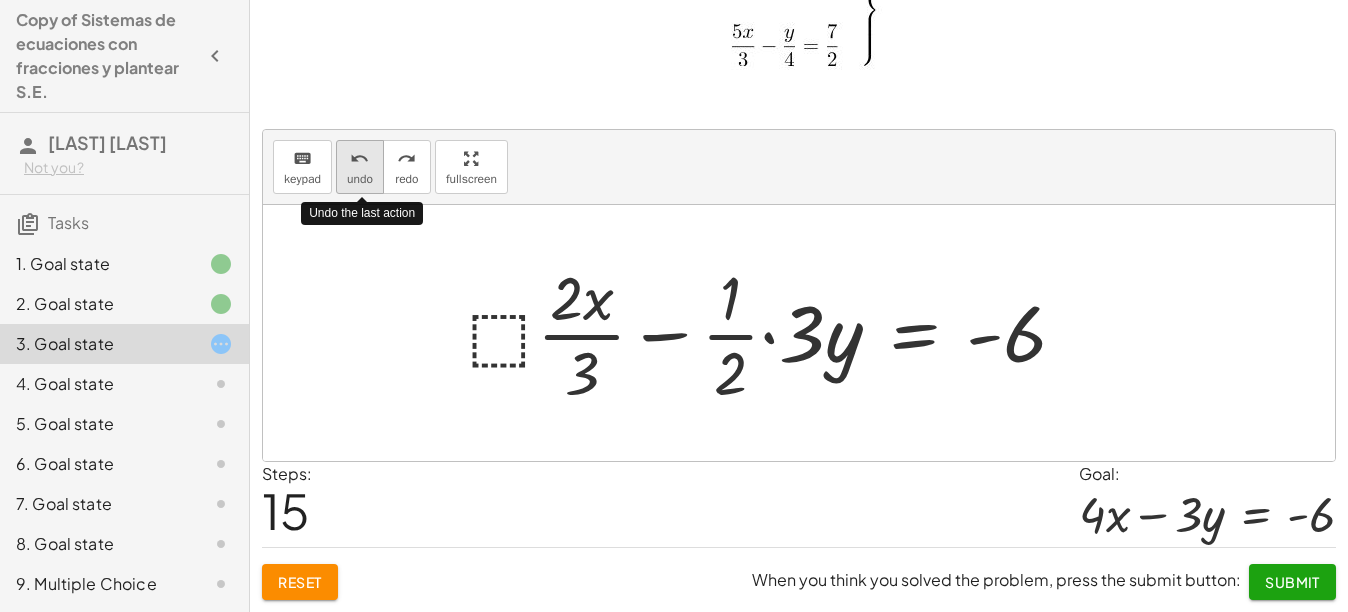 click on "undo" at bounding box center (360, 179) 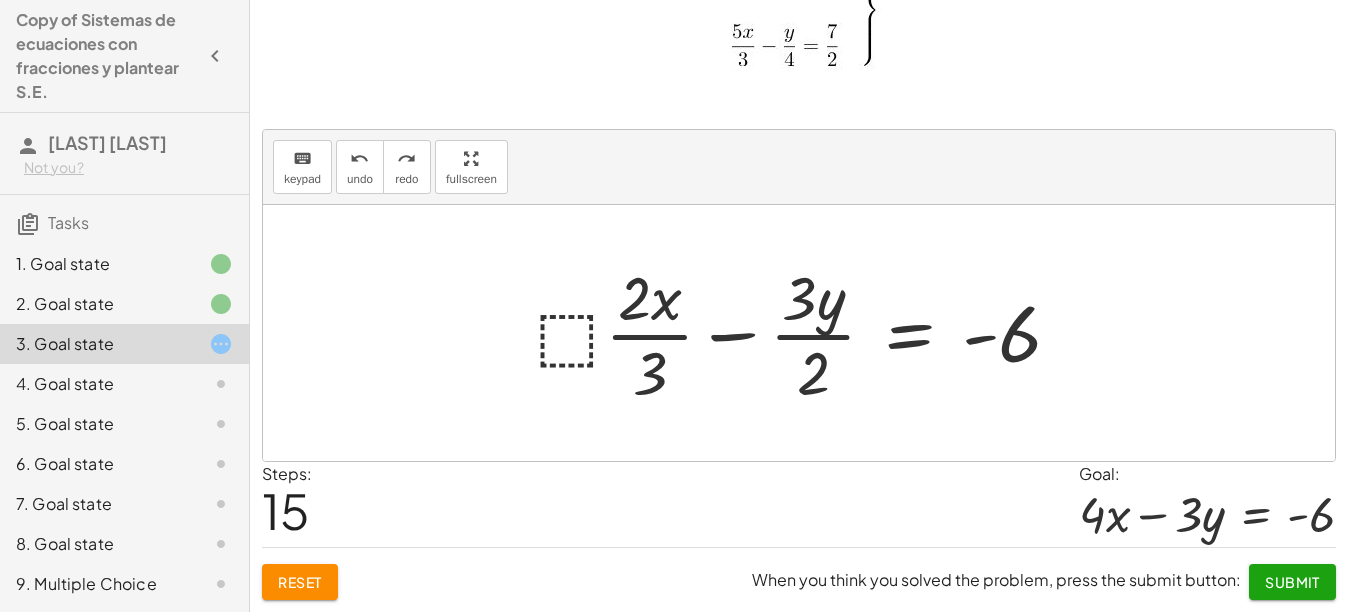 click at bounding box center (807, 333) 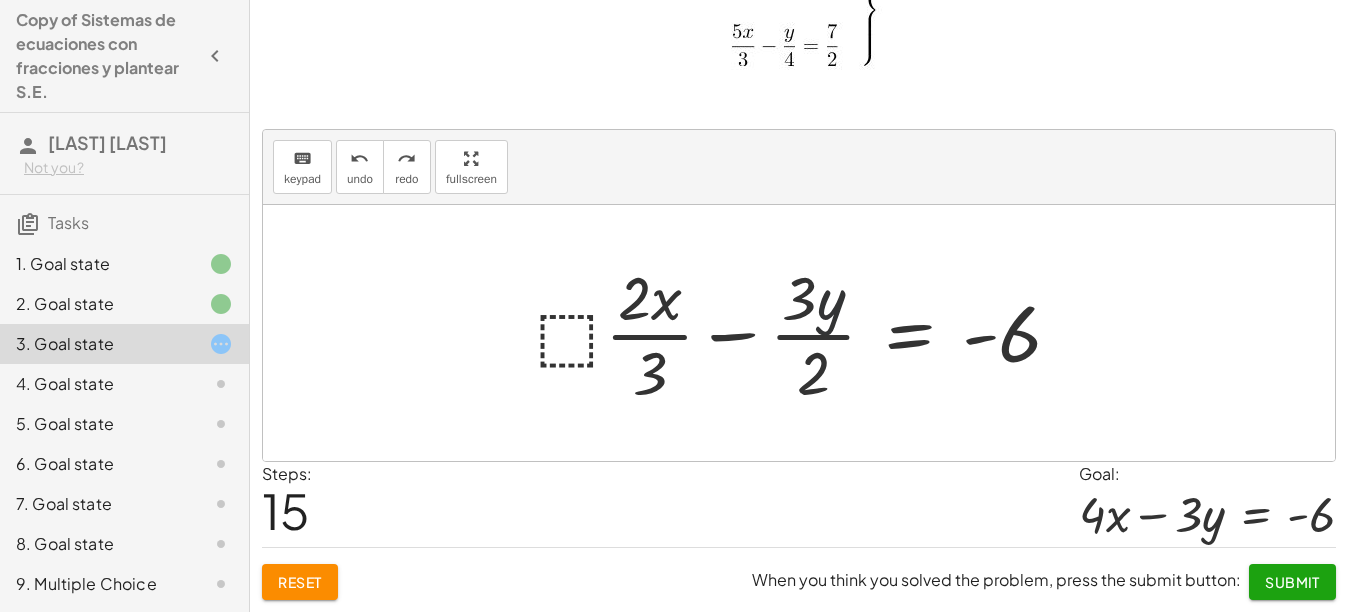drag, startPoint x: 828, startPoint y: 319, endPoint x: 832, endPoint y: 351, distance: 32.24903 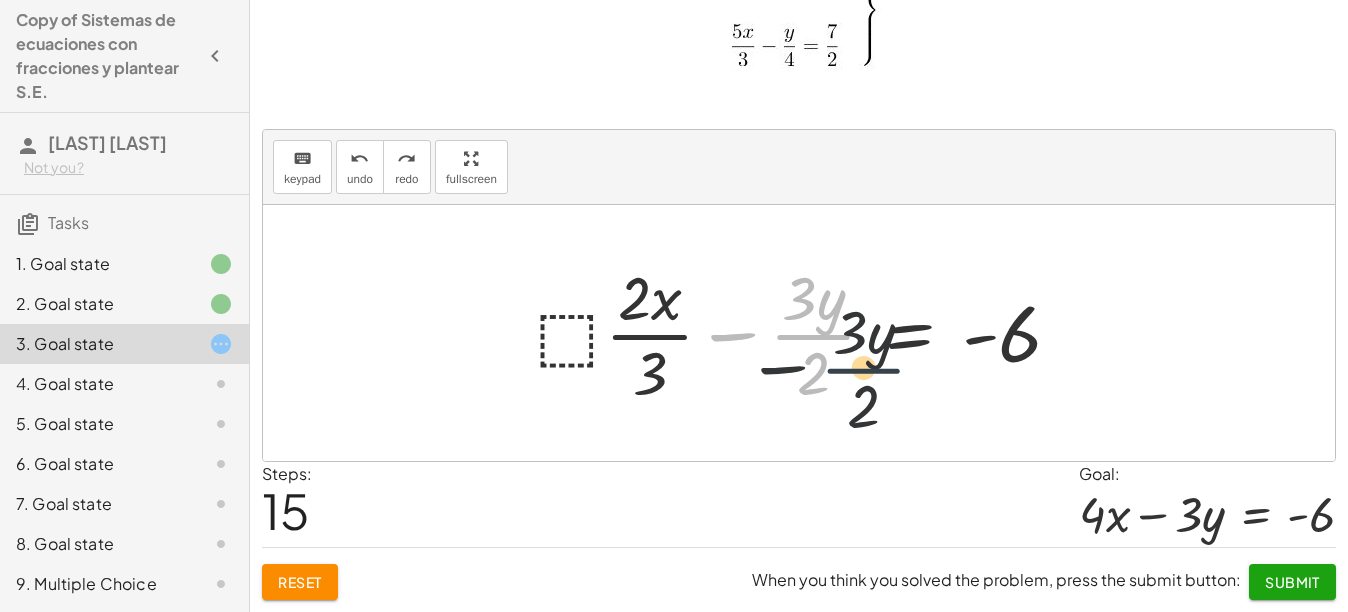 drag, startPoint x: 823, startPoint y: 335, endPoint x: 912, endPoint y: 372, distance: 96.38464 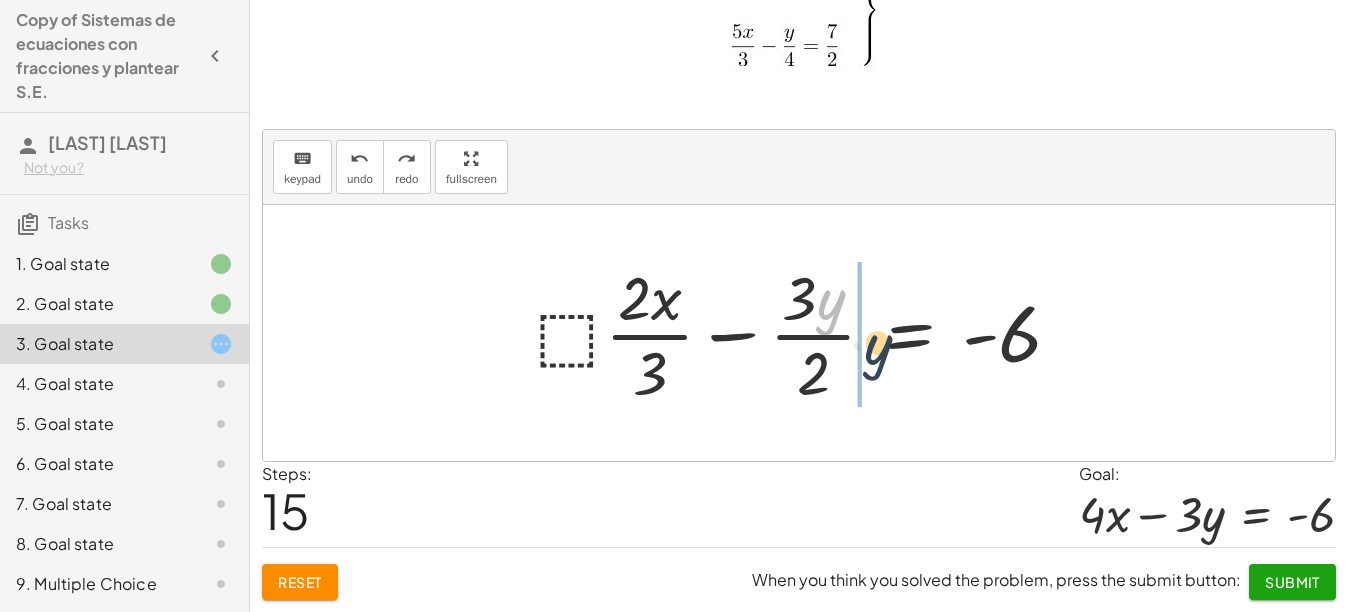 drag, startPoint x: 824, startPoint y: 298, endPoint x: 872, endPoint y: 343, distance: 65.795135 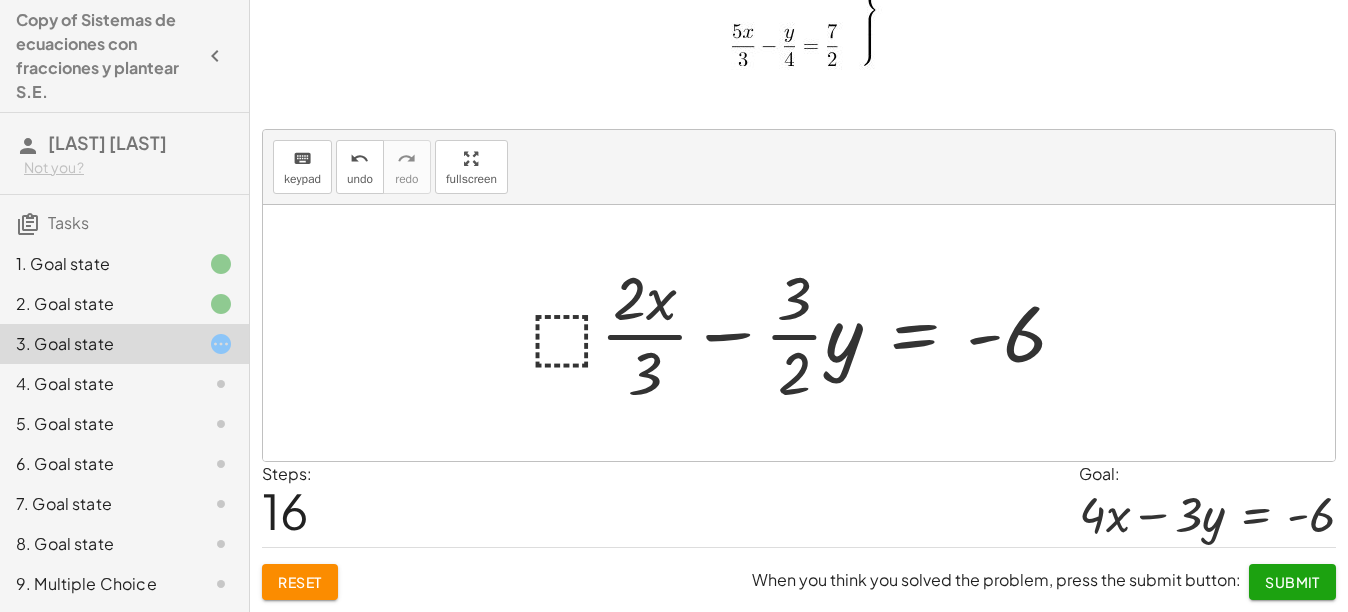 click at bounding box center [806, 333] 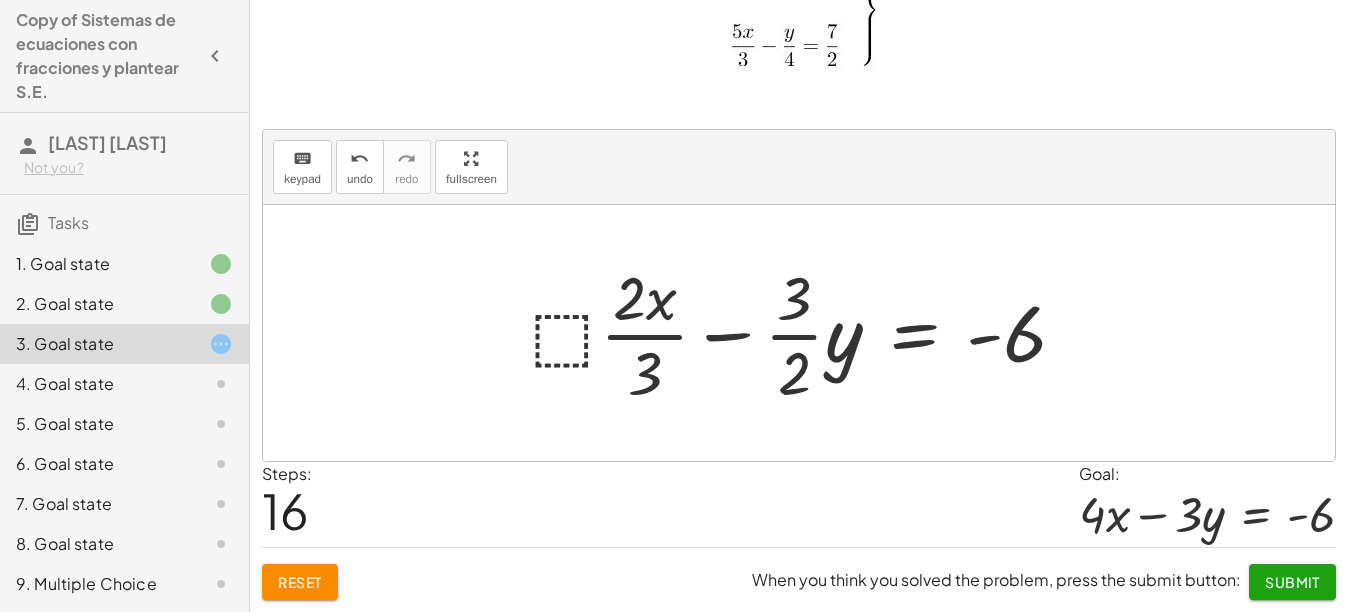 click at bounding box center (806, 333) 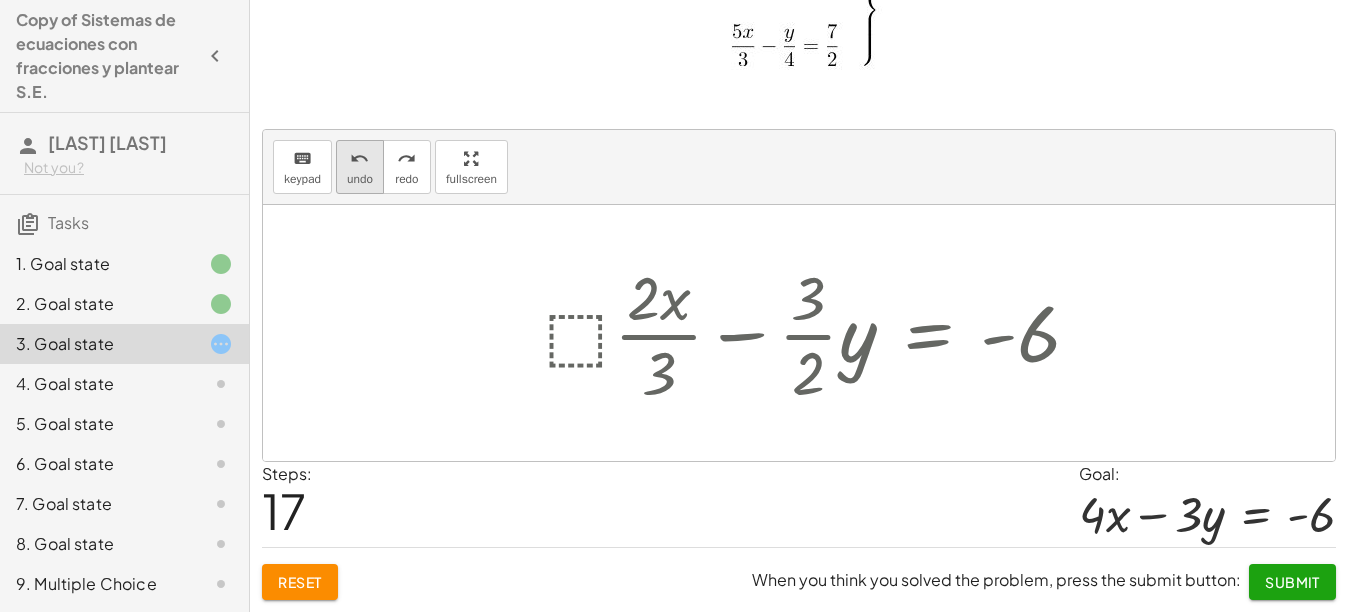 click on "undo undo" at bounding box center (360, 167) 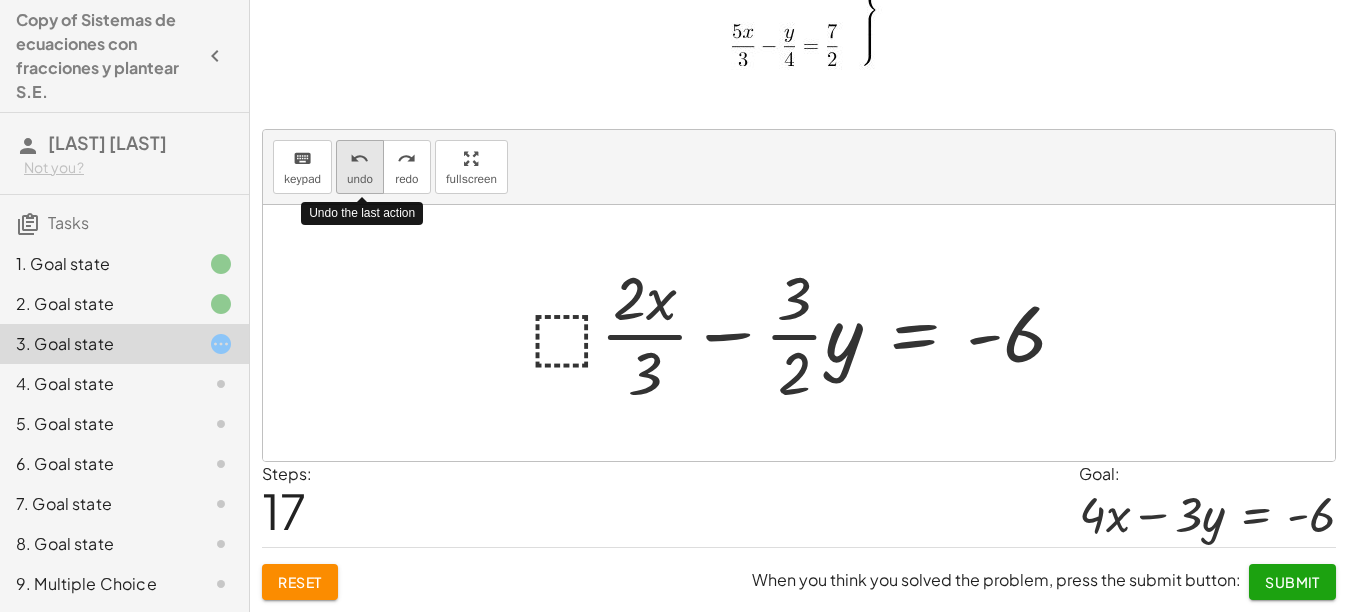 click on "undo undo" at bounding box center (360, 167) 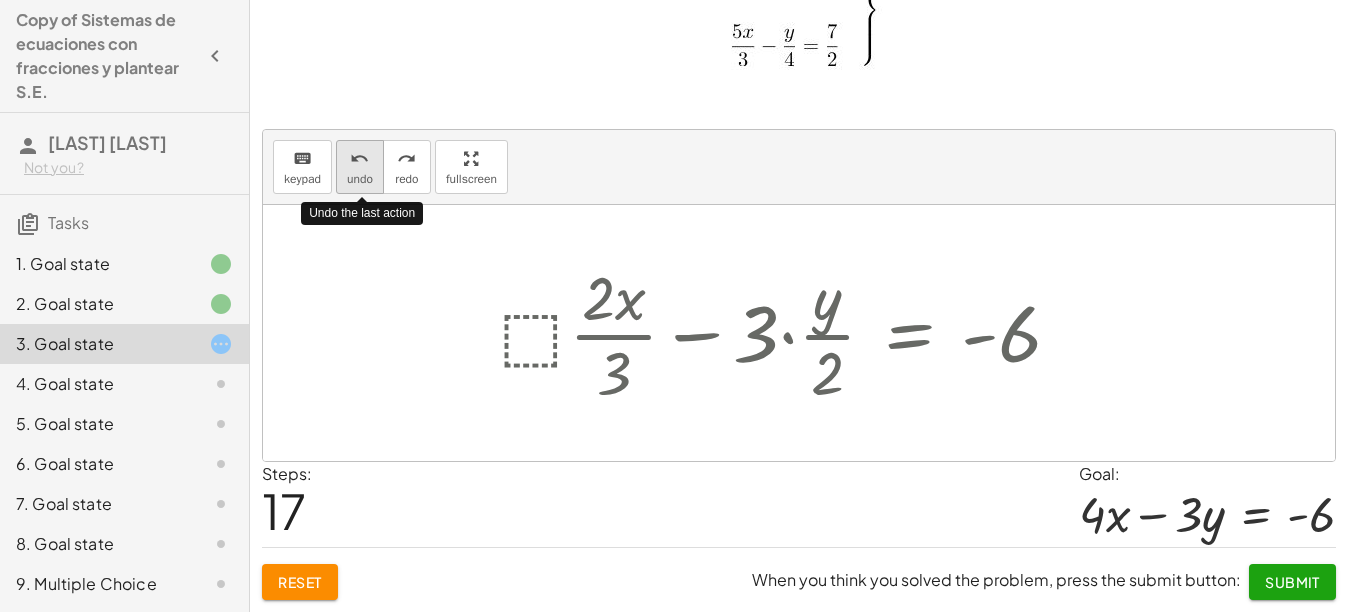 click on "undo undo" at bounding box center [360, 167] 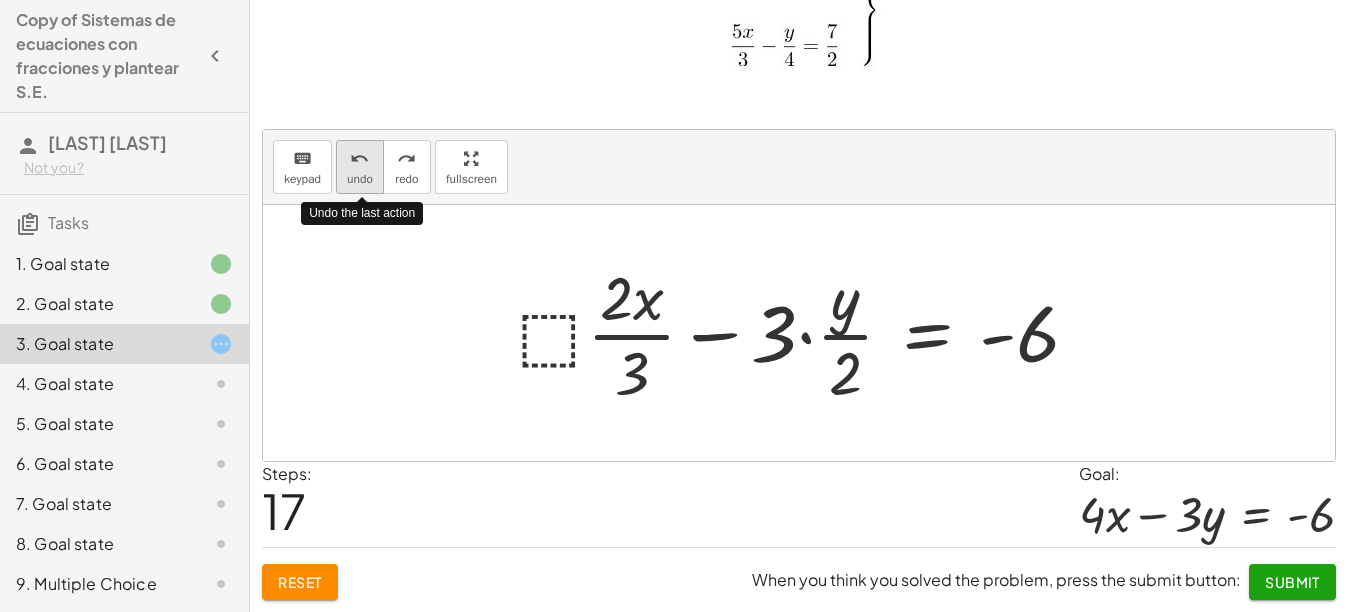 click on "undo undo" at bounding box center [360, 167] 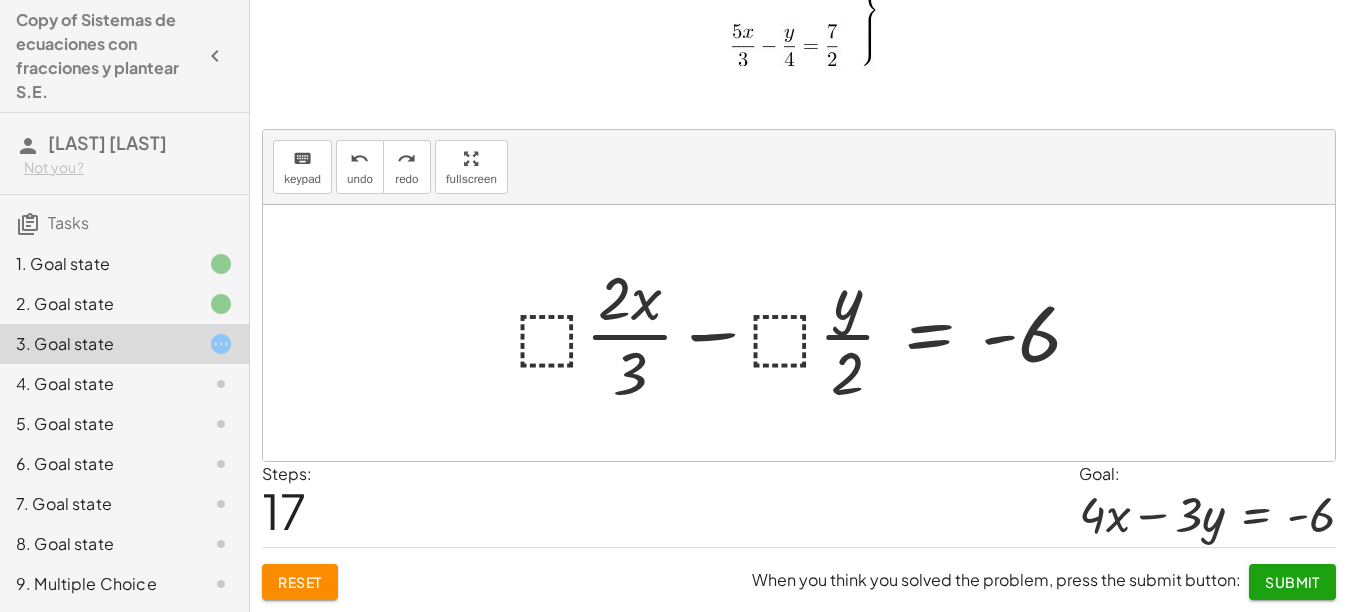 click at bounding box center (806, 333) 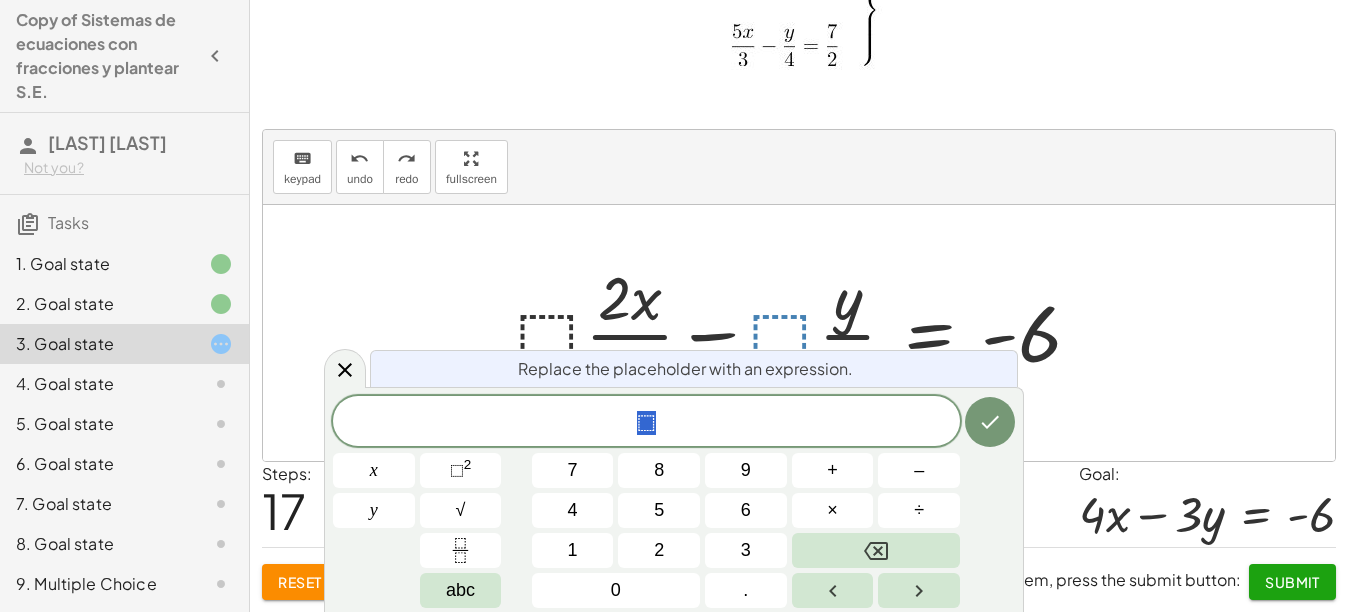 click on "⬚" 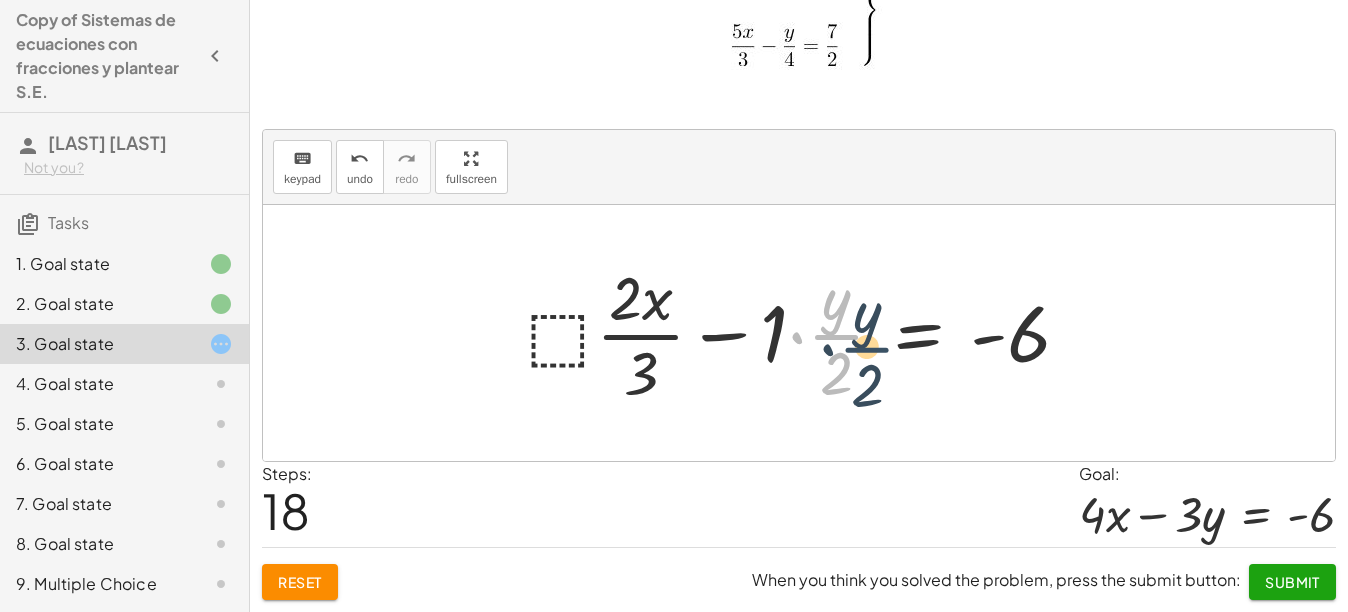 drag, startPoint x: 832, startPoint y: 319, endPoint x: 846, endPoint y: 325, distance: 15.231546 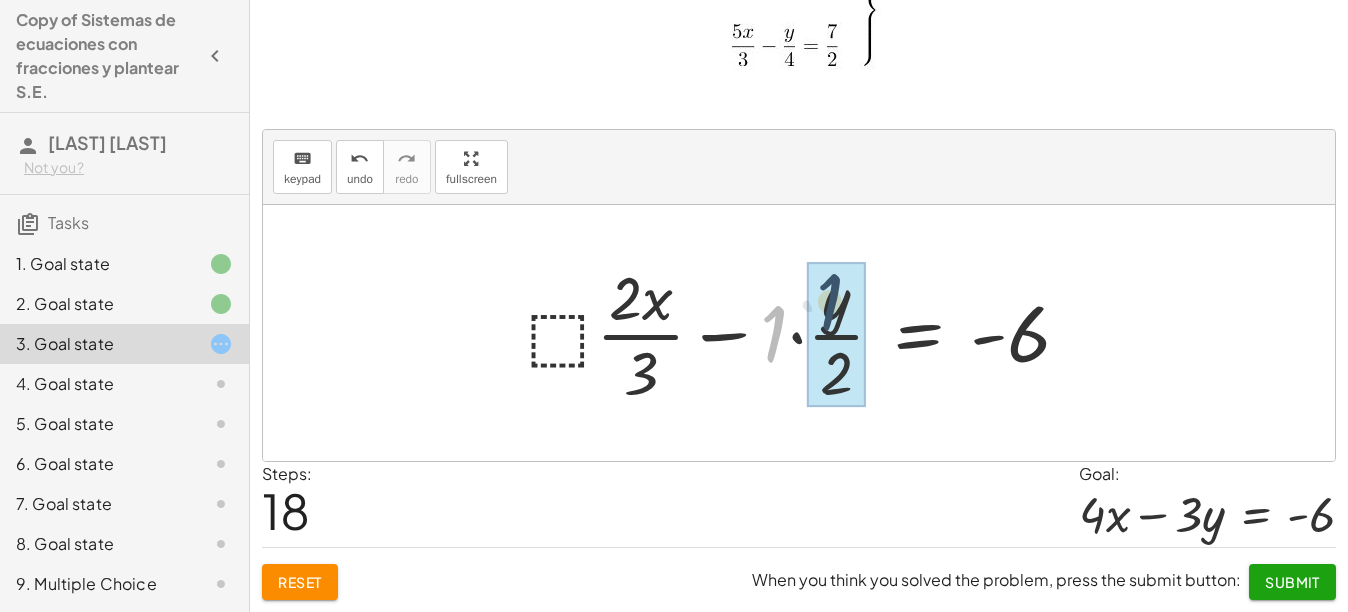 drag, startPoint x: 767, startPoint y: 325, endPoint x: 824, endPoint y: 293, distance: 65.36819 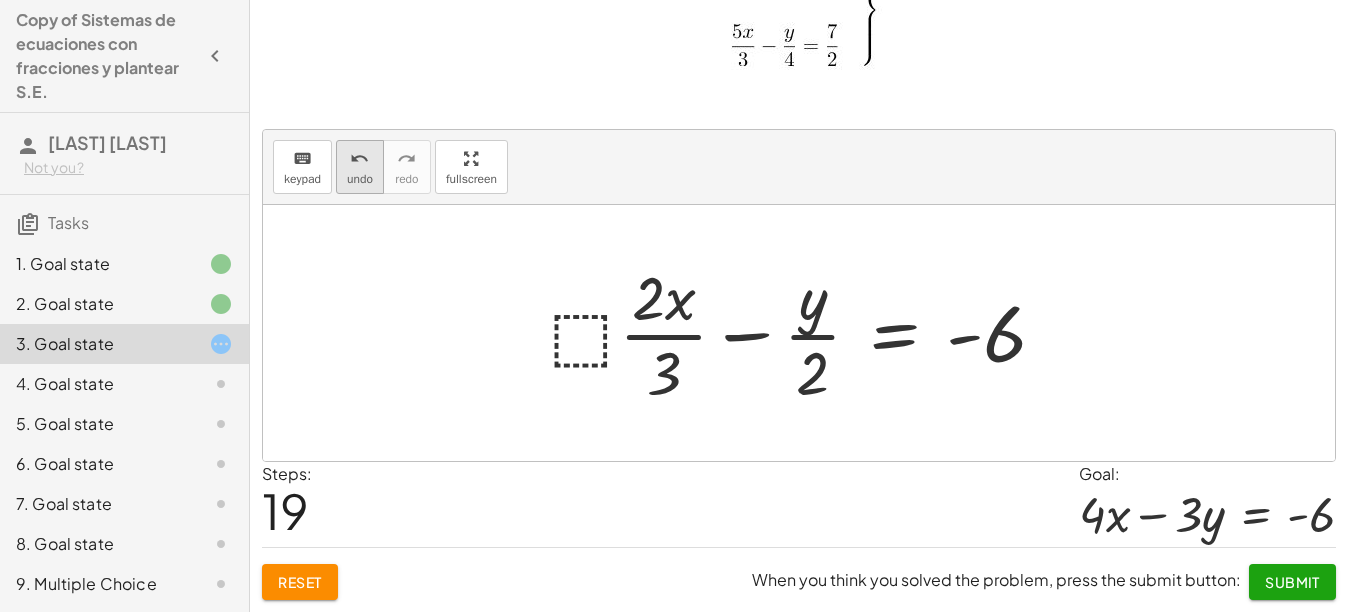 click on "undo undo" at bounding box center [360, 167] 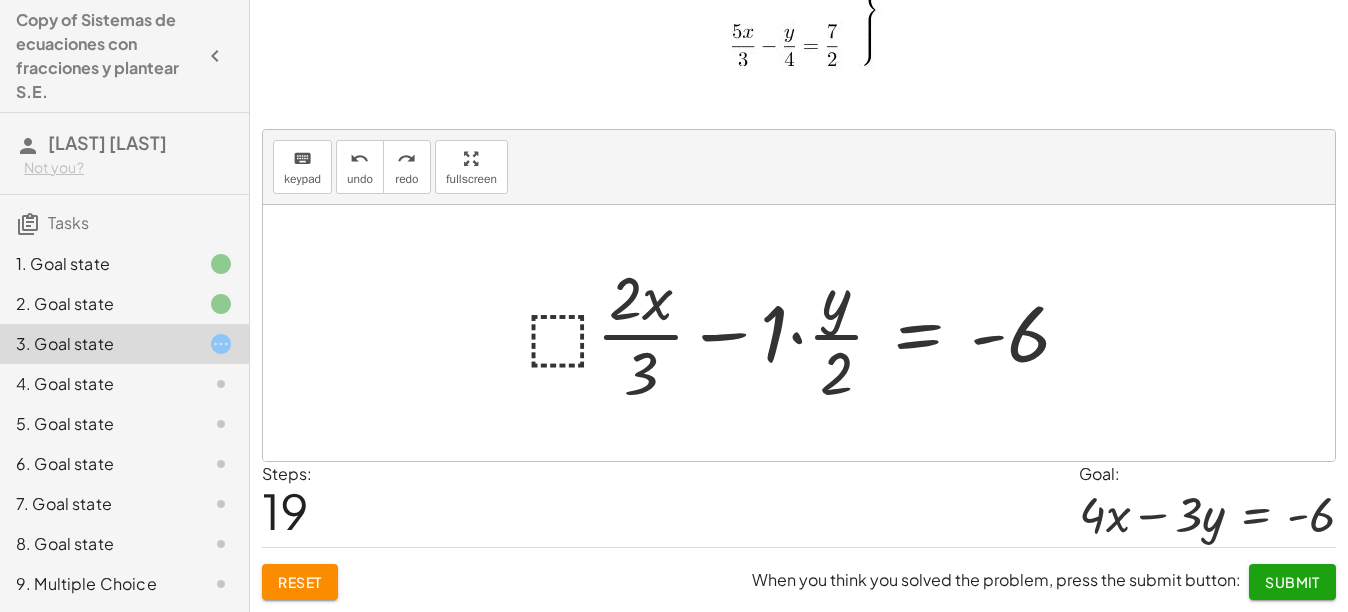 click at bounding box center [806, 333] 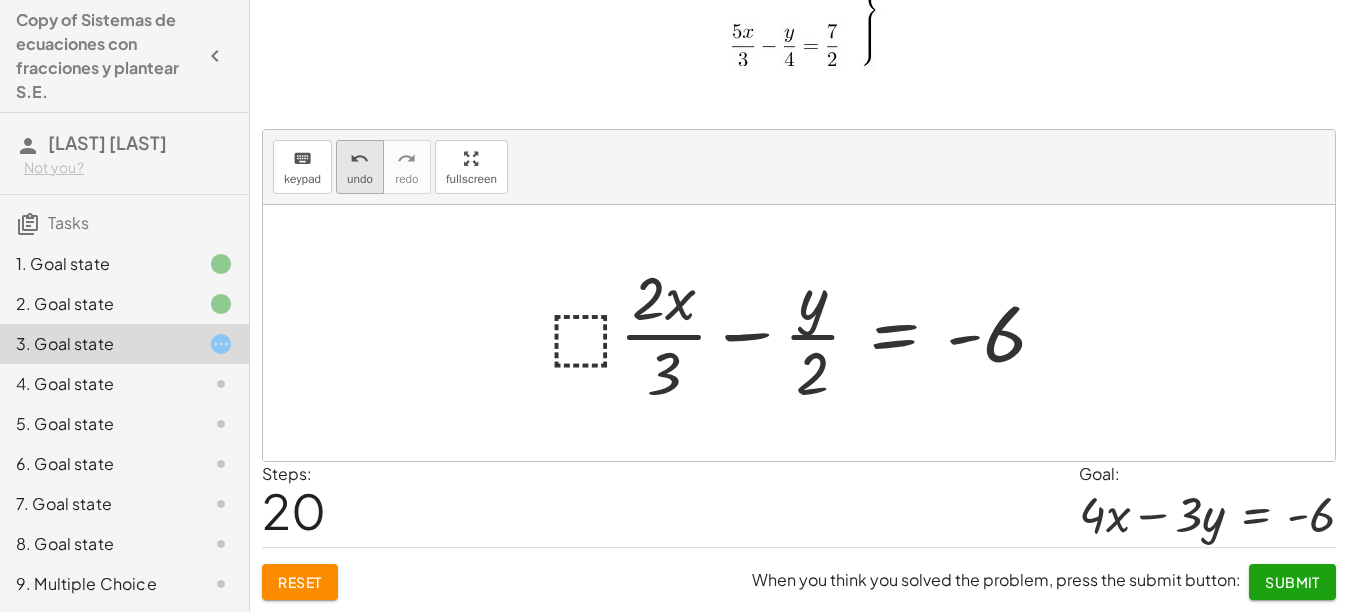 click on "undo" at bounding box center (360, 179) 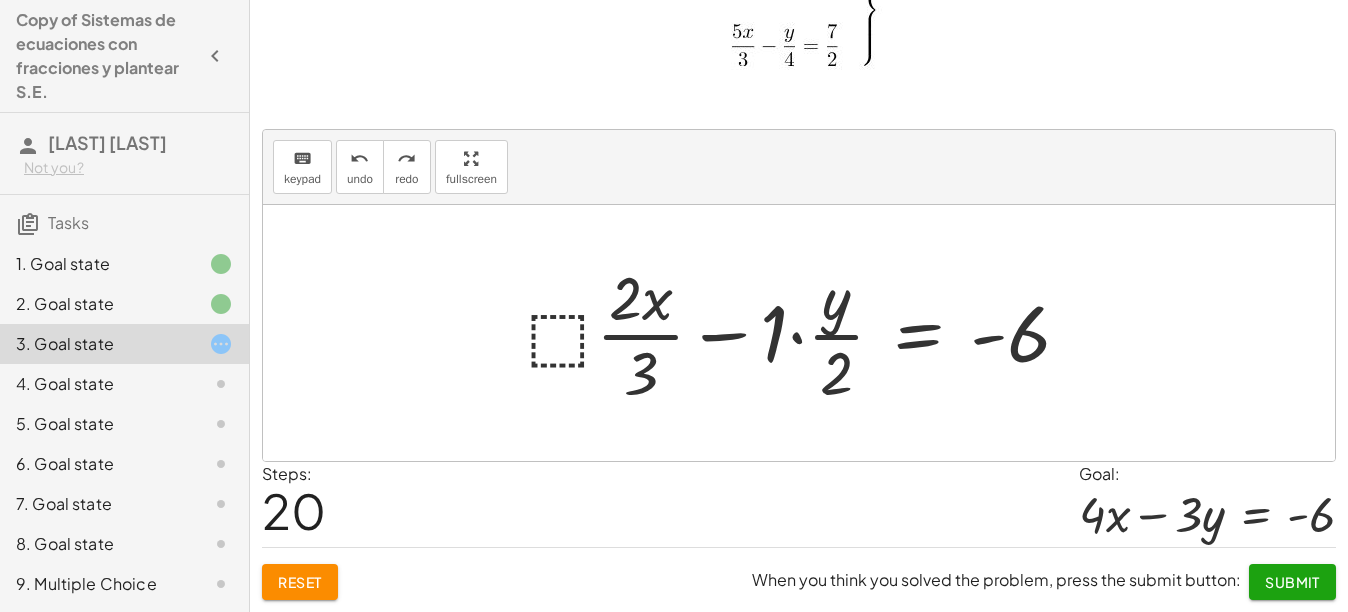 click at bounding box center [806, 333] 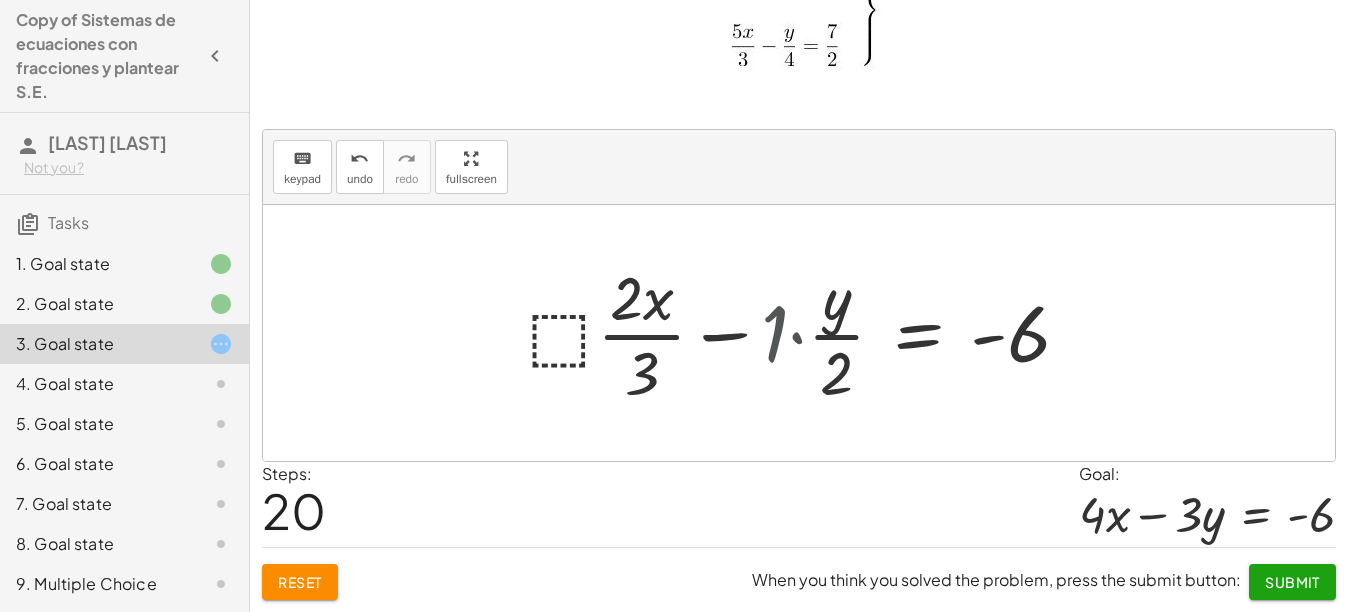 click at bounding box center [830, 333] 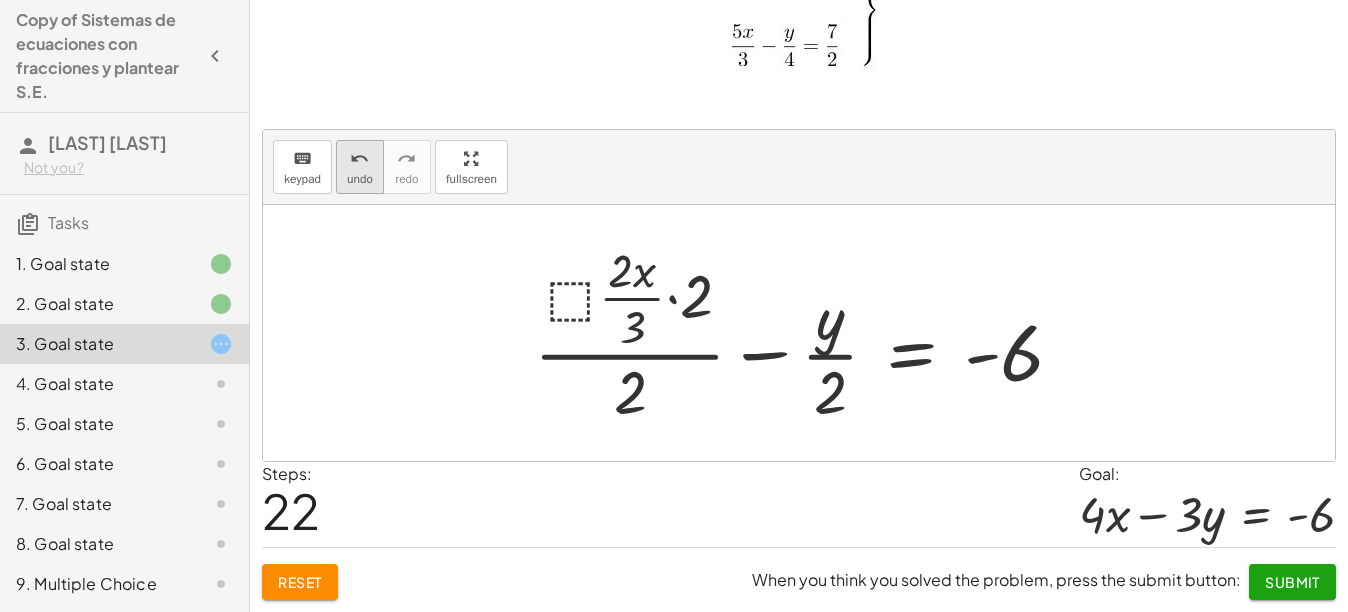 click on "undo" at bounding box center (360, 179) 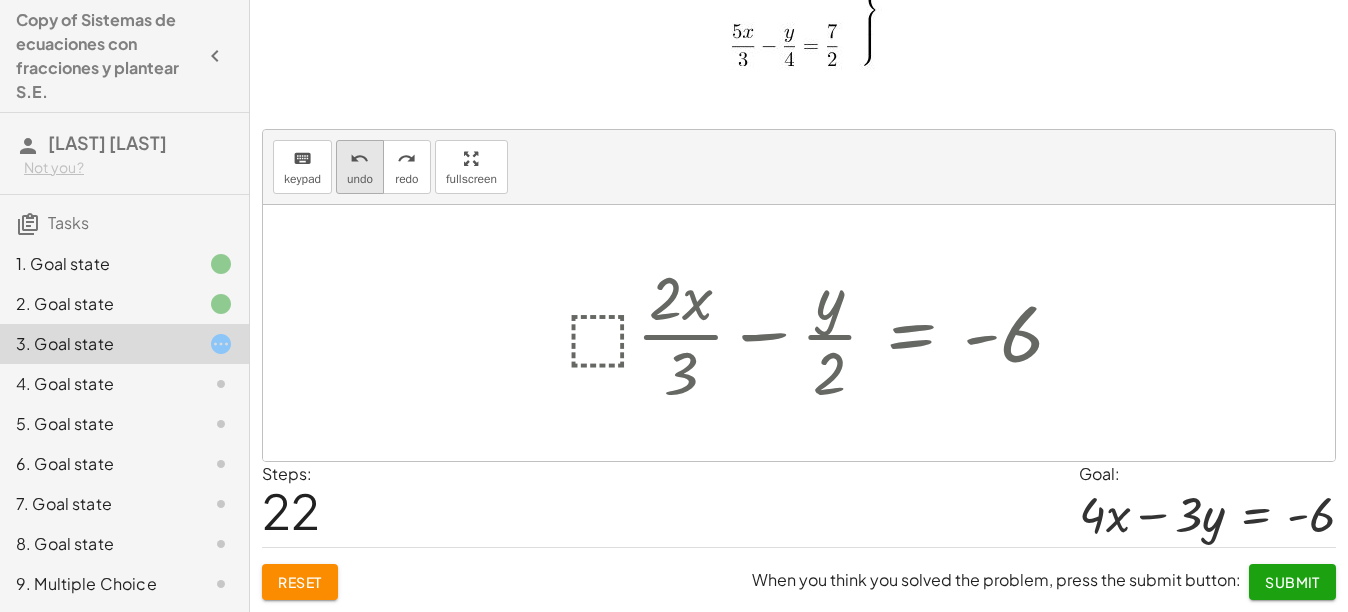click on "undo" at bounding box center [360, 179] 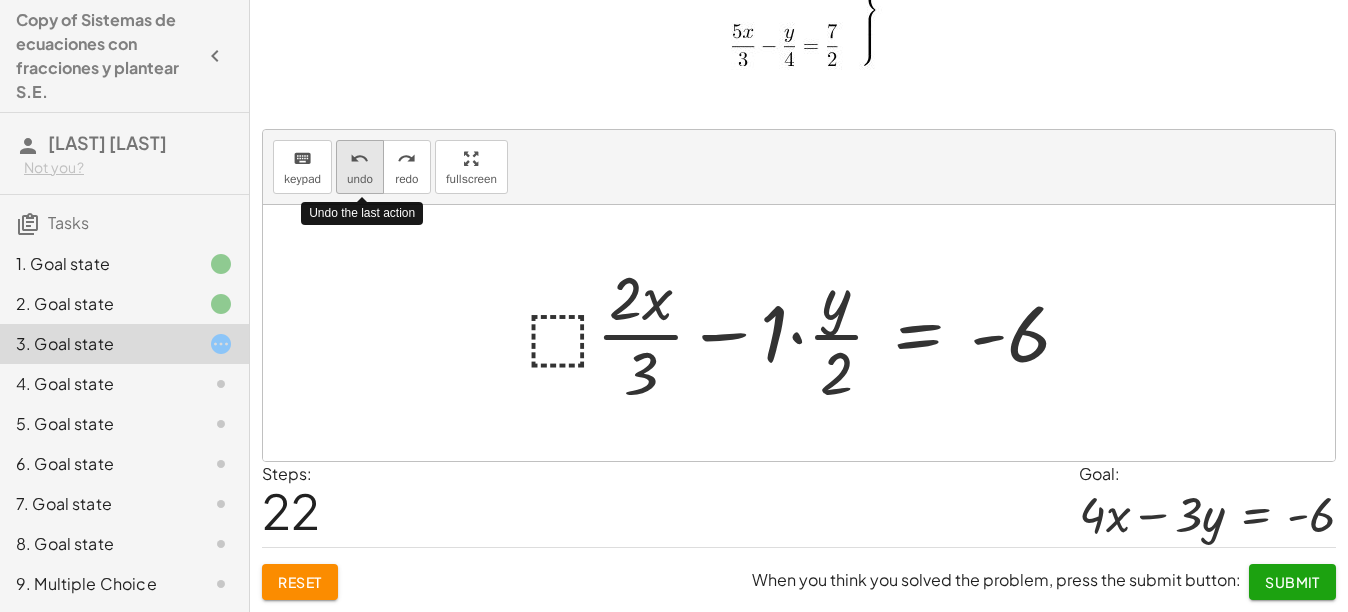 click on "undo" at bounding box center [360, 179] 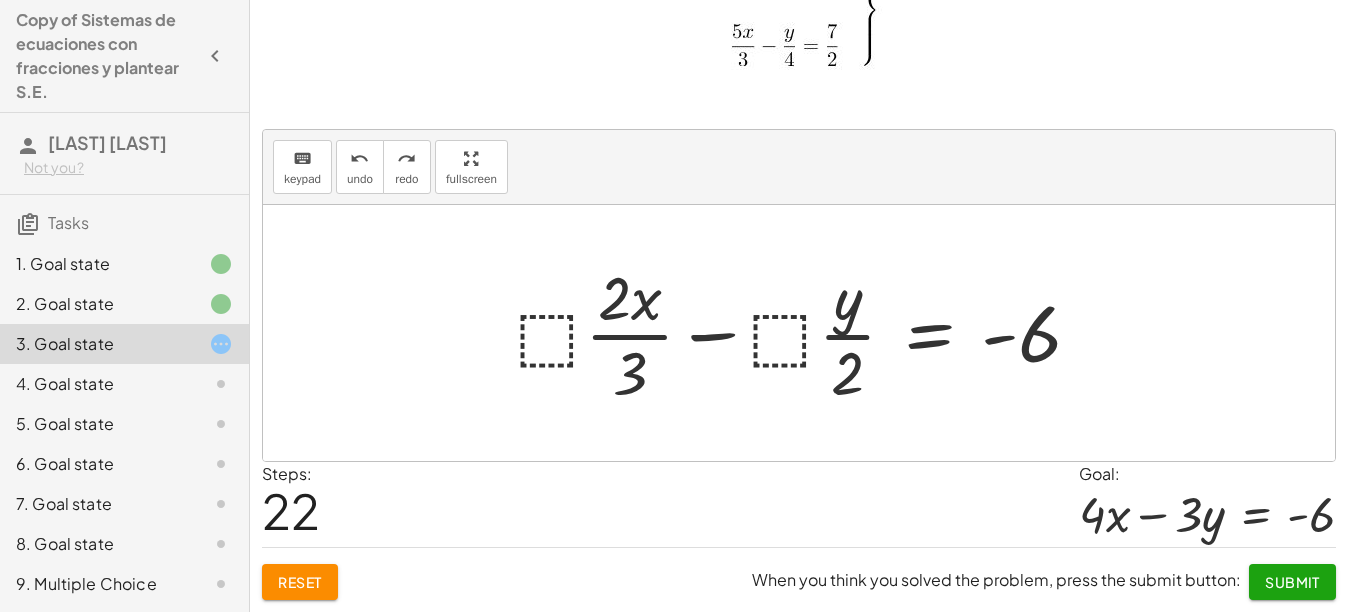 click at bounding box center (806, 333) 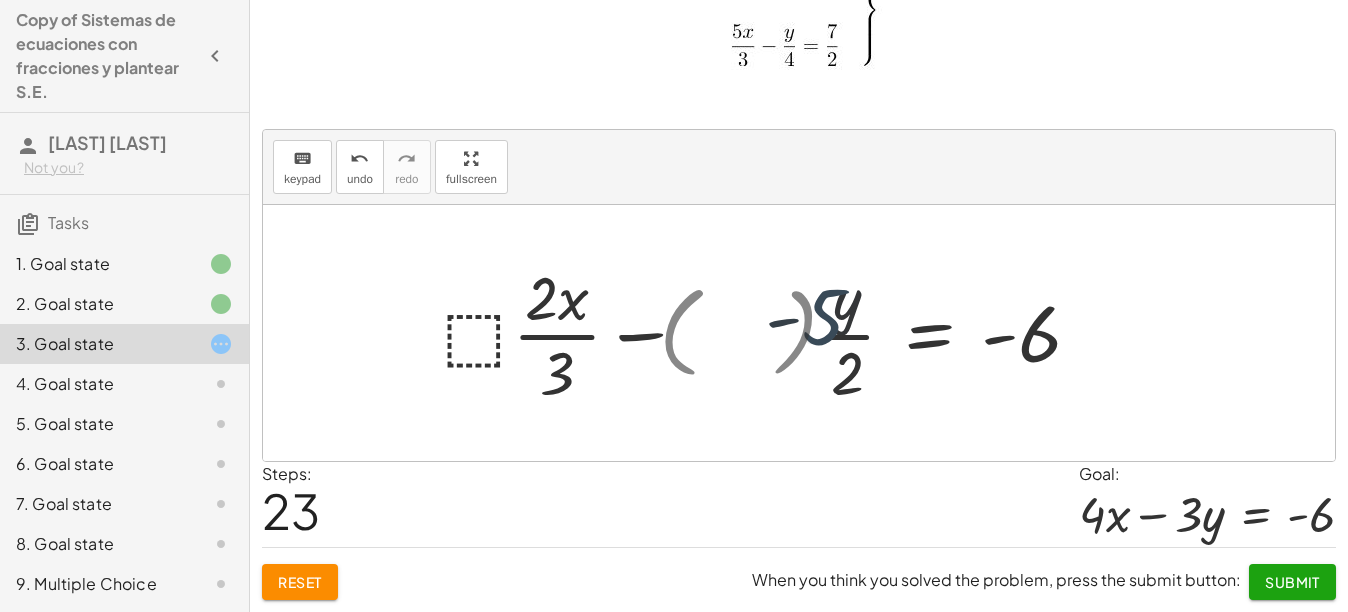 click at bounding box center (791, 333) 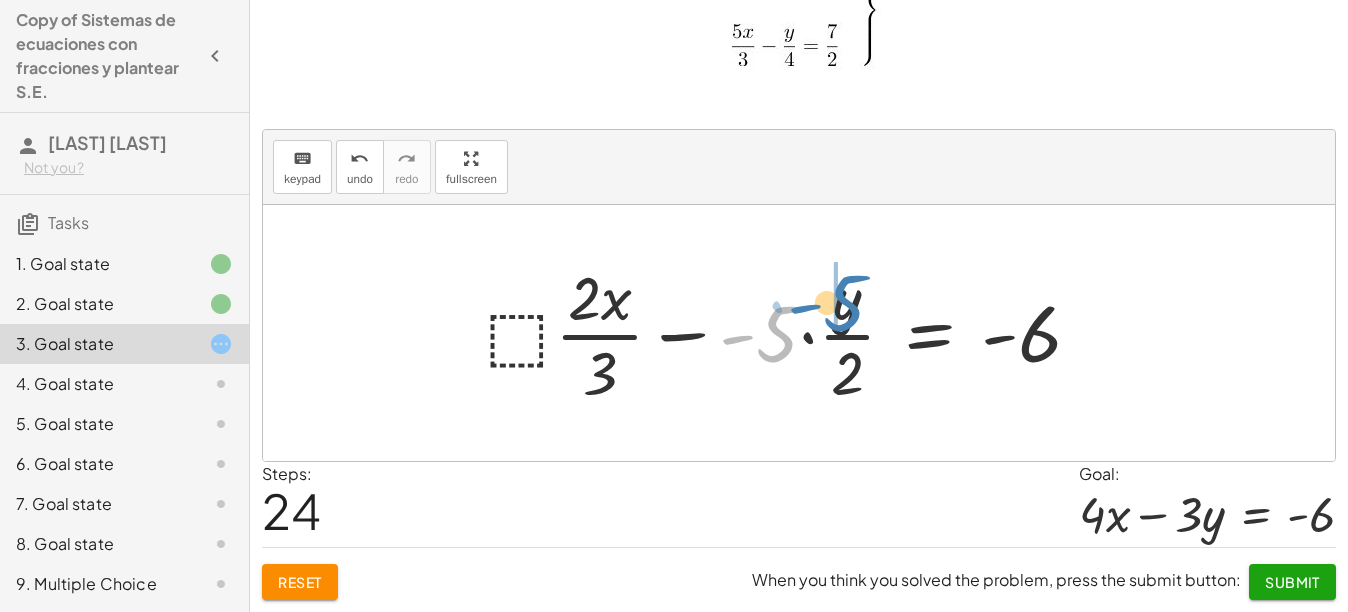 drag, startPoint x: 795, startPoint y: 326, endPoint x: 866, endPoint y: 295, distance: 77.47257 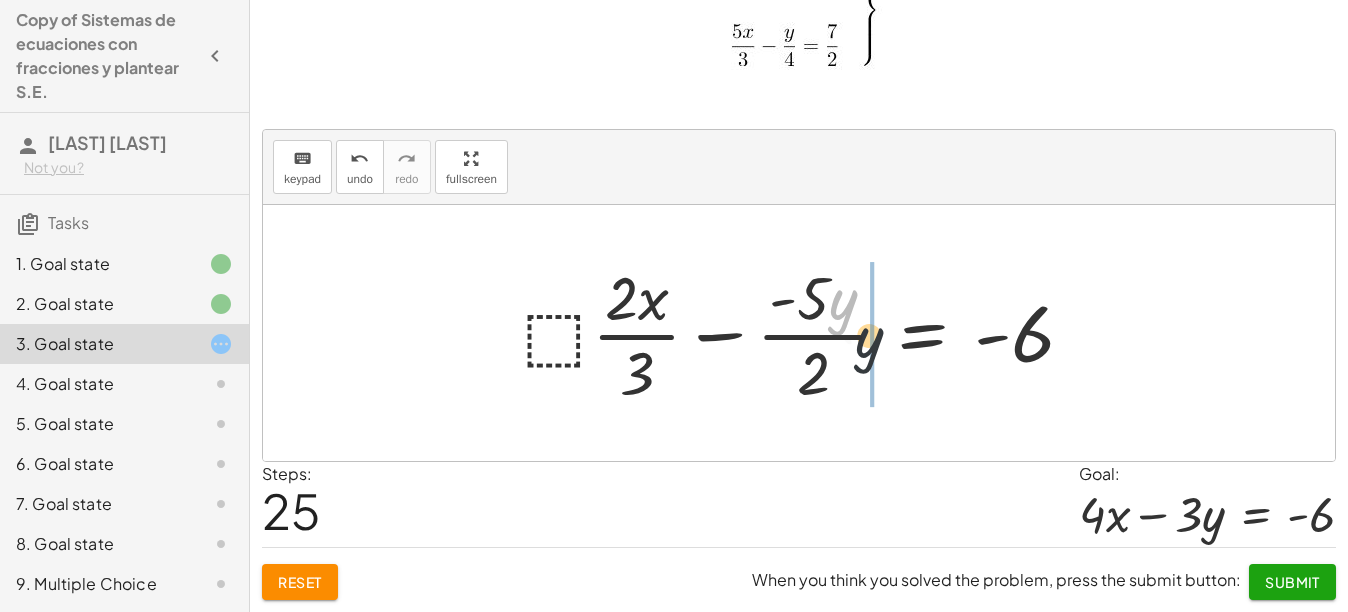 drag, startPoint x: 854, startPoint y: 307, endPoint x: 882, endPoint y: 348, distance: 49.648766 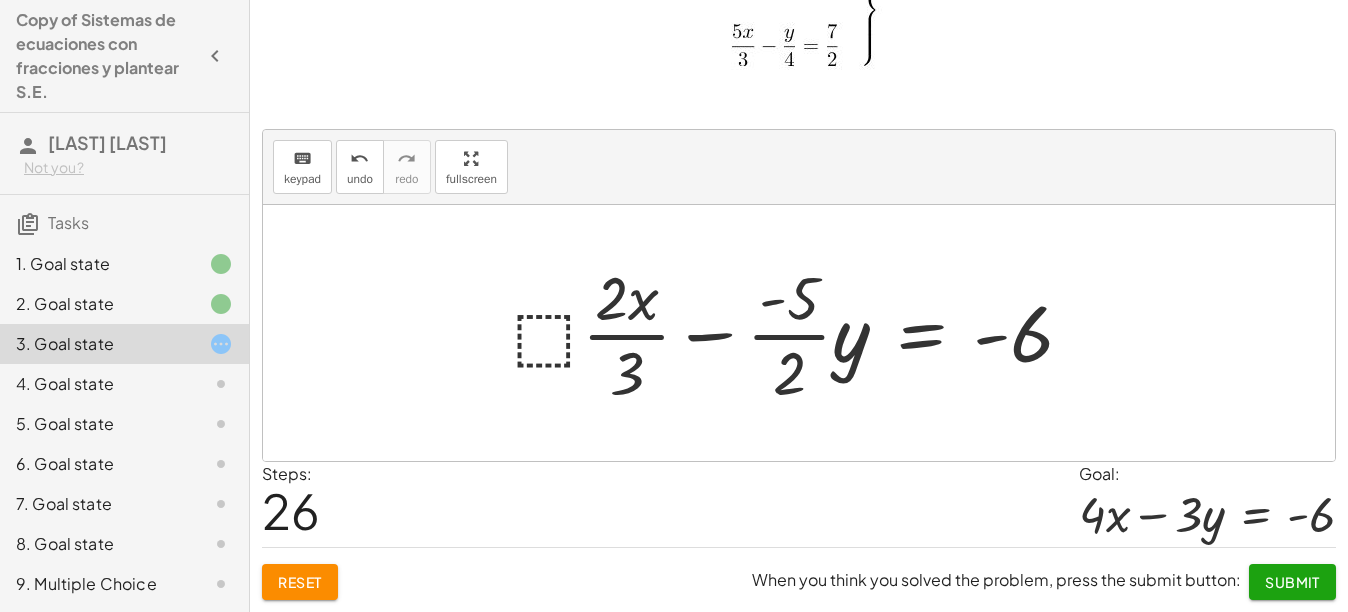 click at bounding box center (801, 333) 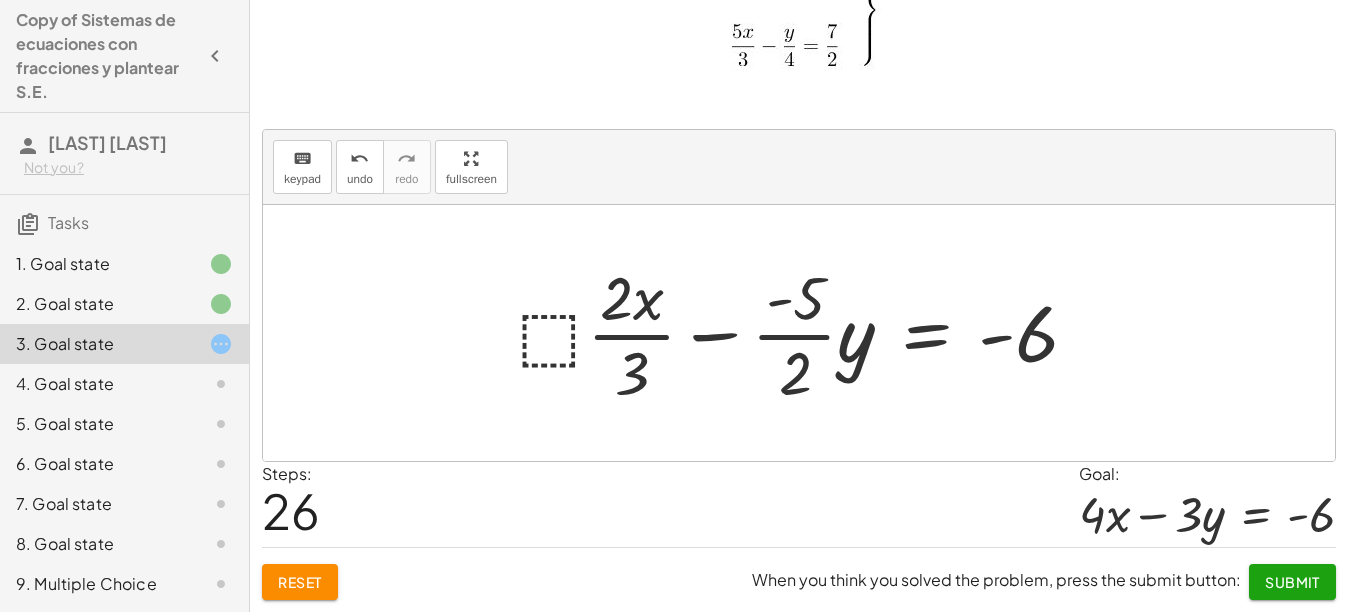 click at bounding box center [806, 333] 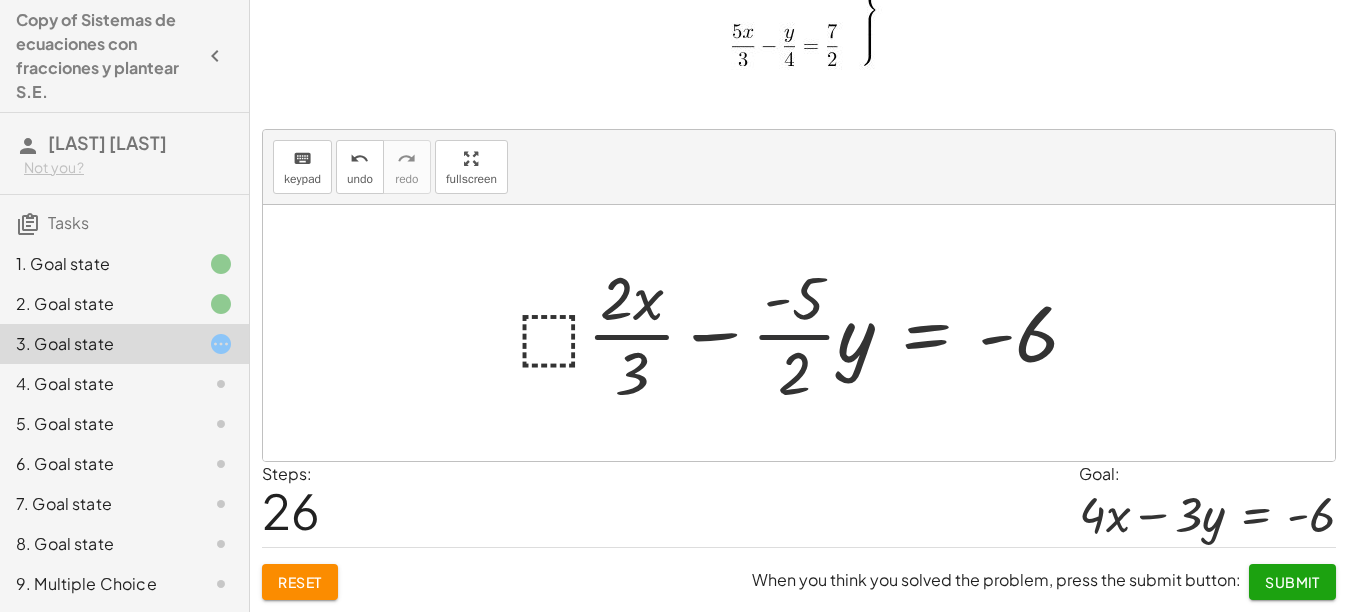 click at bounding box center [806, 333] 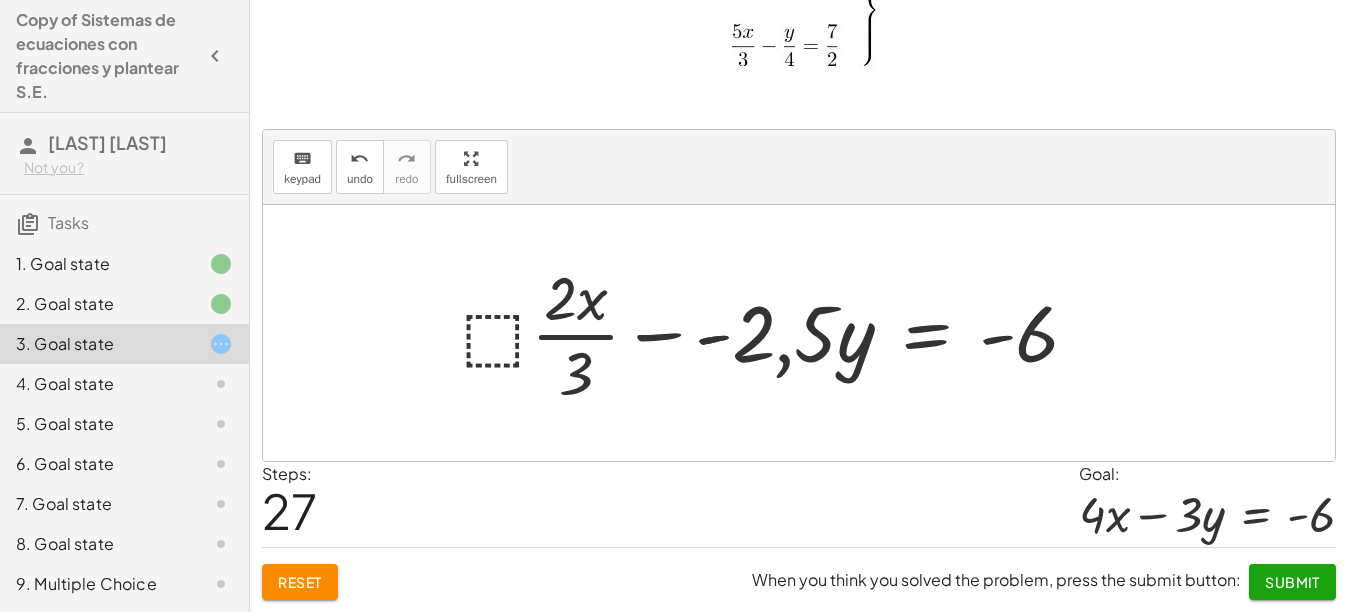 click at bounding box center [778, 333] 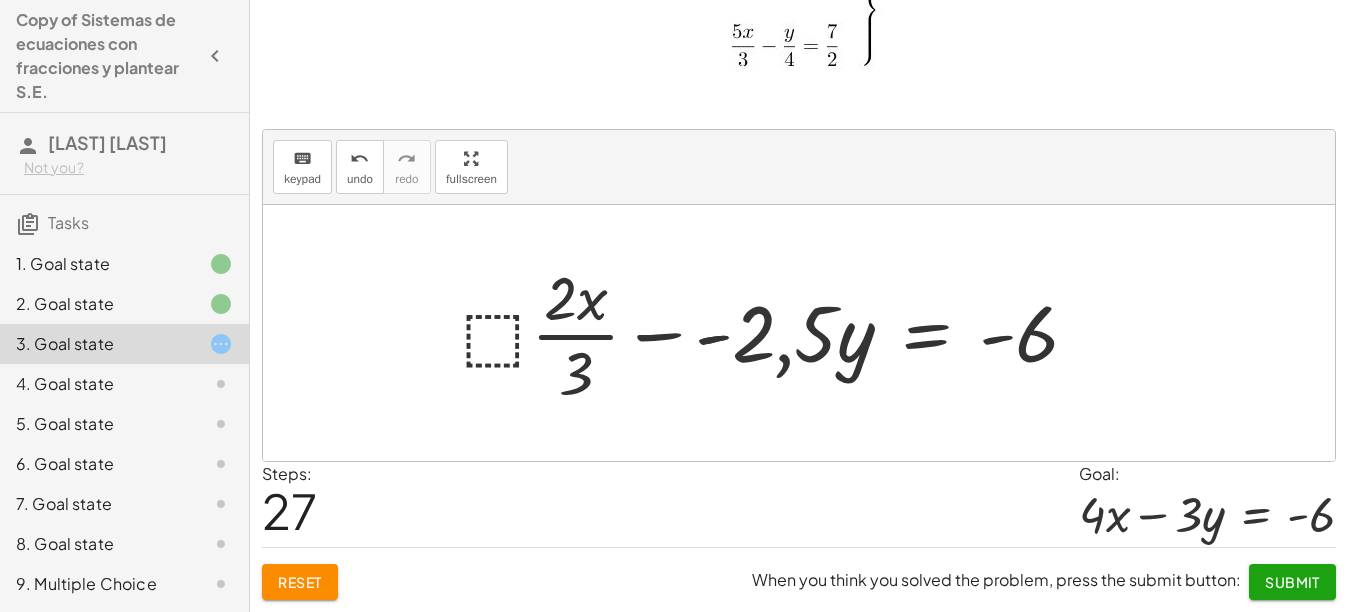 click at bounding box center (778, 333) 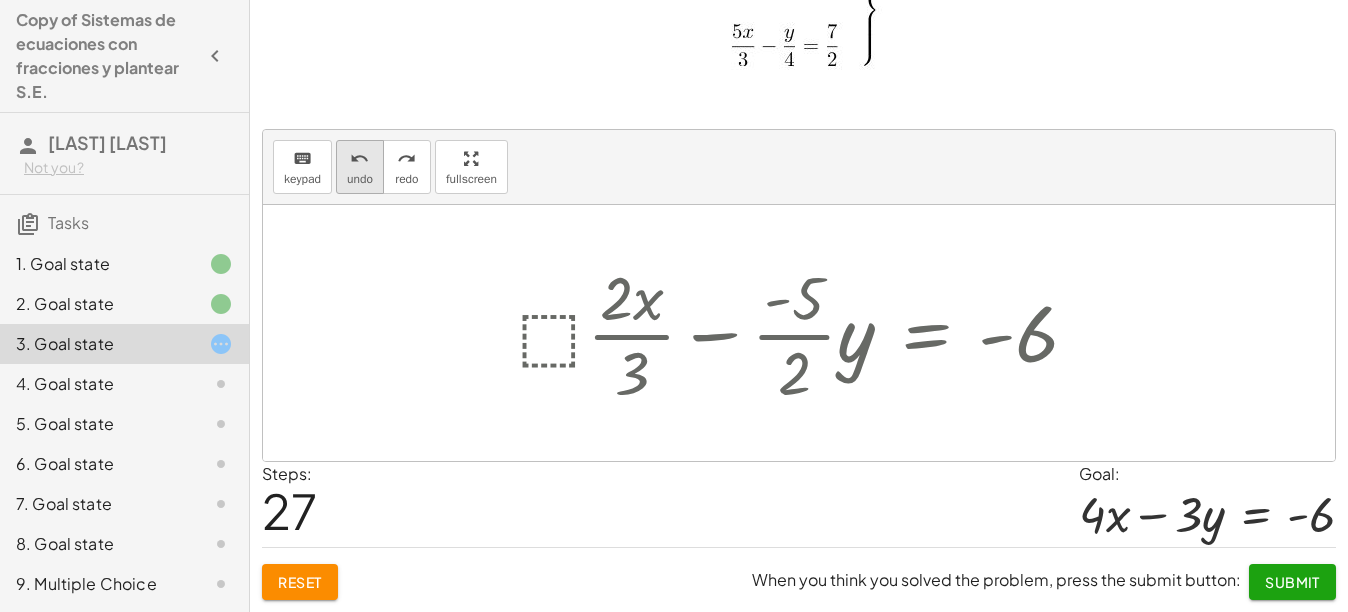 click on "undo" at bounding box center (359, 159) 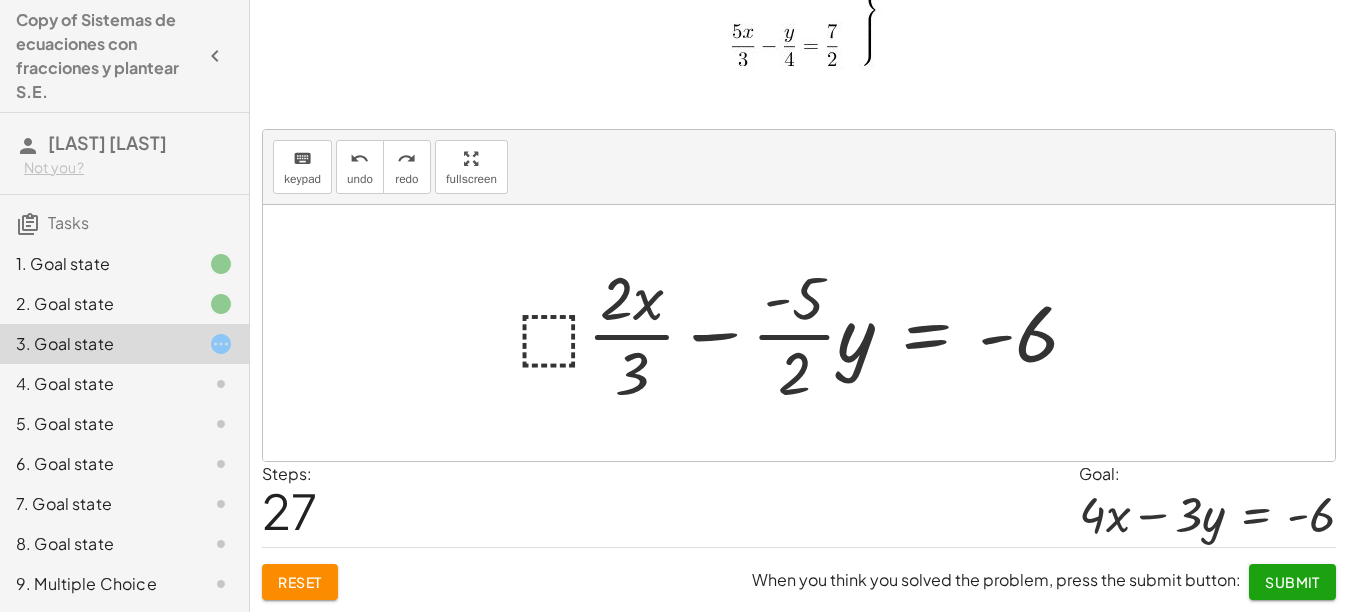 click at bounding box center (806, 333) 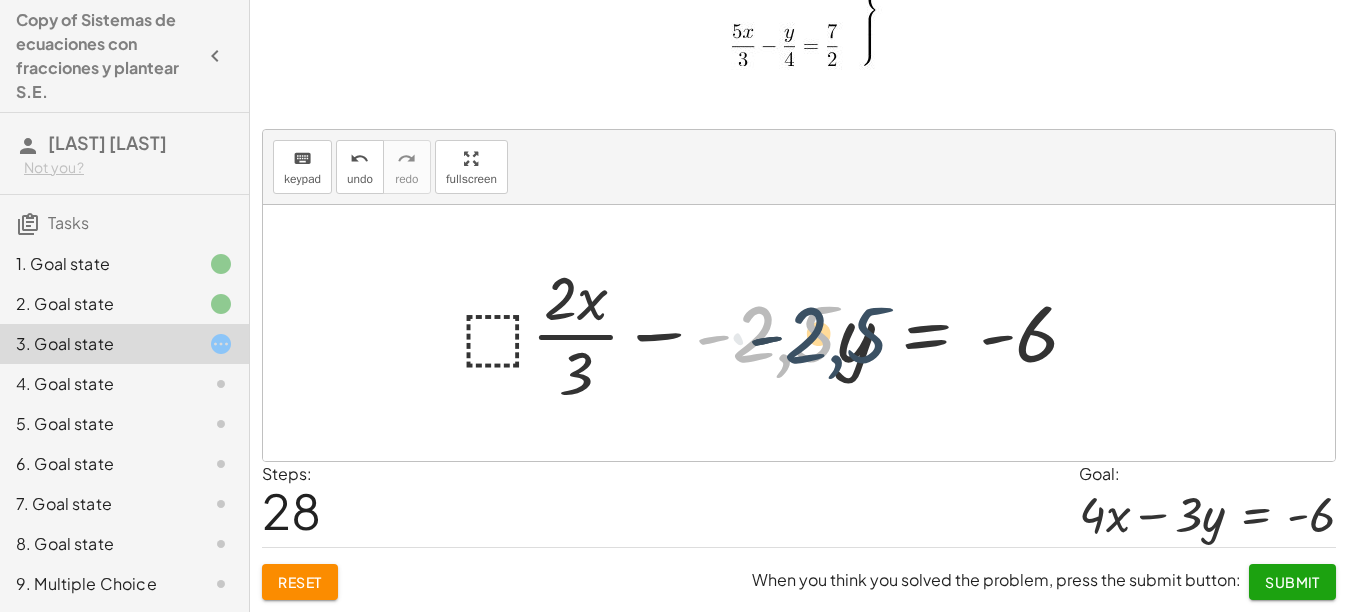 drag, startPoint x: 749, startPoint y: 346, endPoint x: 802, endPoint y: 348, distance: 53.037724 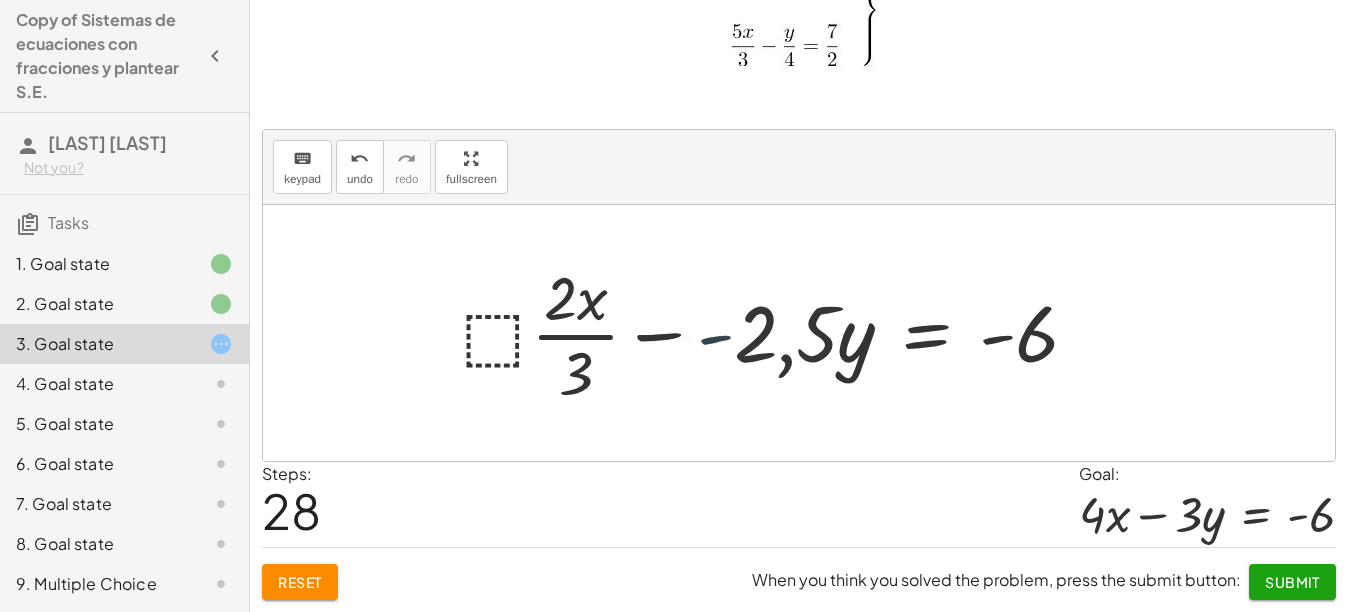 click at bounding box center (778, 333) 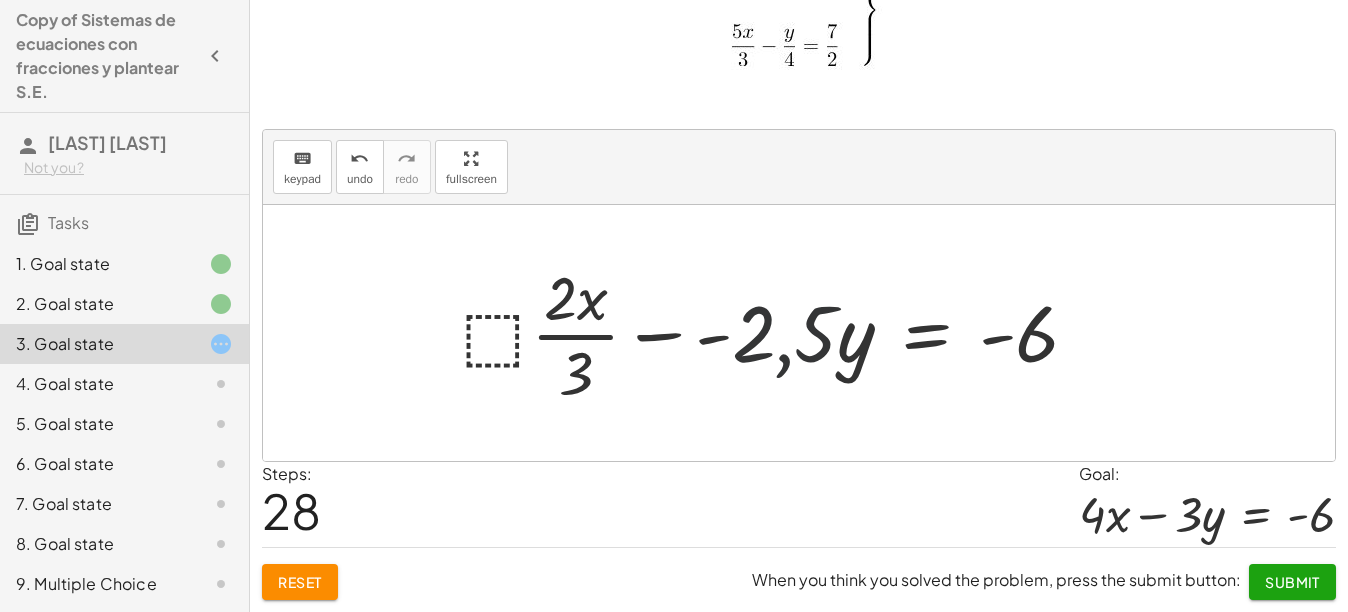 click at bounding box center (778, 333) 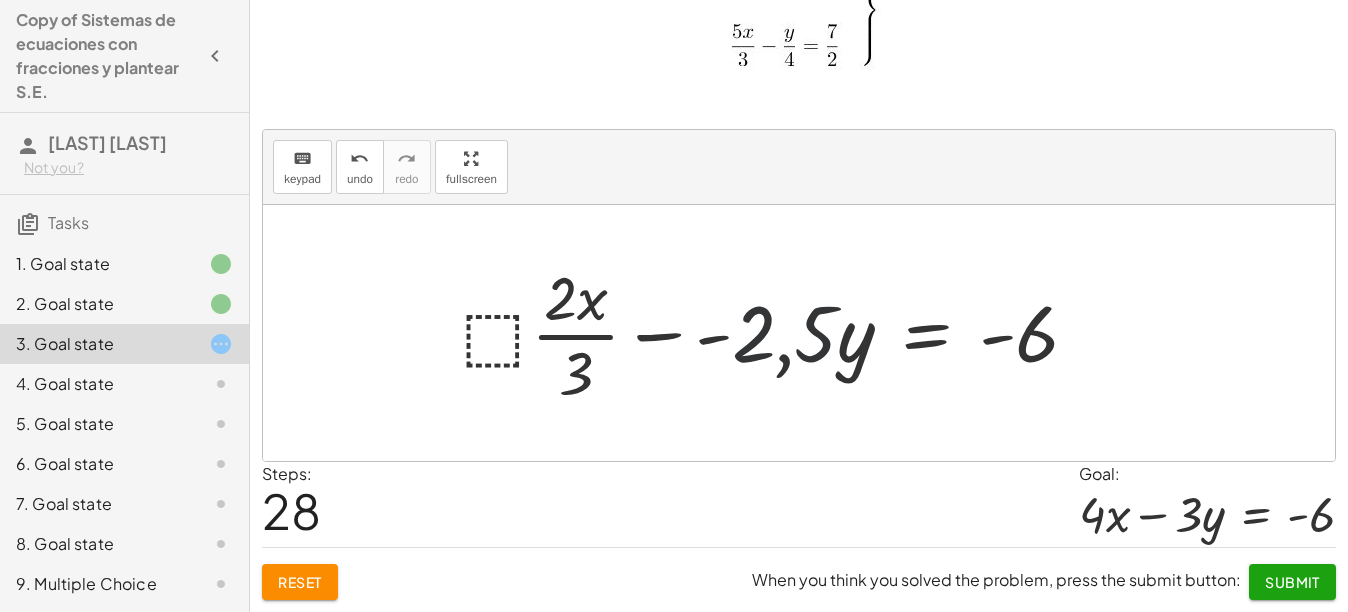 click at bounding box center [778, 333] 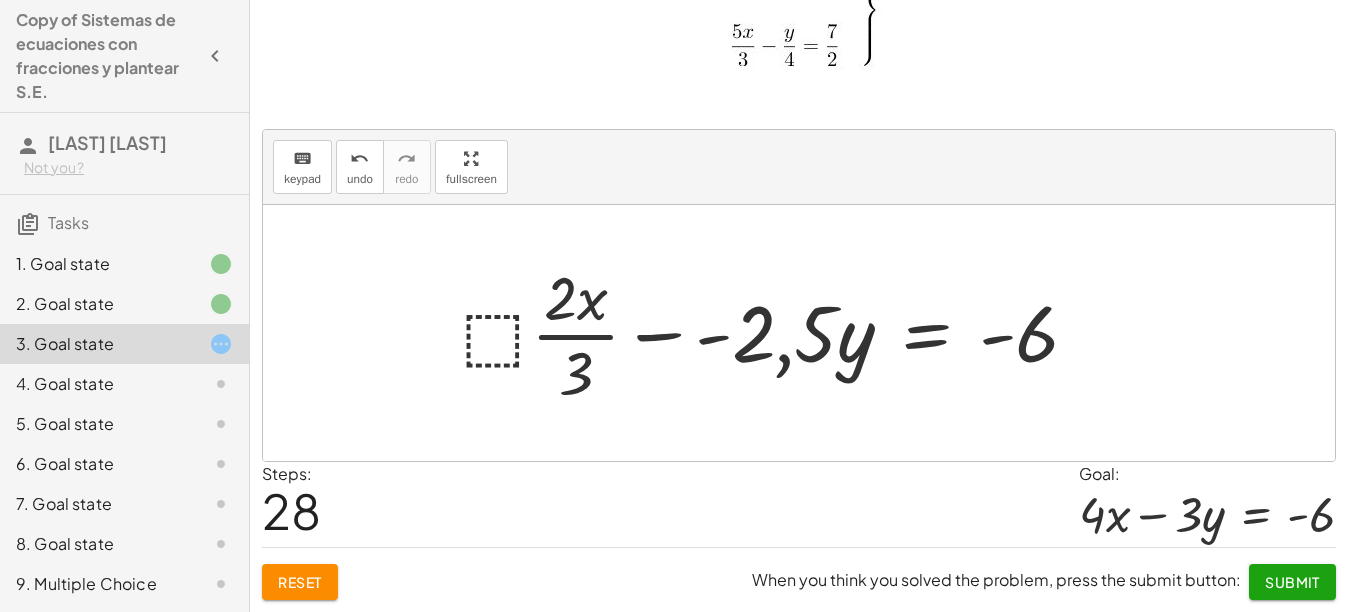 click at bounding box center (778, 333) 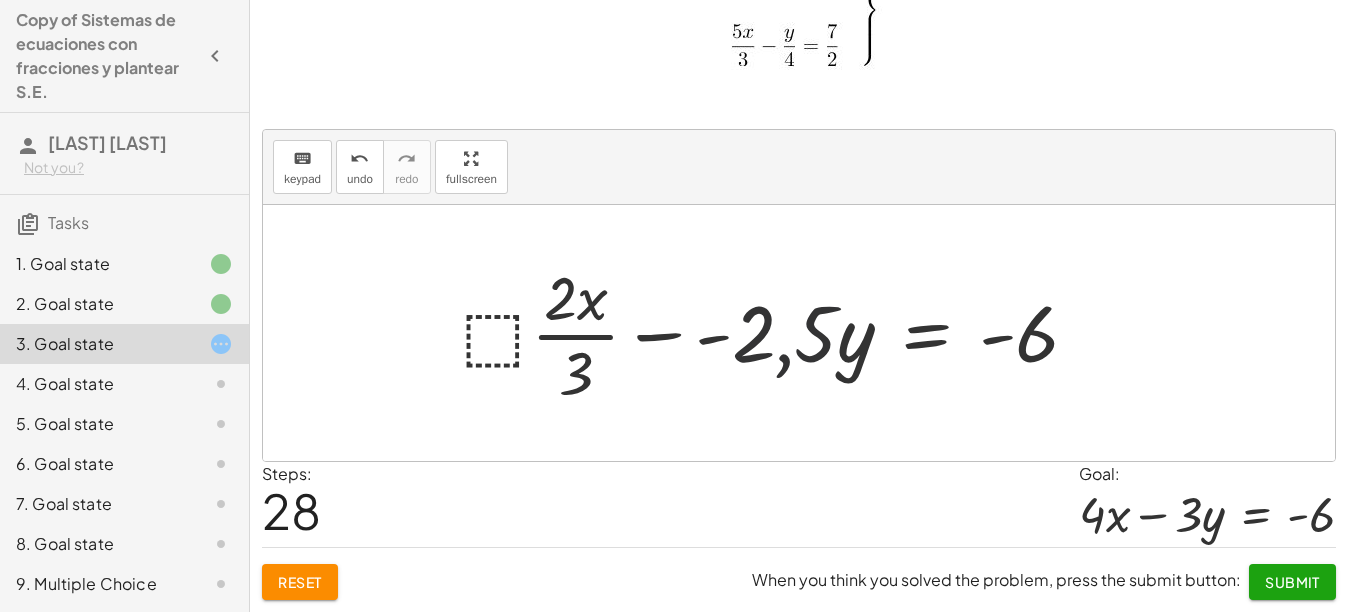 click at bounding box center [778, 333] 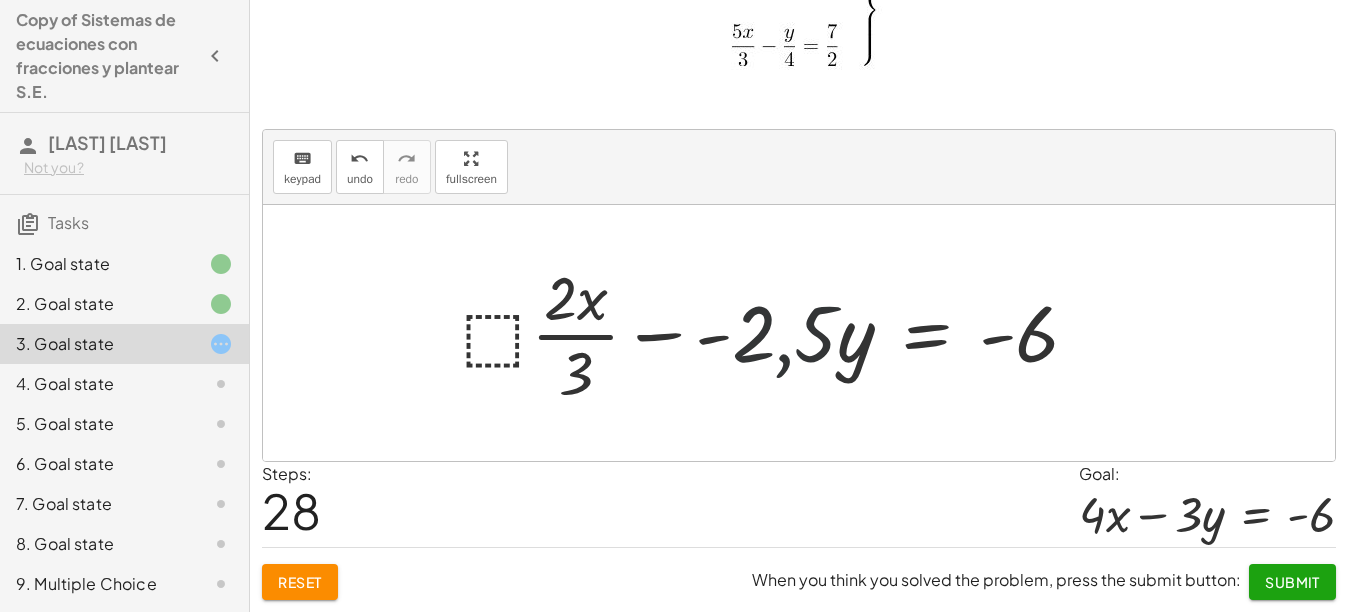 click at bounding box center [778, 333] 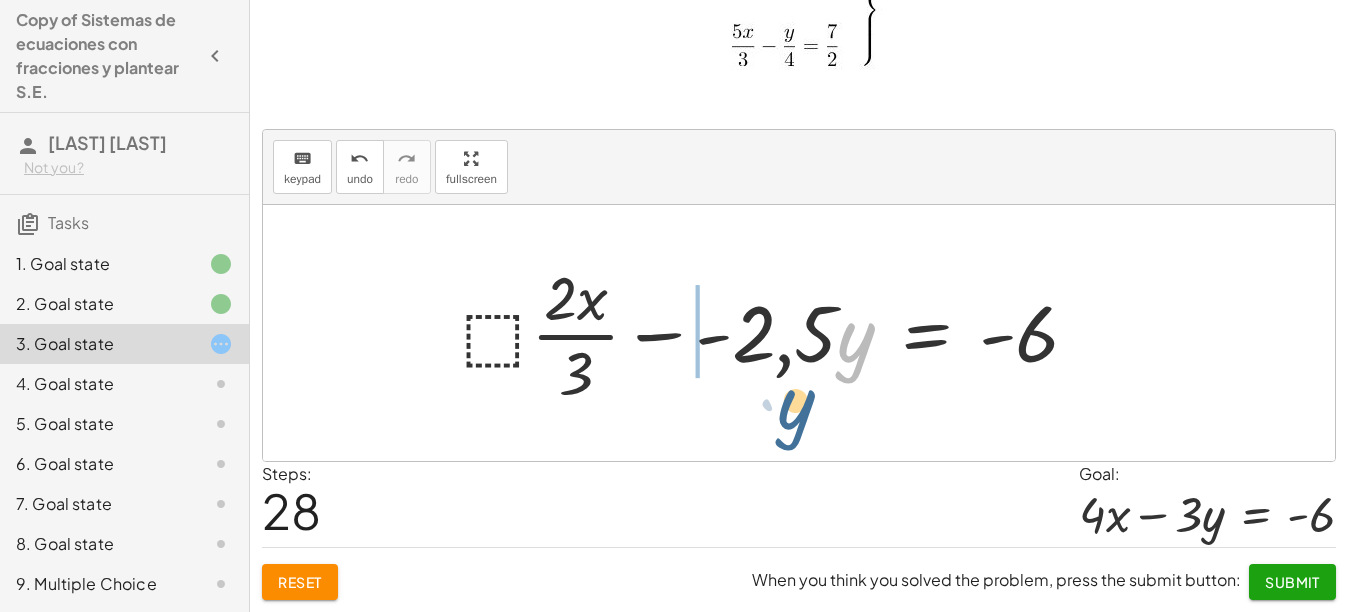 drag, startPoint x: 840, startPoint y: 346, endPoint x: 812, endPoint y: 403, distance: 63.505905 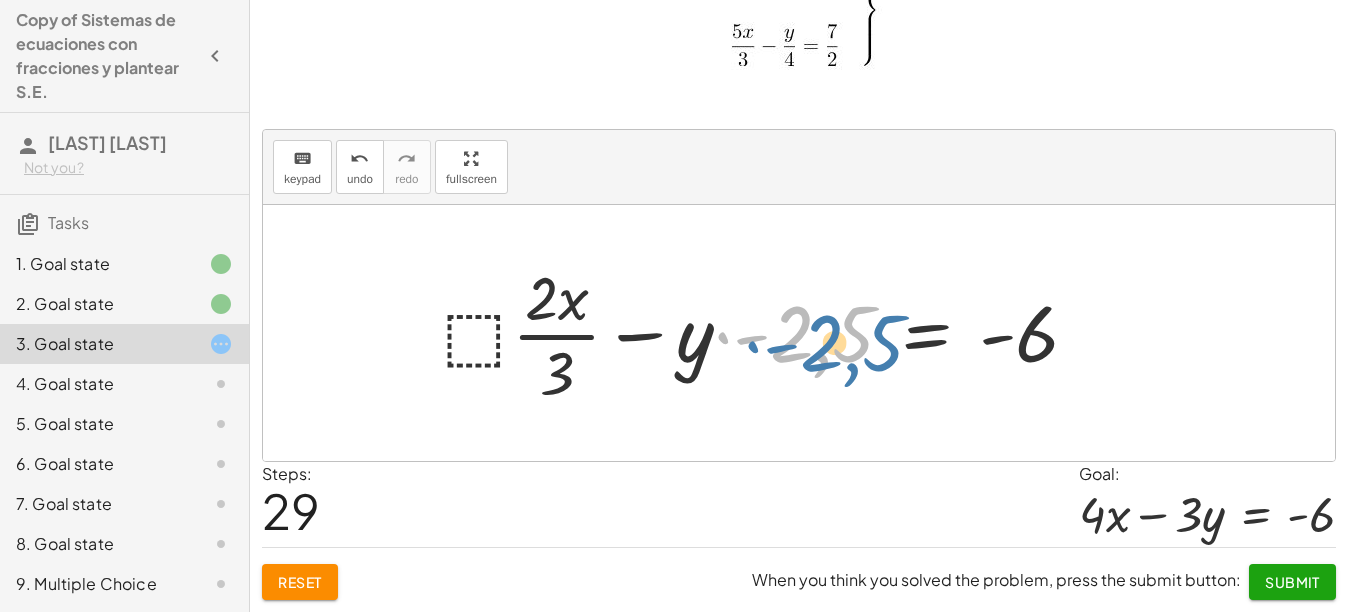 drag, startPoint x: 718, startPoint y: 354, endPoint x: 707, endPoint y: 384, distance: 31.95309 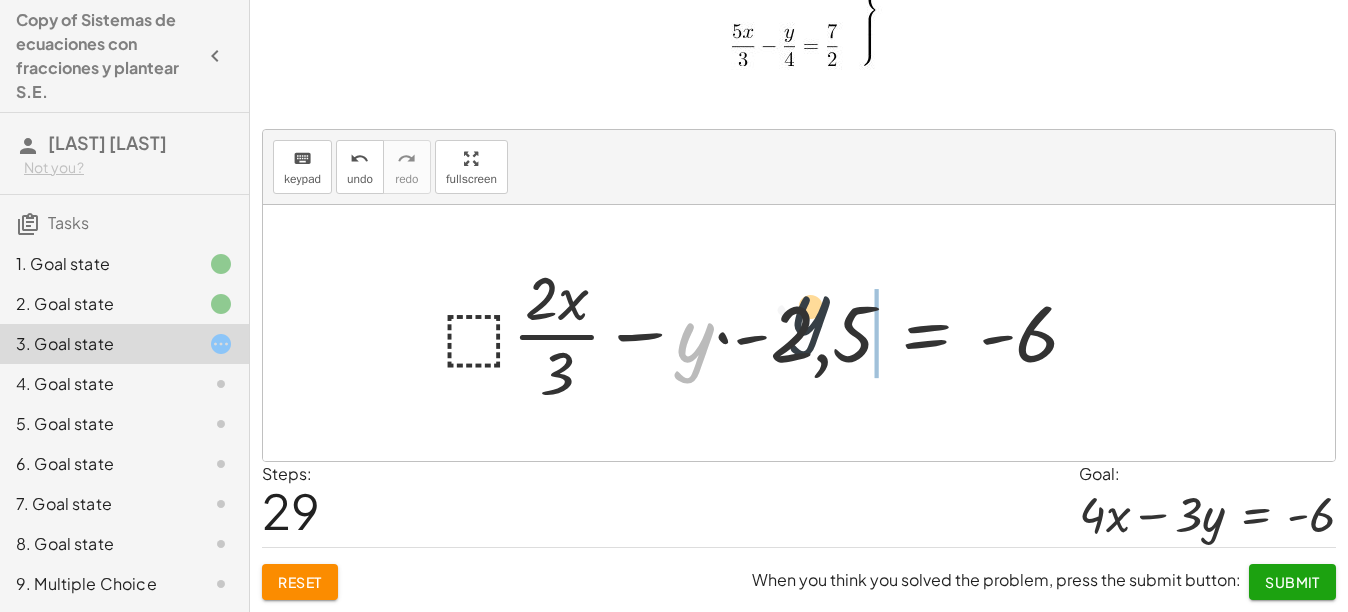 drag, startPoint x: 689, startPoint y: 361, endPoint x: 837, endPoint y: 331, distance: 151.00993 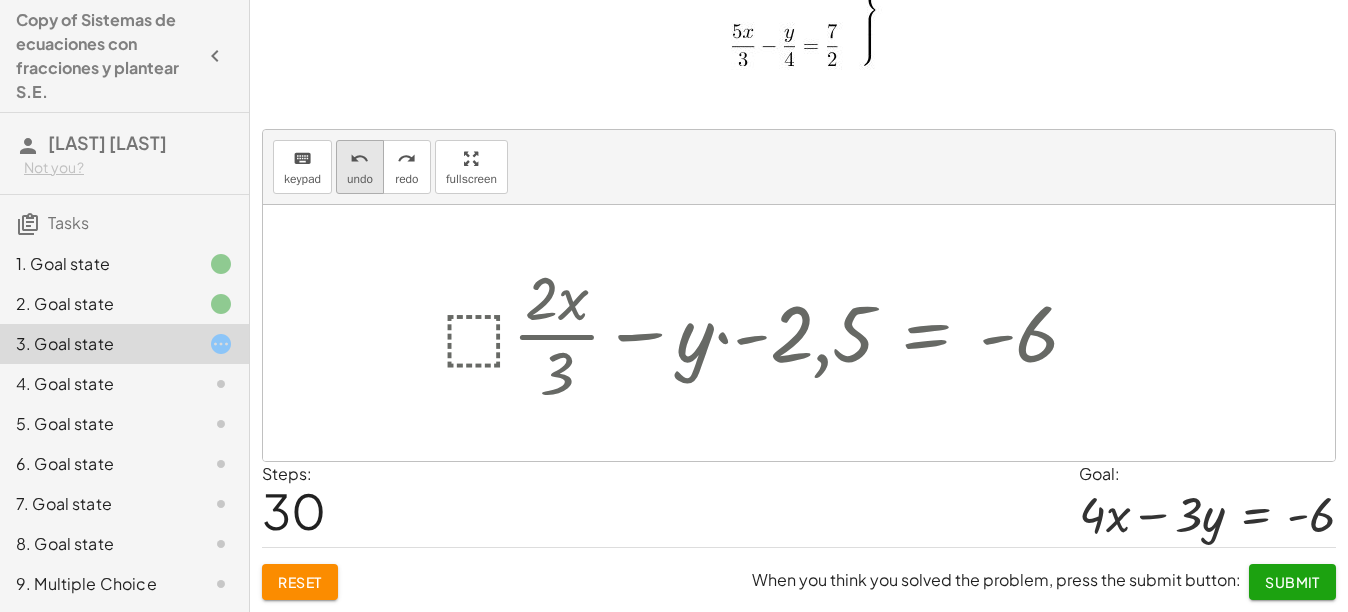click on "undo" at bounding box center [360, 179] 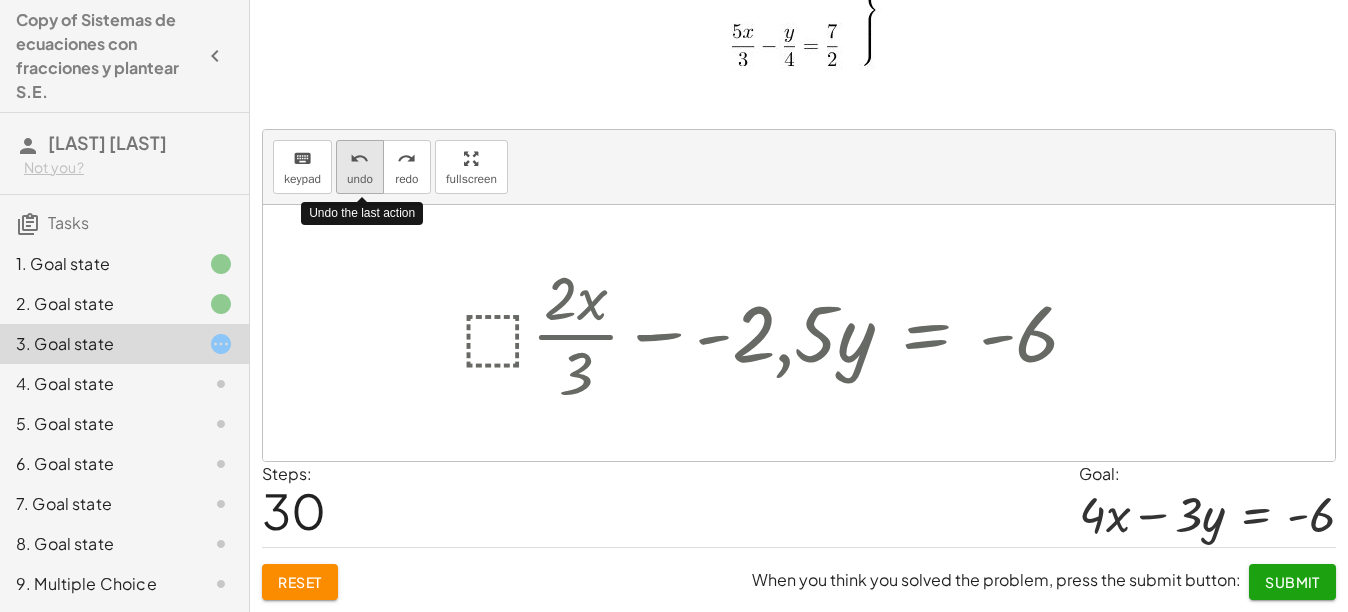 click on "undo" at bounding box center [360, 179] 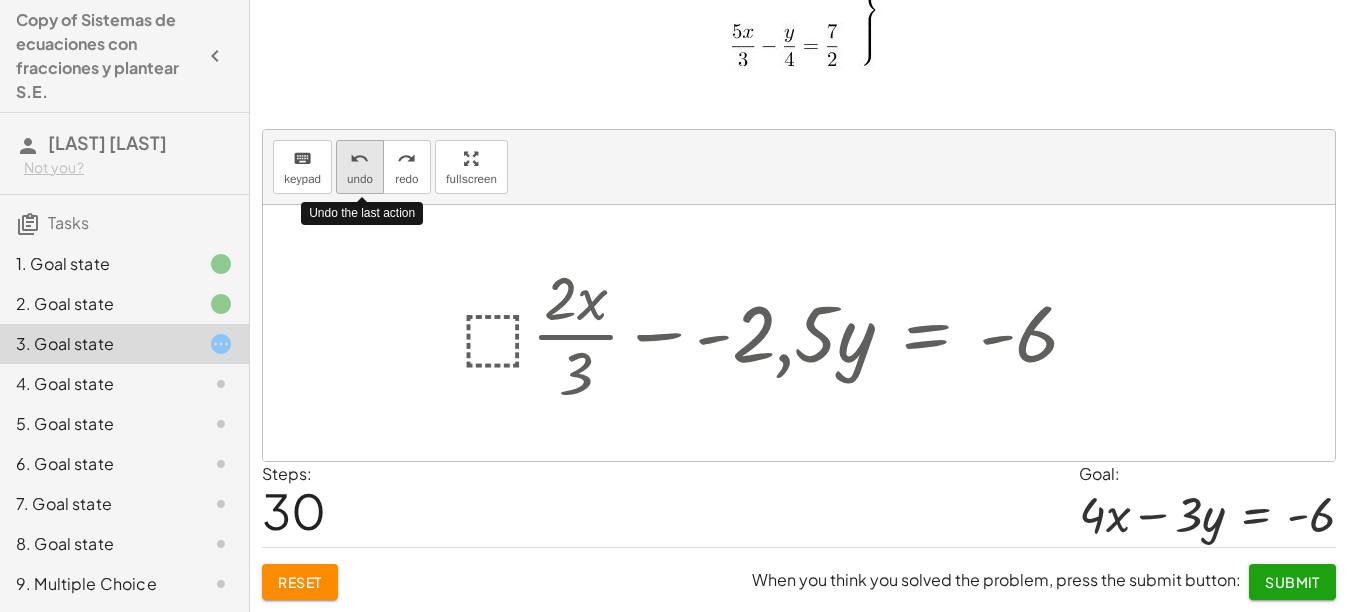 click on "undo" at bounding box center [360, 179] 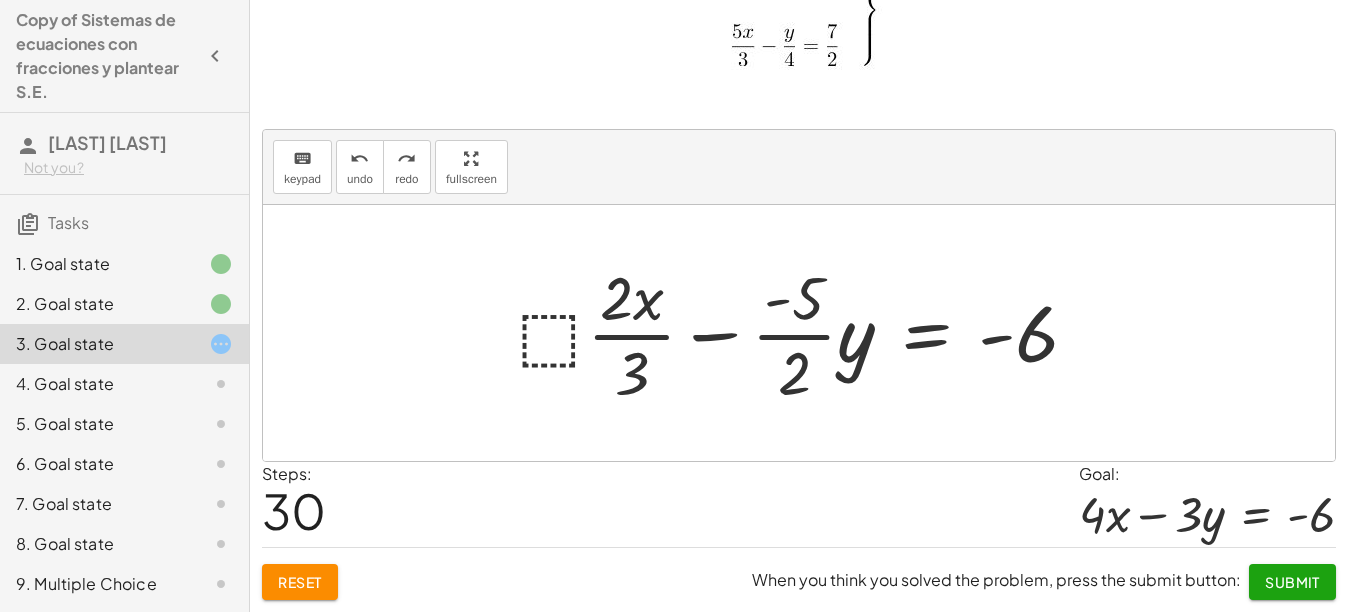 click at bounding box center [806, 333] 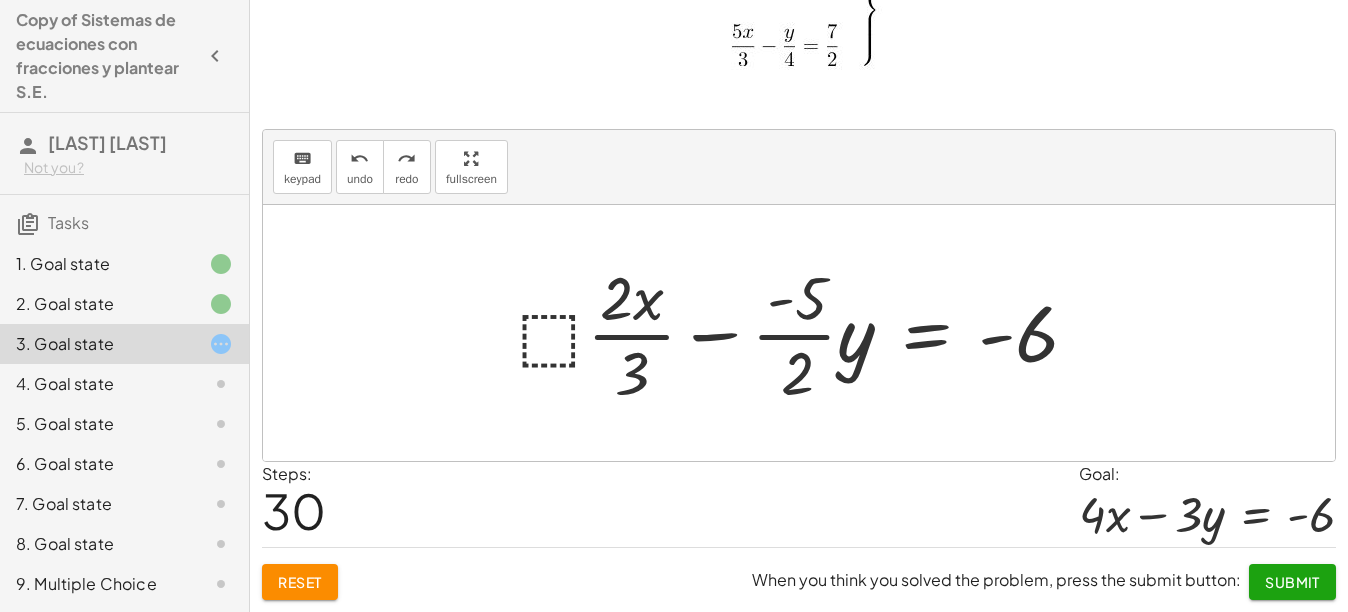 click at bounding box center [806, 333] 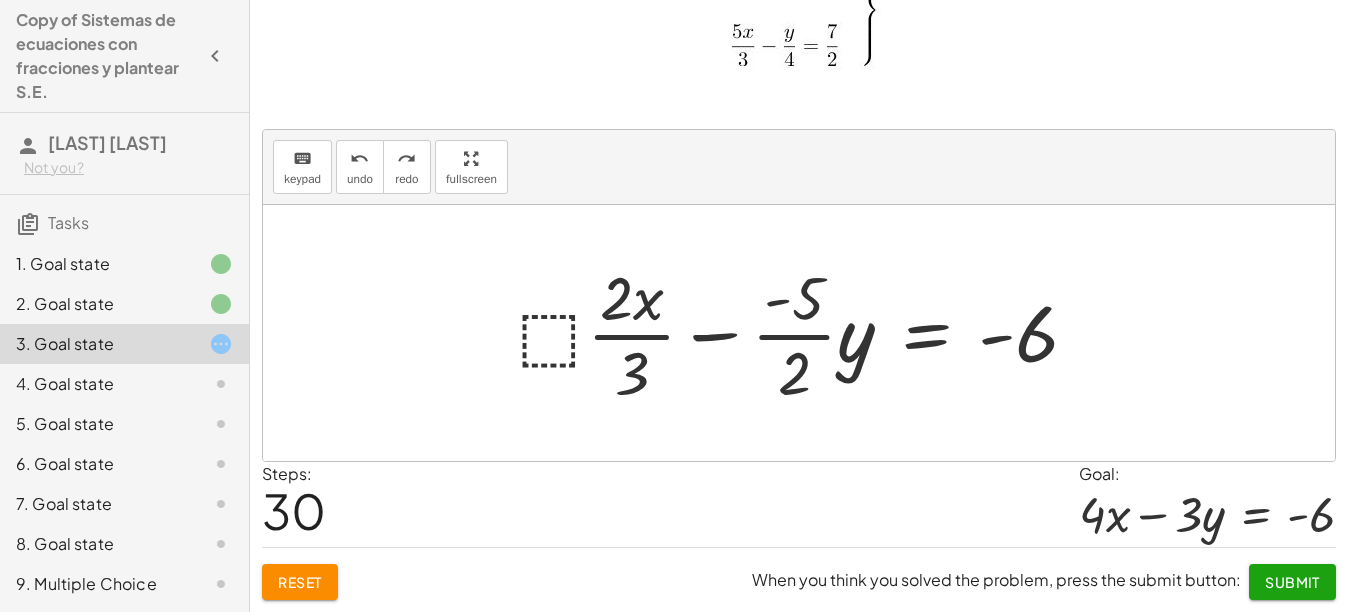 click at bounding box center [806, 333] 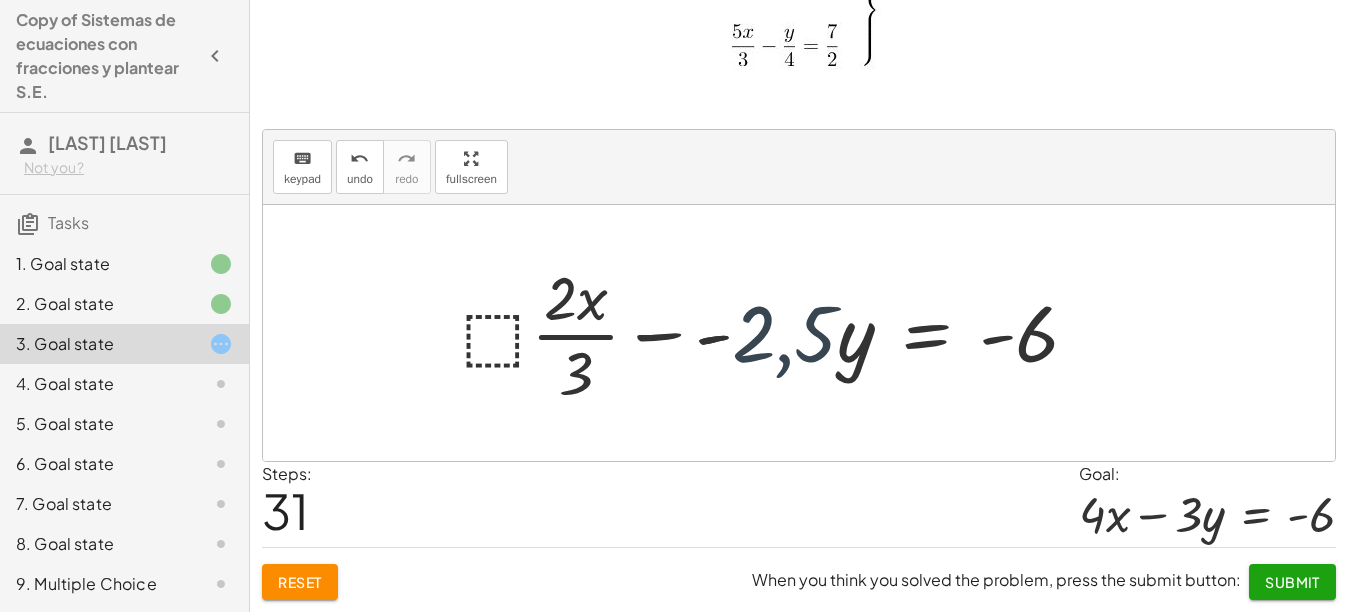 click at bounding box center [778, 333] 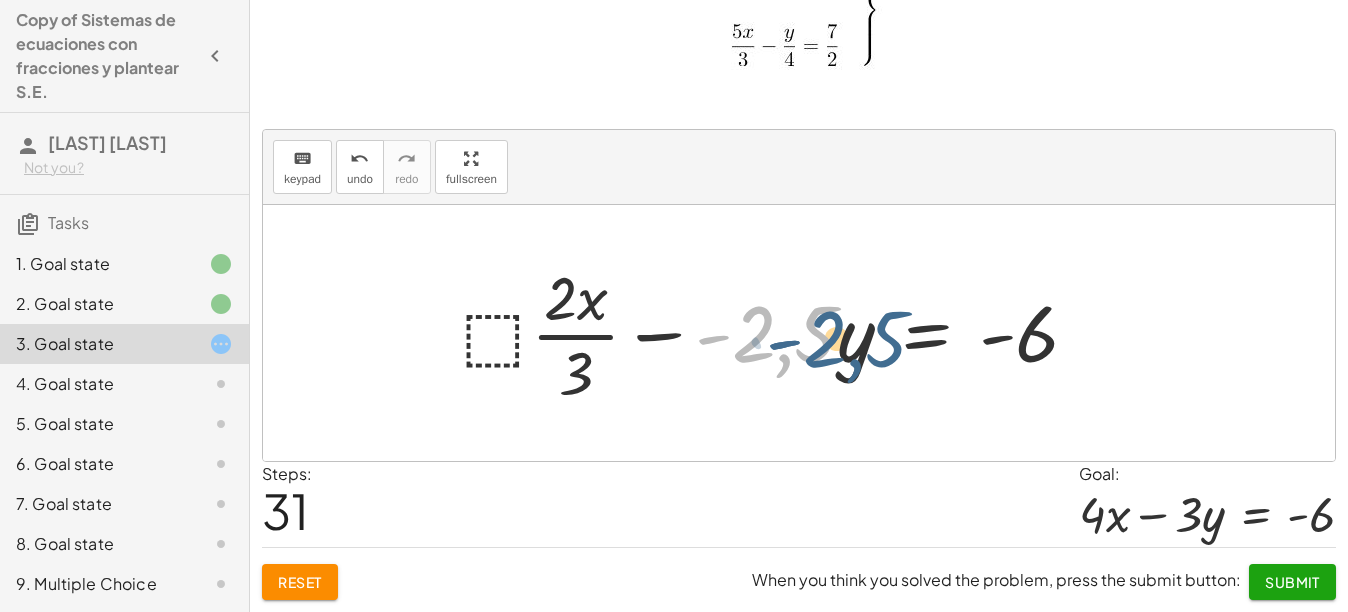 drag, startPoint x: 735, startPoint y: 324, endPoint x: 776, endPoint y: 328, distance: 41.19466 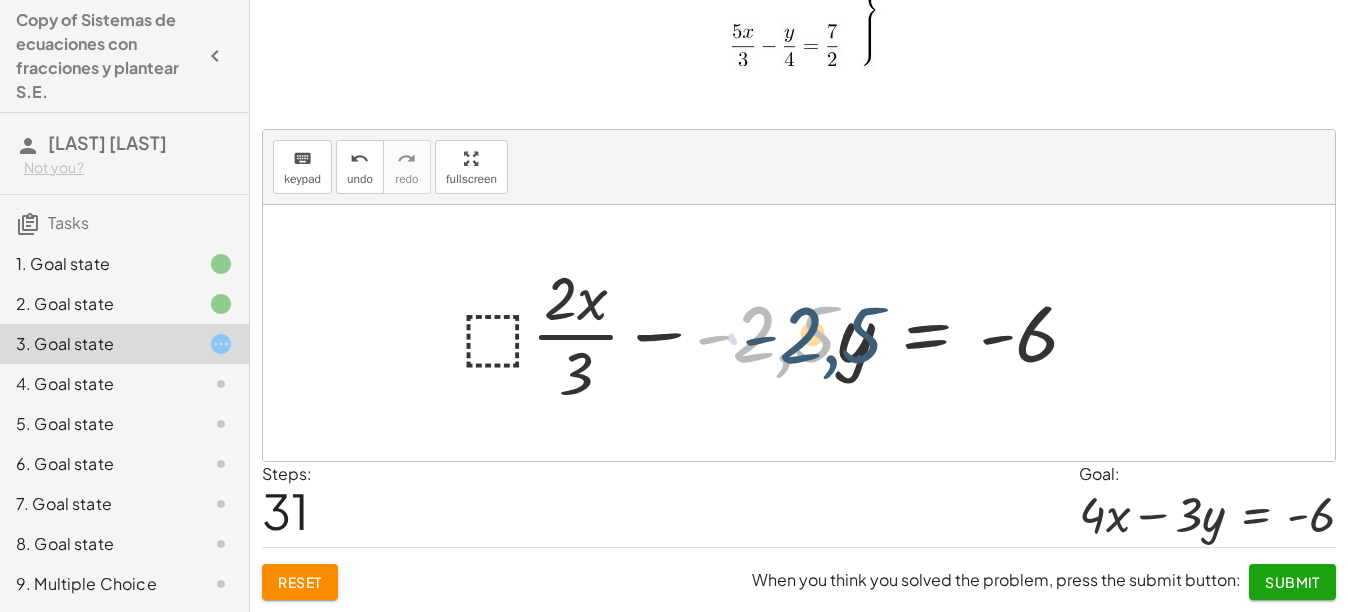 drag, startPoint x: 764, startPoint y: 327, endPoint x: 811, endPoint y: 328, distance: 47.010635 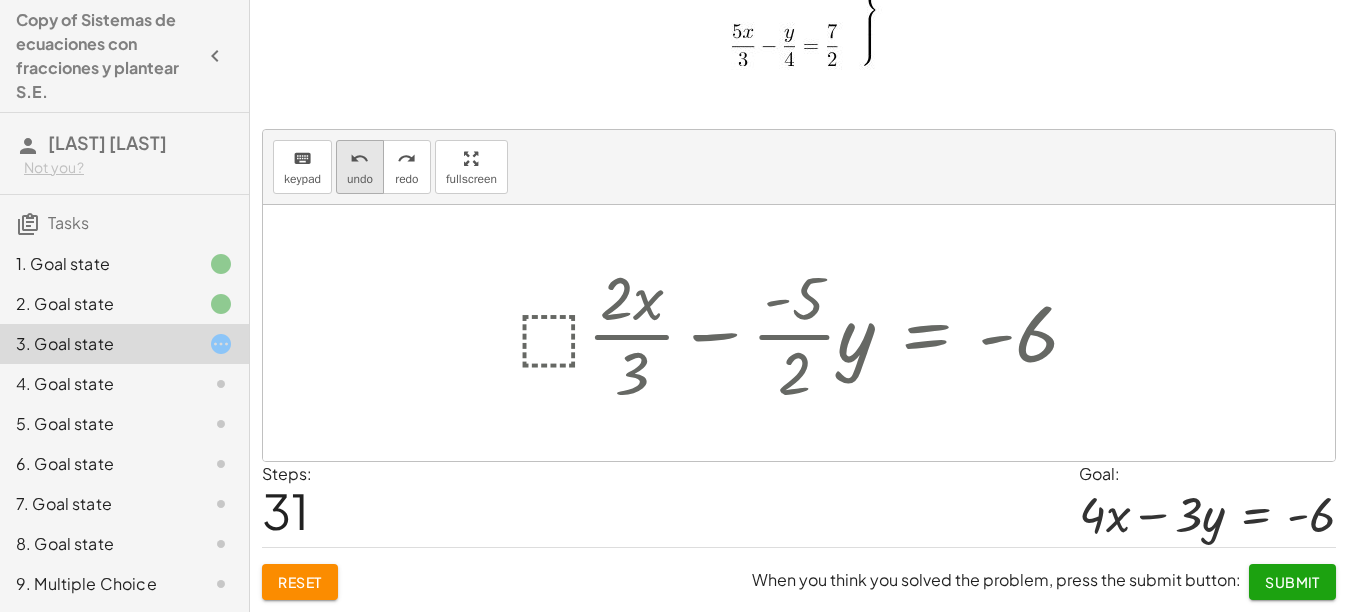 click on "undo undo" at bounding box center (360, 167) 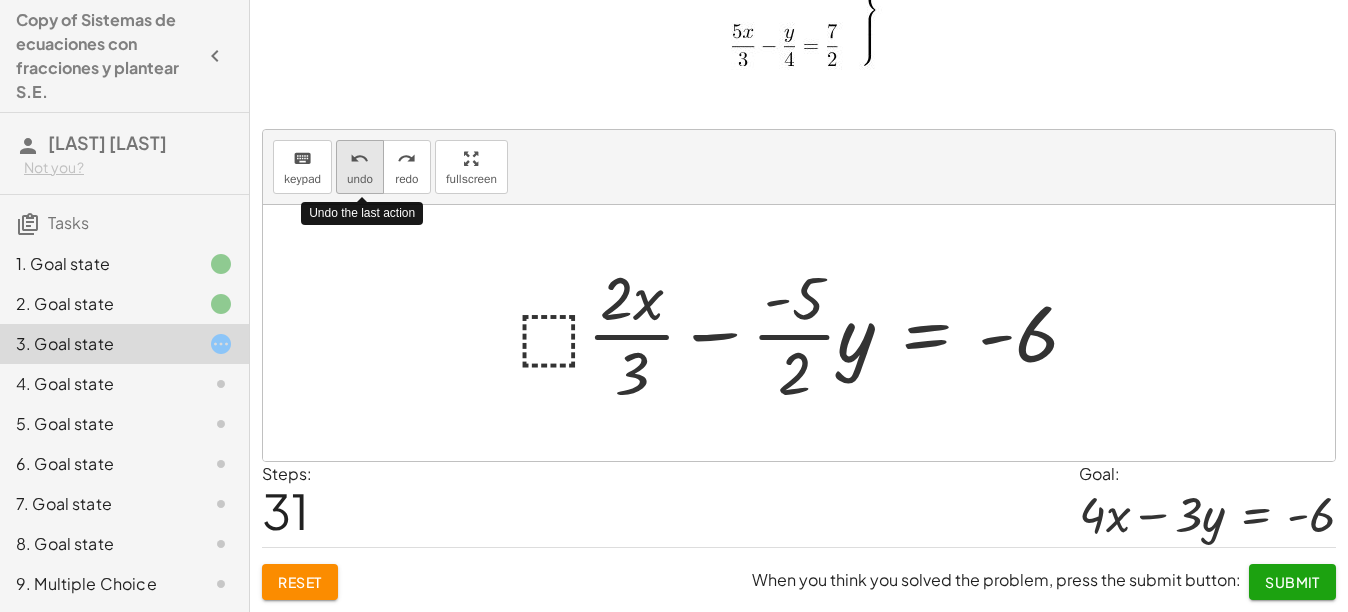click on "undo undo" at bounding box center [360, 167] 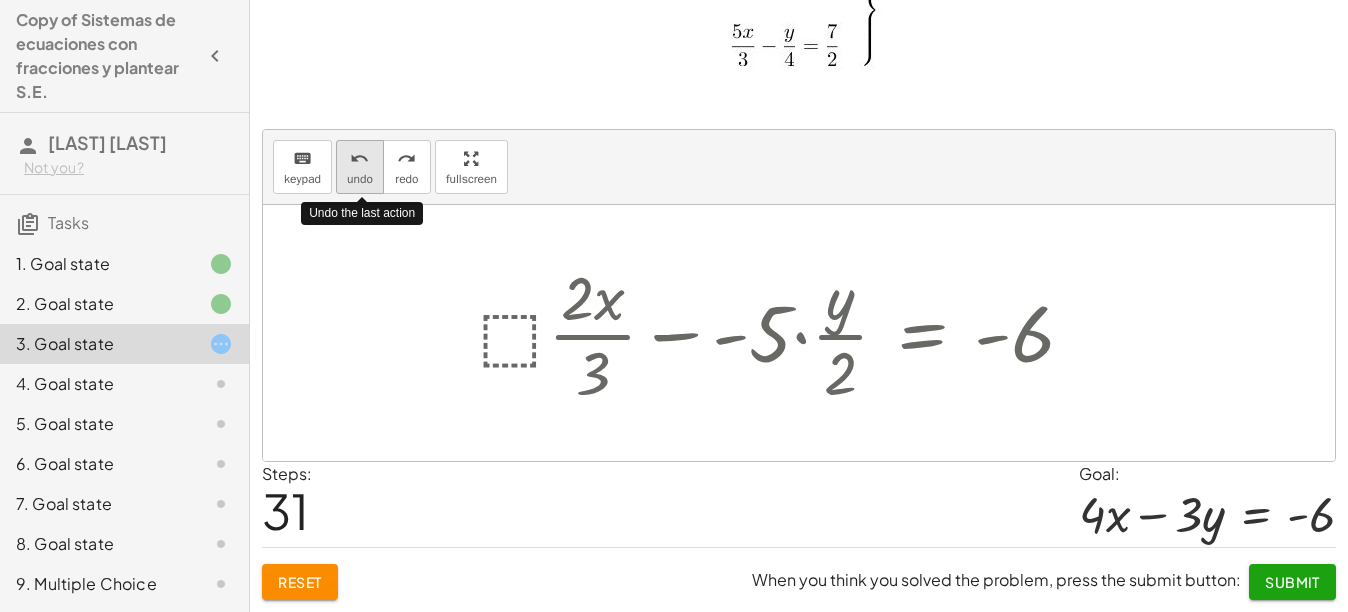 click on "undo undo" at bounding box center [360, 167] 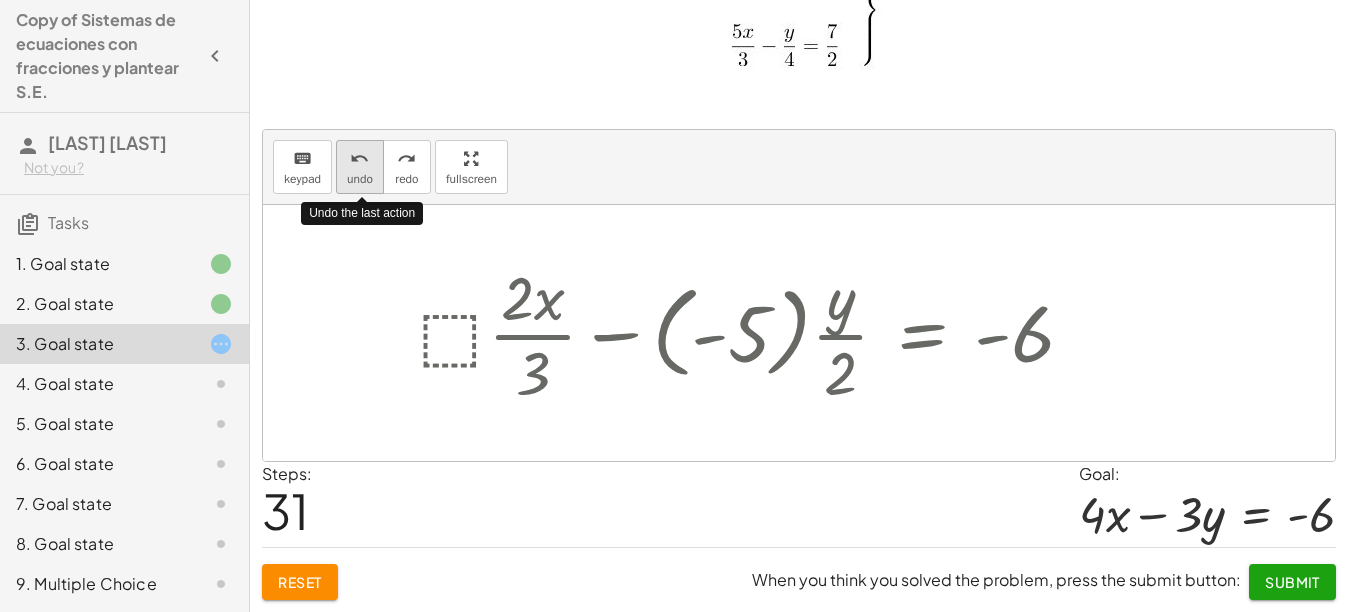 click on "undo undo" at bounding box center [360, 167] 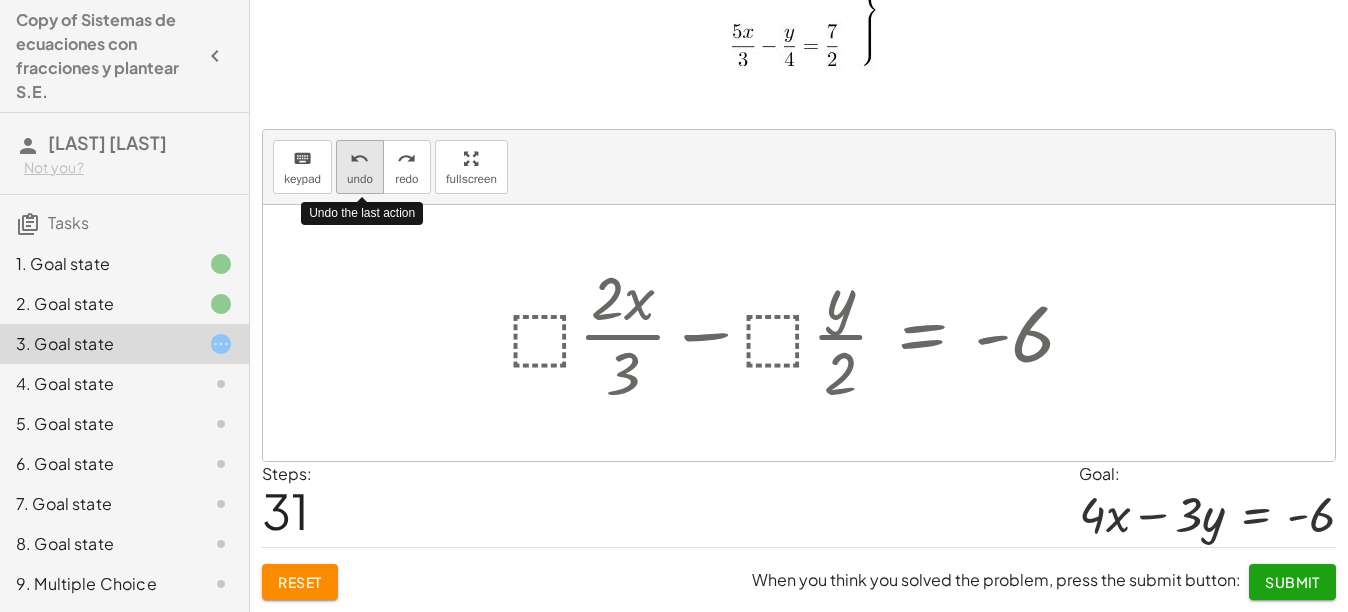 click on "undo undo" at bounding box center (360, 167) 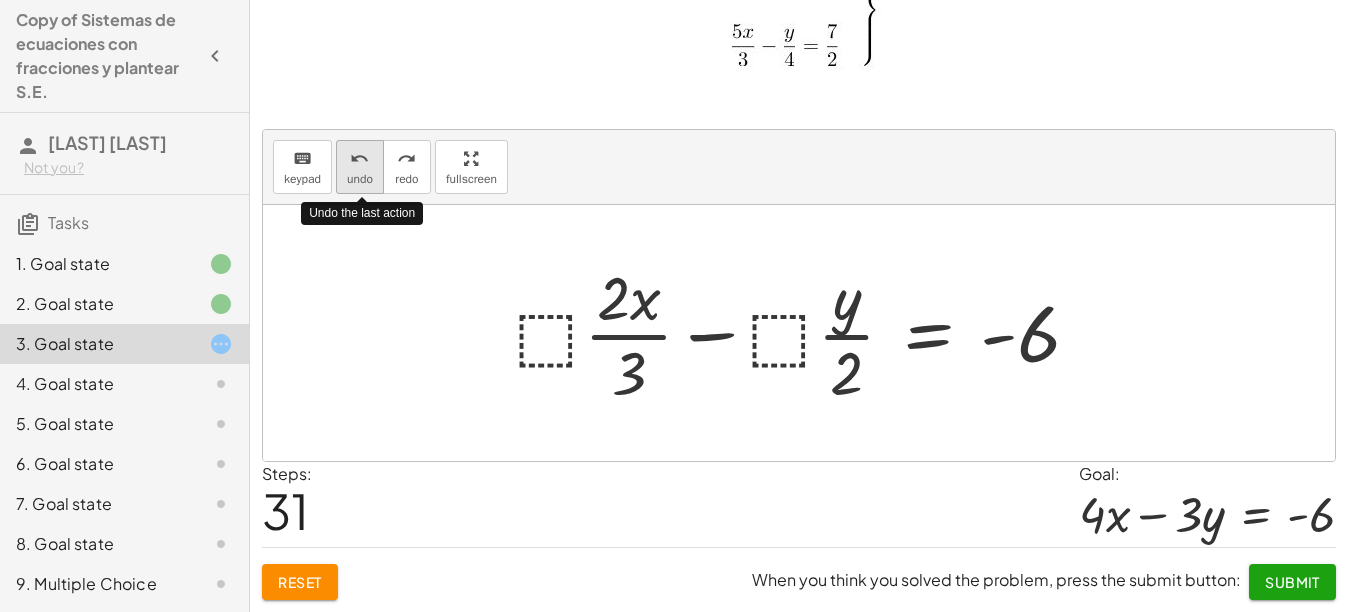 click on "undo undo" at bounding box center (360, 167) 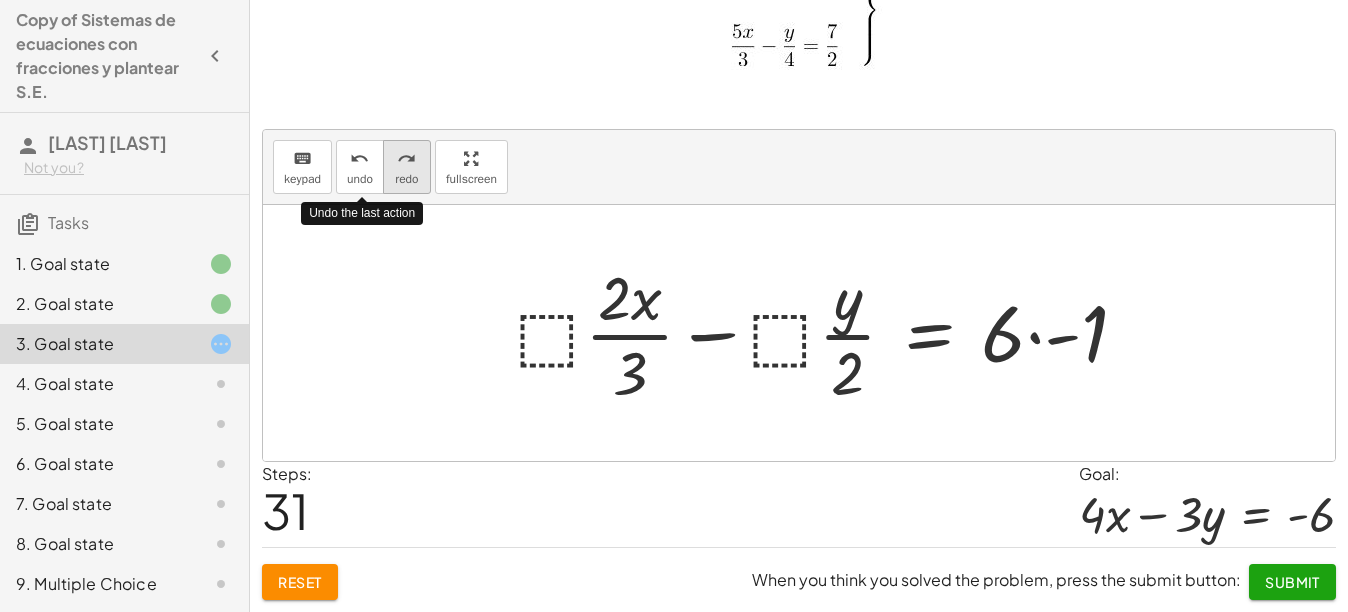 click on "redo redo" at bounding box center (407, 167) 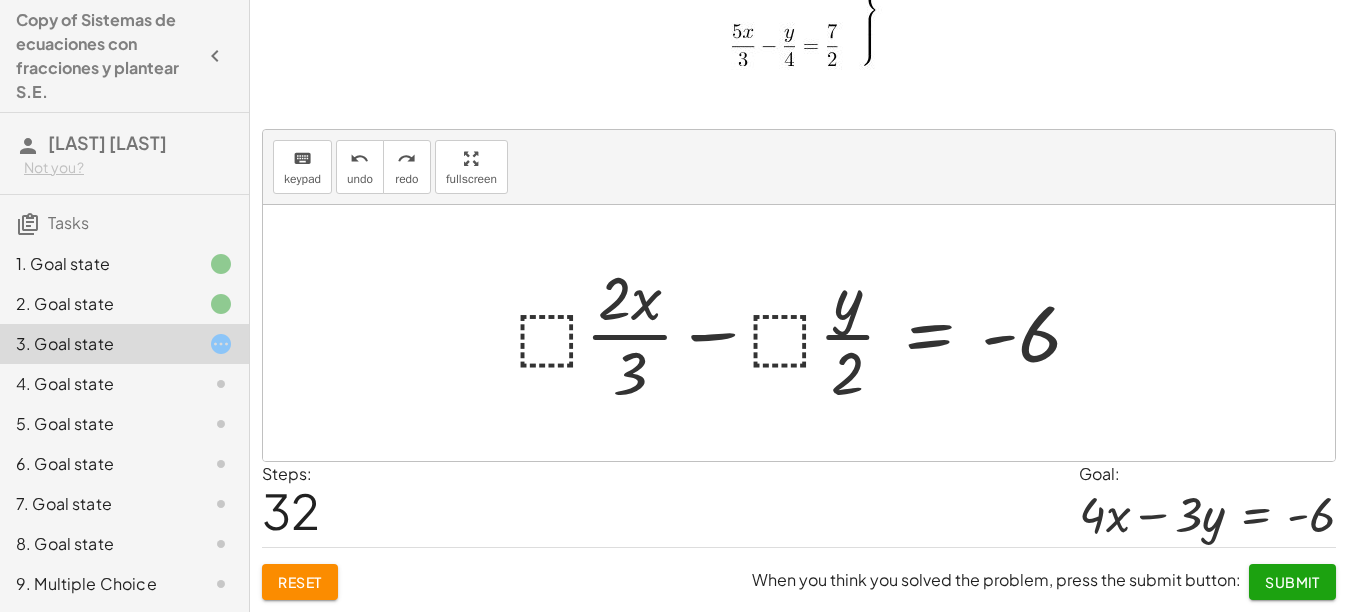 click at bounding box center [806, 333] 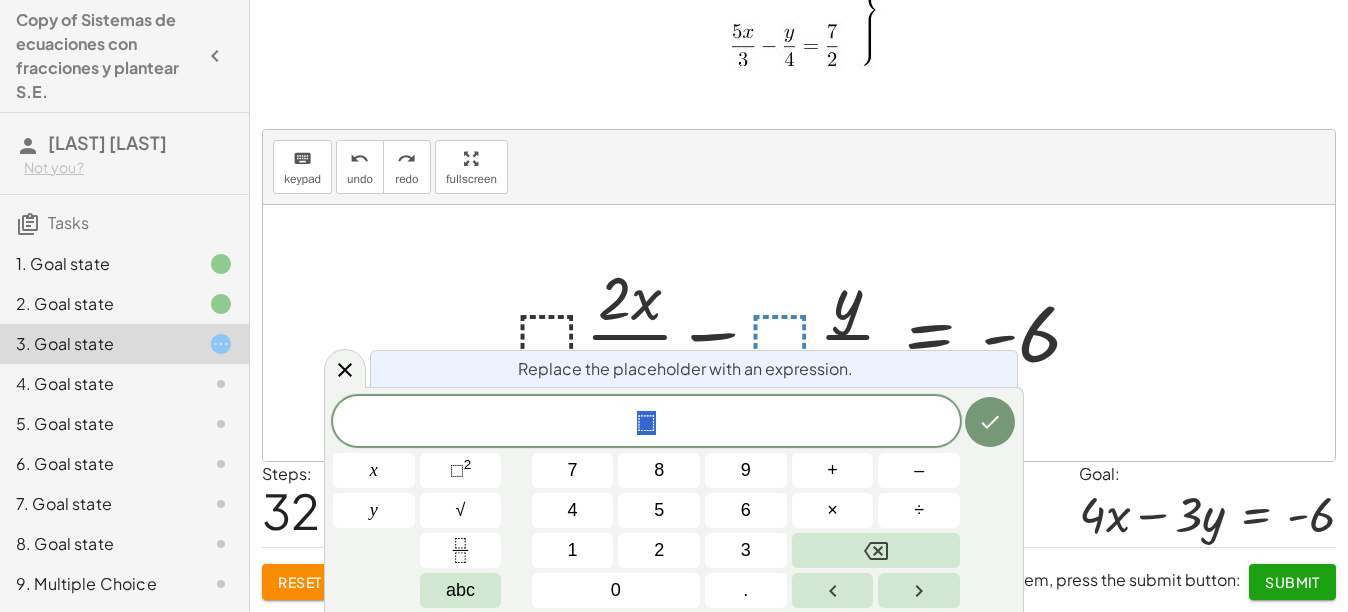 click on "⬚" at bounding box center [646, 423] 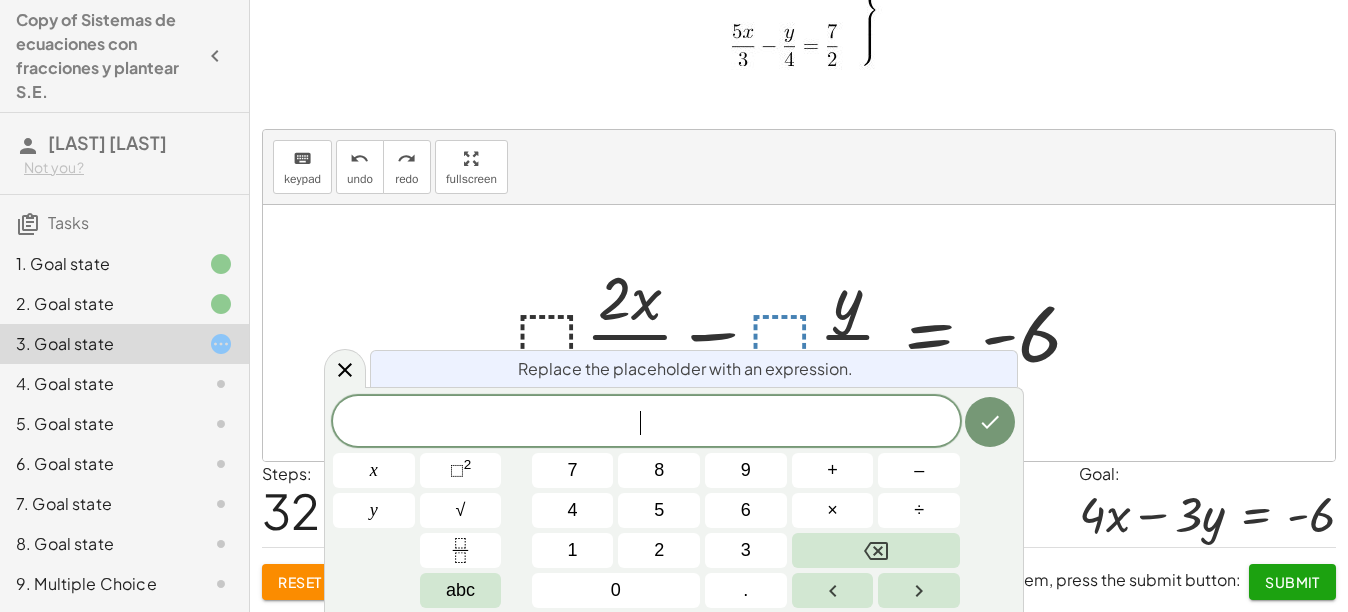 click on "​" at bounding box center [646, 423] 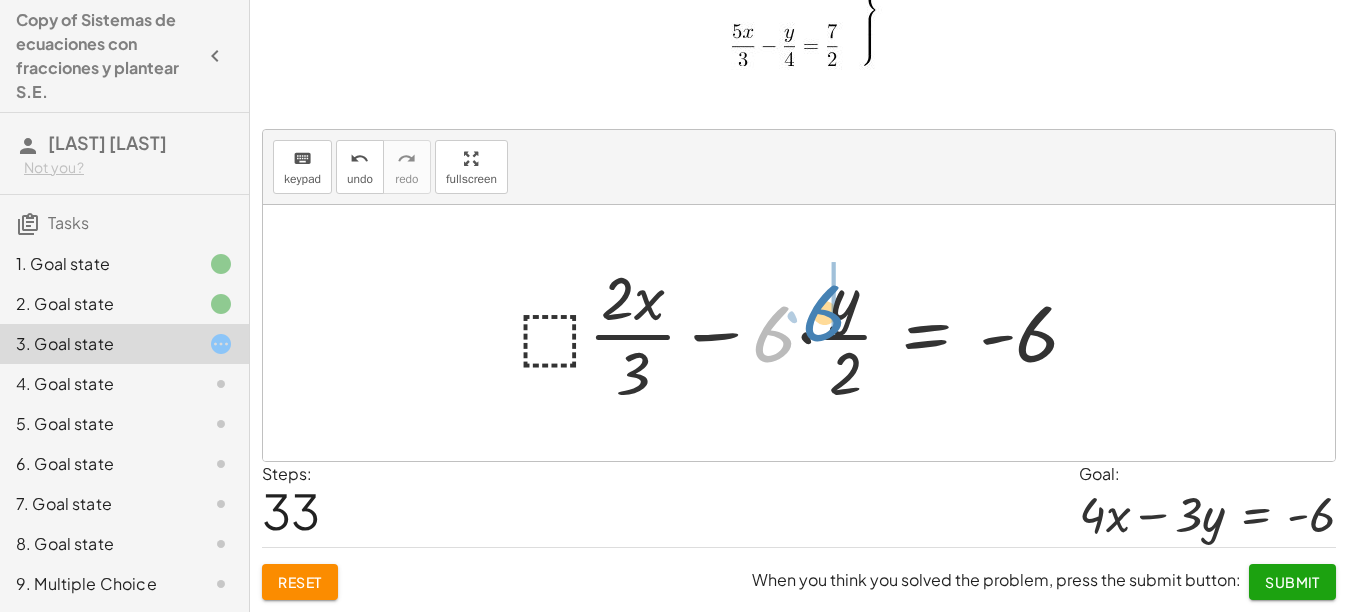 drag, startPoint x: 771, startPoint y: 339, endPoint x: 821, endPoint y: 319, distance: 53.851646 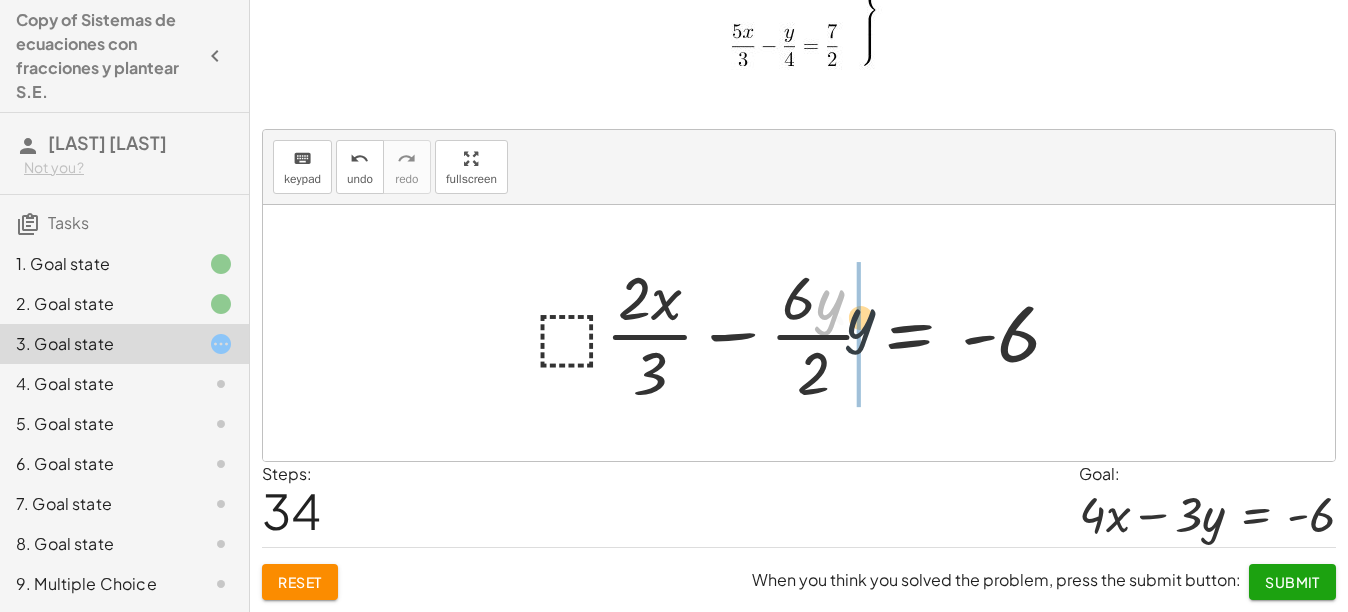 drag, startPoint x: 820, startPoint y: 307, endPoint x: 854, endPoint y: 328, distance: 39.962482 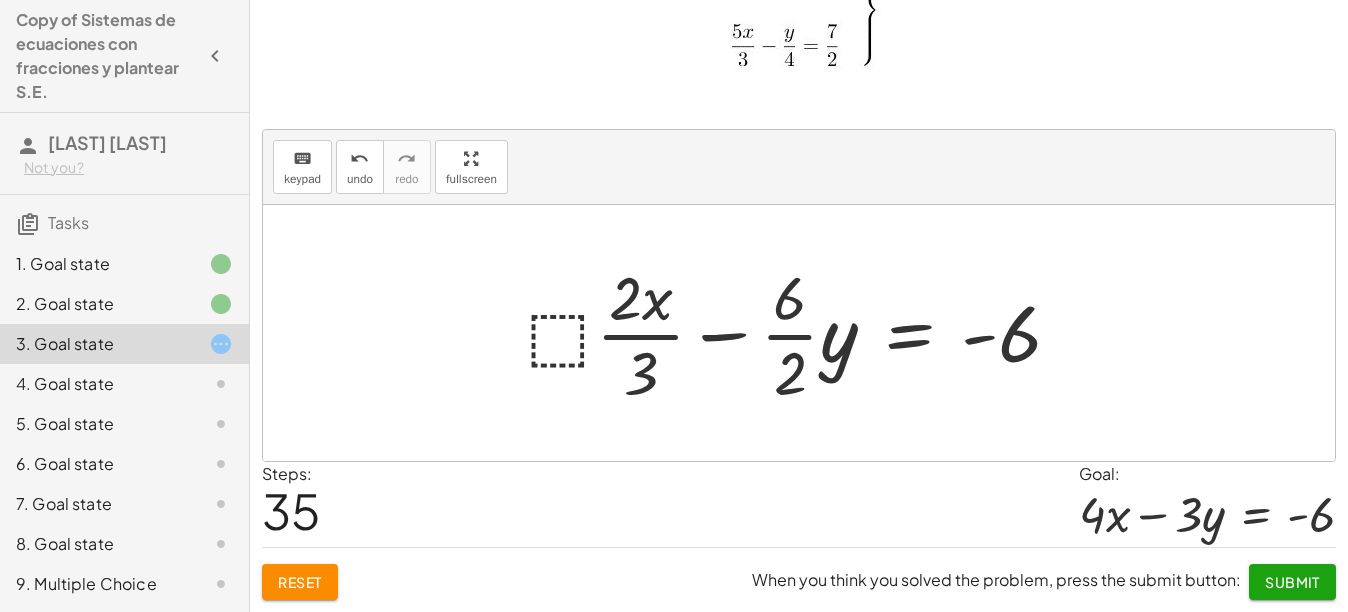 click at bounding box center (802, 333) 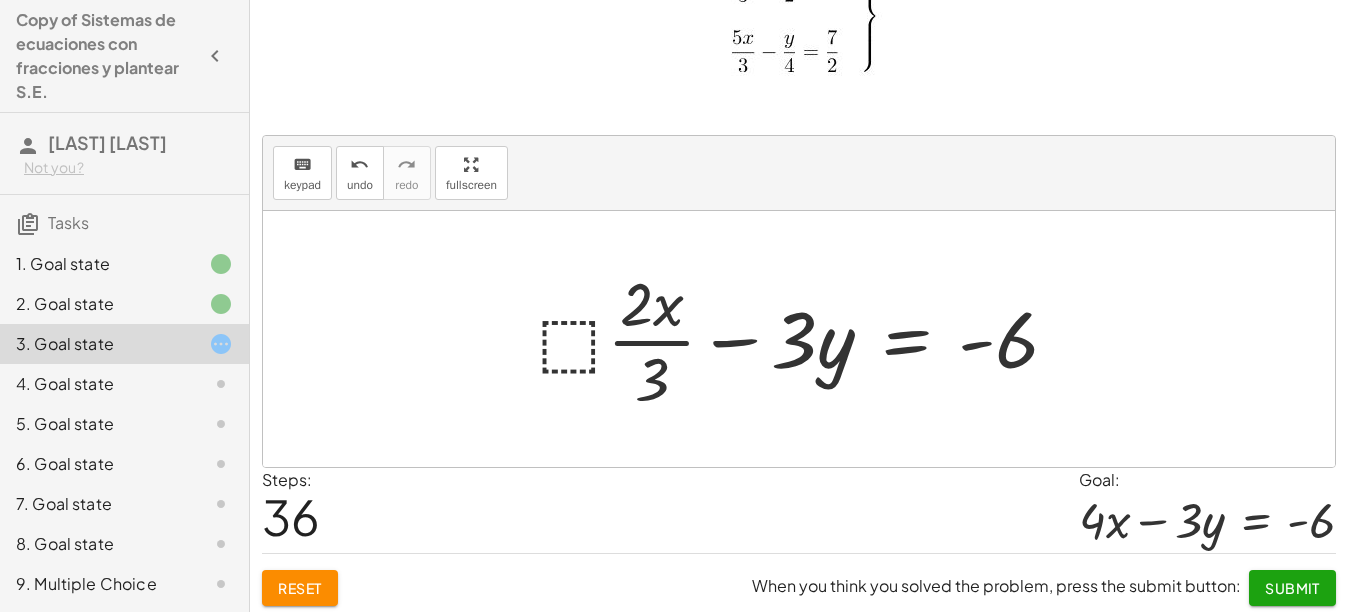 scroll, scrollTop: 104, scrollLeft: 0, axis: vertical 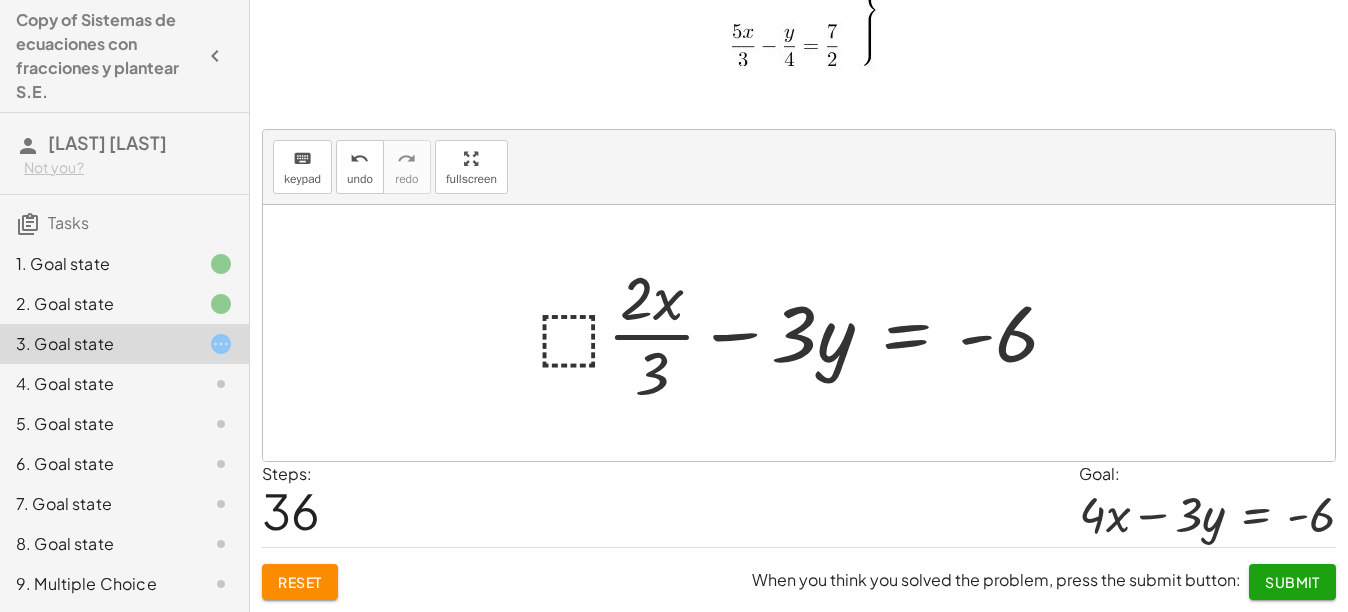 click at bounding box center (806, 333) 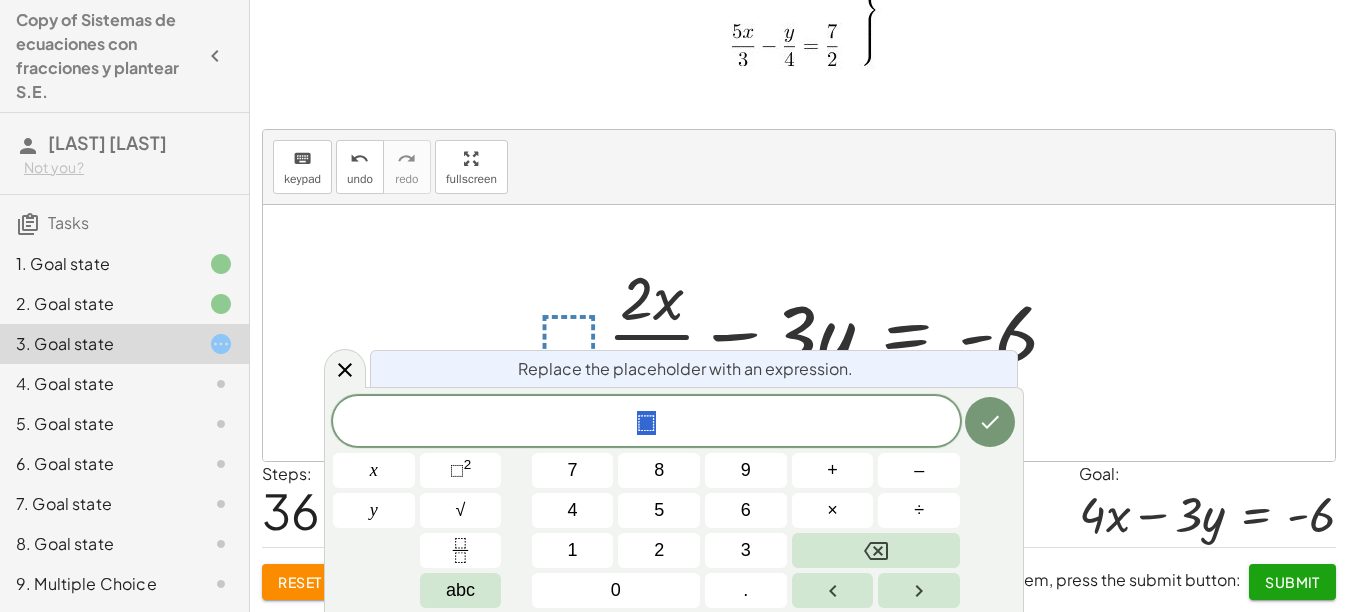 click at bounding box center [799, 333] 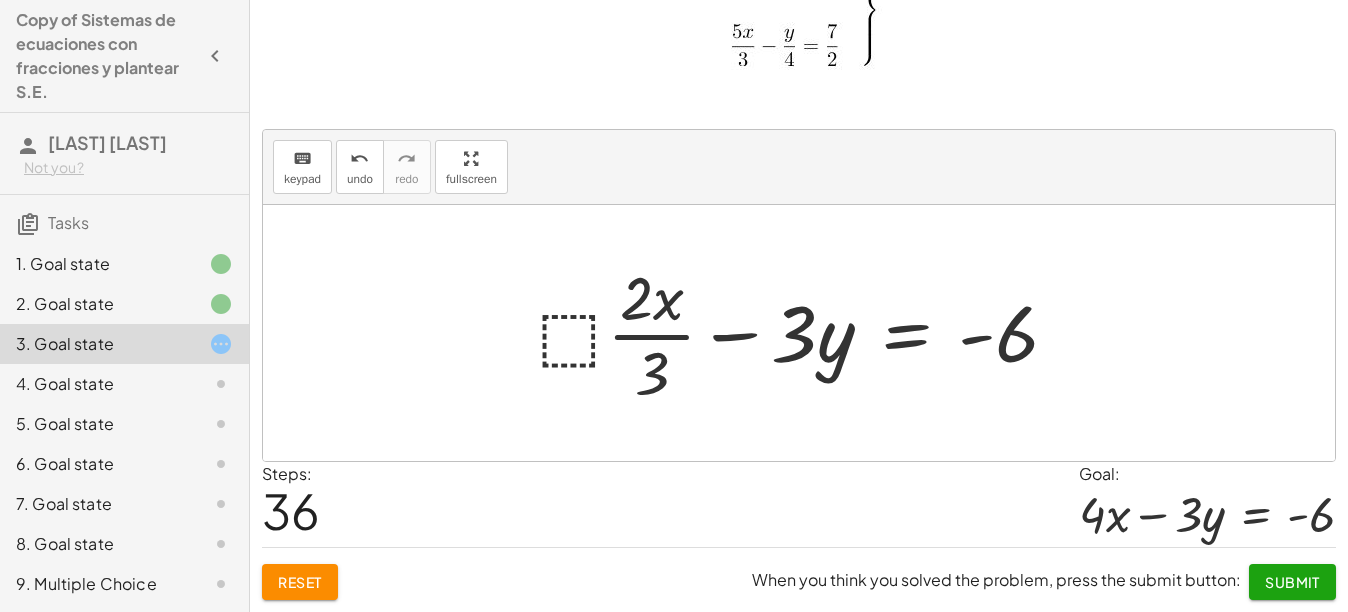 click at bounding box center [806, 333] 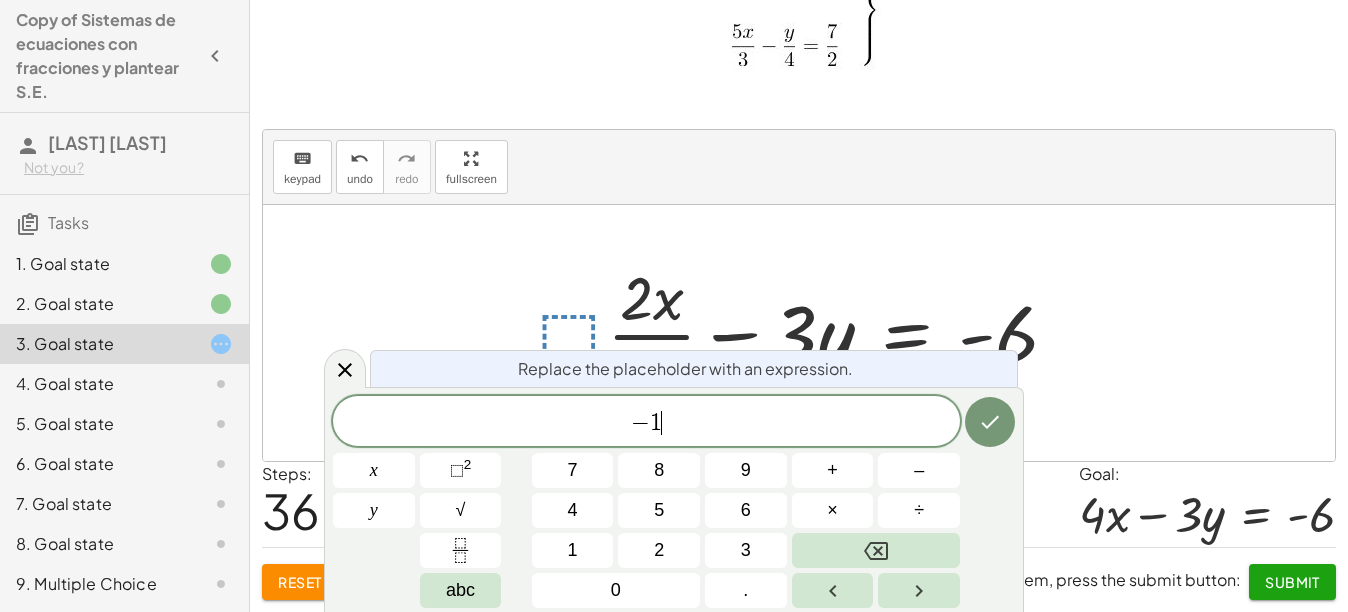 click on "− 1 ​ x y 7 8 9 + – 4 5 6 × ÷ ⬚ 2 √ abc 1 2 3 0 ." at bounding box center (674, 502) 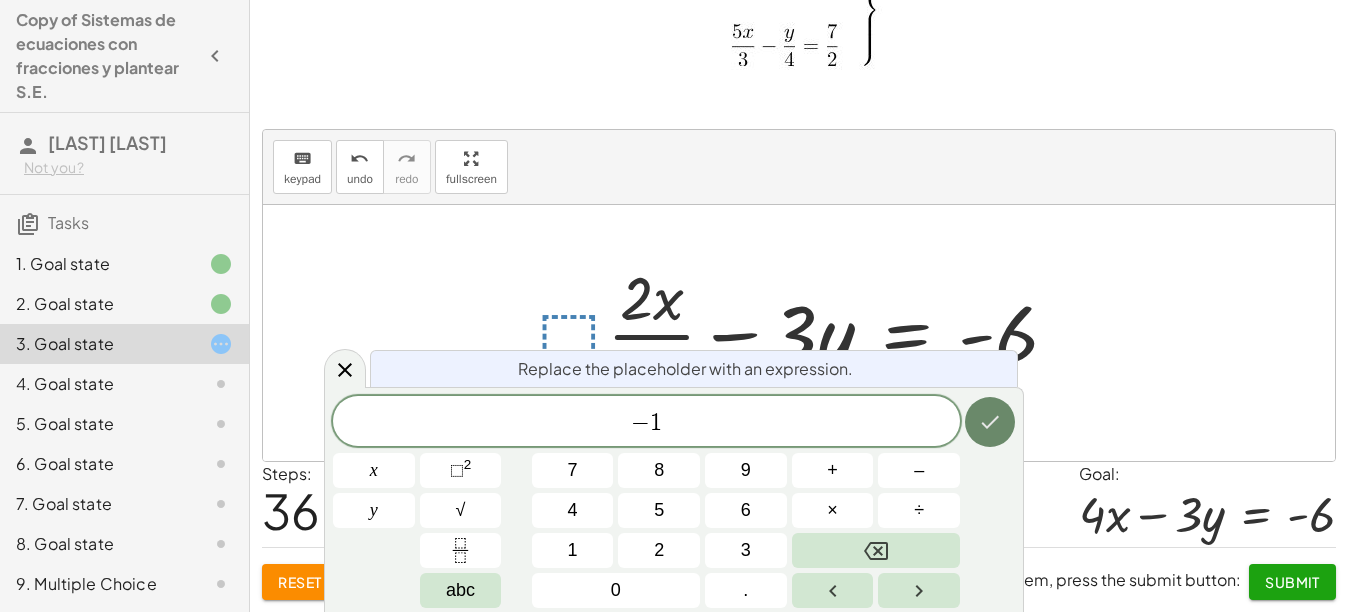 click at bounding box center [990, 422] 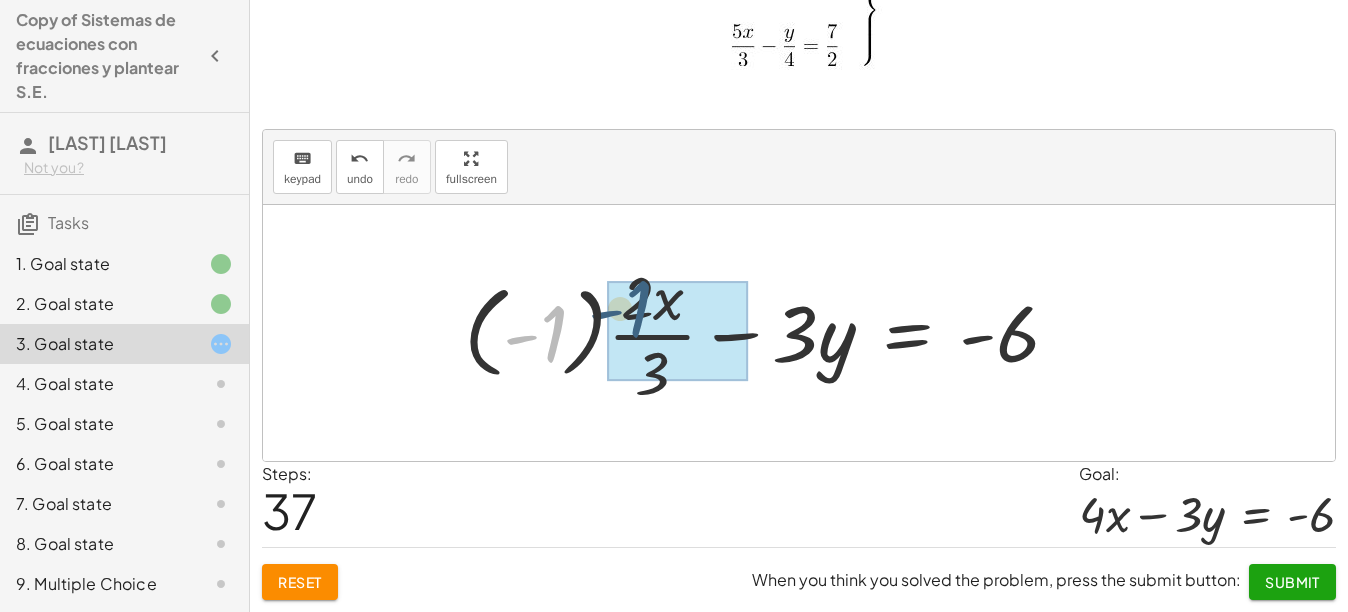 drag, startPoint x: 548, startPoint y: 341, endPoint x: 636, endPoint y: 315, distance: 91.76056 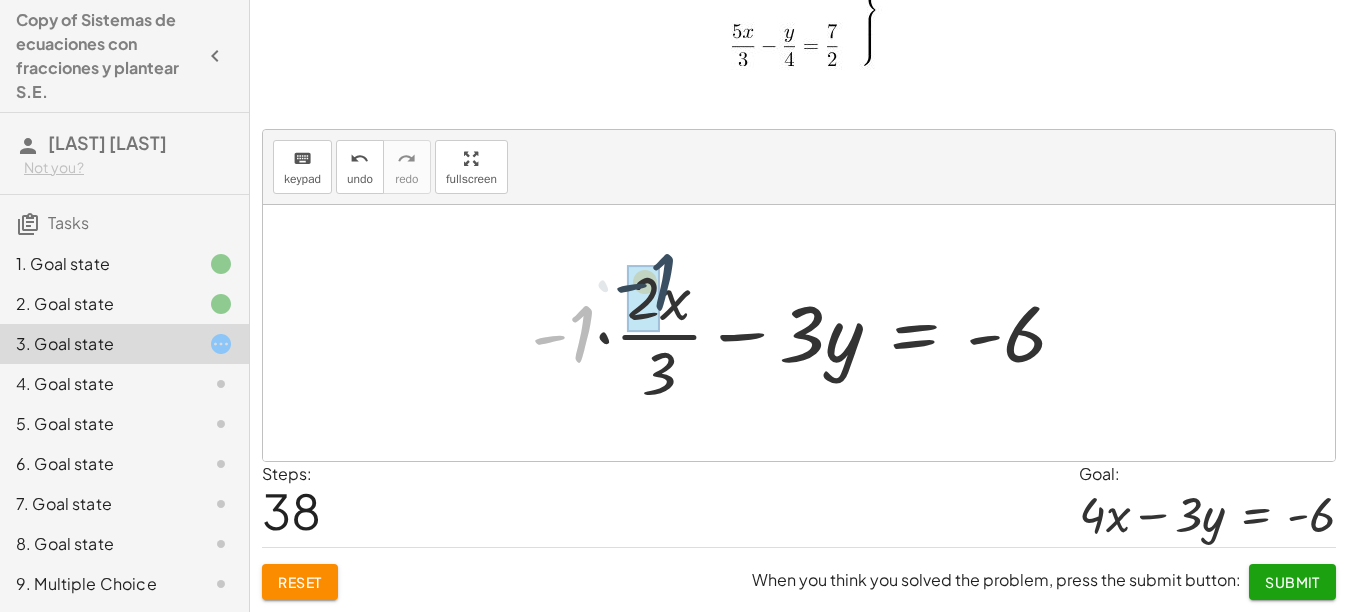 drag, startPoint x: 586, startPoint y: 321, endPoint x: 669, endPoint y: 269, distance: 97.94386 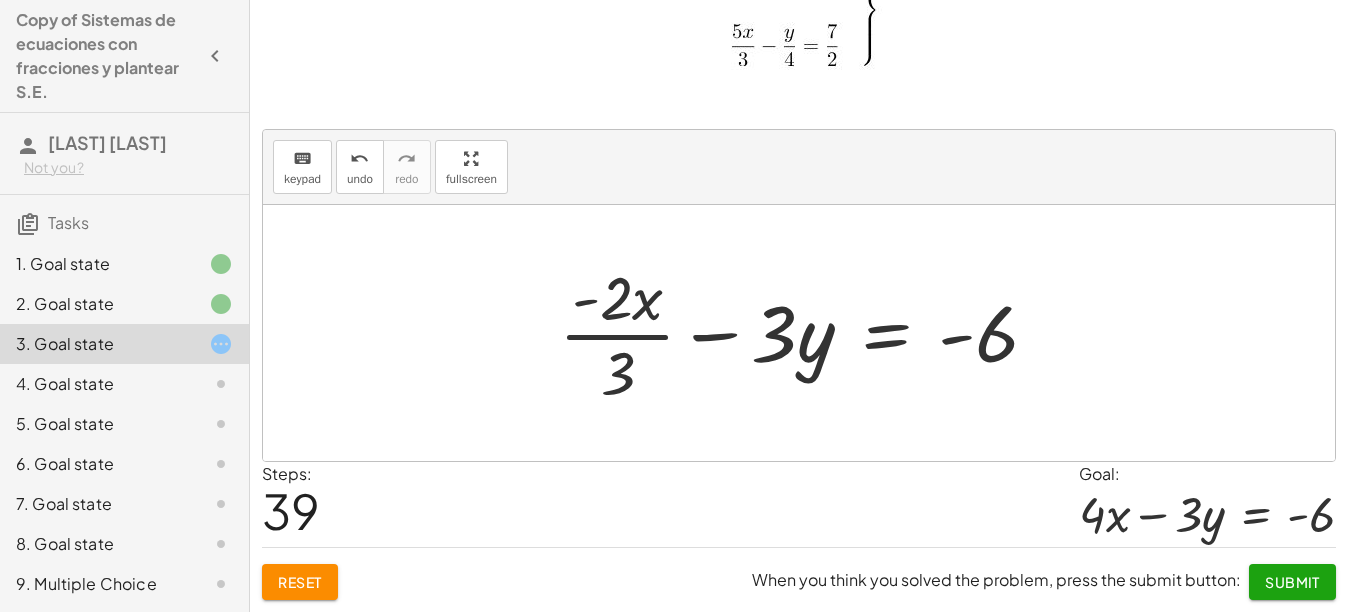 click at bounding box center [806, 333] 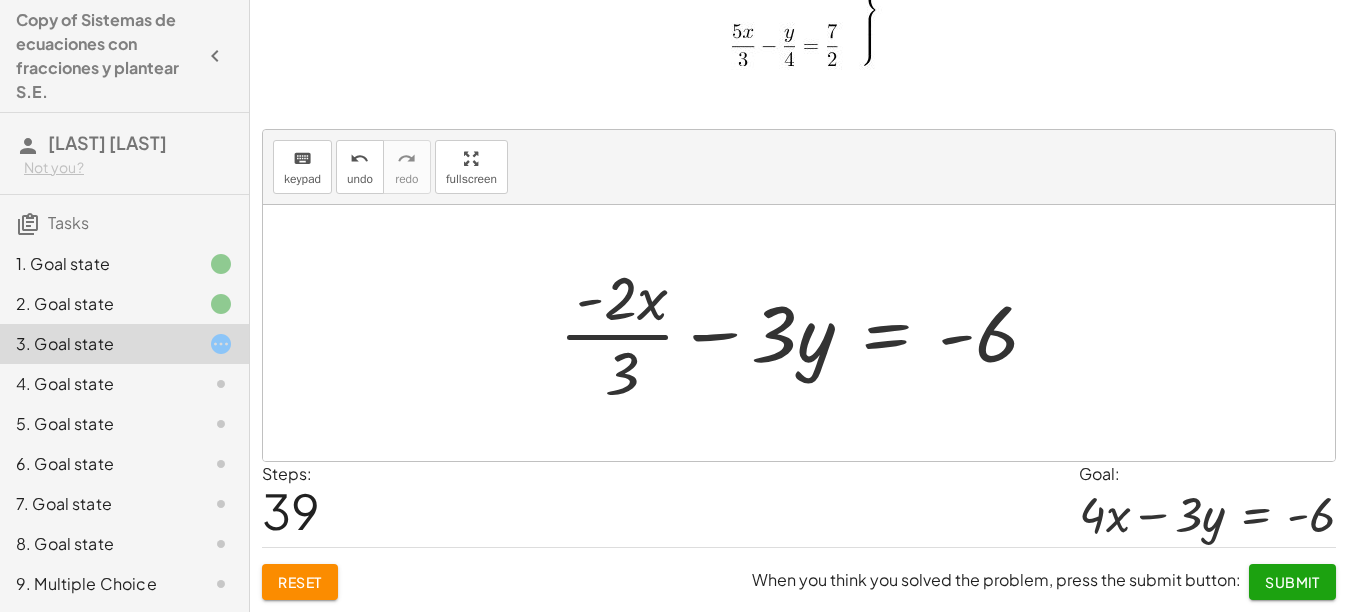 click at bounding box center (806, 333) 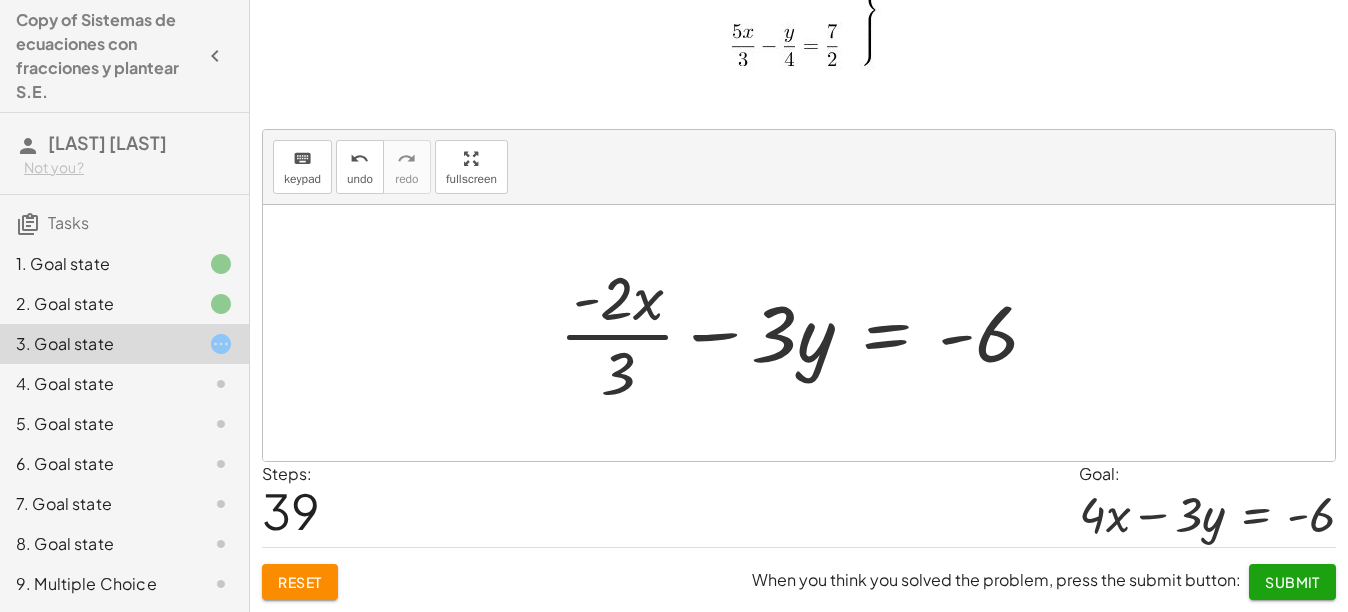 click at bounding box center (806, 333) 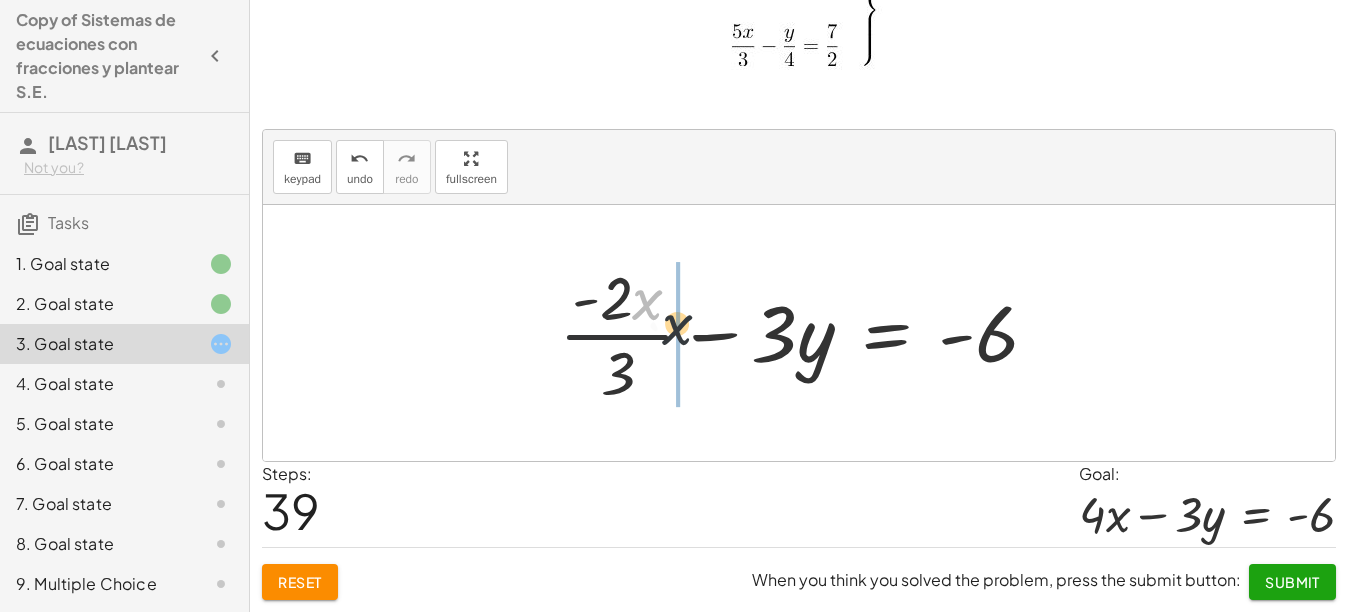 drag, startPoint x: 635, startPoint y: 305, endPoint x: 668, endPoint y: 334, distance: 43.931767 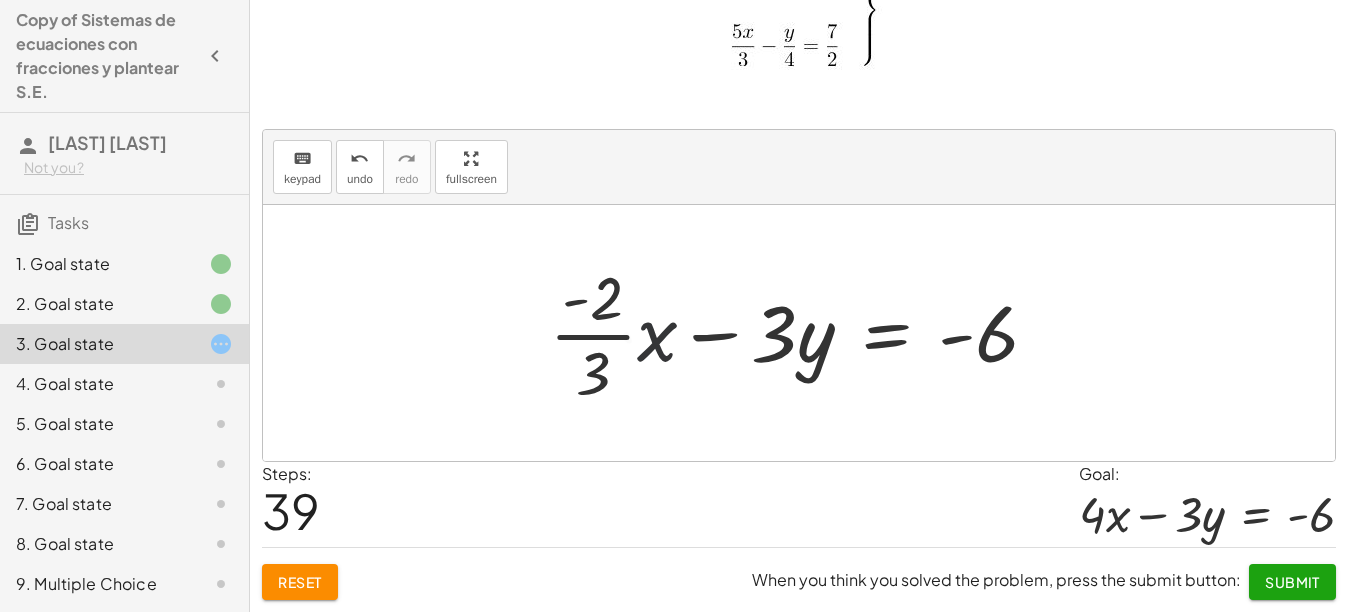 click at bounding box center (802, 333) 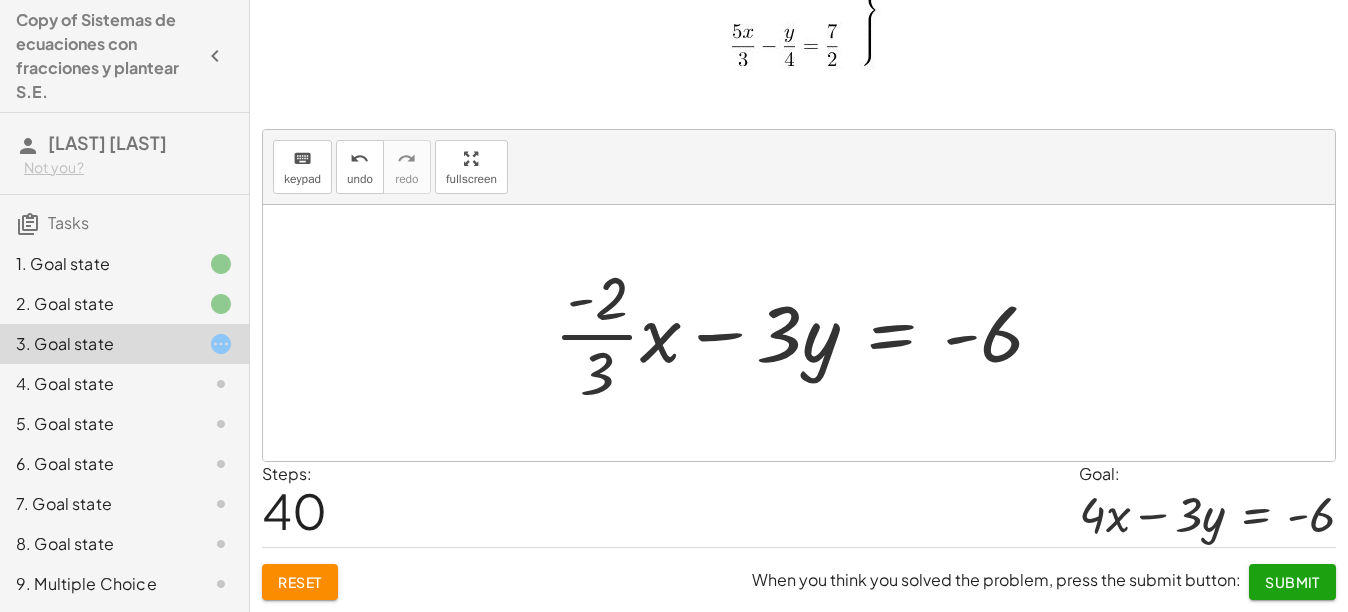 click at bounding box center [807, 333] 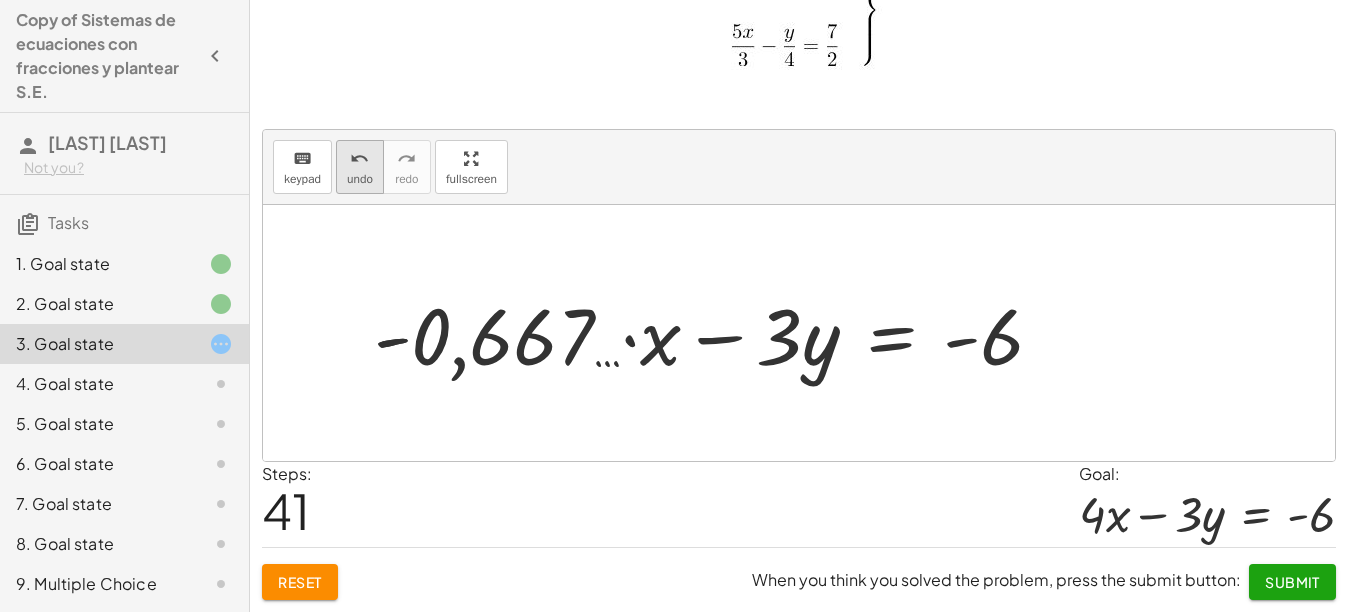 click on "undo" at bounding box center [360, 179] 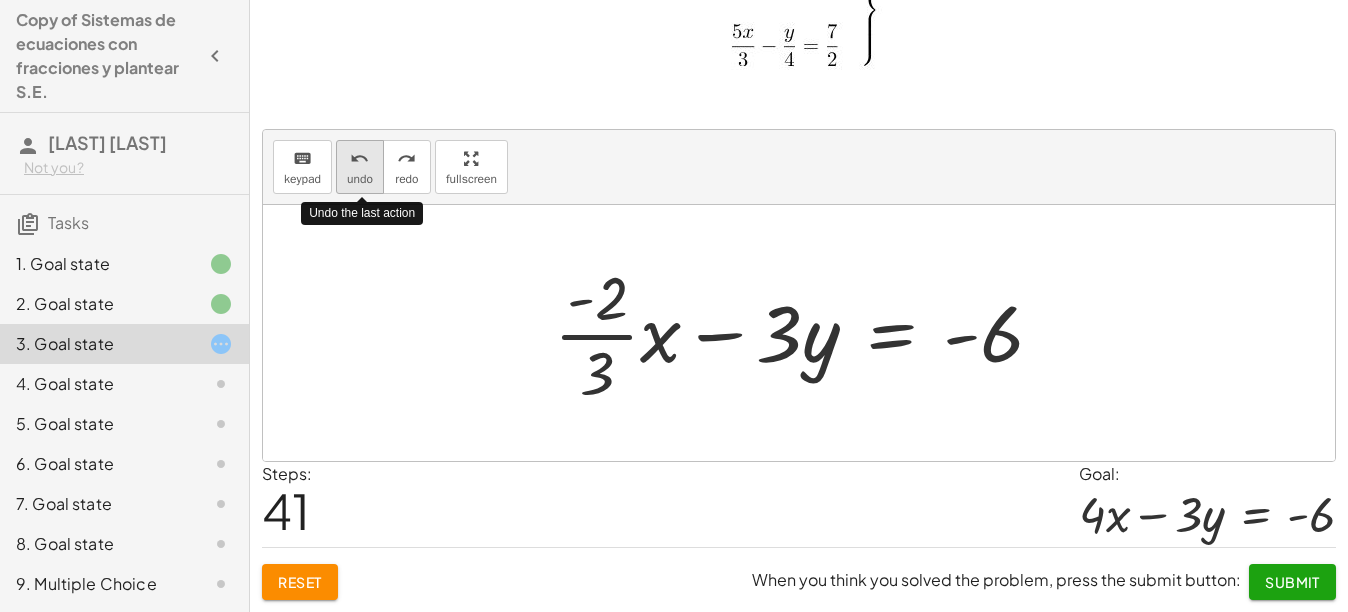 click on "undo" at bounding box center [360, 179] 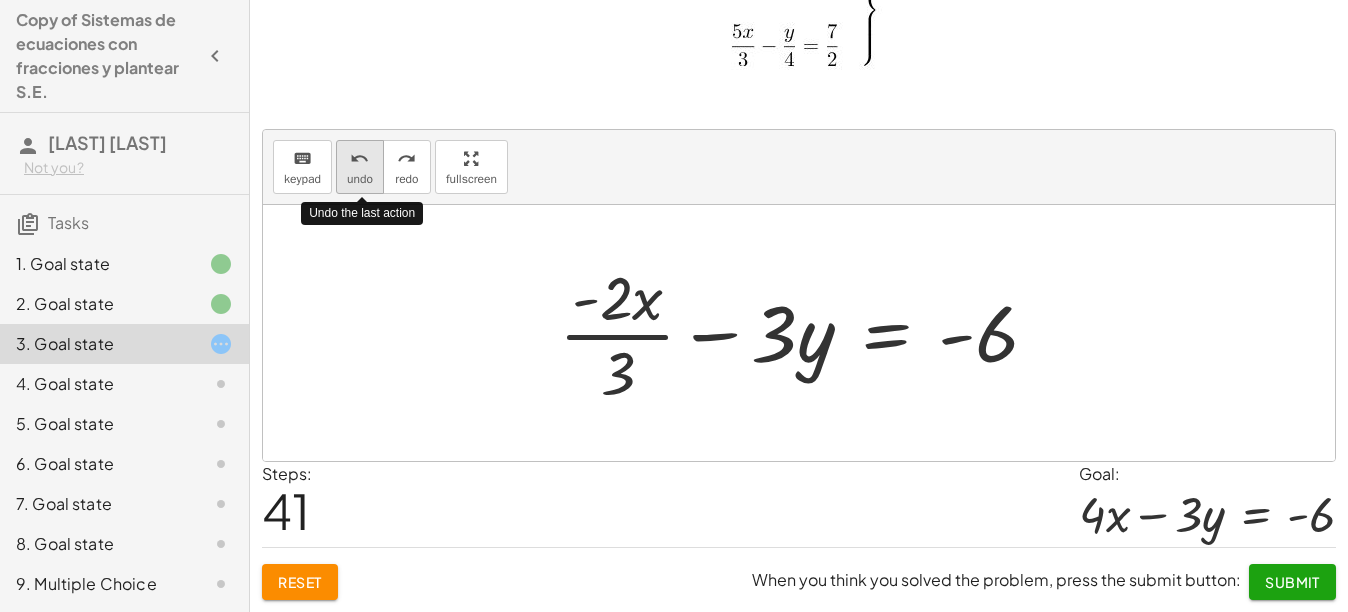 click on "undo" at bounding box center [360, 179] 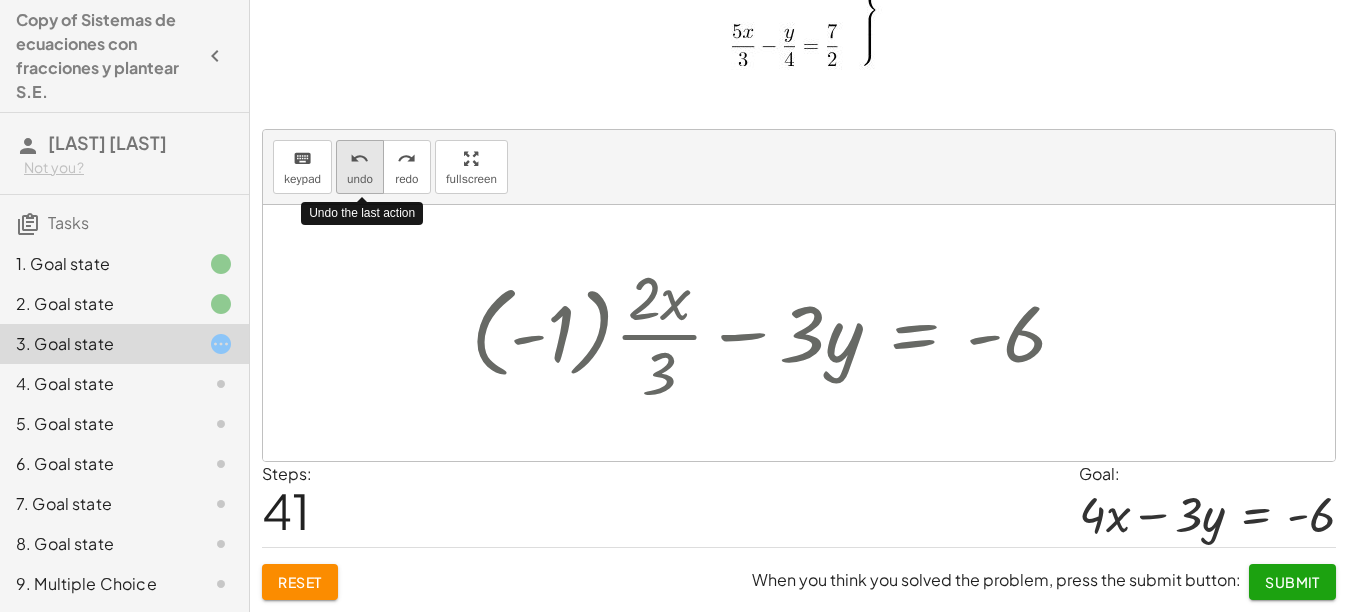 click on "undo" at bounding box center (360, 179) 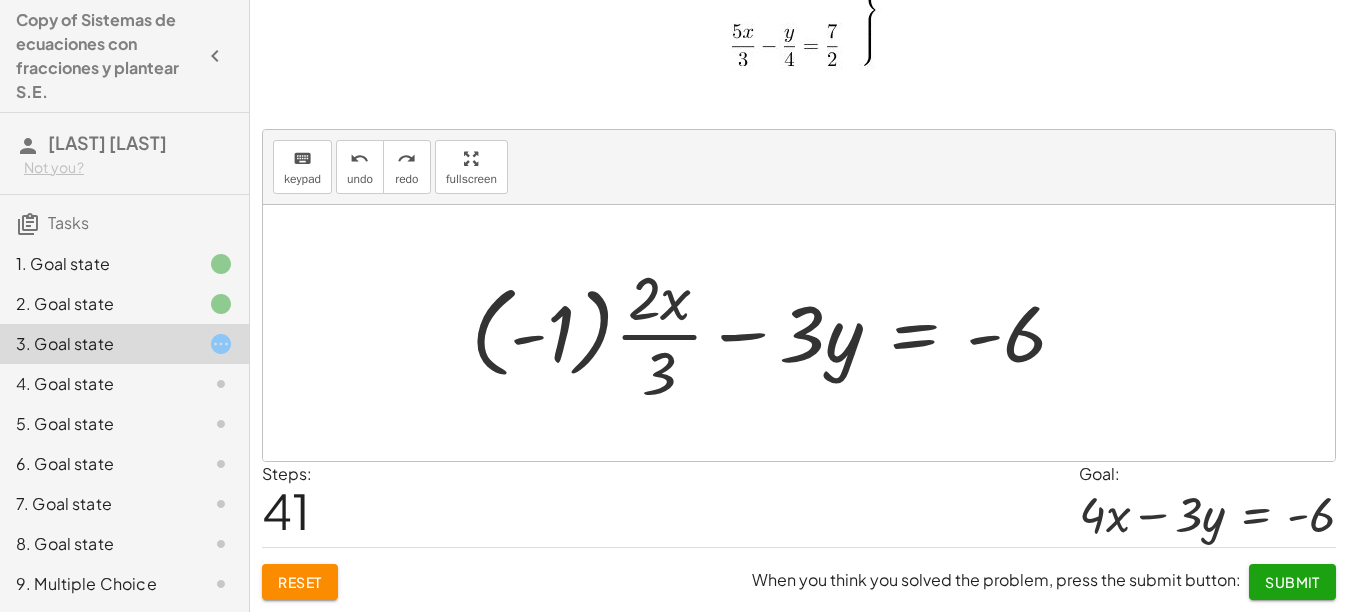 click at bounding box center (776, 333) 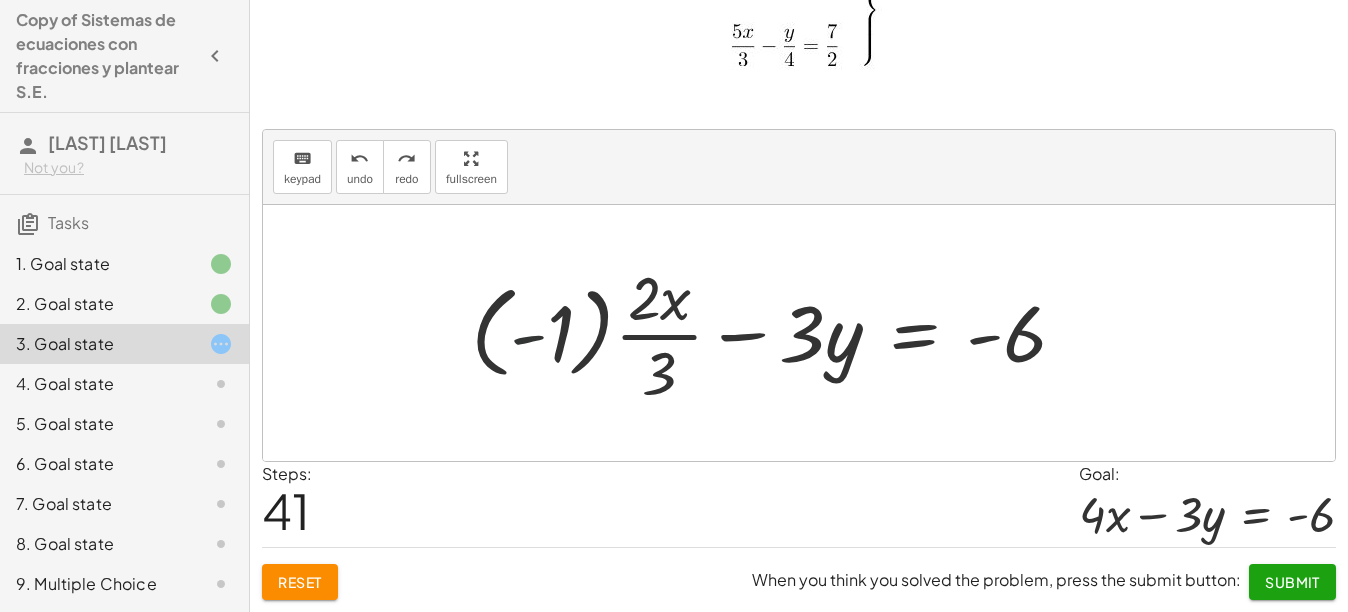 click at bounding box center (776, 333) 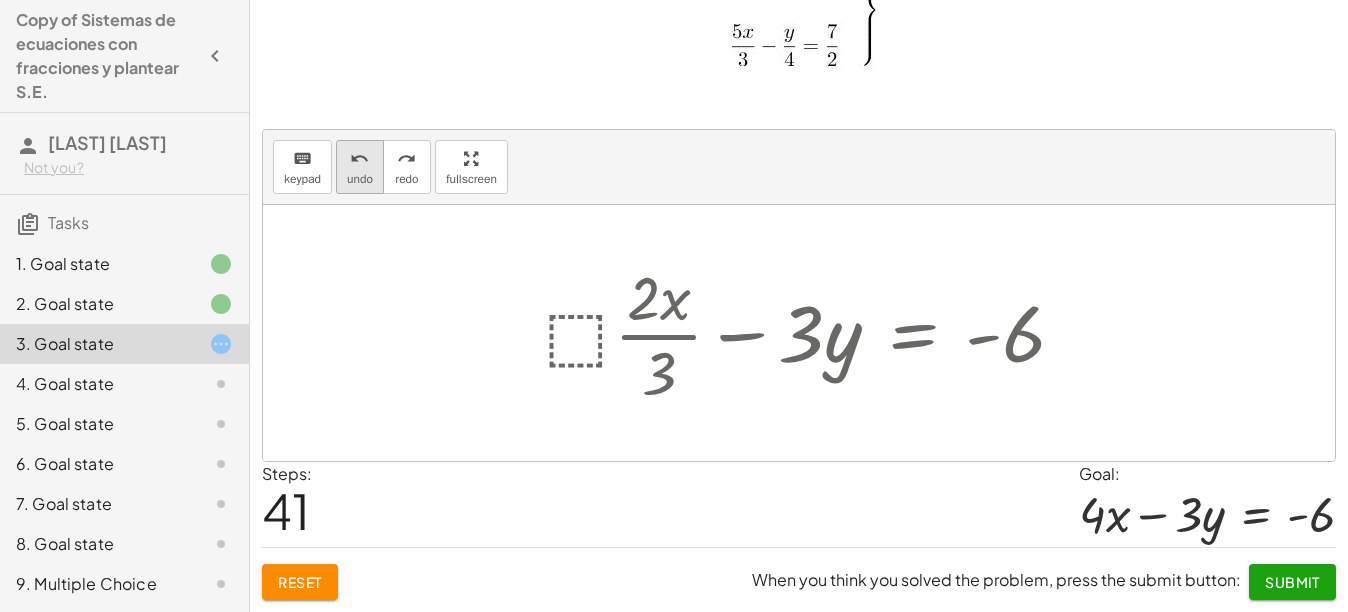 click on "undo" at bounding box center (360, 179) 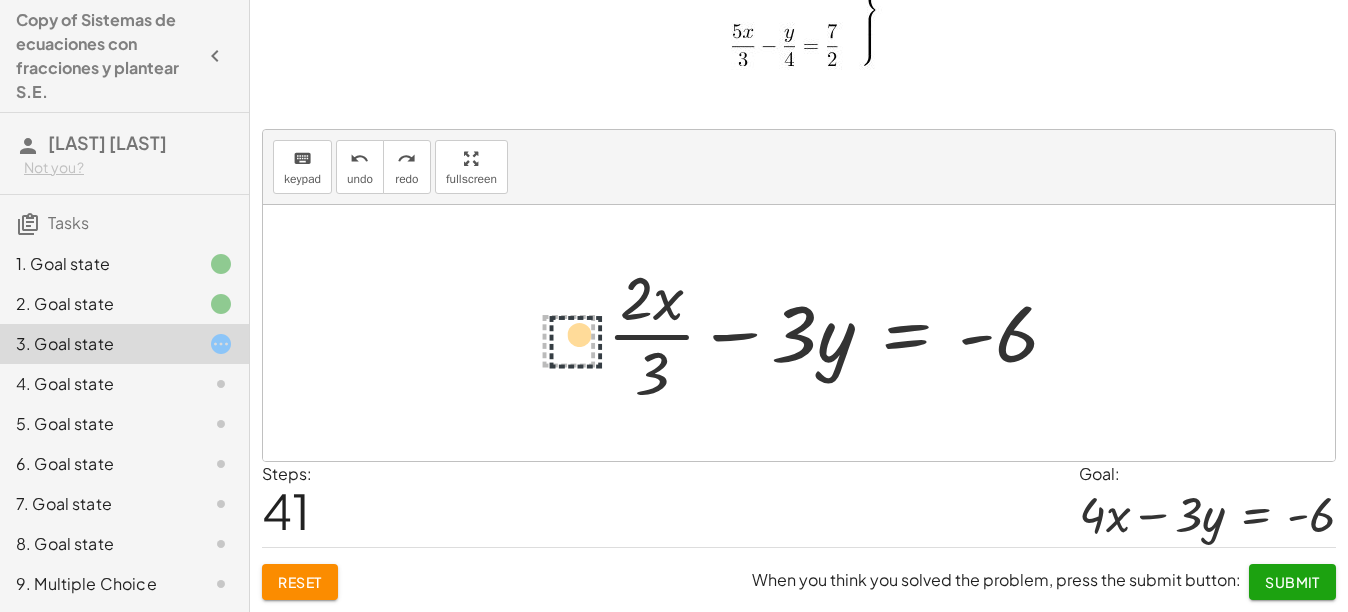 drag, startPoint x: 586, startPoint y: 359, endPoint x: 596, endPoint y: 395, distance: 37.363083 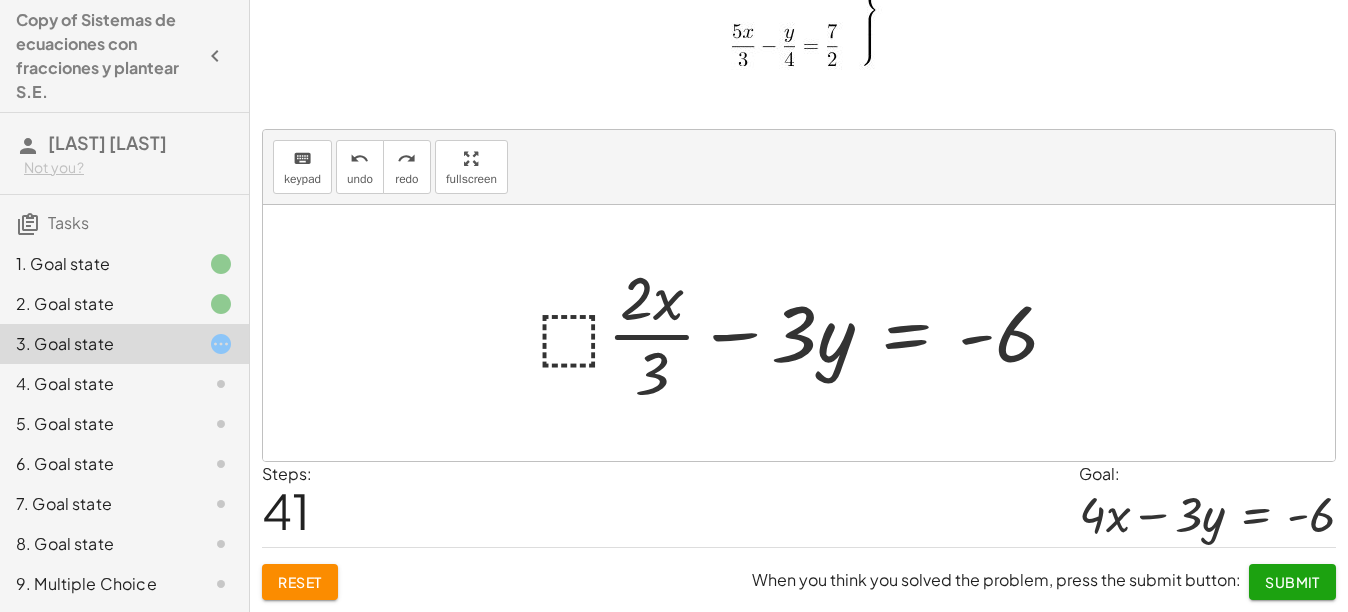 click at bounding box center (806, 333) 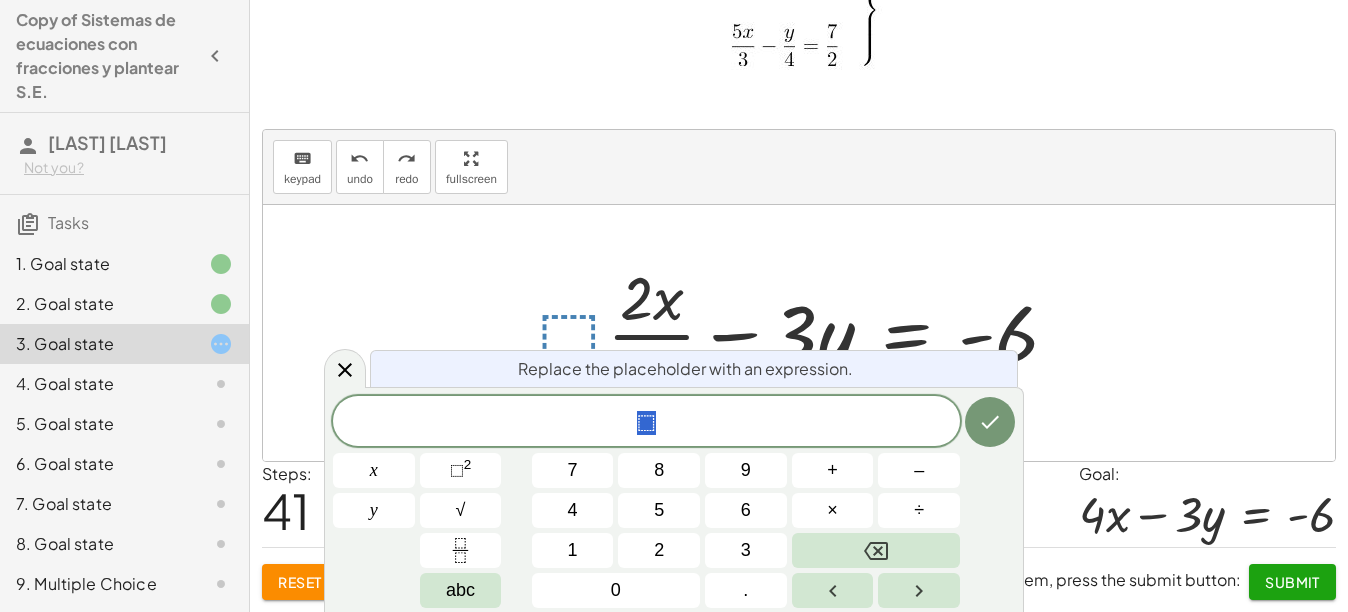 click at bounding box center (799, 333) 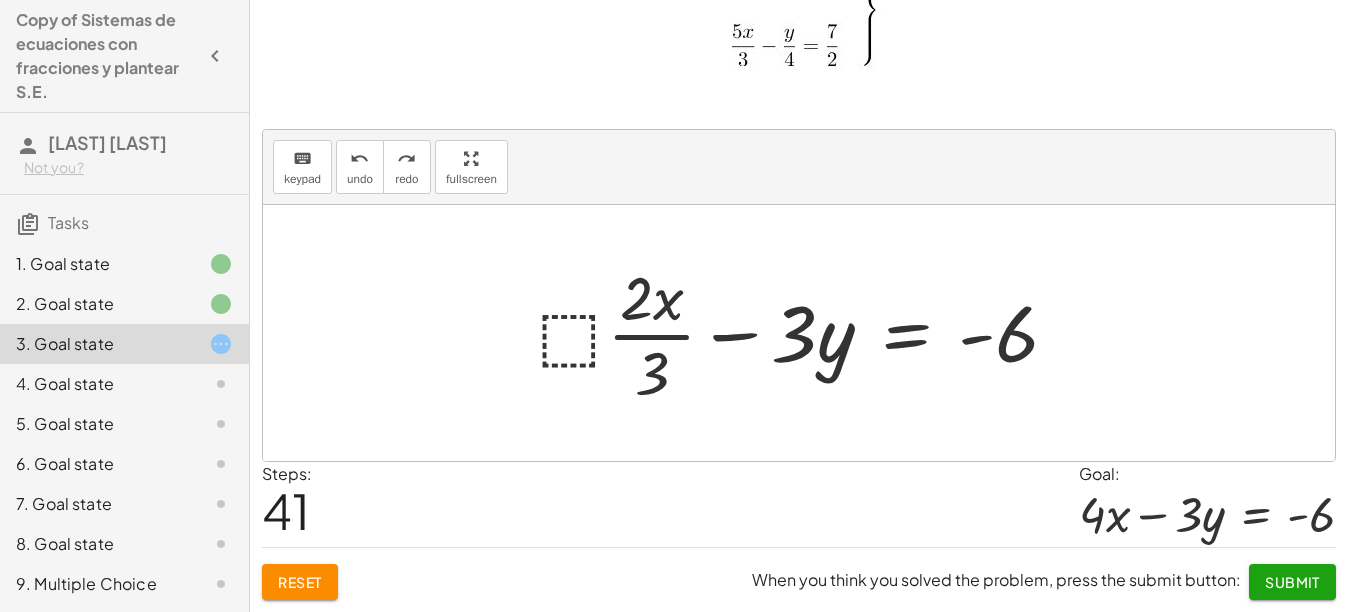 click at bounding box center [806, 333] 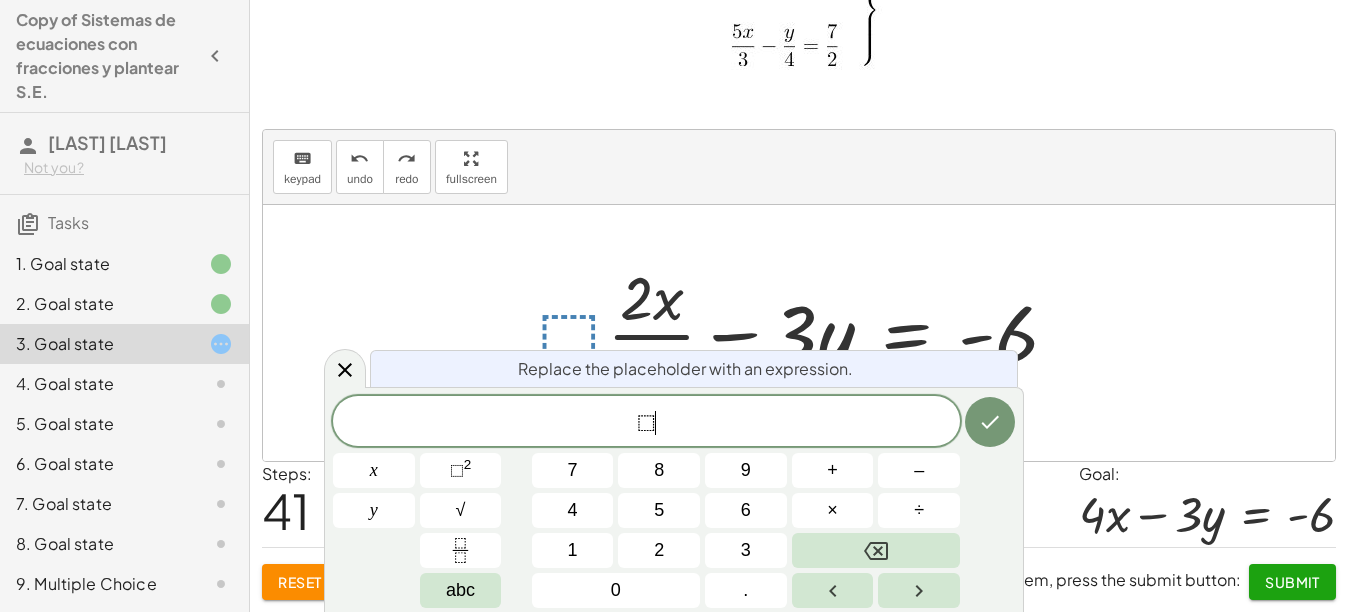 click on "⬚ ​" at bounding box center (646, 423) 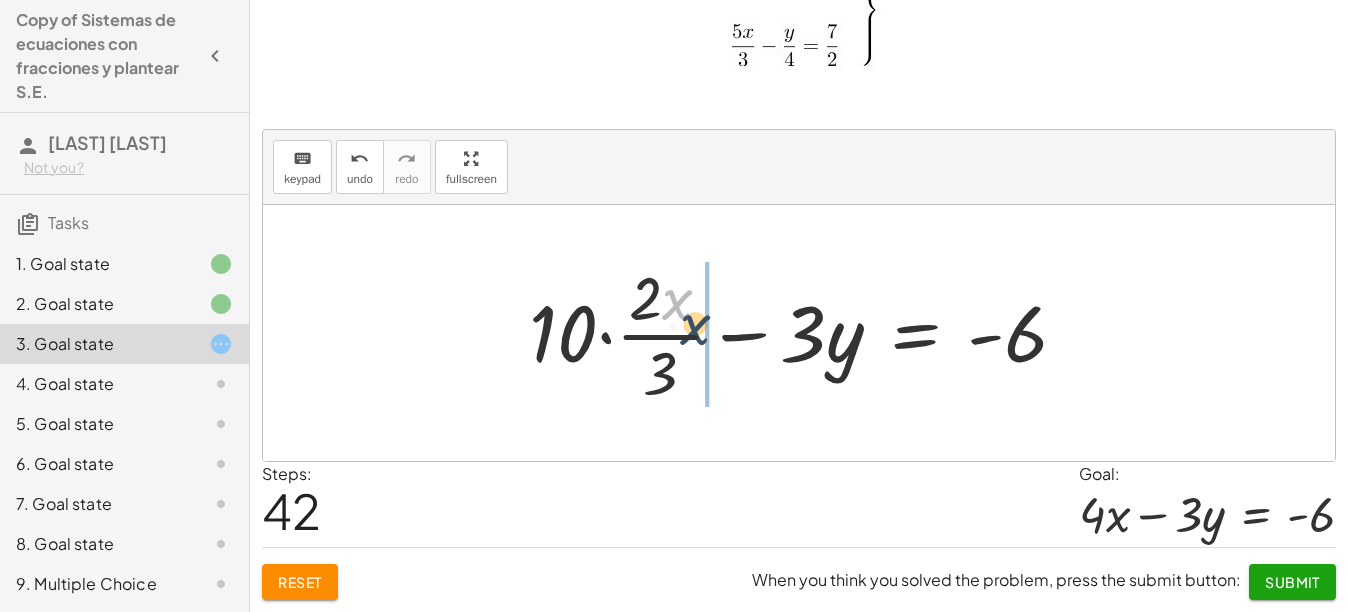 drag, startPoint x: 682, startPoint y: 313, endPoint x: 702, endPoint y: 341, distance: 34.4093 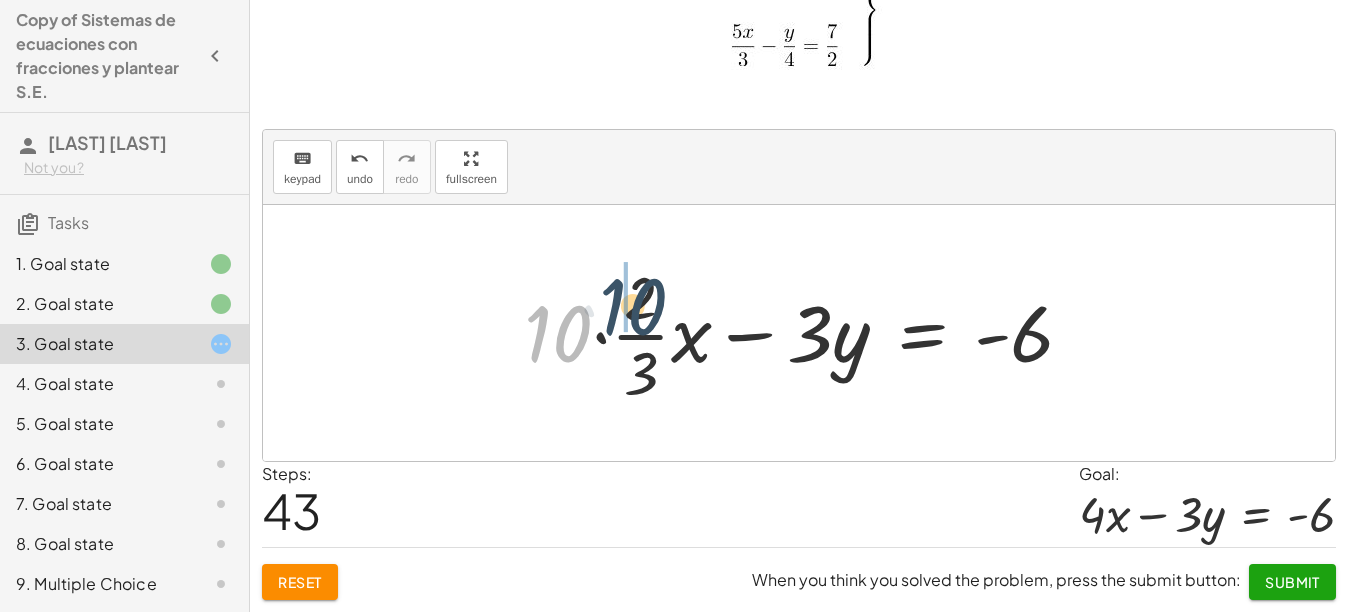 drag, startPoint x: 568, startPoint y: 323, endPoint x: 644, endPoint y: 296, distance: 80.65358 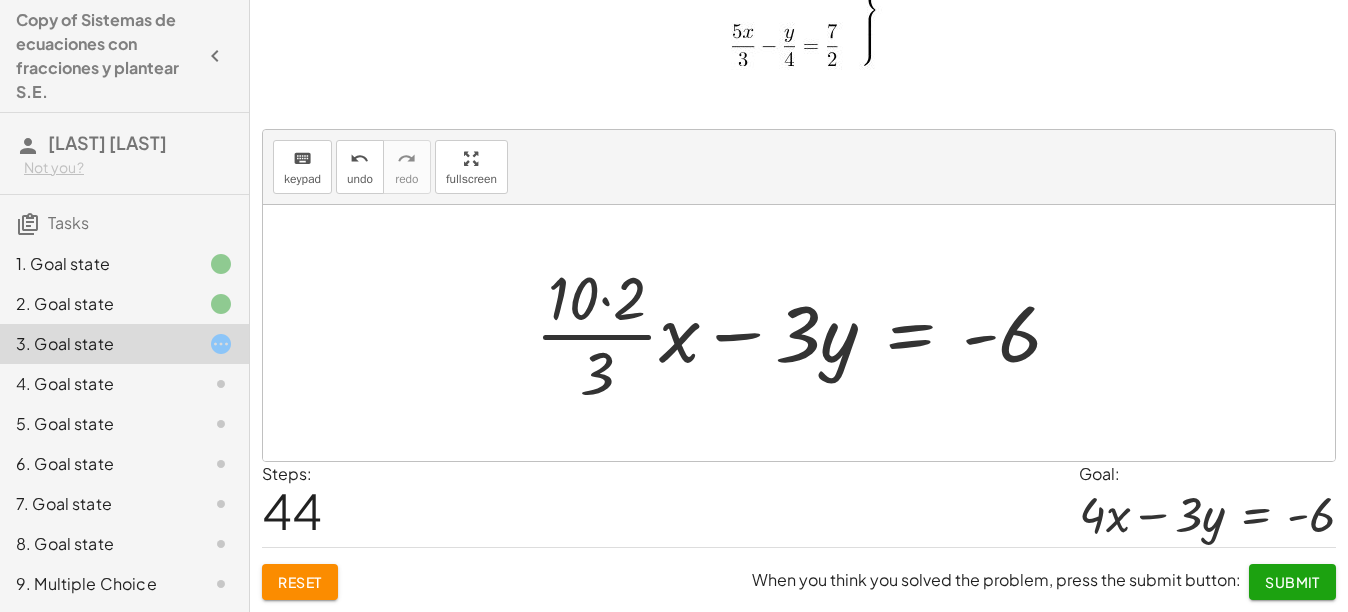click at bounding box center [806, 333] 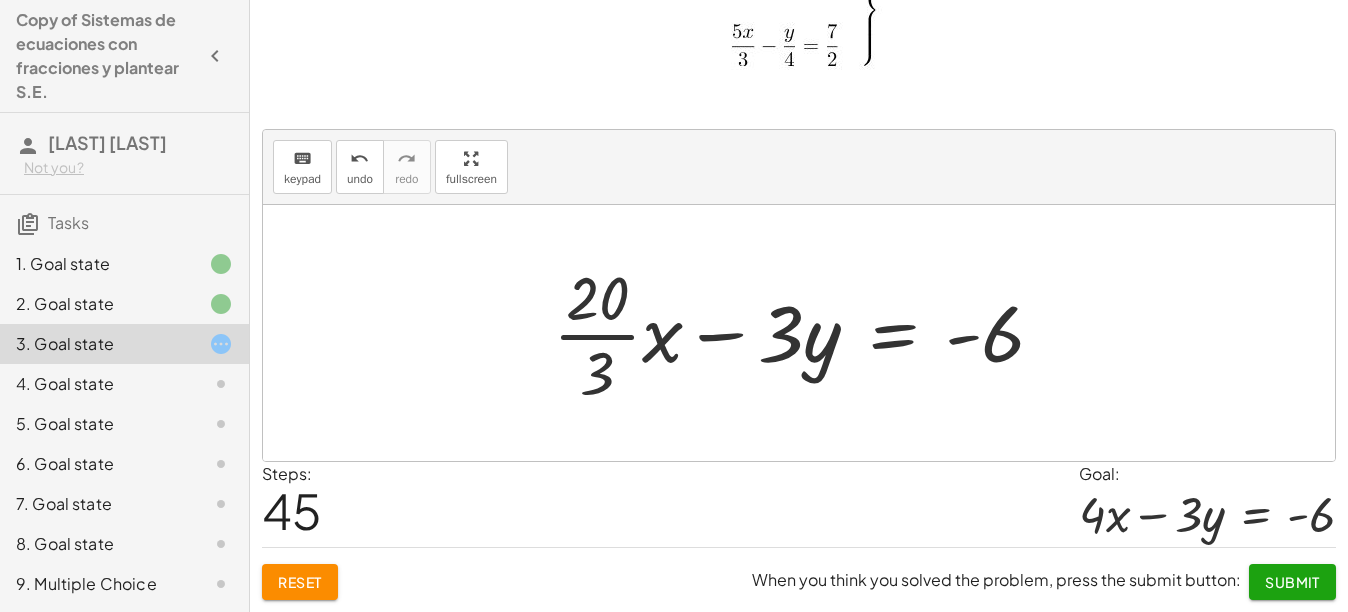click at bounding box center (807, 333) 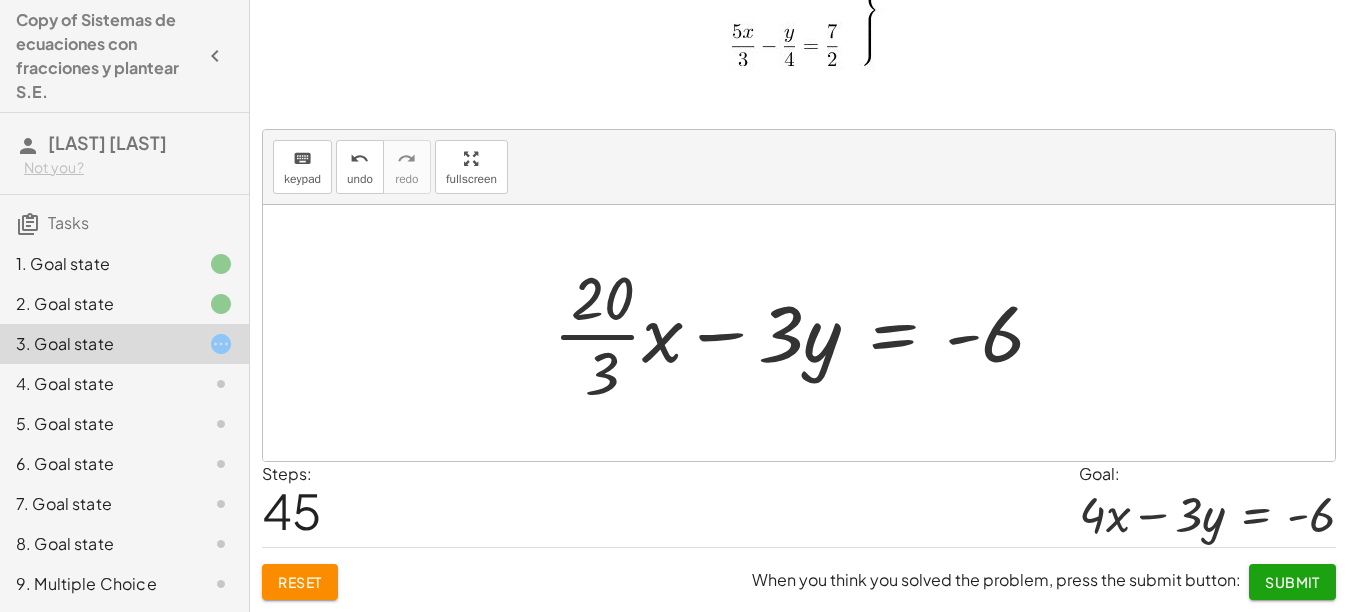 click at bounding box center [807, 333] 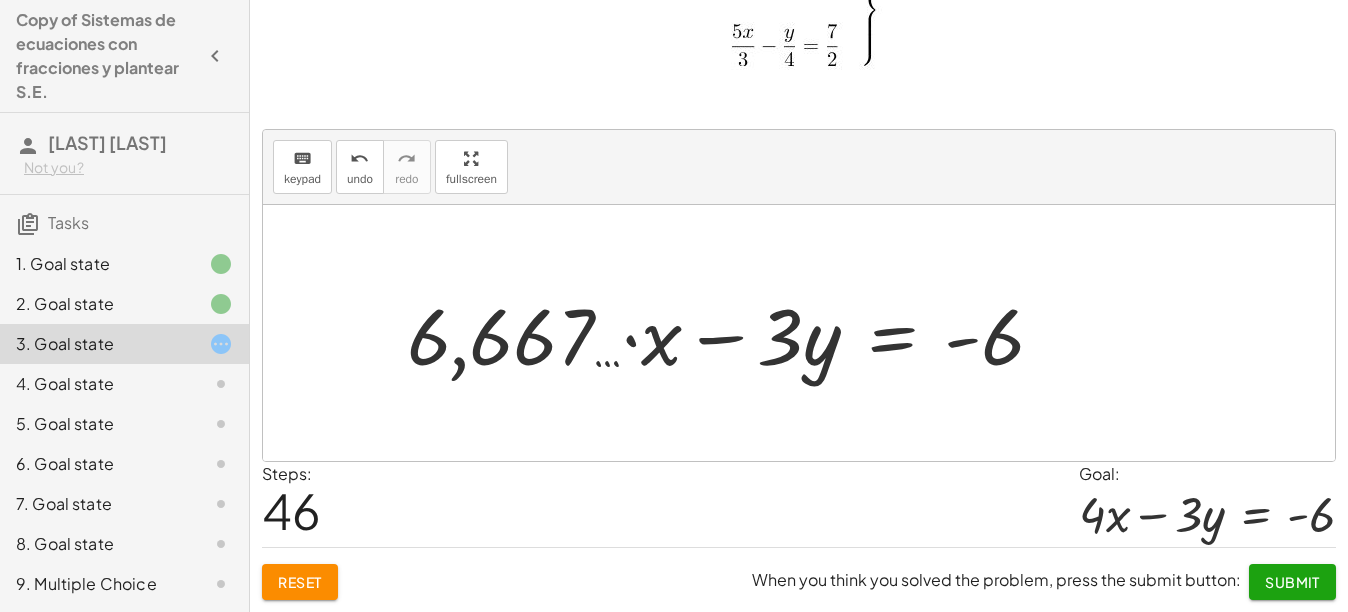 click on "keyboard keypad undo undo redo redo fullscreen" at bounding box center [799, 167] 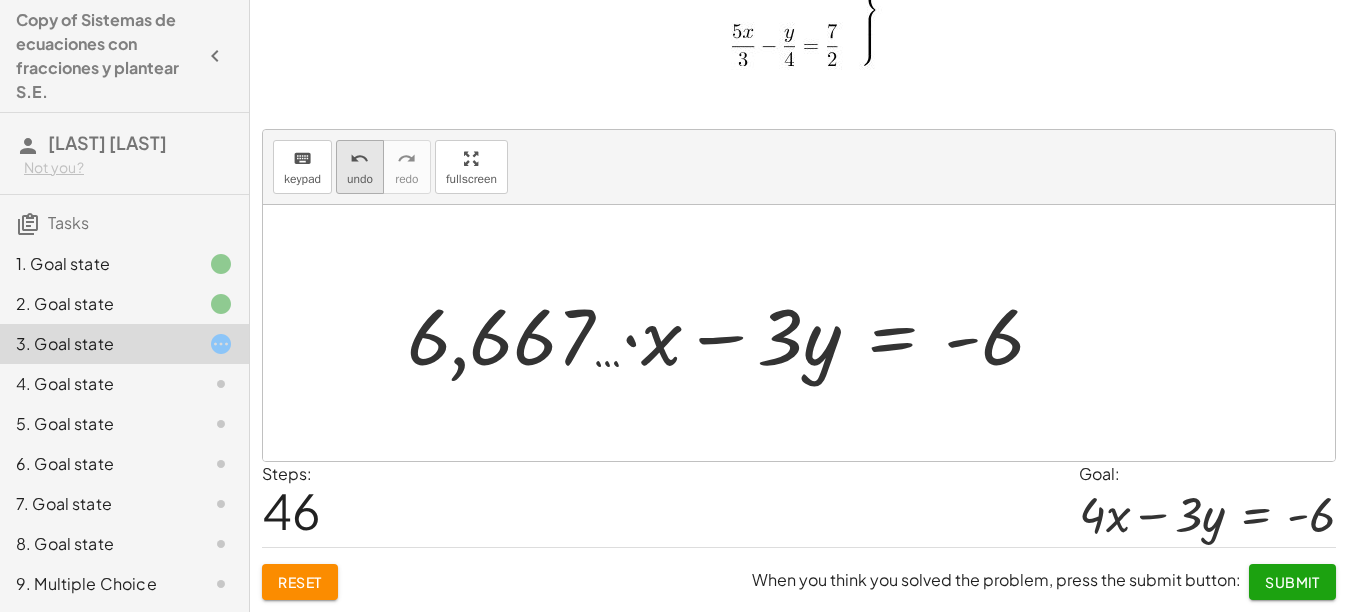 click on "undo" at bounding box center (360, 179) 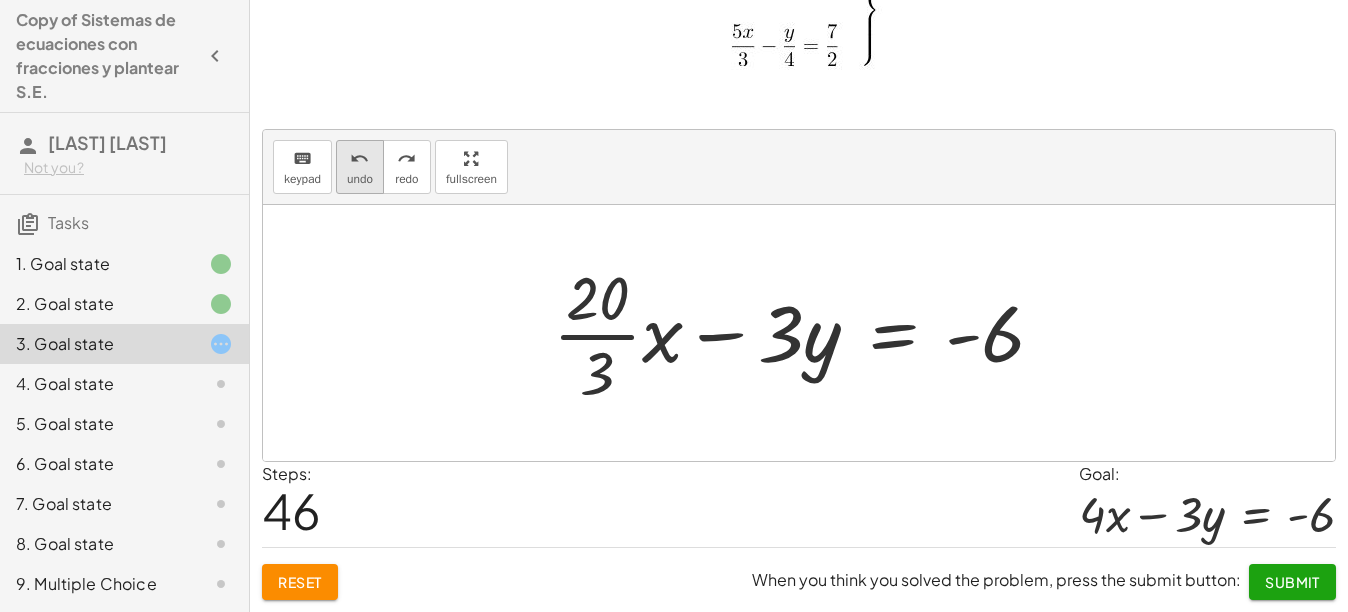 click on "undo undo" at bounding box center (360, 167) 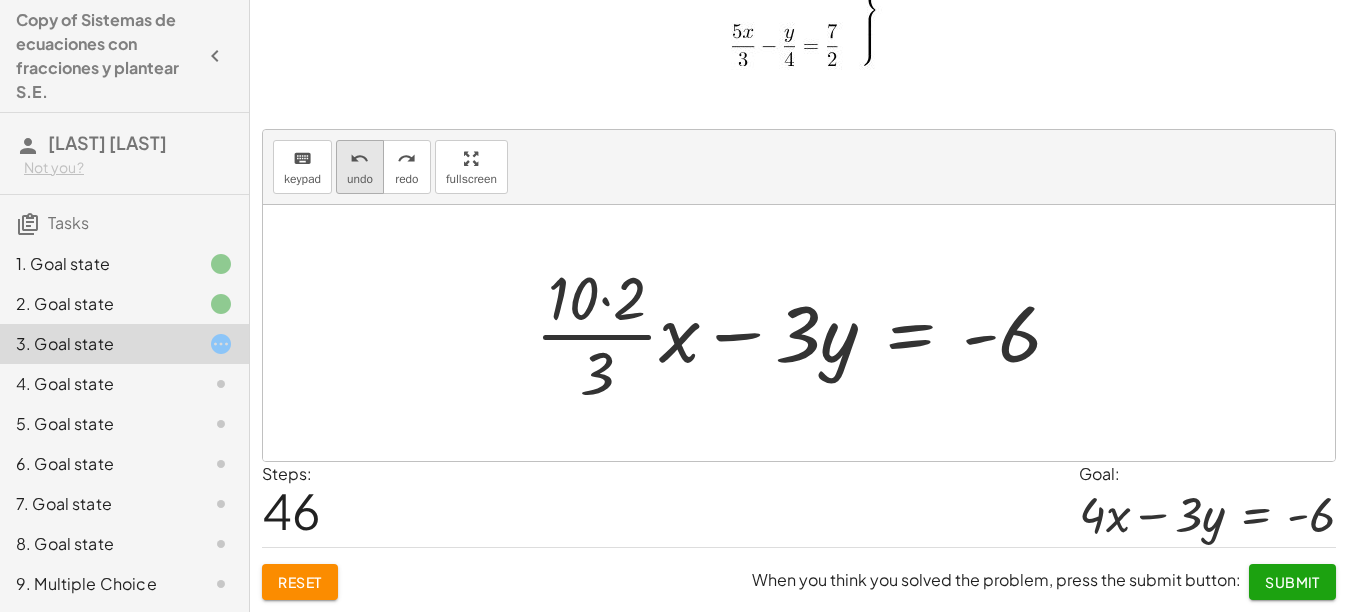 click on "undo" at bounding box center [359, 159] 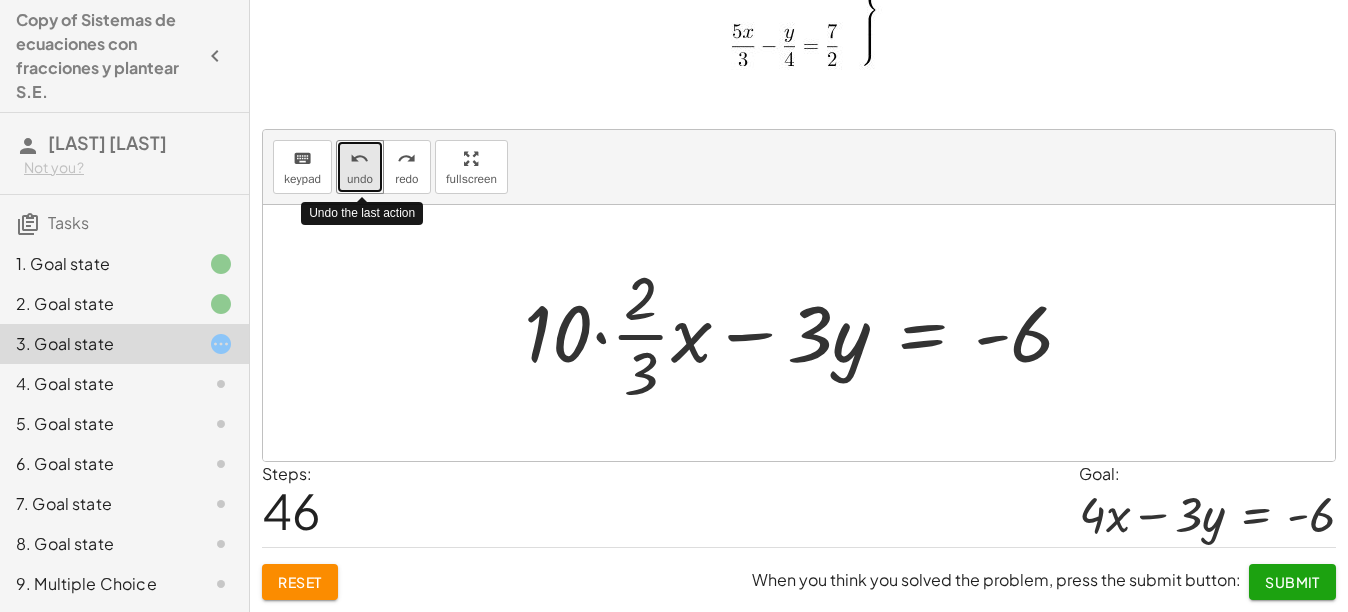 drag, startPoint x: 366, startPoint y: 176, endPoint x: 310, endPoint y: 273, distance: 112.00446 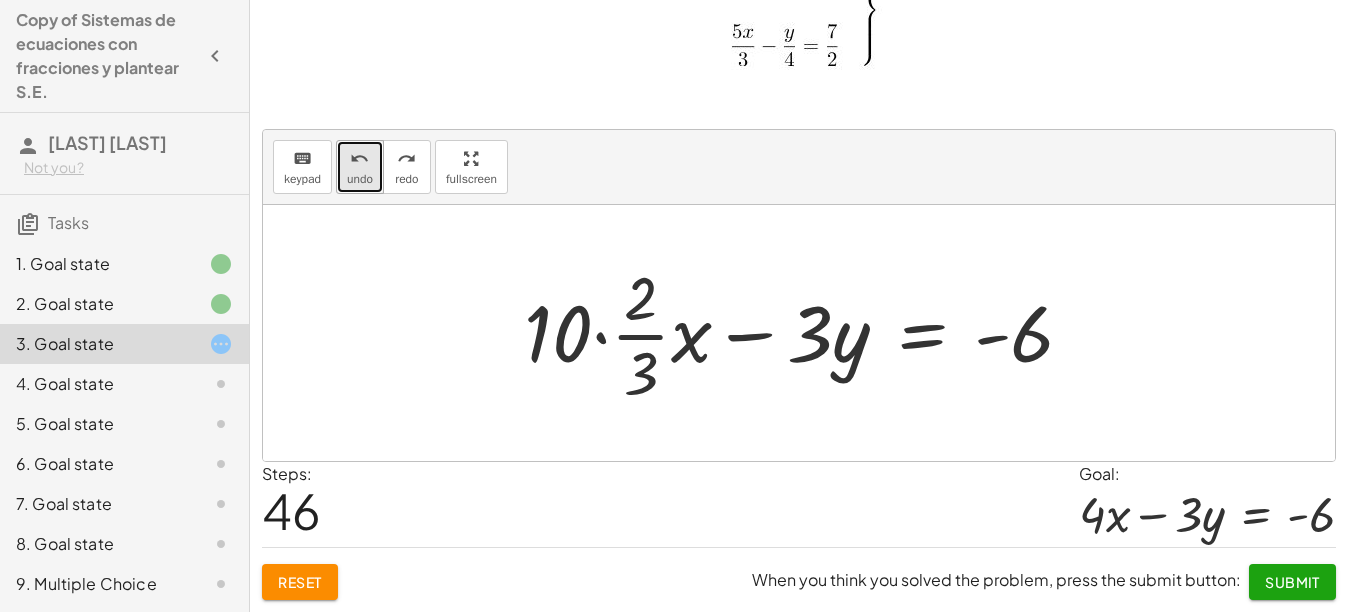 click on "undo" at bounding box center (359, 159) 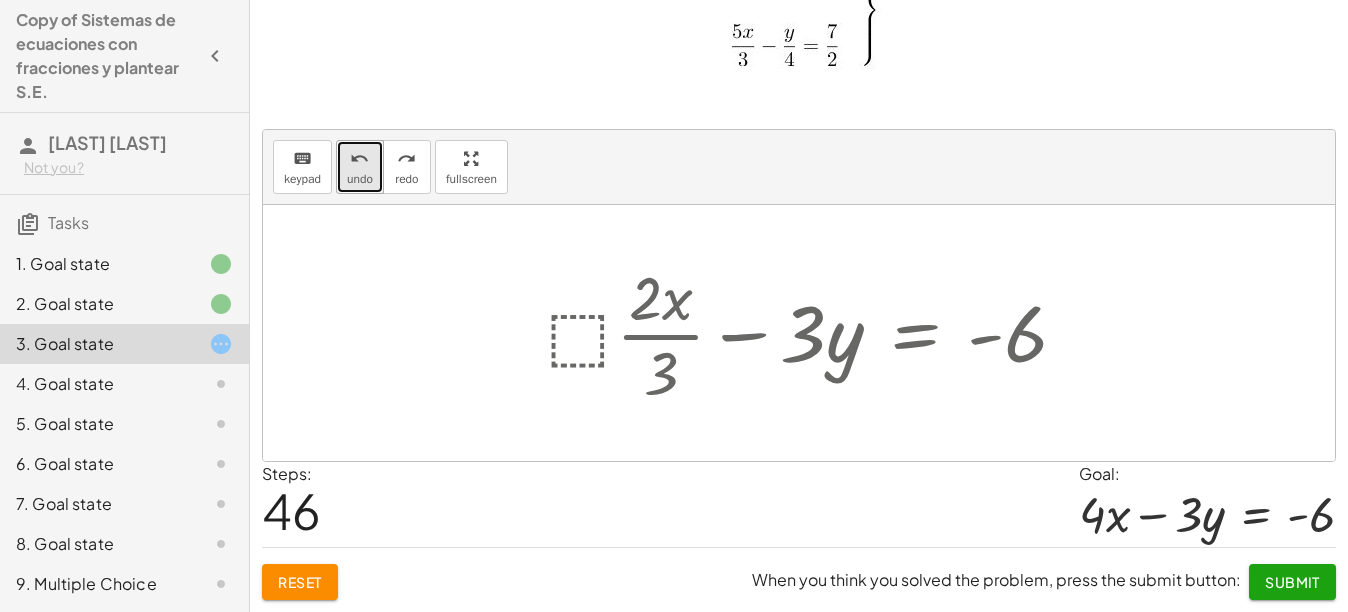 click on "undo" at bounding box center [360, 179] 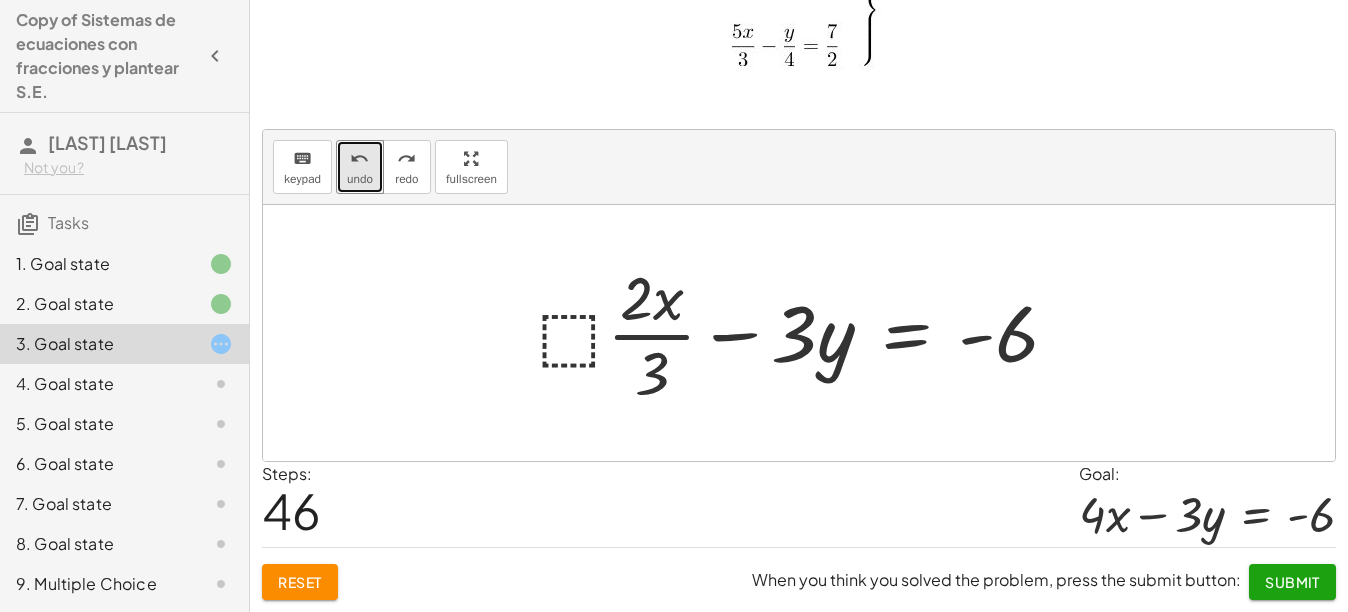 click at bounding box center (806, 333) 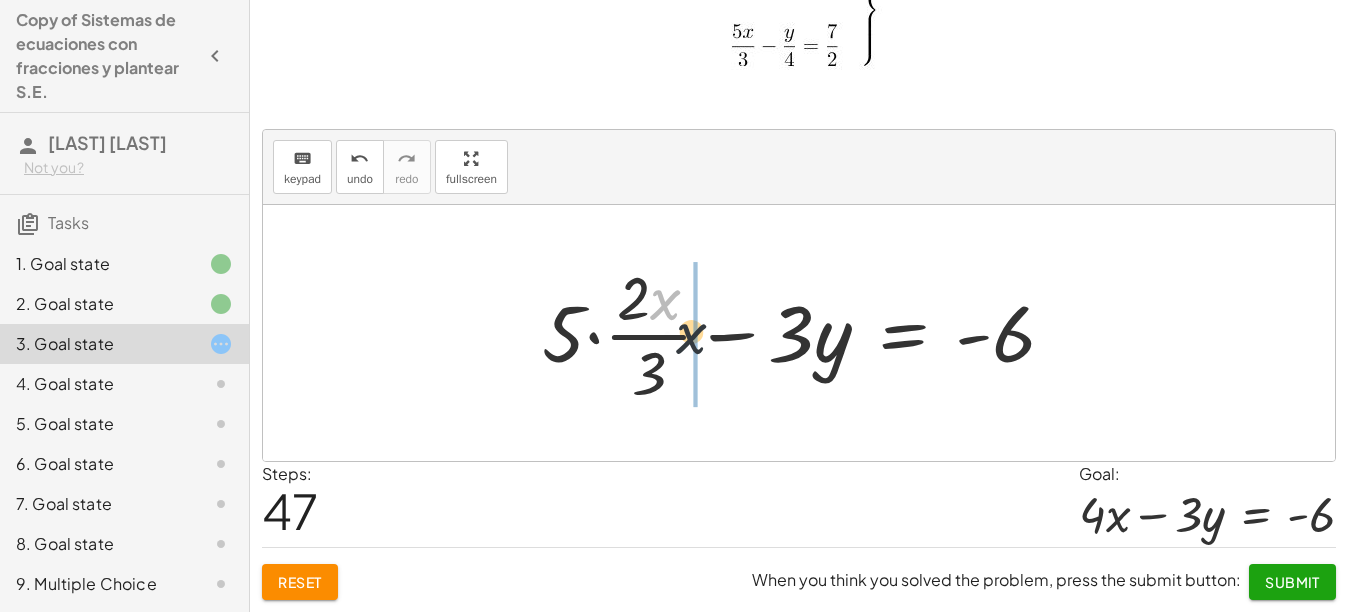 drag, startPoint x: 665, startPoint y: 302, endPoint x: 691, endPoint y: 337, distance: 43.60046 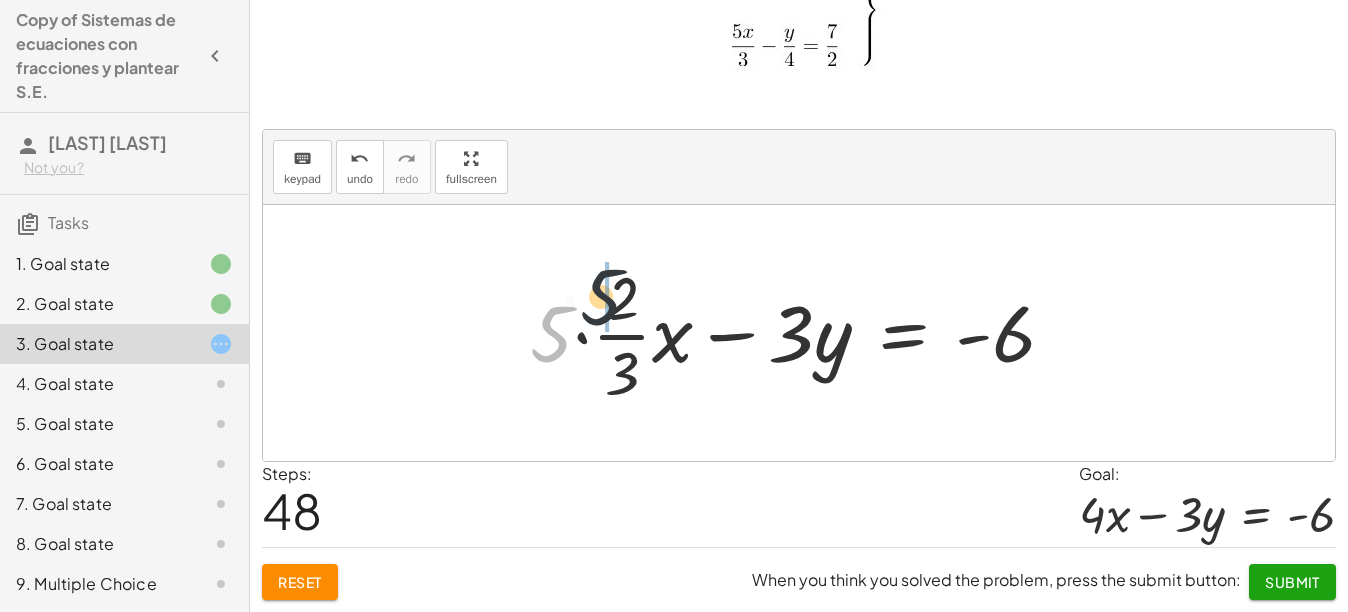 drag, startPoint x: 548, startPoint y: 335, endPoint x: 608, endPoint y: 291, distance: 74.404305 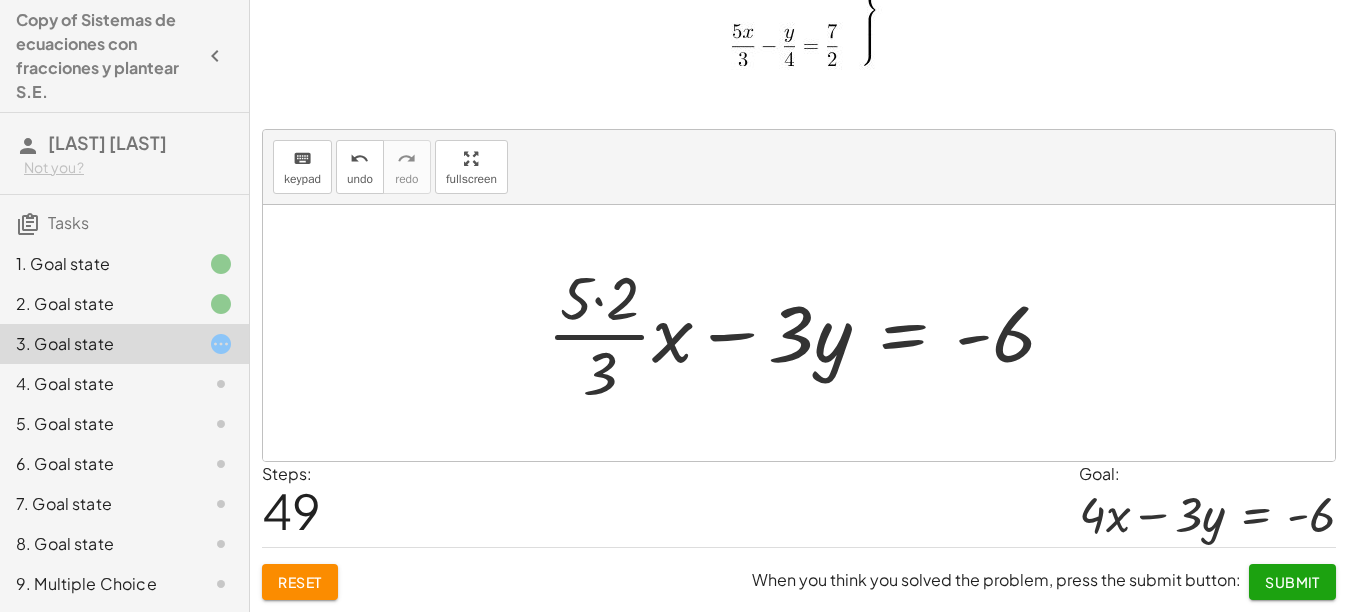 click at bounding box center (809, 333) 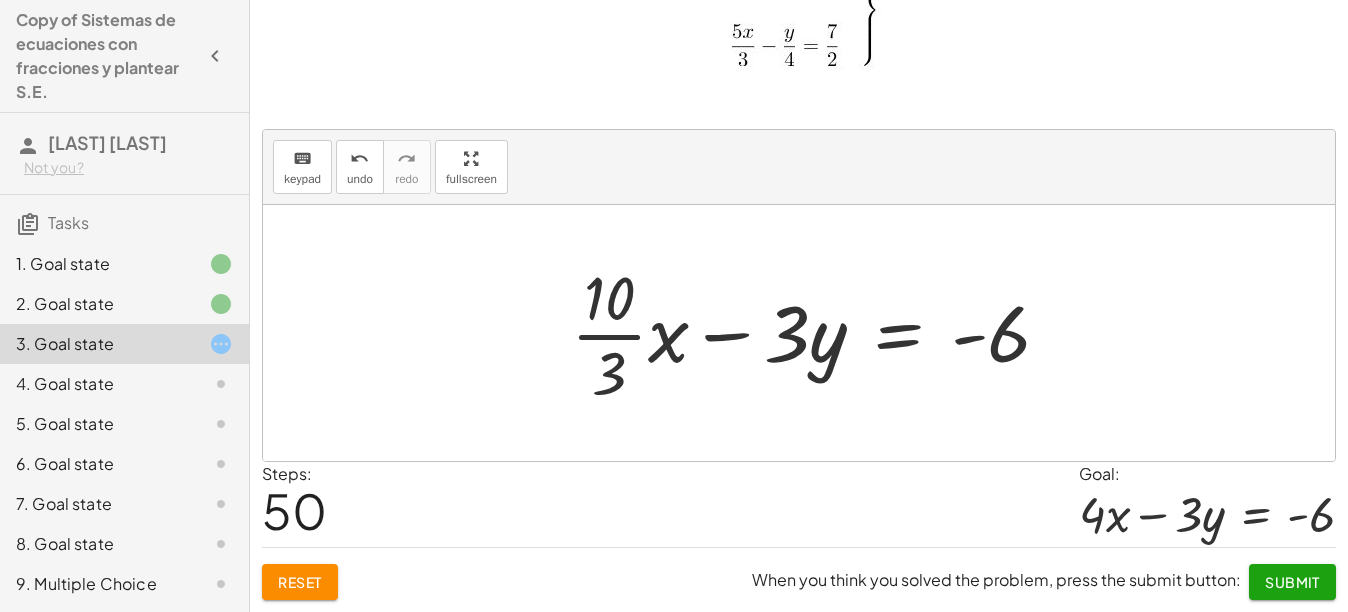 click at bounding box center (819, 333) 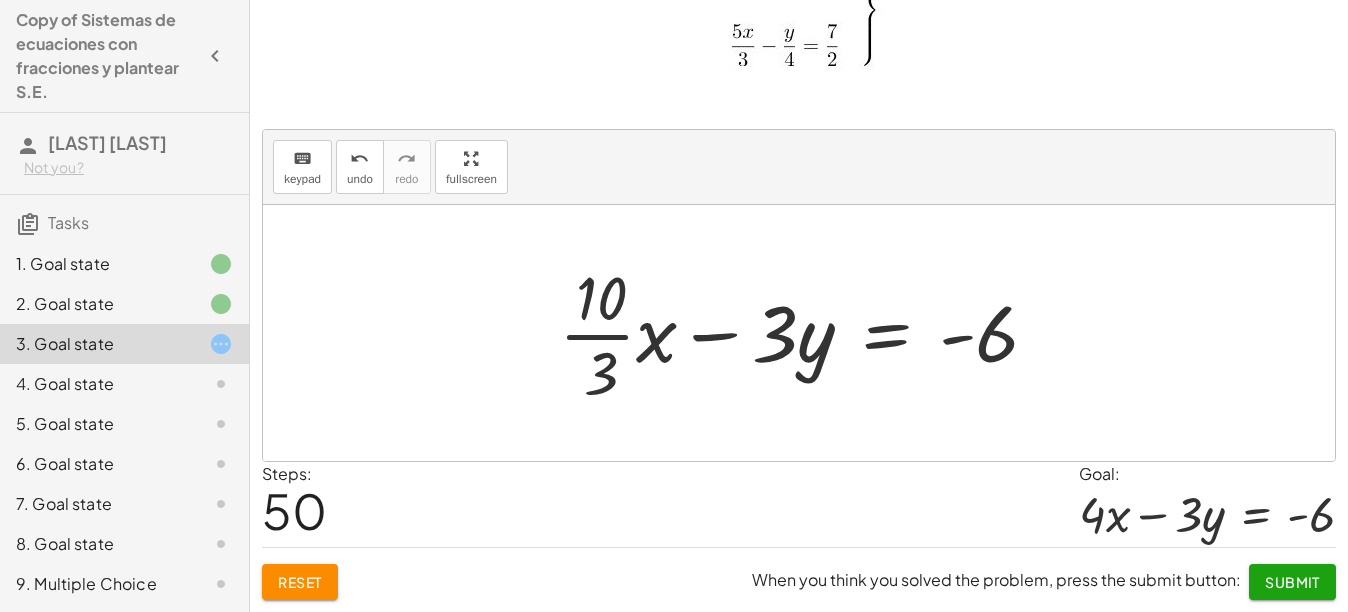 click at bounding box center [807, 333] 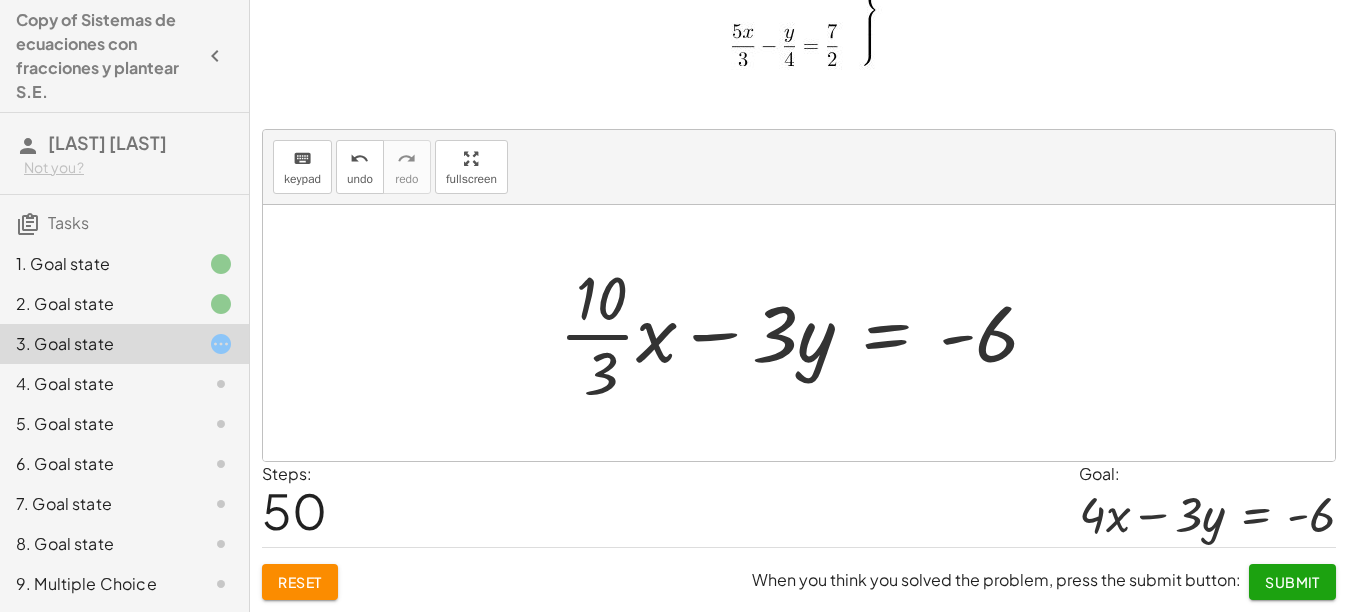 click at bounding box center [807, 333] 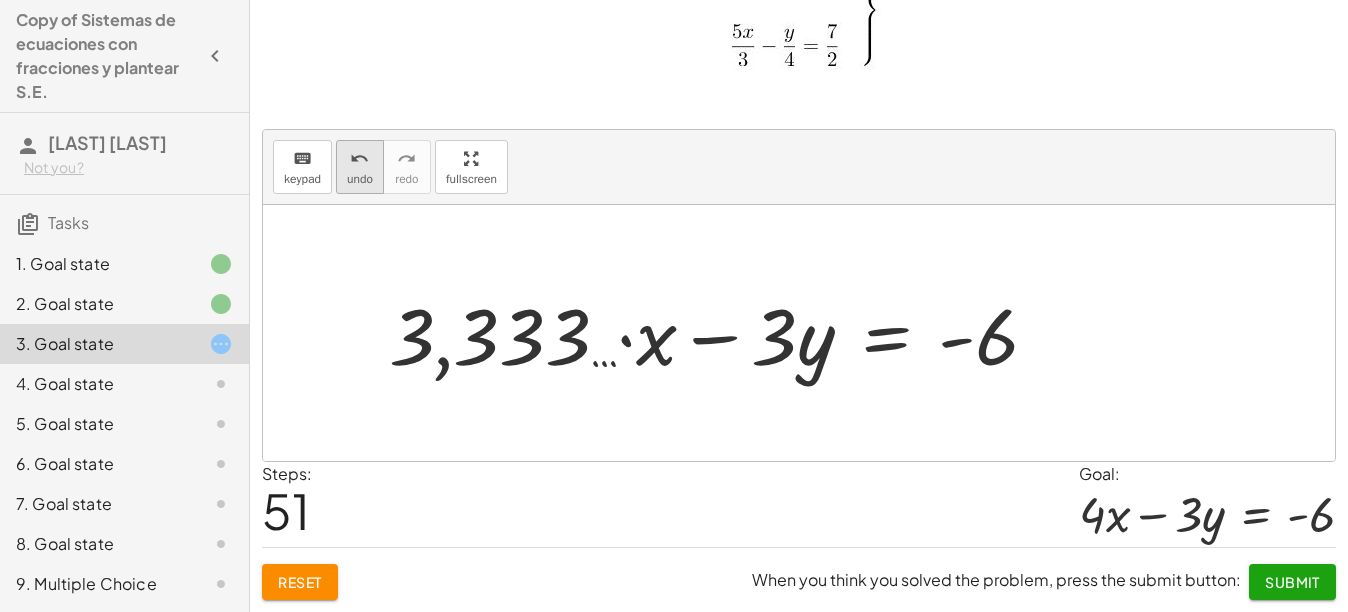 click on "undo undo" at bounding box center [360, 167] 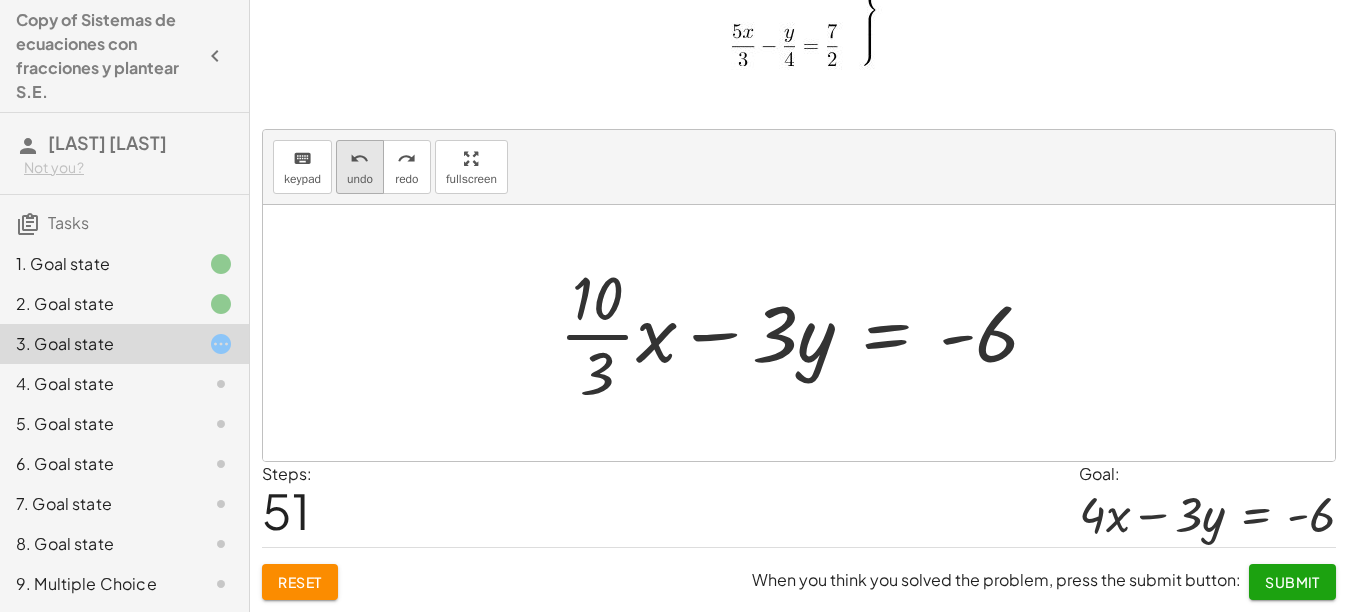 click on "undo" at bounding box center [360, 179] 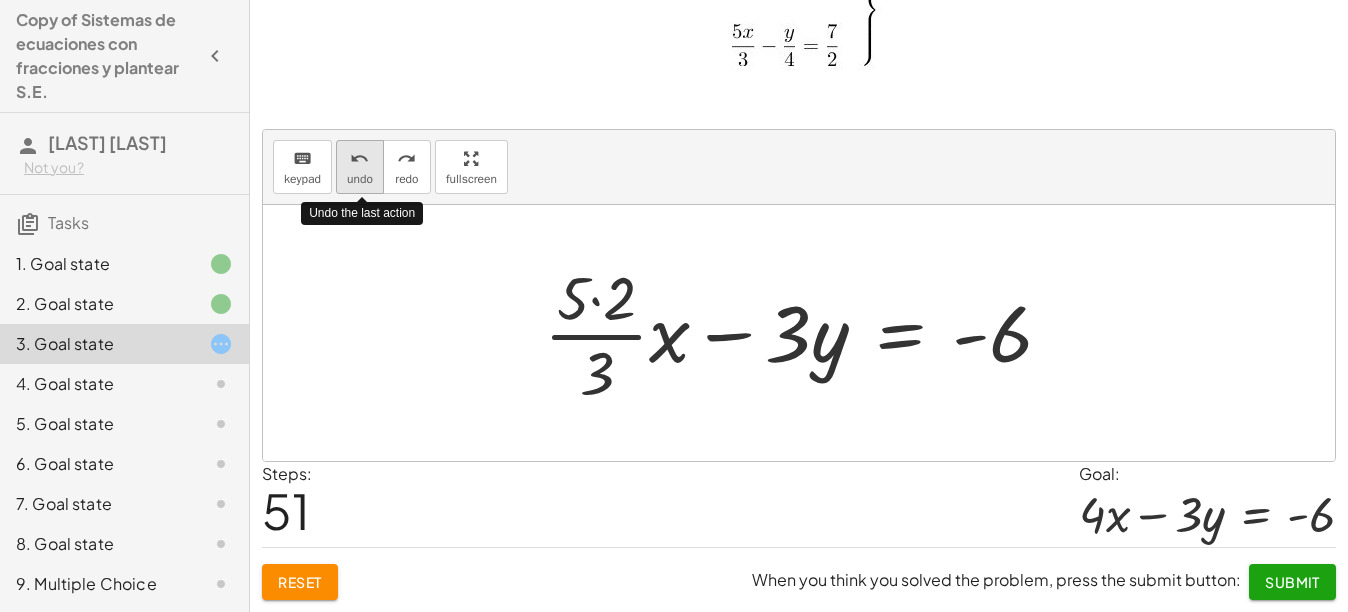 click on "undo" at bounding box center [359, 159] 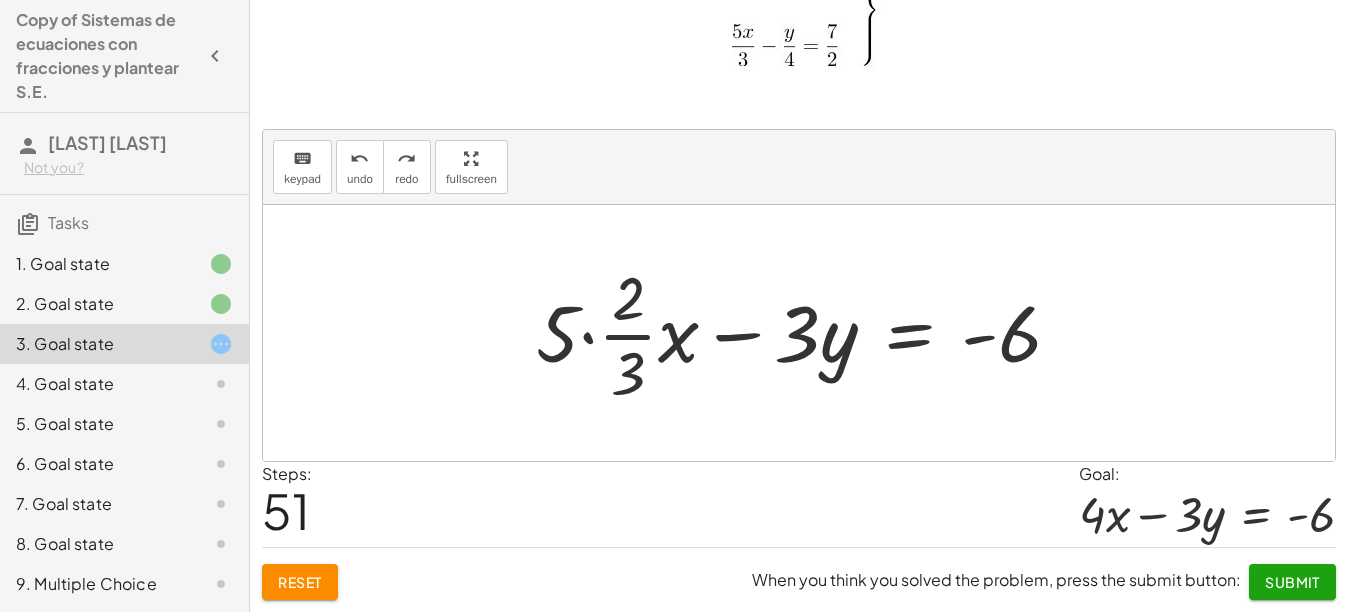 click at bounding box center [806, 333] 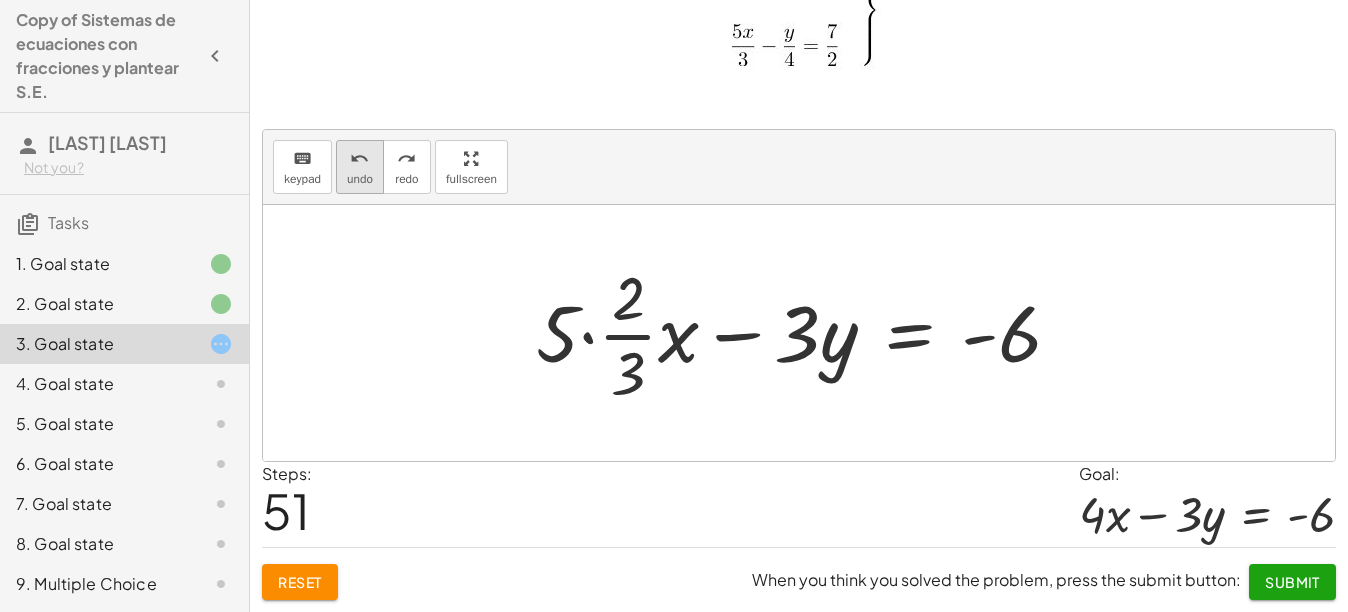 click on "undo undo" at bounding box center (360, 167) 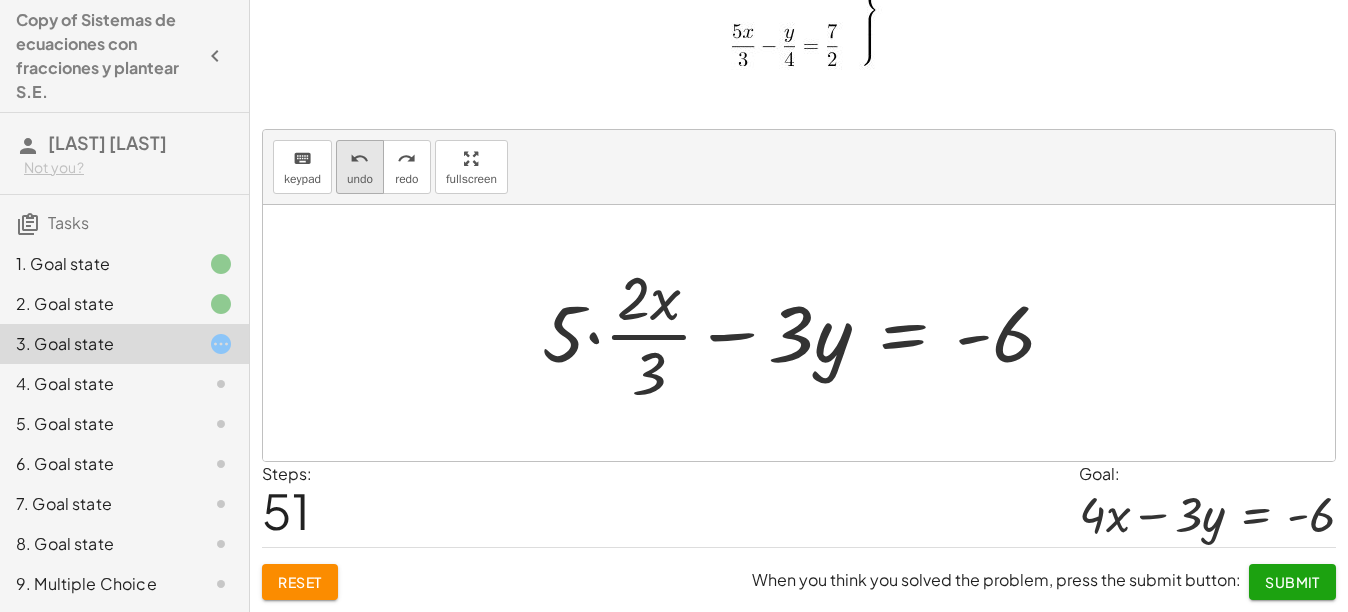click on "undo undo" at bounding box center (360, 167) 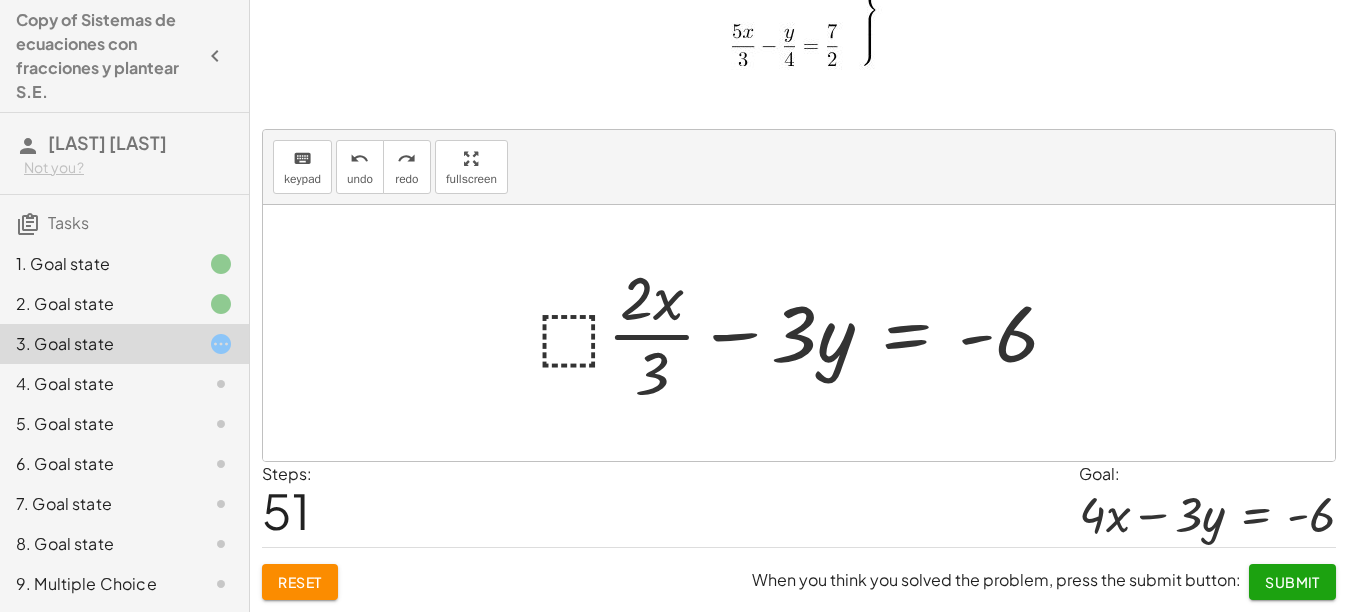 click at bounding box center (806, 333) 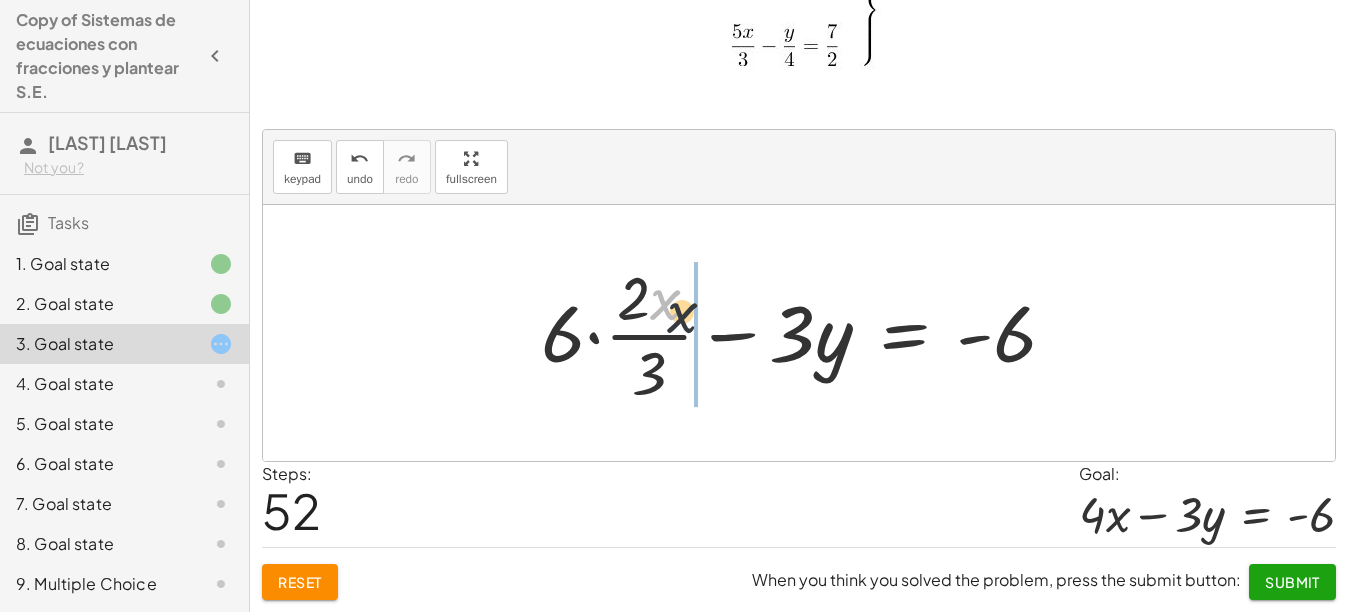 drag, startPoint x: 655, startPoint y: 310, endPoint x: 692, endPoint y: 336, distance: 45.221676 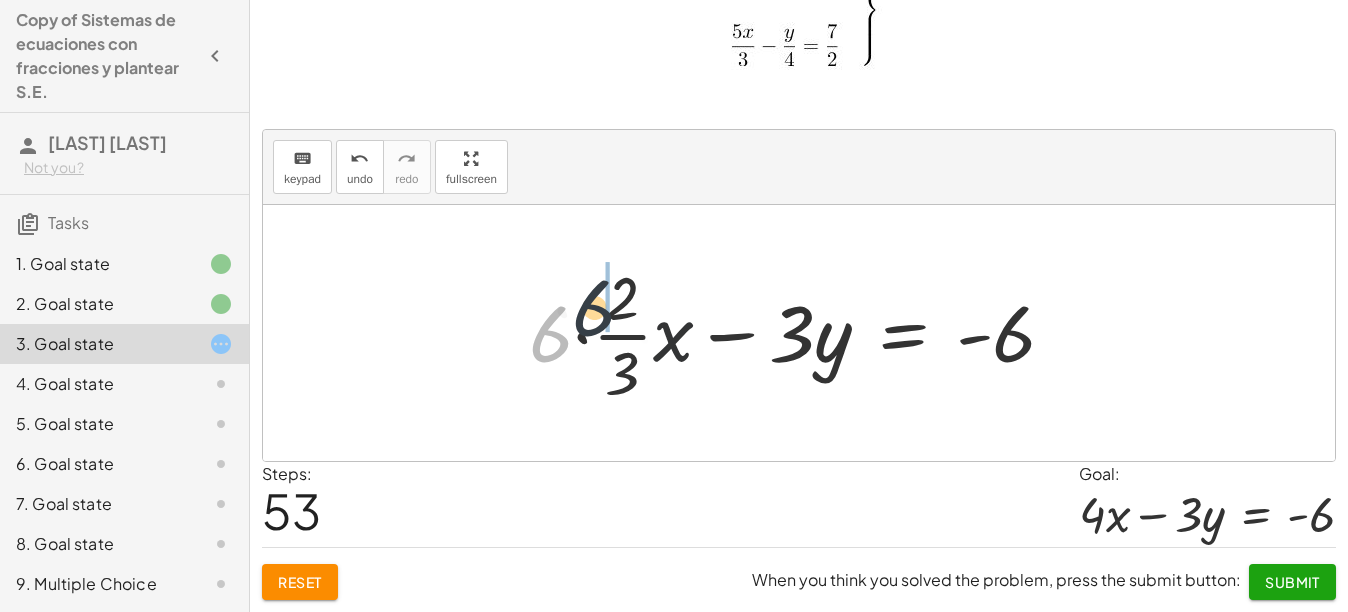drag, startPoint x: 560, startPoint y: 327, endPoint x: 605, endPoint y: 299, distance: 53 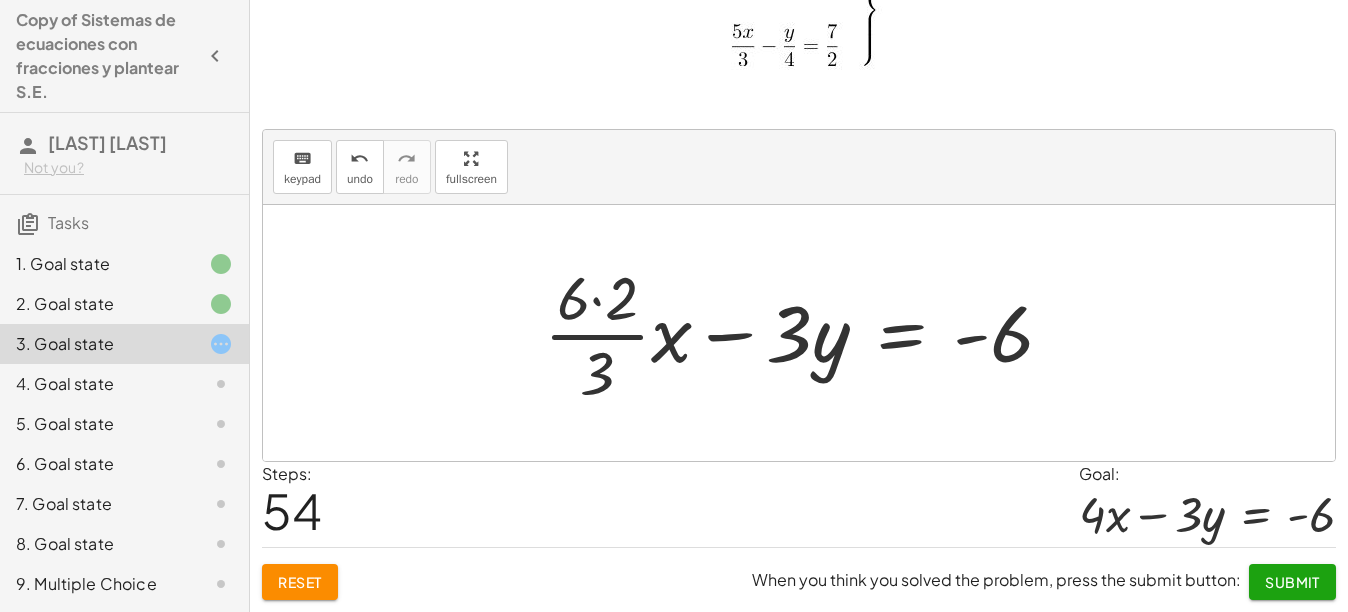 click at bounding box center (807, 333) 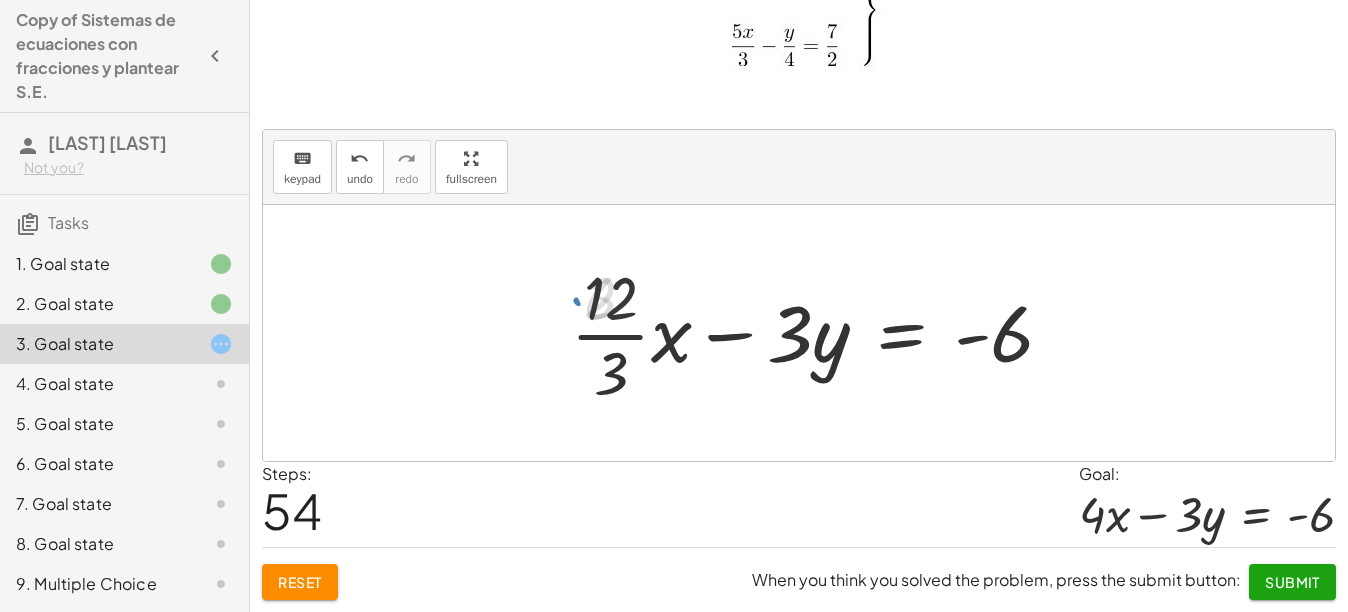 click at bounding box center (820, 333) 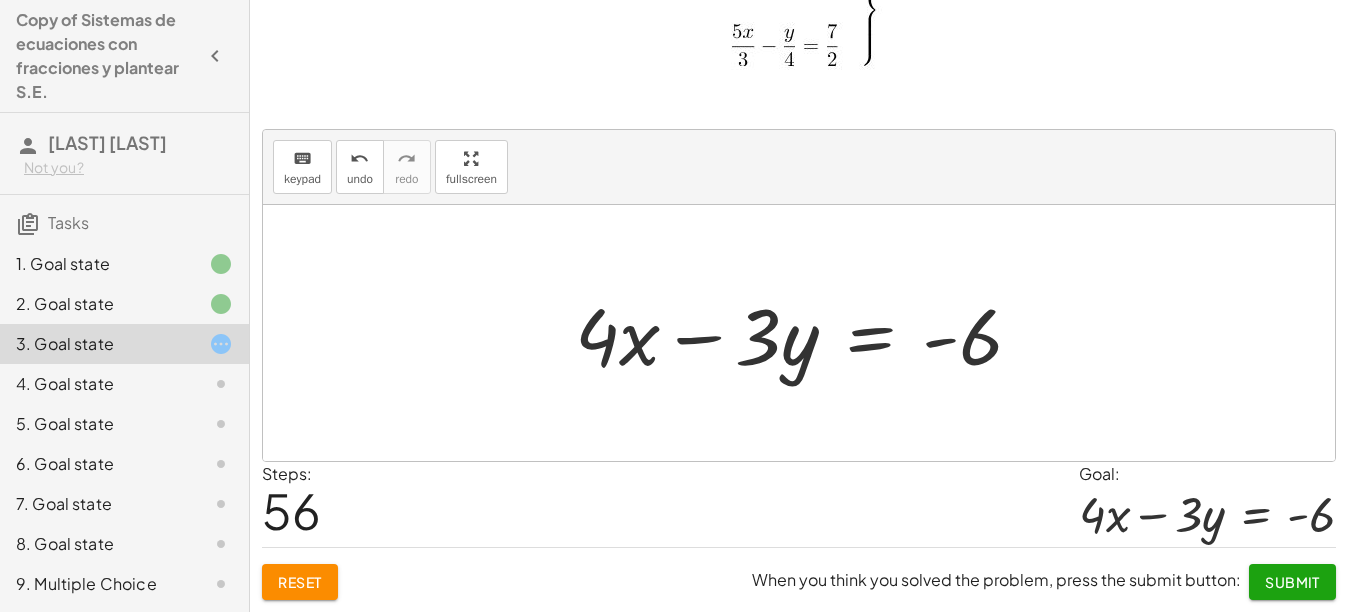 click on "Submit" 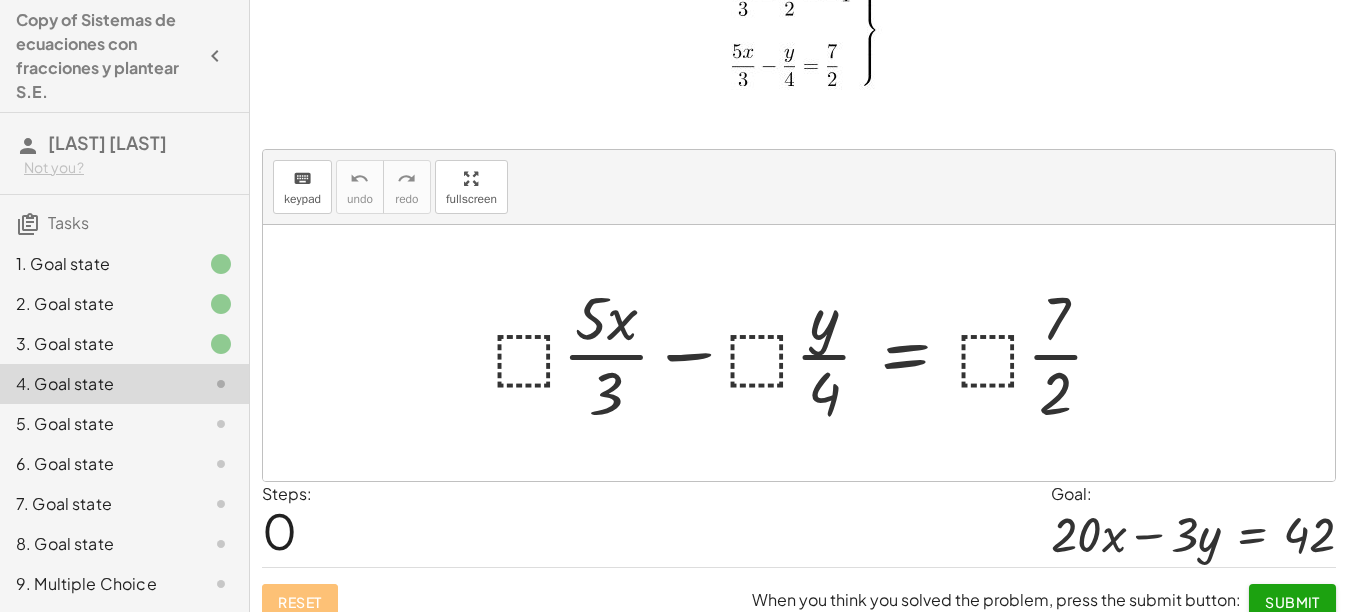 scroll, scrollTop: 82, scrollLeft: 0, axis: vertical 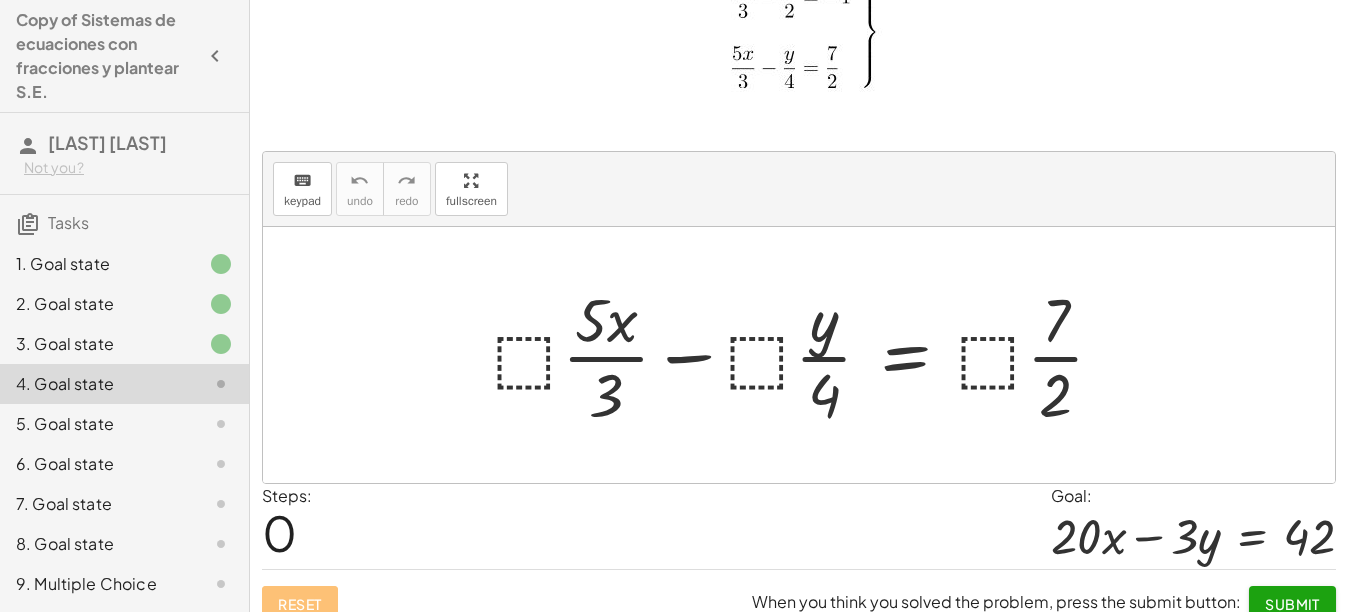 click 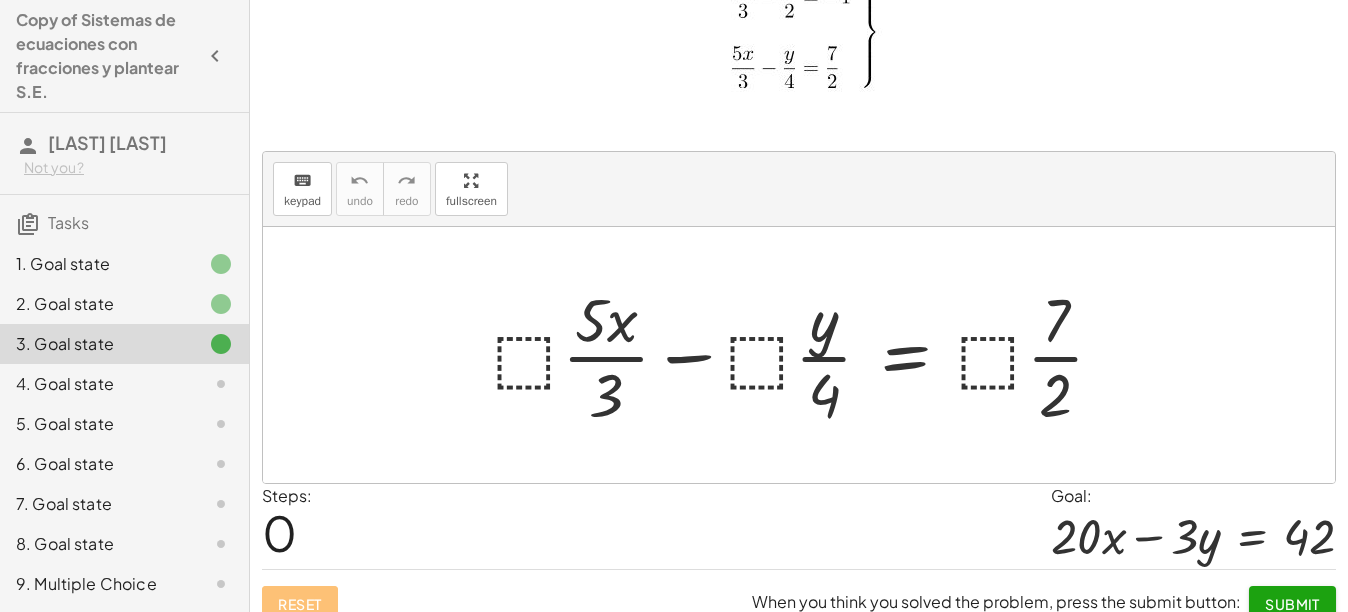 click 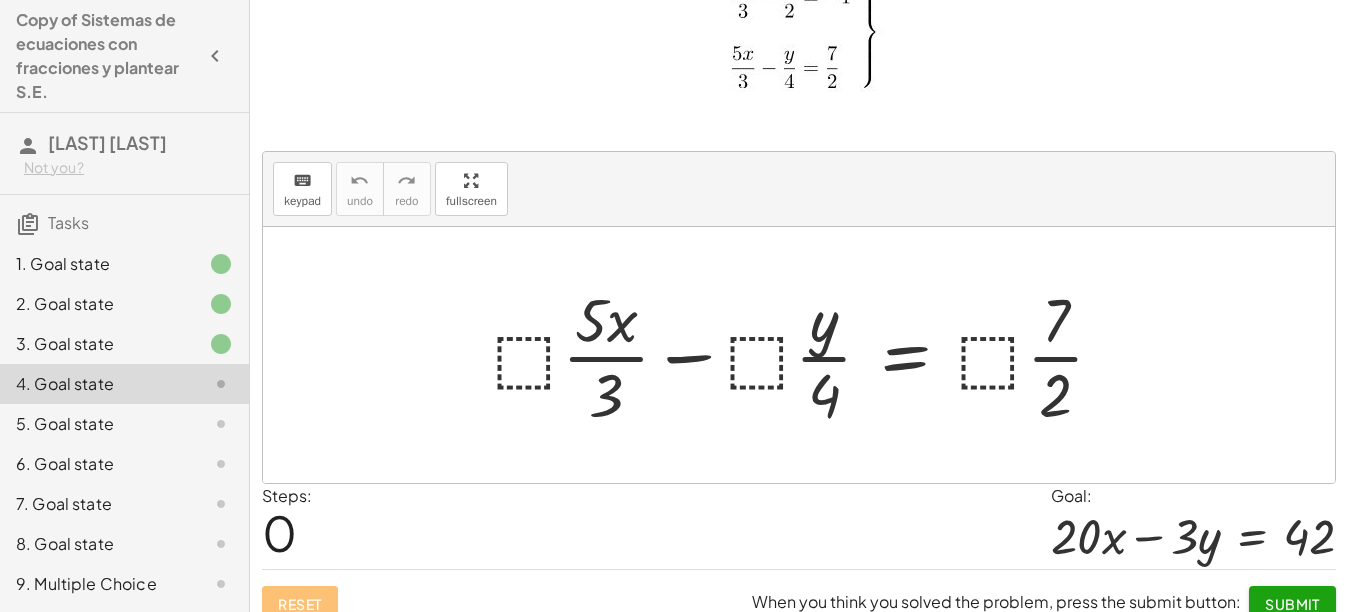 scroll, scrollTop: 83, scrollLeft: 0, axis: vertical 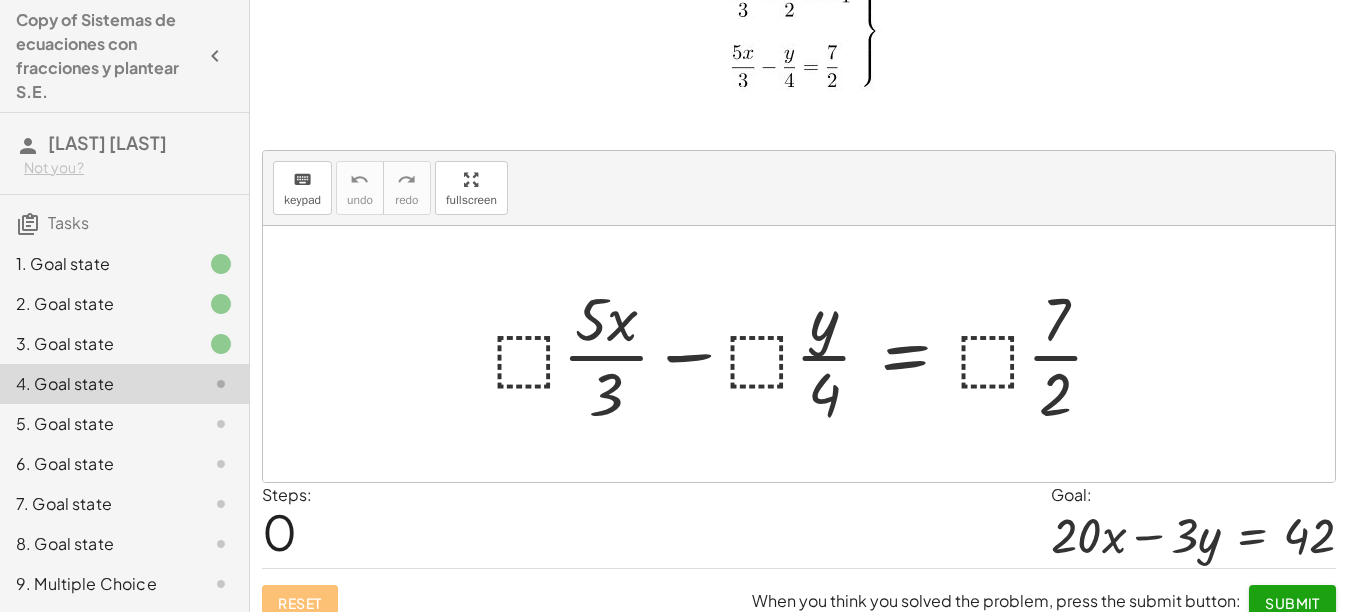 click at bounding box center (806, 354) 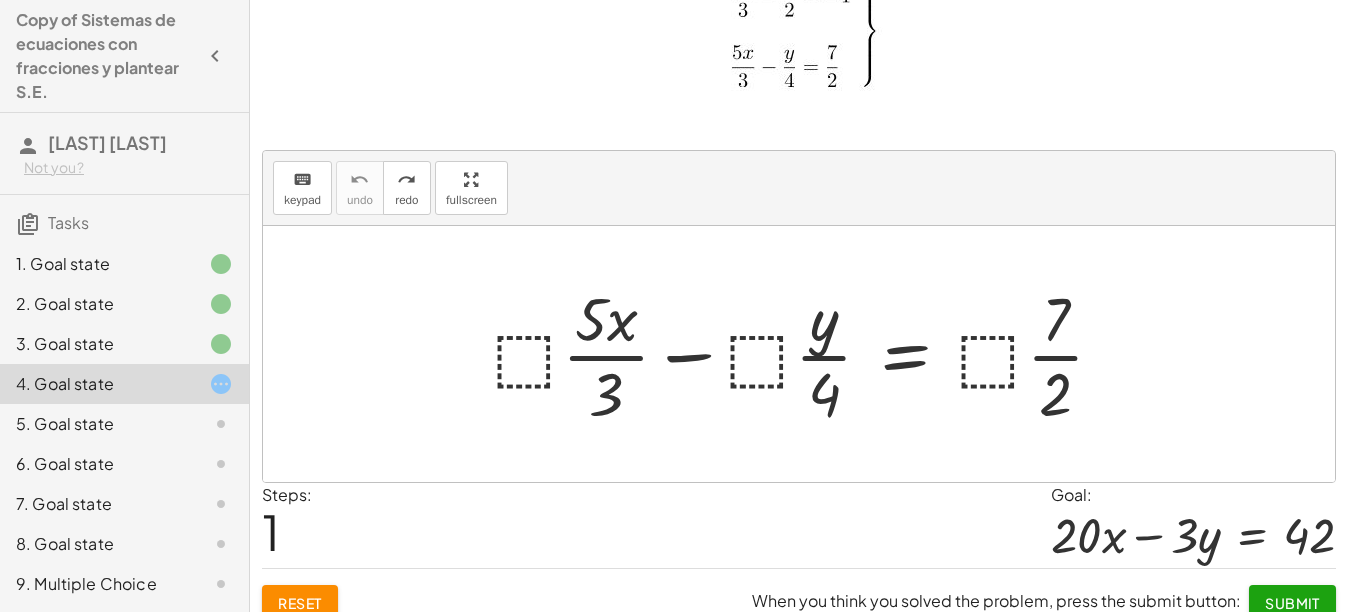 drag, startPoint x: 984, startPoint y: 370, endPoint x: 1003, endPoint y: 364, distance: 19.924858 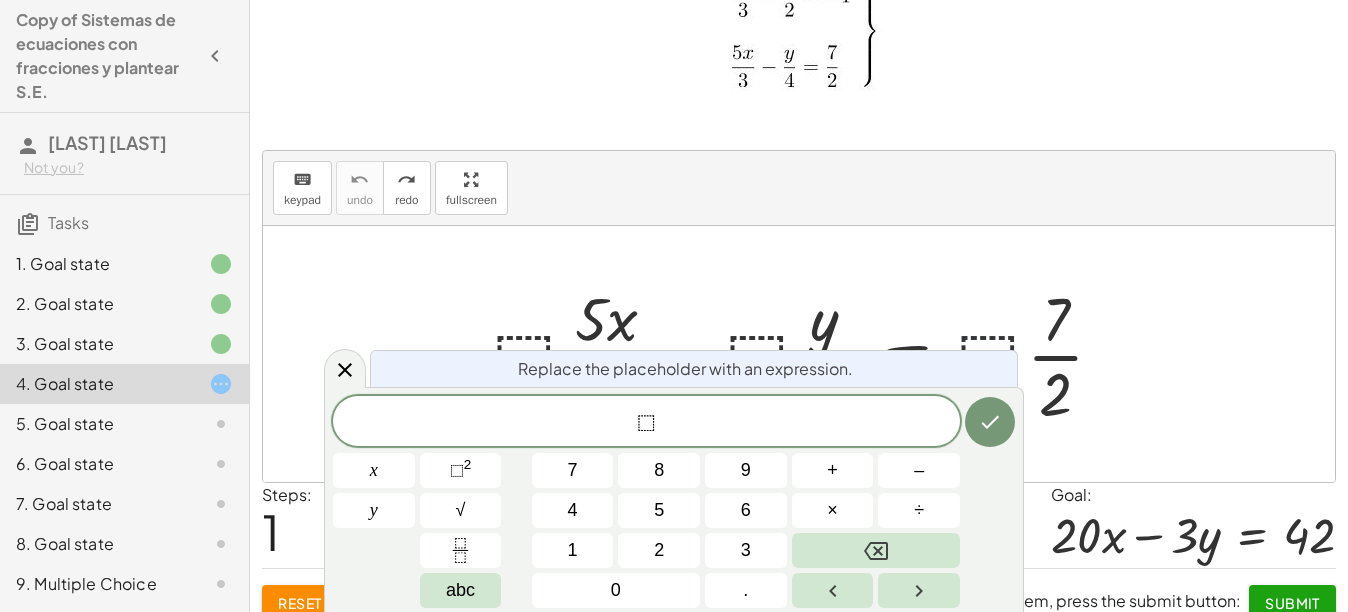 click on "Replace the placeholder with an expression." at bounding box center (694, 368) 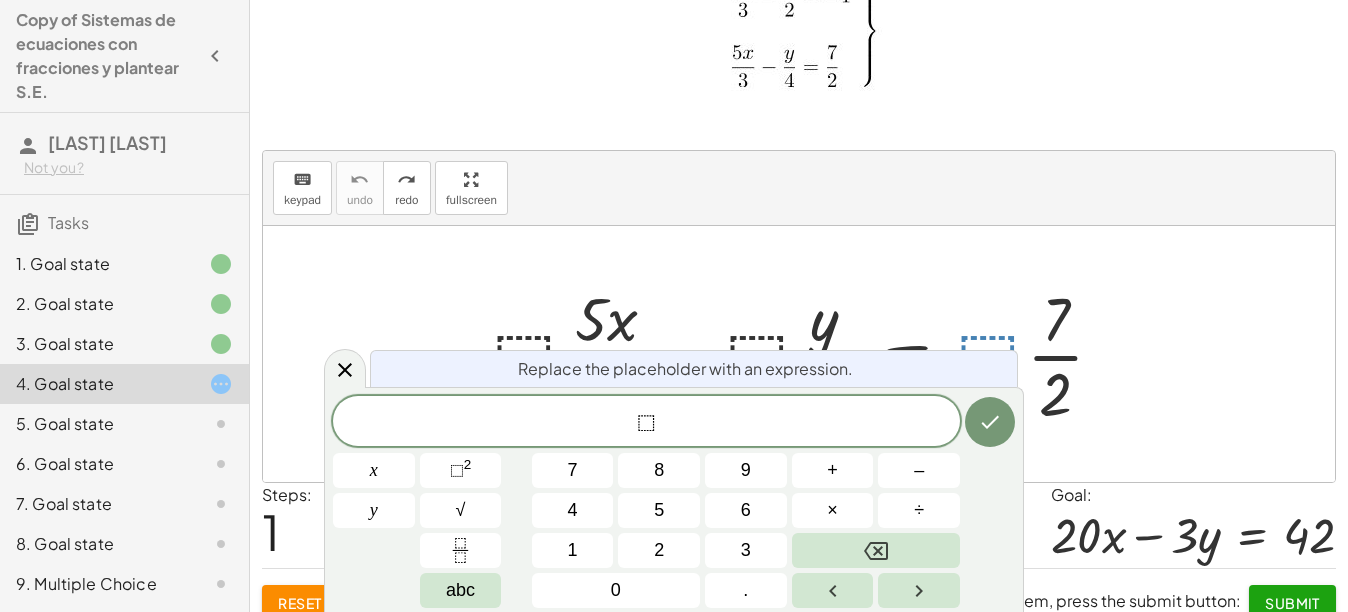 click on "⬚" 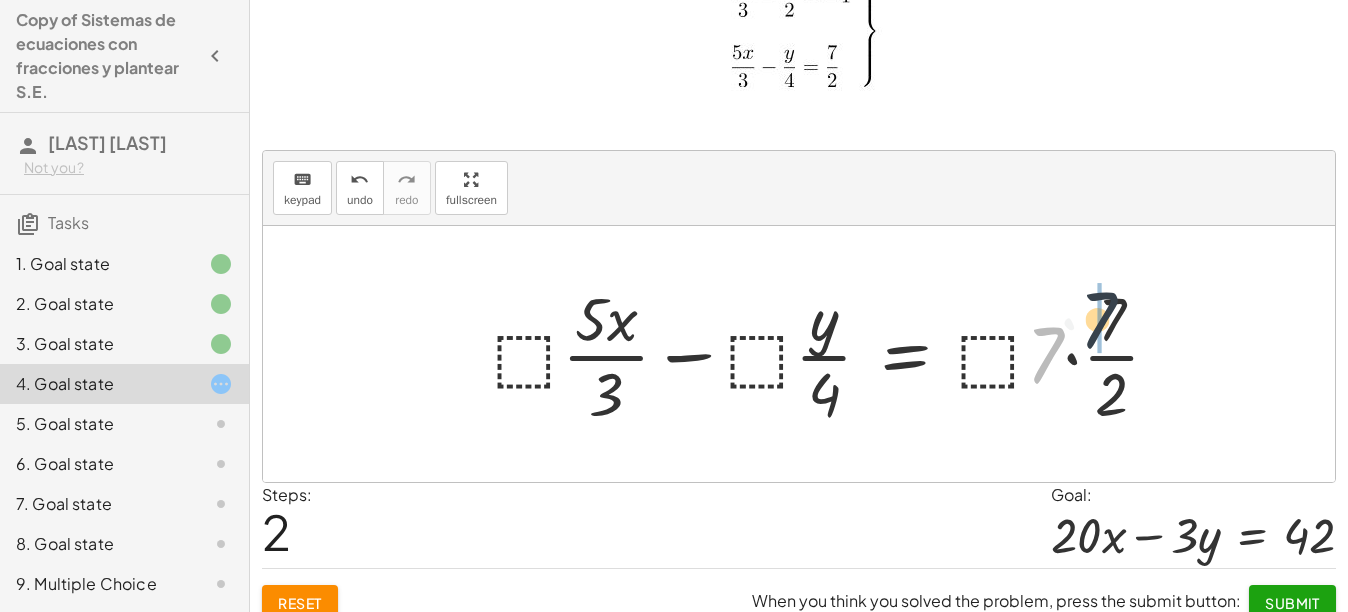 drag, startPoint x: 1054, startPoint y: 356, endPoint x: 1108, endPoint y: 320, distance: 64.899925 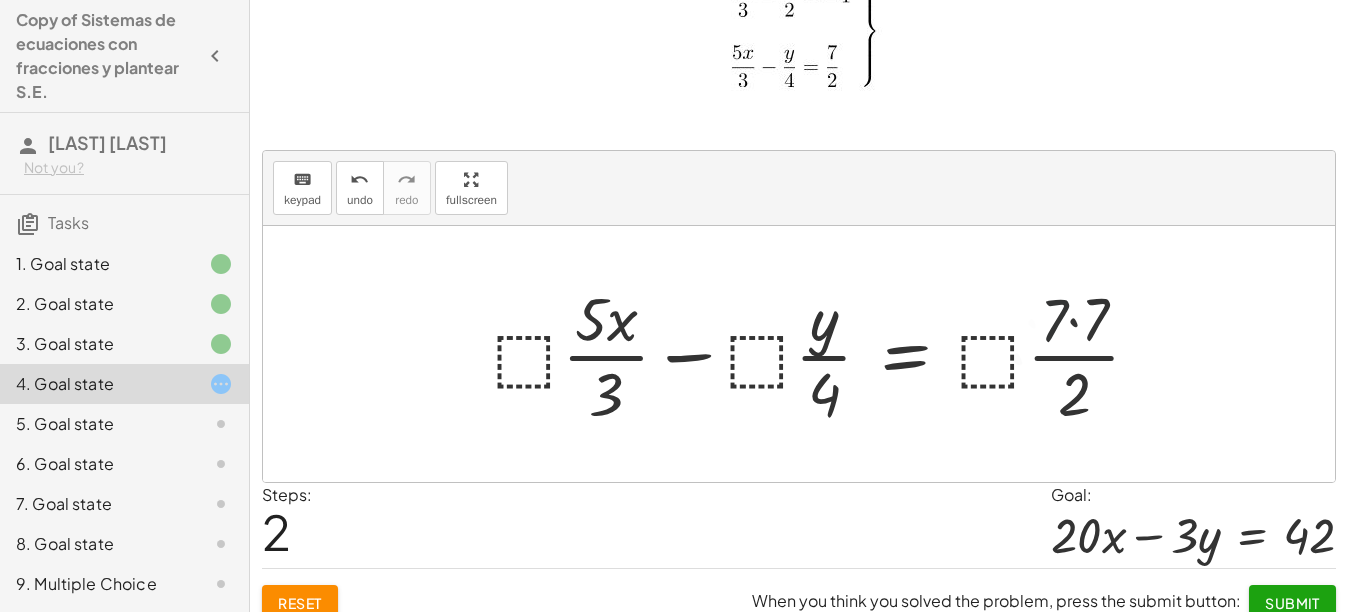 click at bounding box center [825, 354] 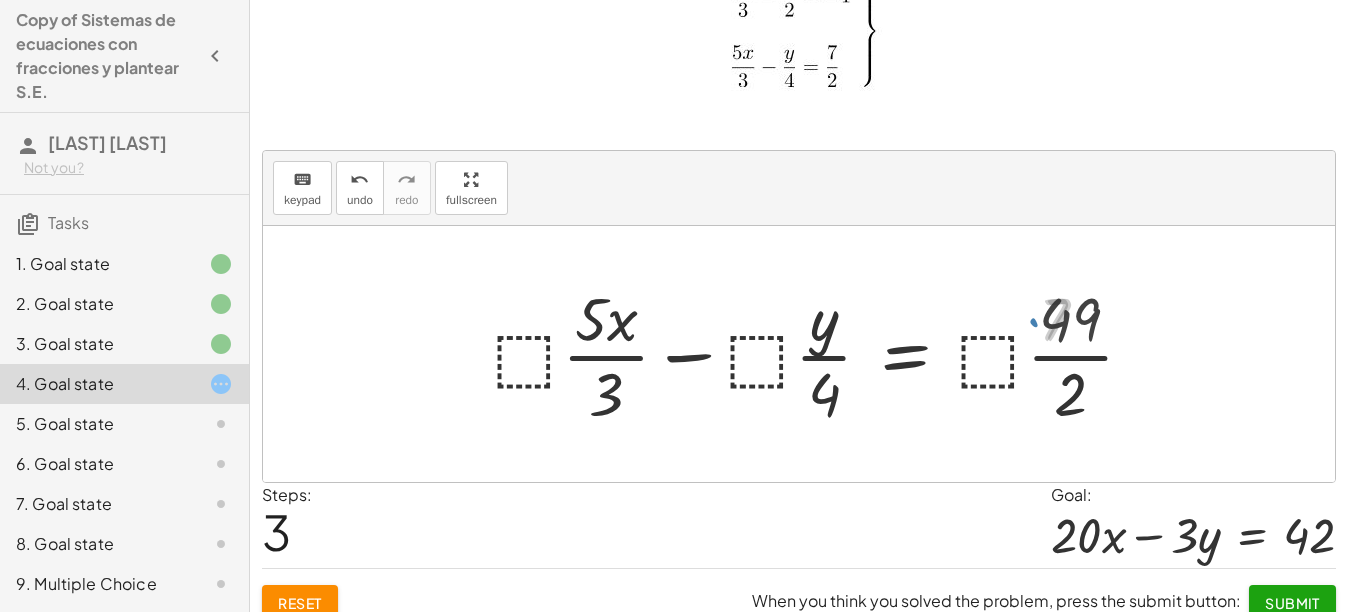 click at bounding box center (821, 354) 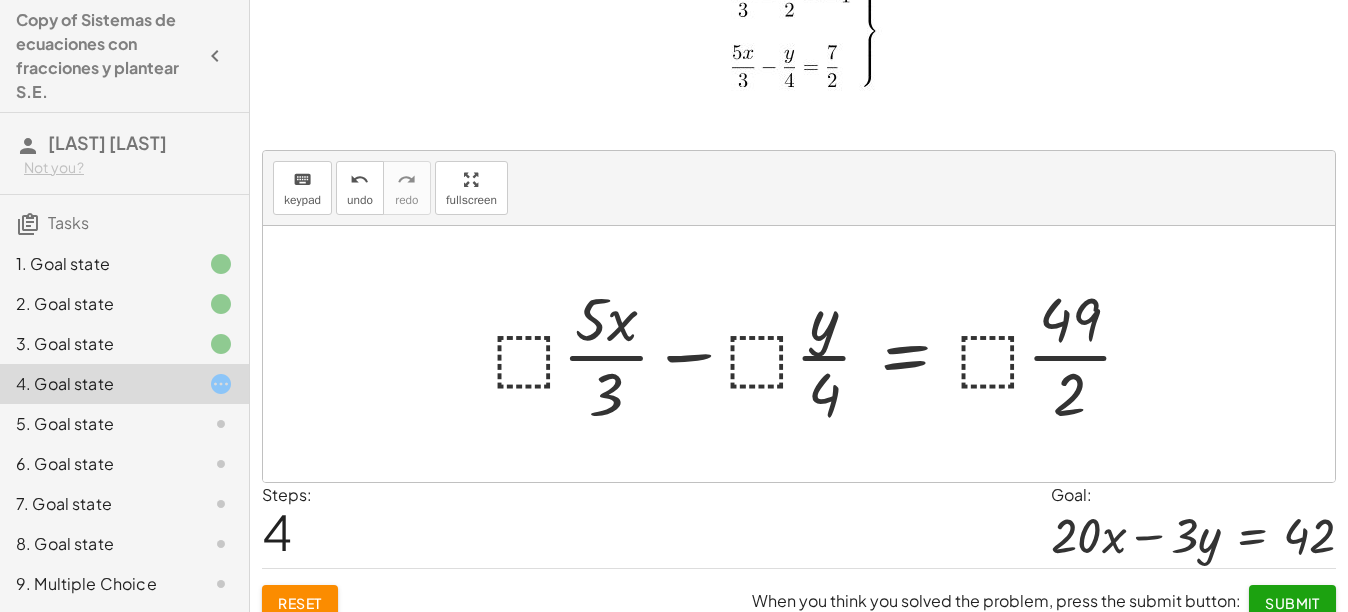click at bounding box center (821, 354) 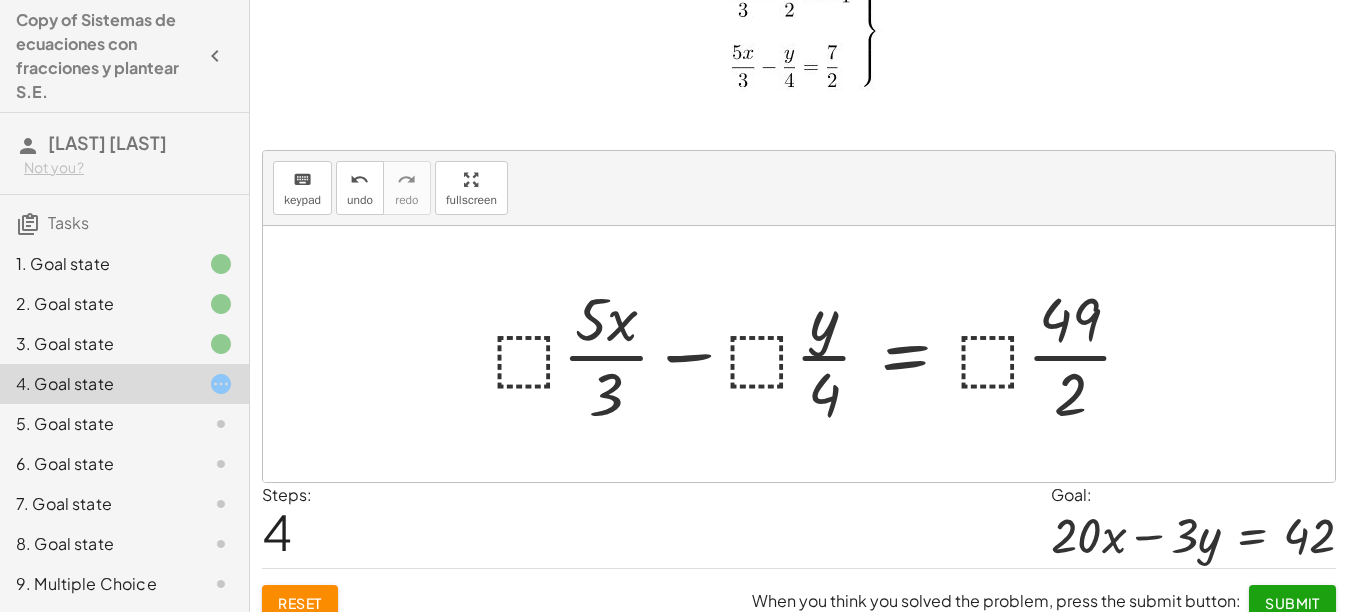 click at bounding box center (821, 354) 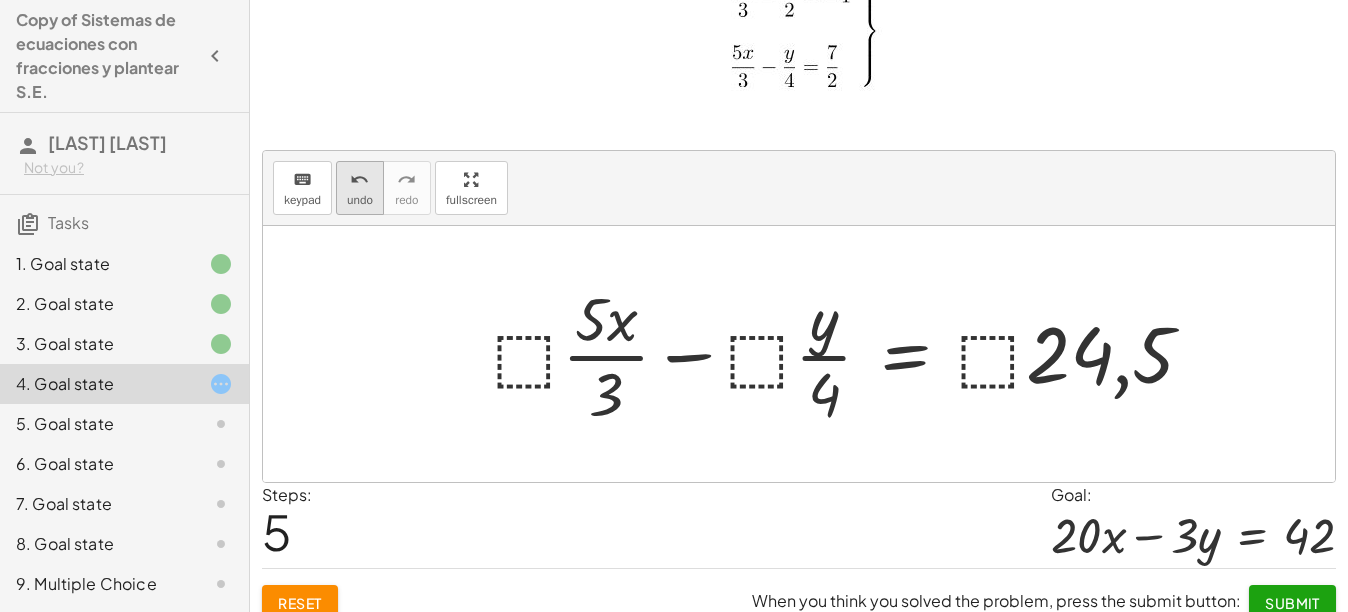 click on "undo" at bounding box center [359, 180] 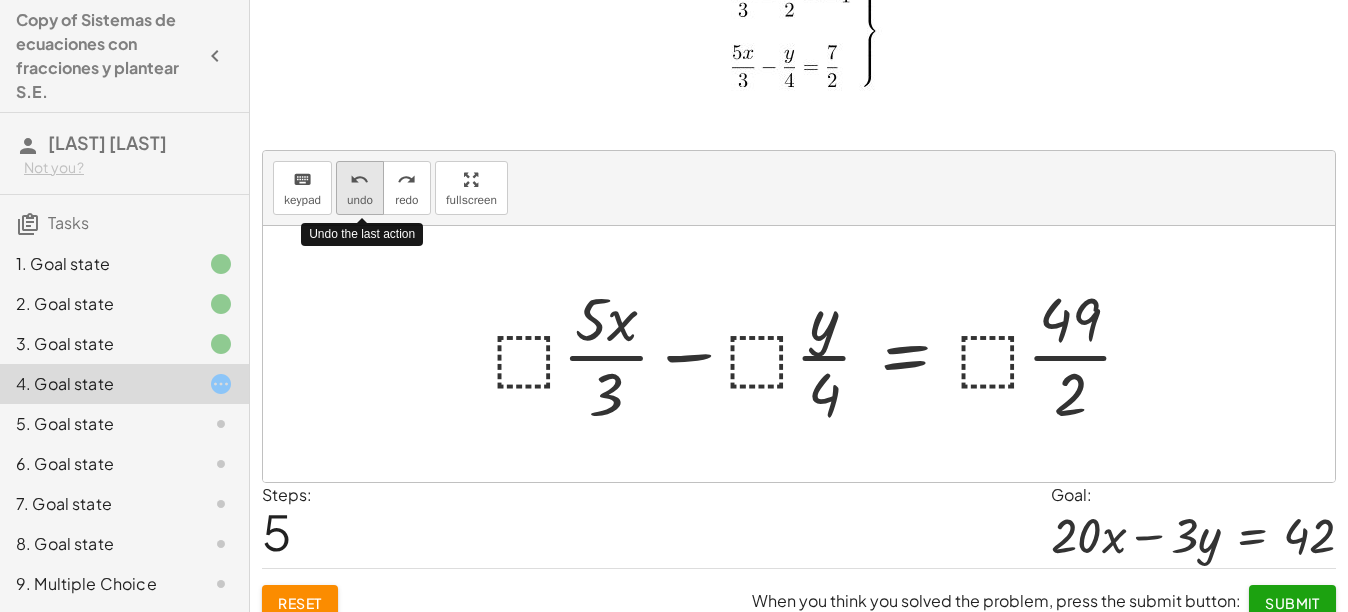 click on "undo" at bounding box center (360, 200) 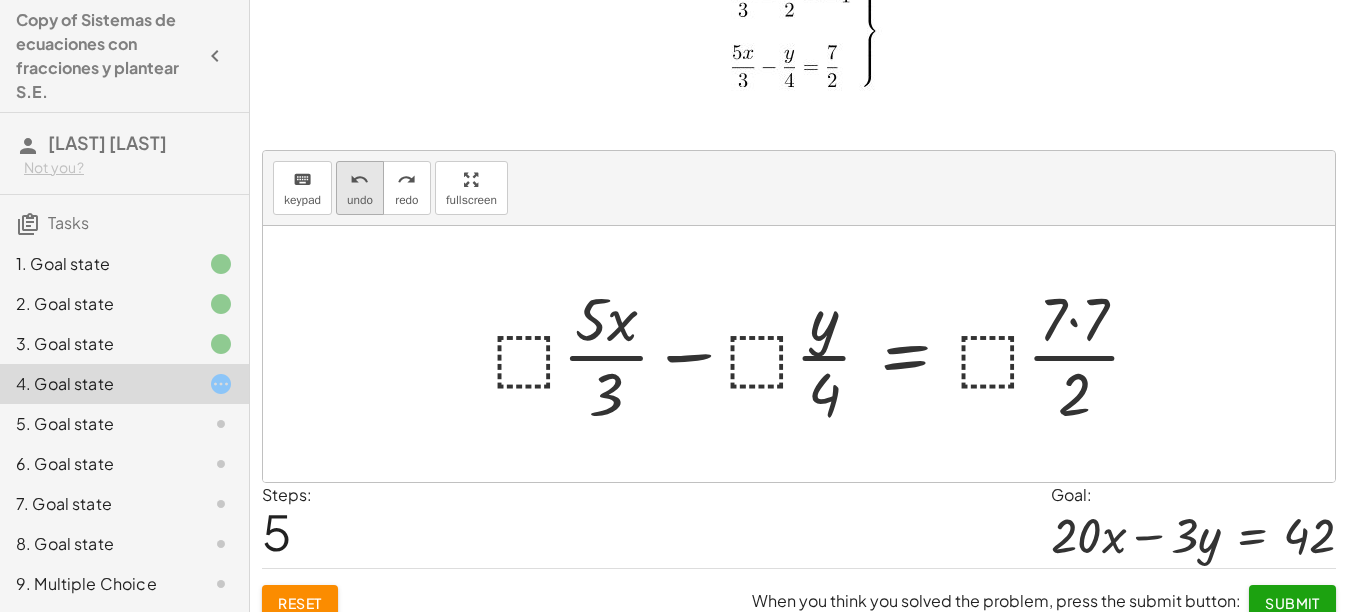 click on "undo" at bounding box center [360, 200] 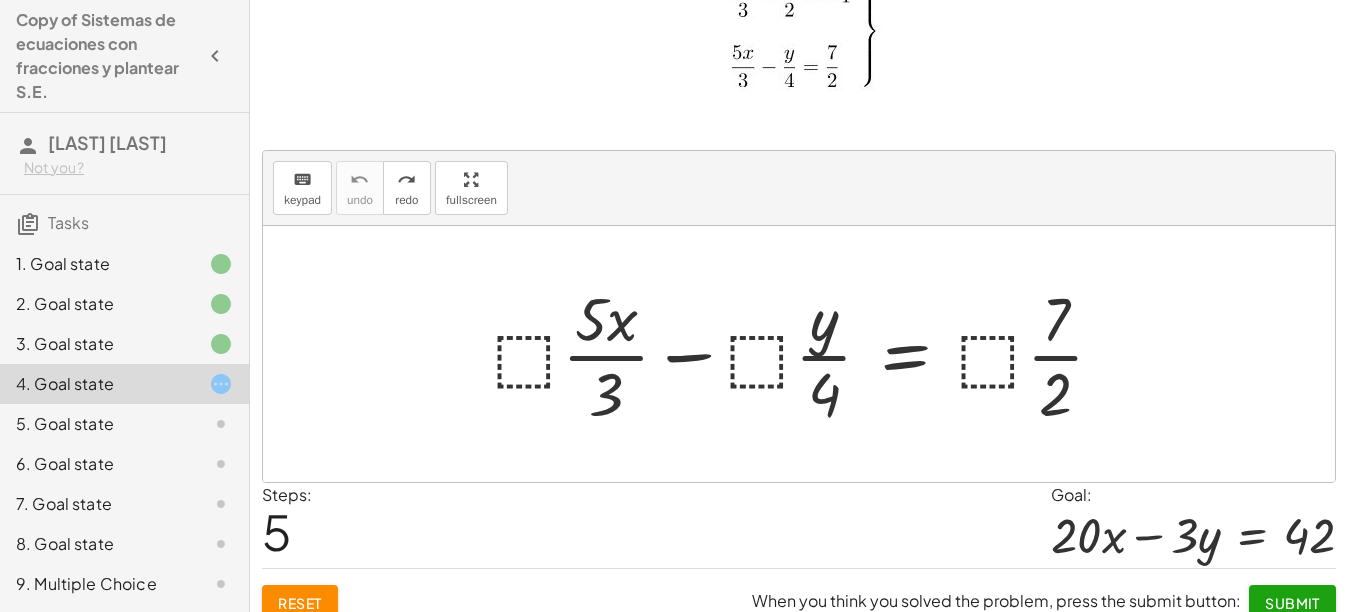 click at bounding box center [806, 354] 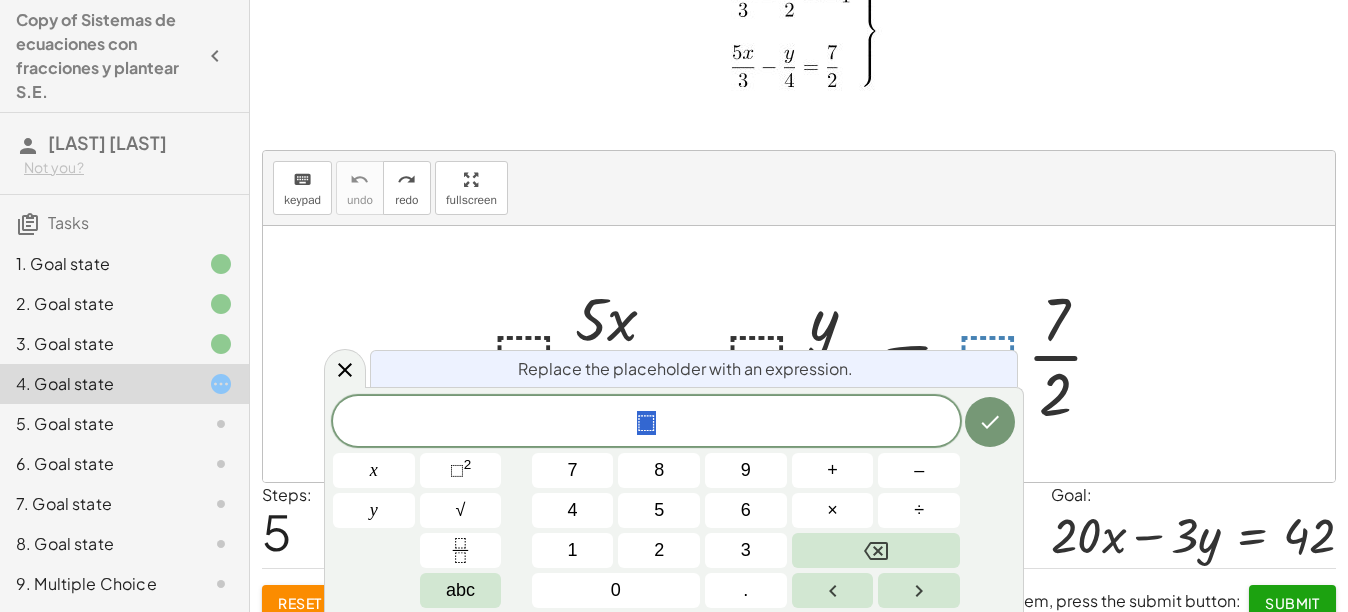 click on "⬚" 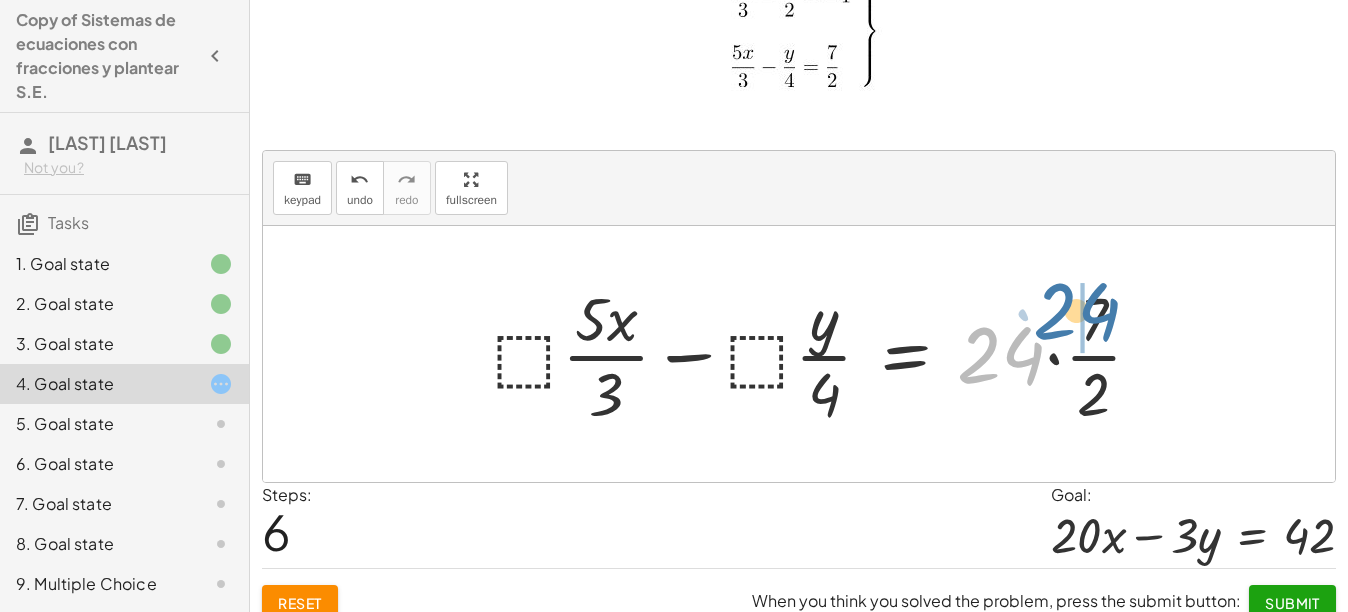 drag, startPoint x: 1028, startPoint y: 365, endPoint x: 1105, endPoint y: 321, distance: 88.68484 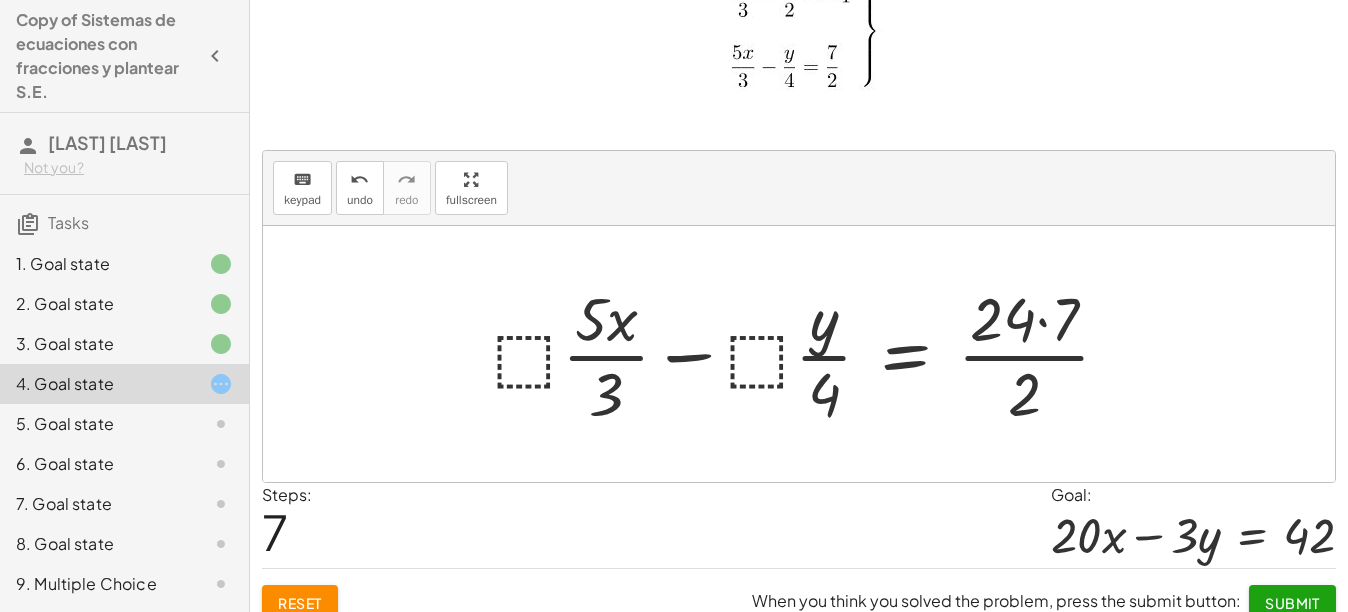 click at bounding box center (809, 354) 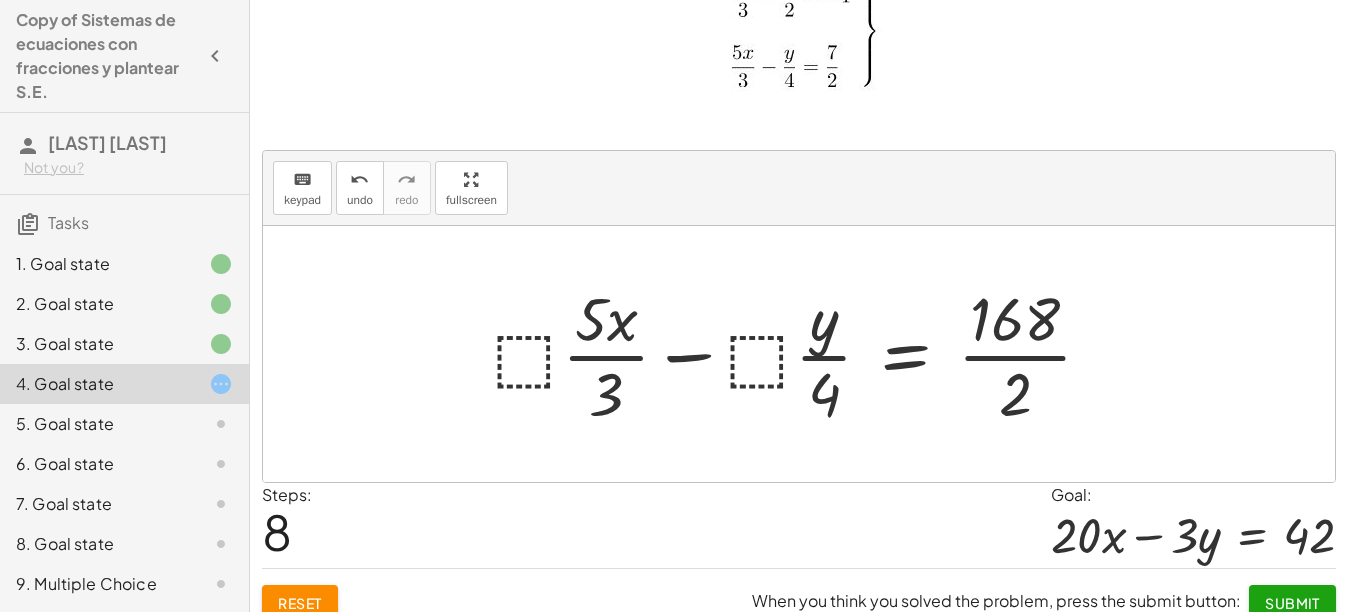 click at bounding box center [801, 354] 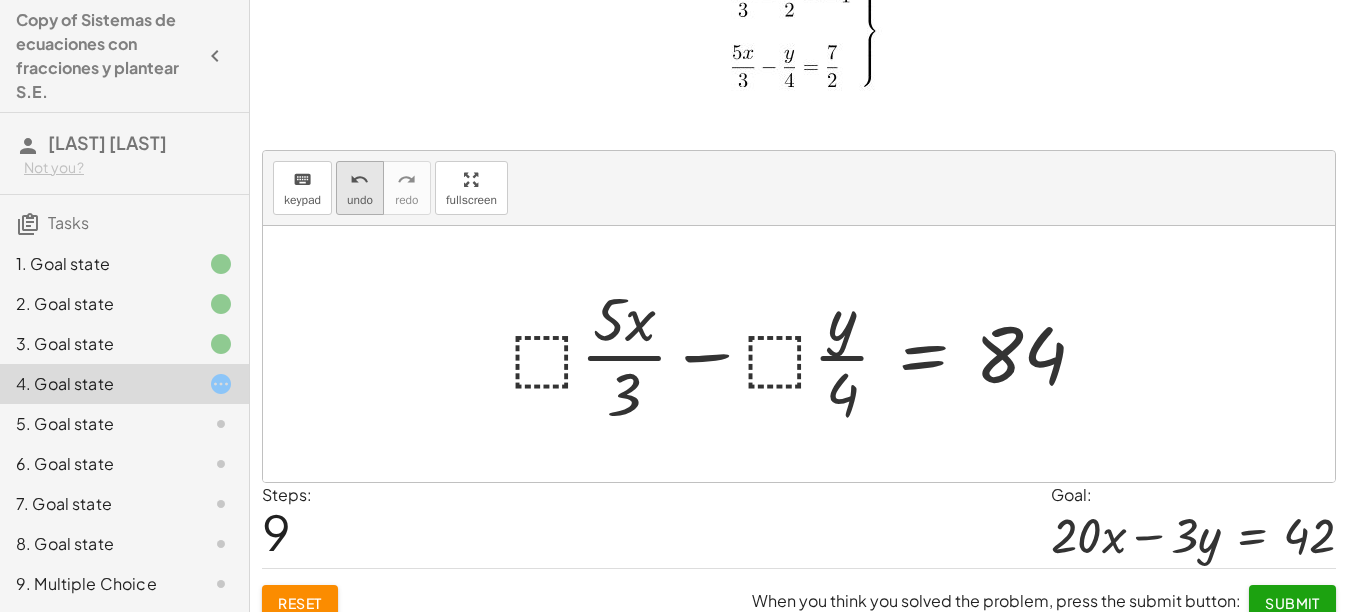 click on "undo" at bounding box center [360, 200] 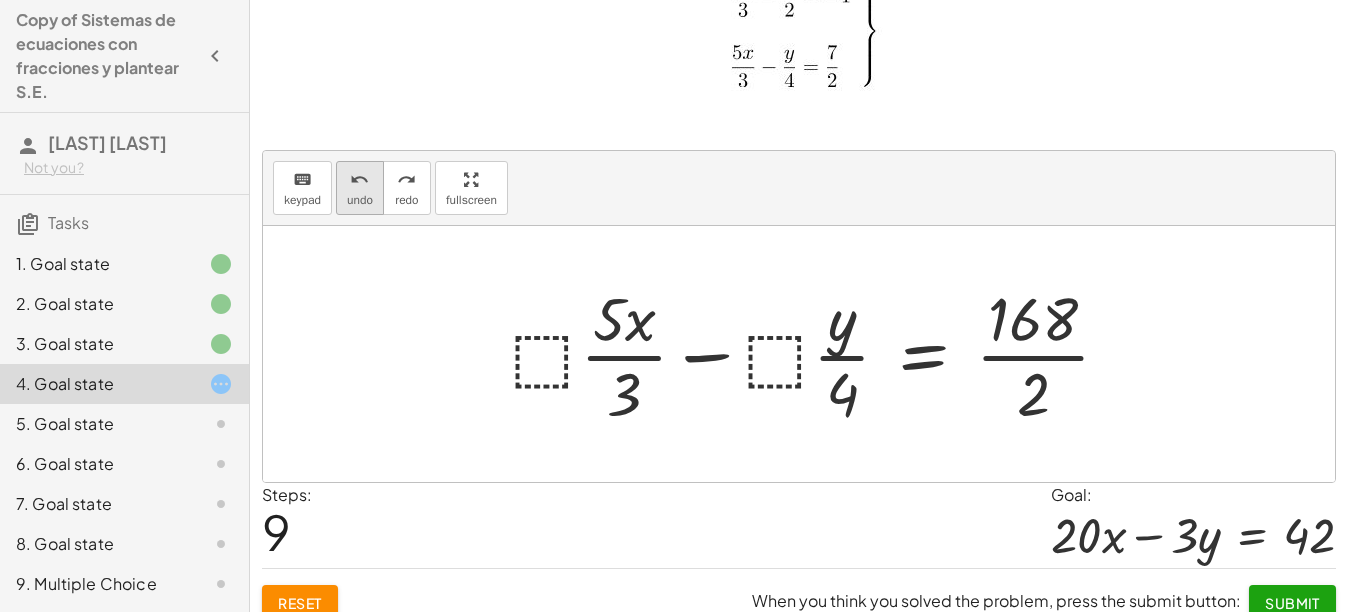 click on "undo" at bounding box center (359, 180) 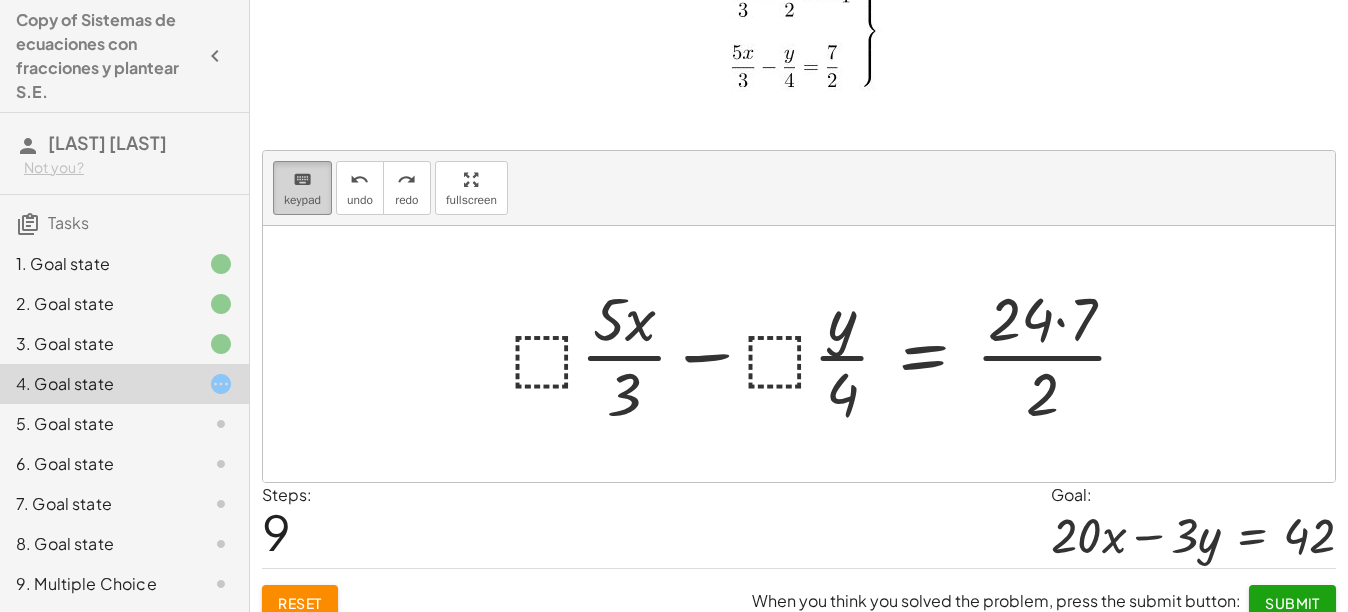 click on "keyboard keypad" at bounding box center (302, 188) 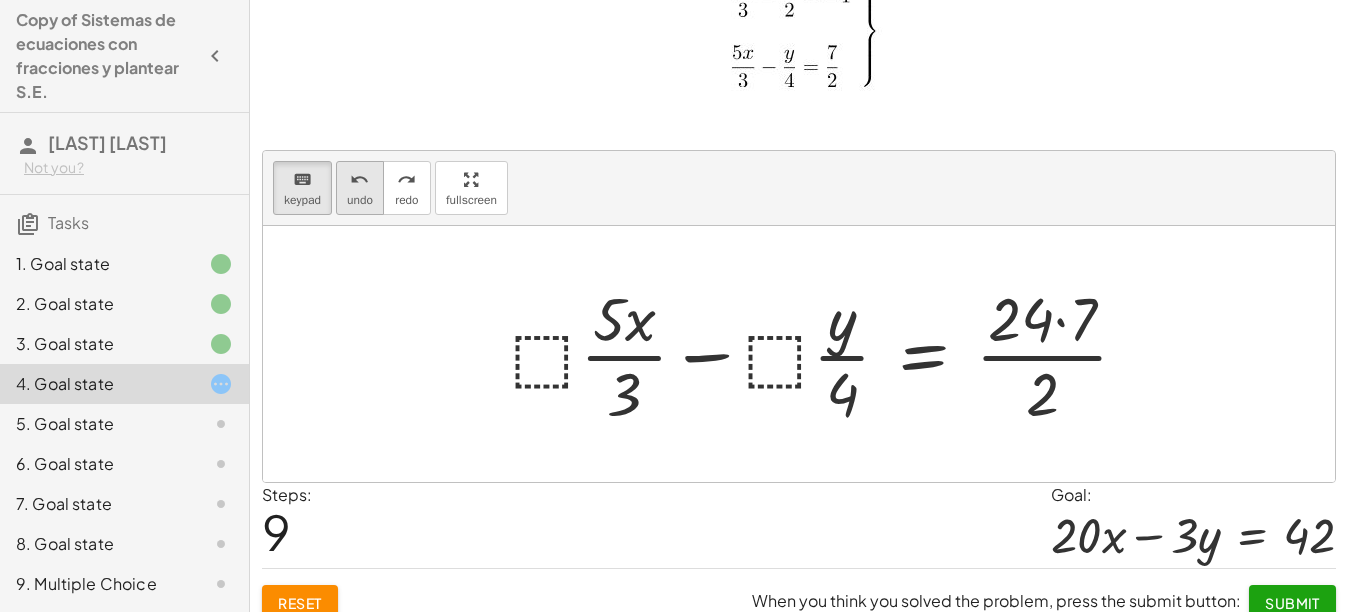 click on "undo undo" at bounding box center (360, 188) 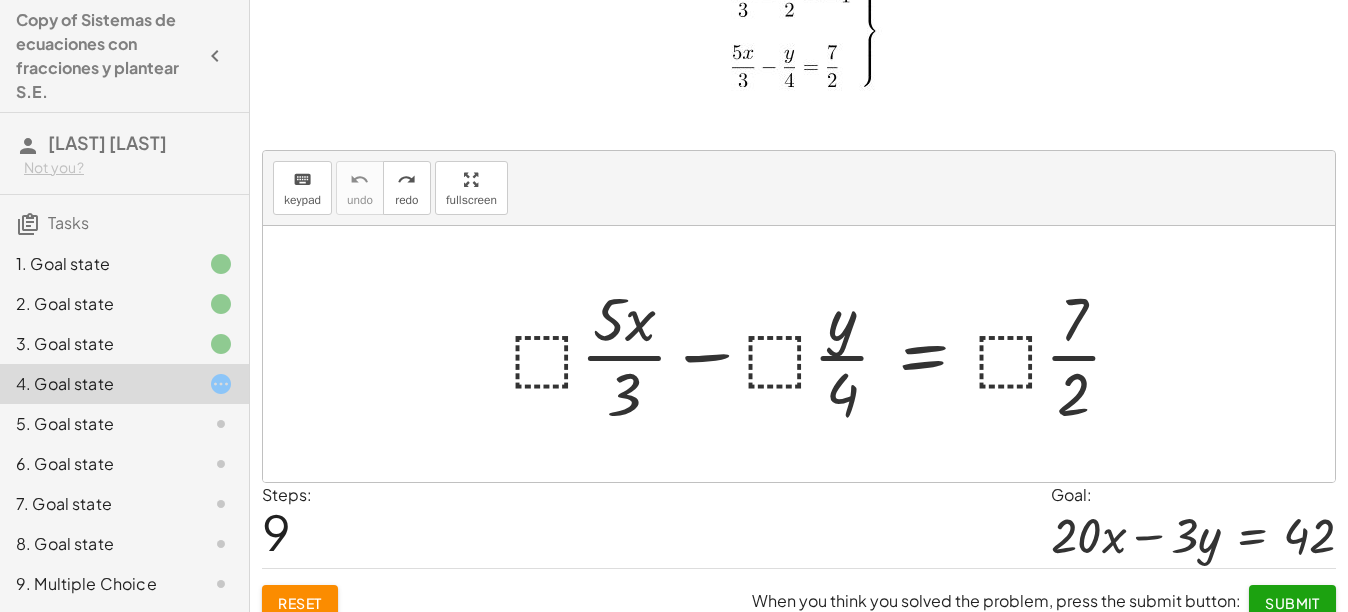 click at bounding box center [824, 354] 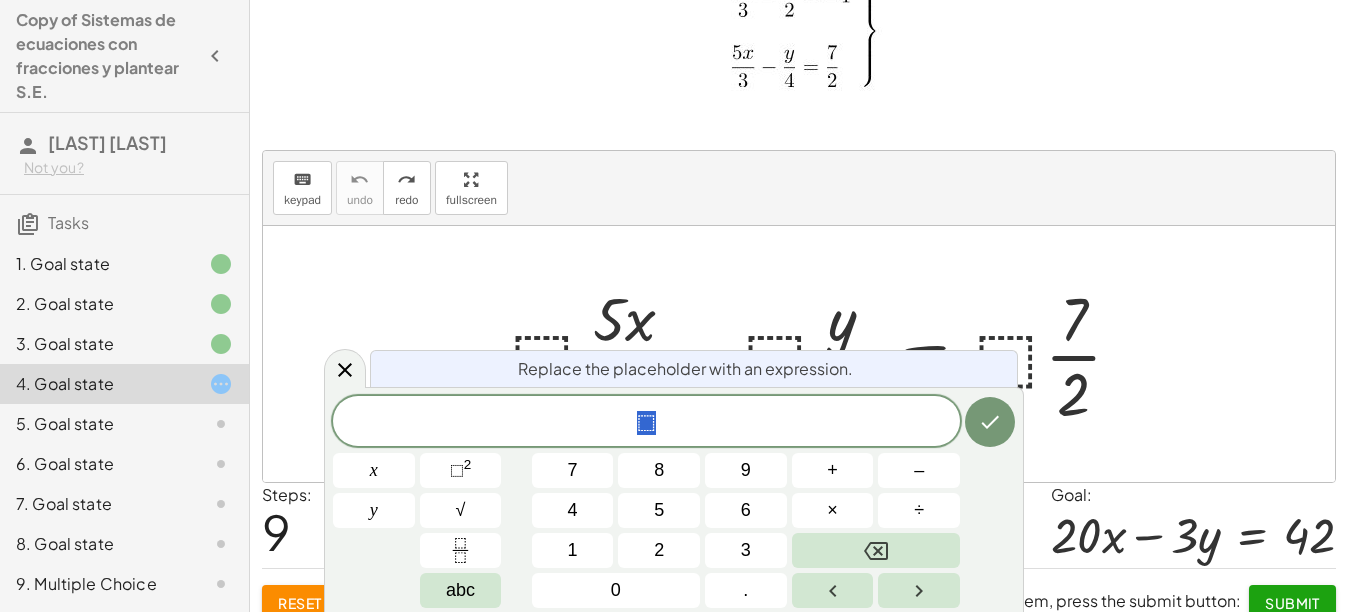 click on "Replace the placeholder with an expression." at bounding box center [694, 368] 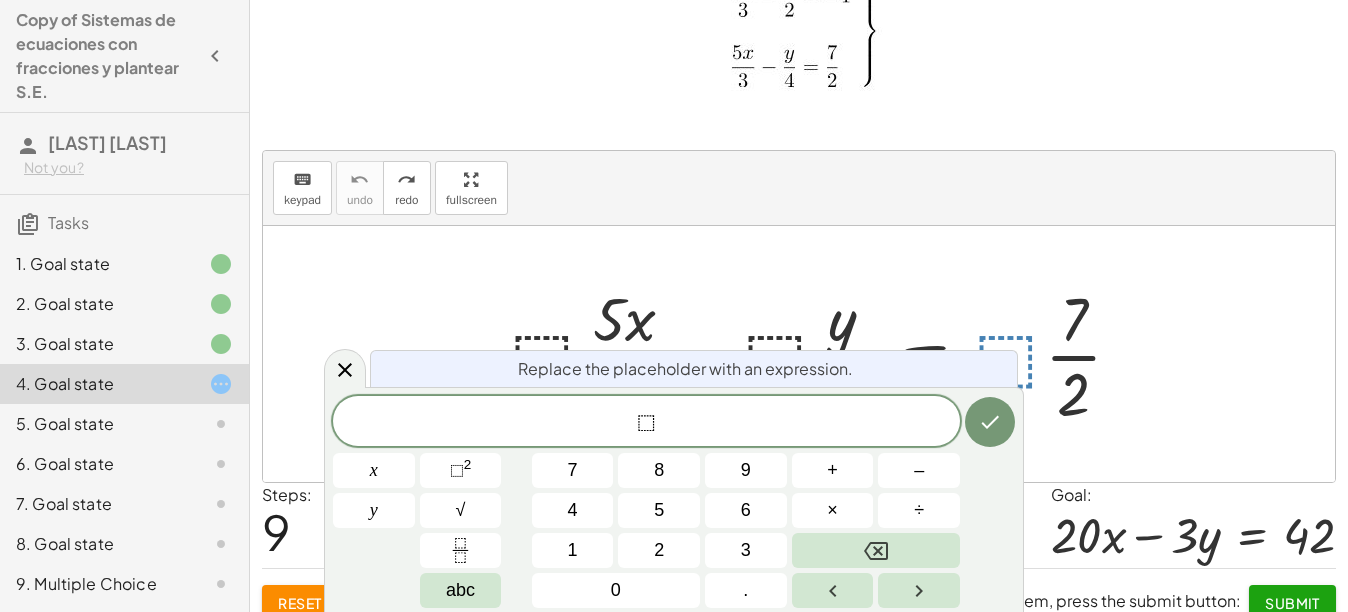 click on "⬚" at bounding box center [646, 423] 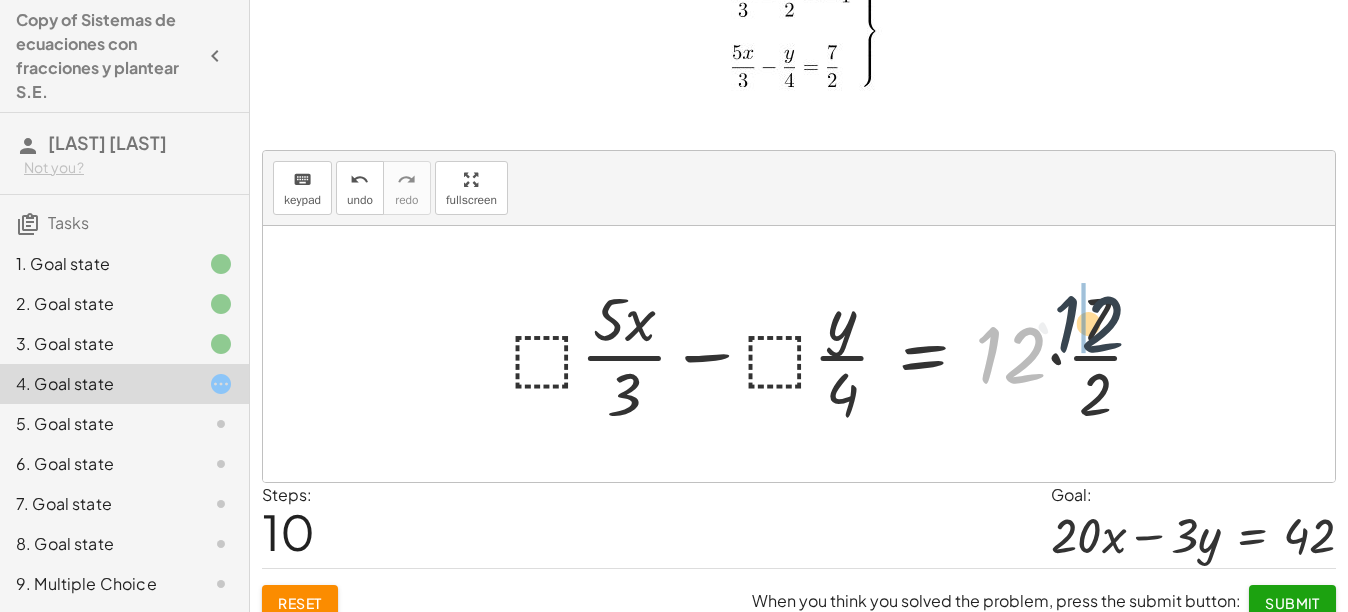 drag, startPoint x: 991, startPoint y: 356, endPoint x: 1071, endPoint y: 324, distance: 86.162636 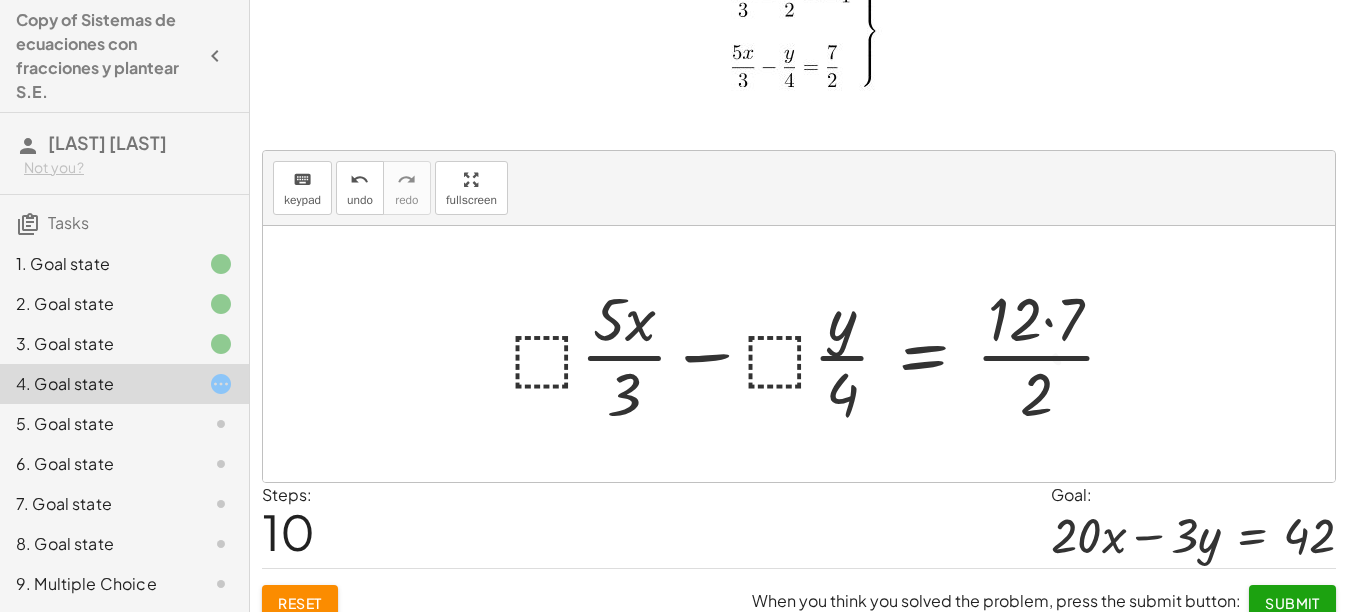 click at bounding box center [821, 354] 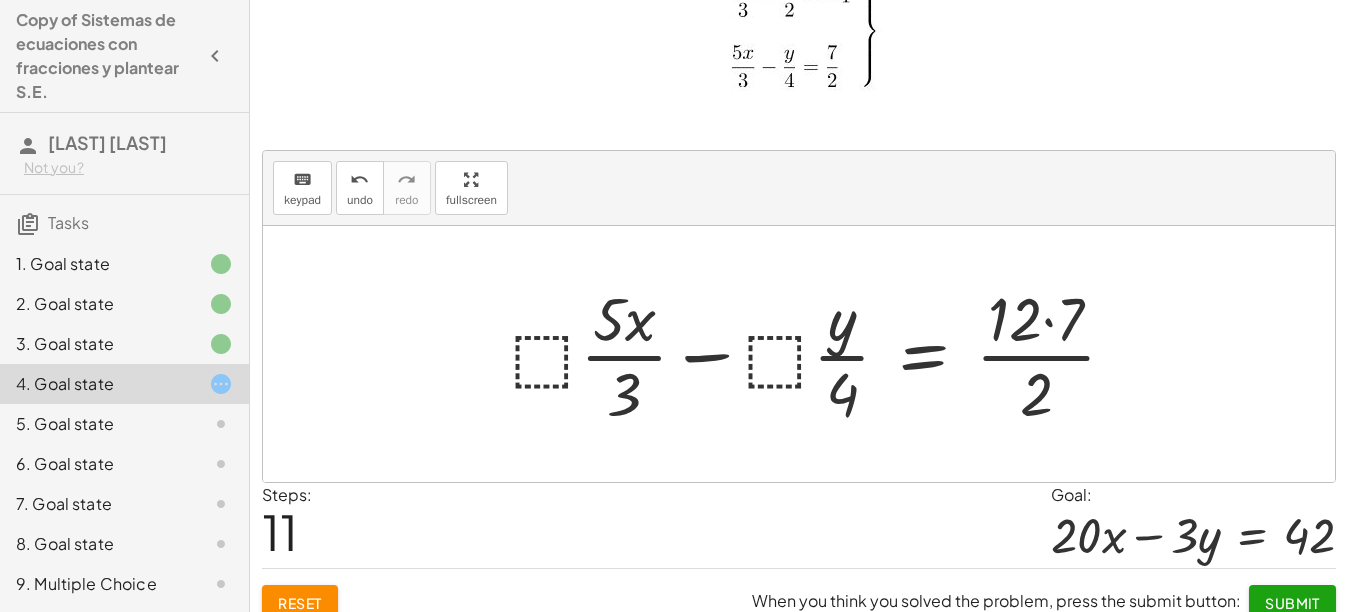 click at bounding box center (821, 354) 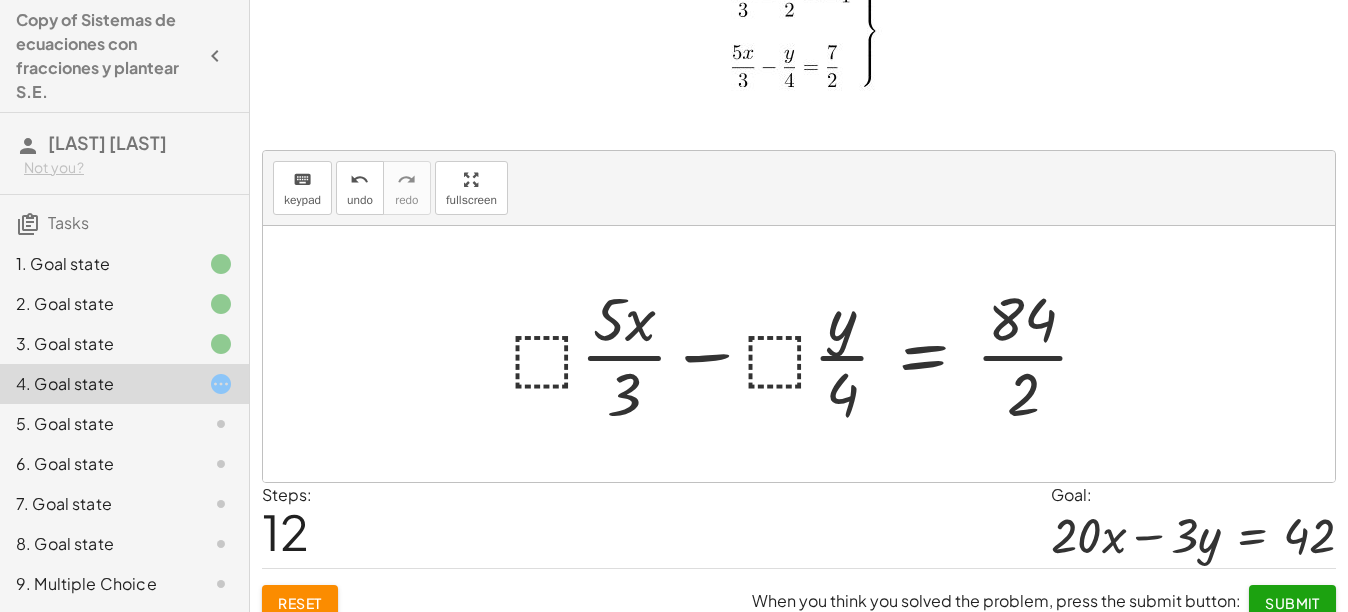 click at bounding box center [808, 354] 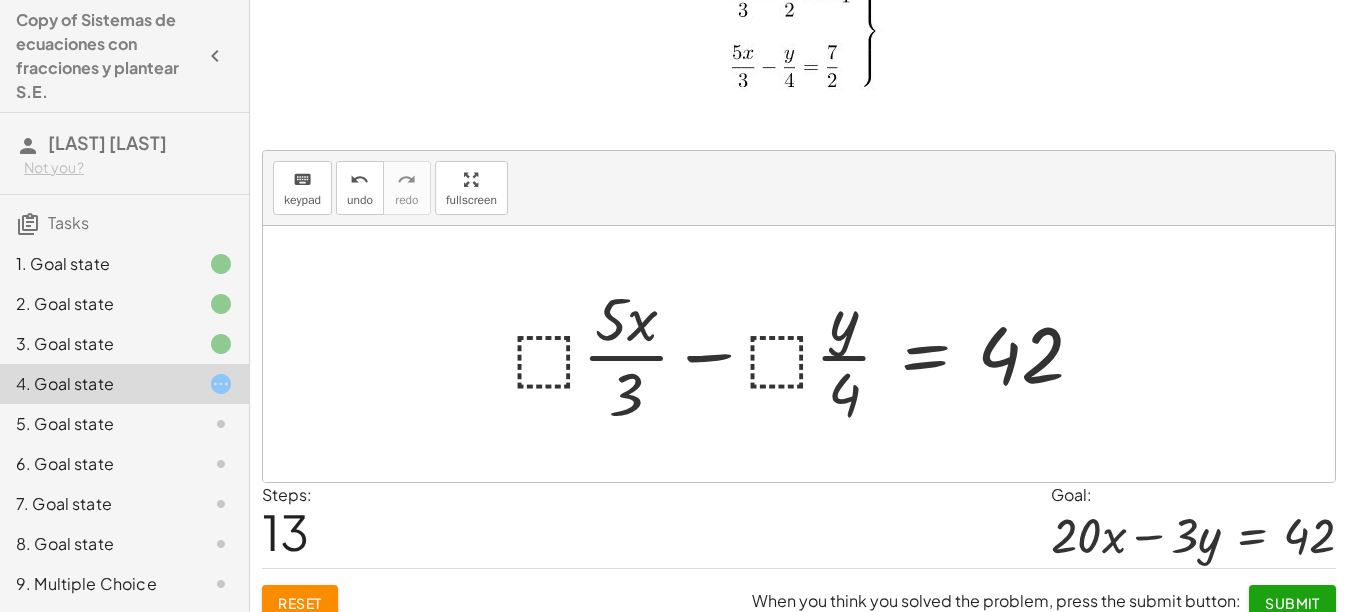 click at bounding box center [806, 354] 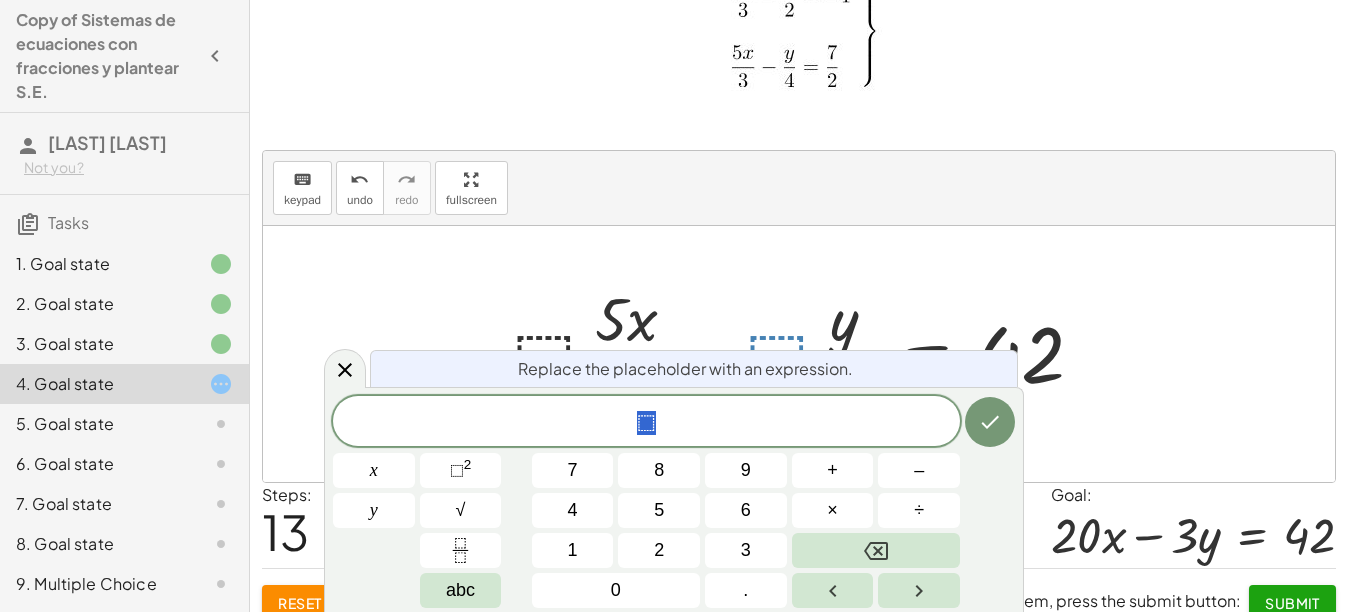 click at bounding box center [806, 354] 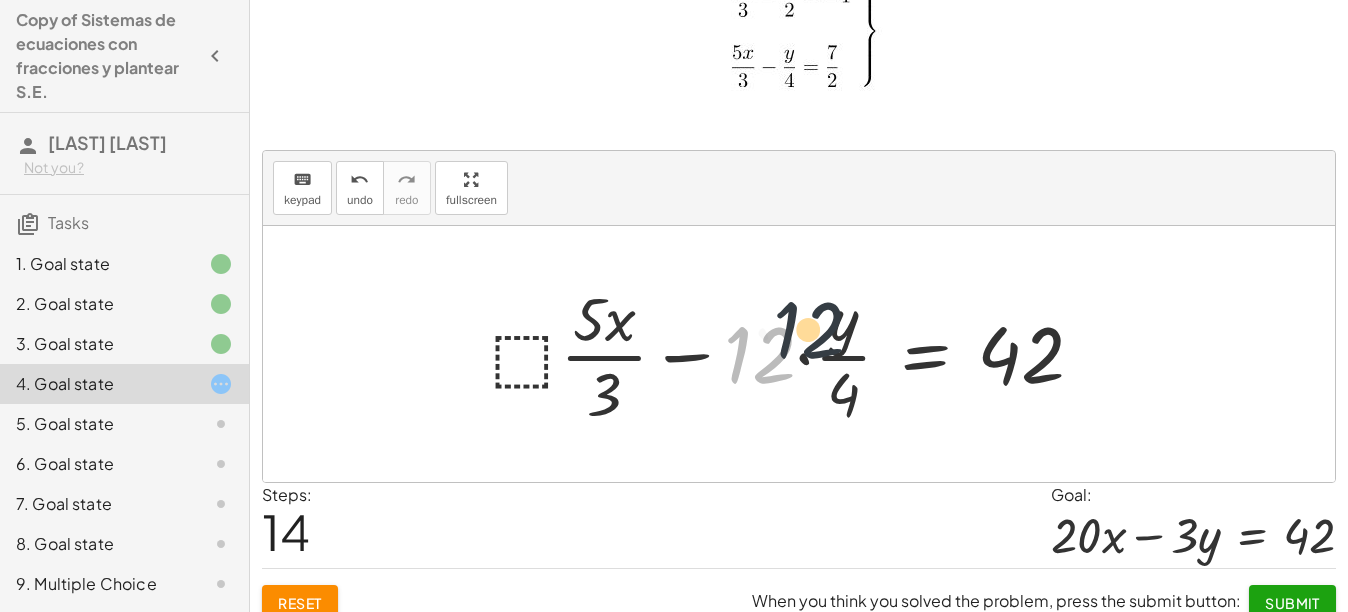 drag, startPoint x: 764, startPoint y: 355, endPoint x: 821, endPoint y: 328, distance: 63.07139 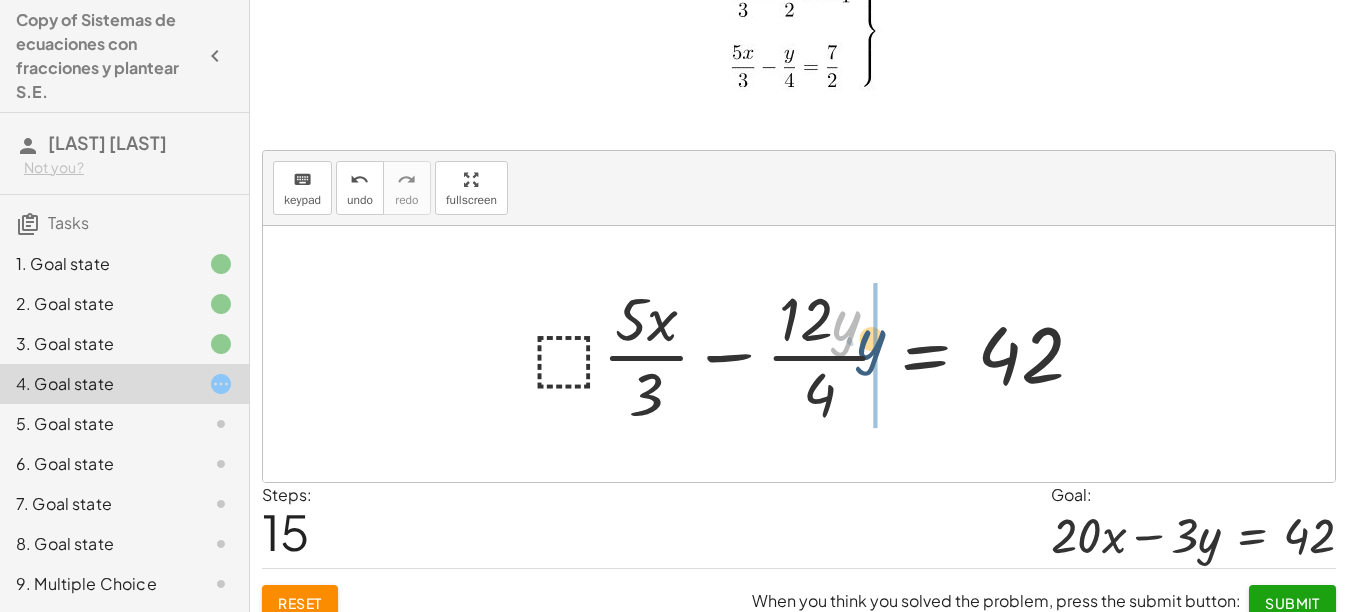 drag, startPoint x: 850, startPoint y: 331, endPoint x: 889, endPoint y: 358, distance: 47.434166 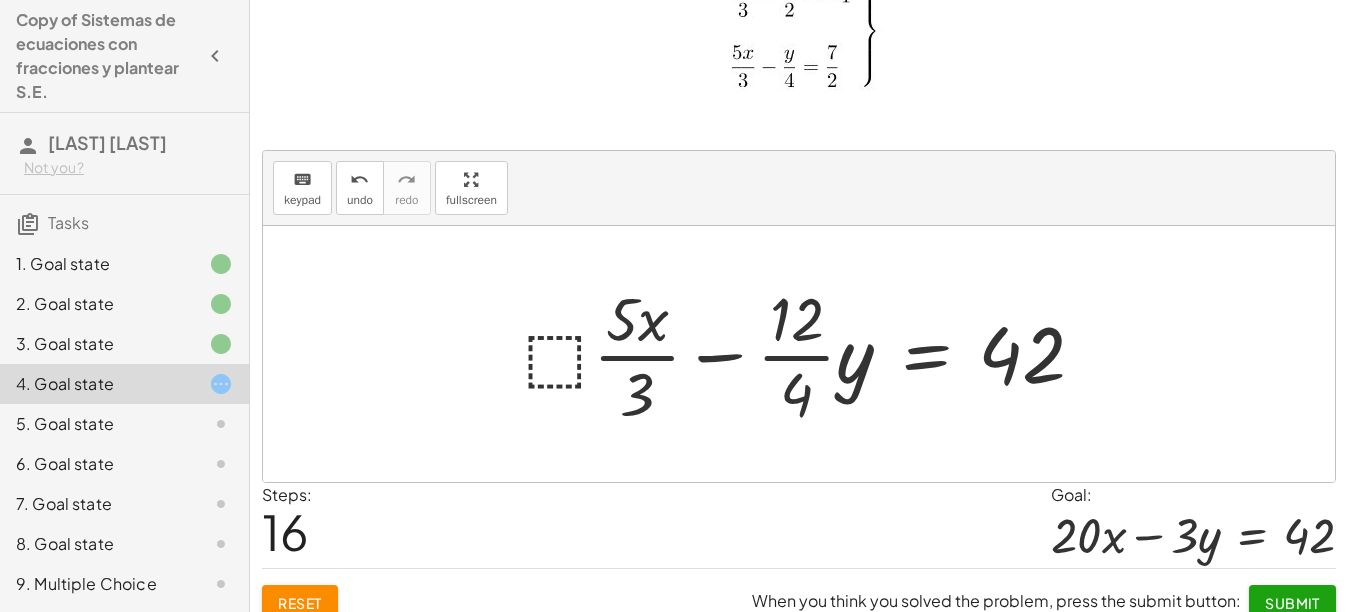 click at bounding box center [812, 354] 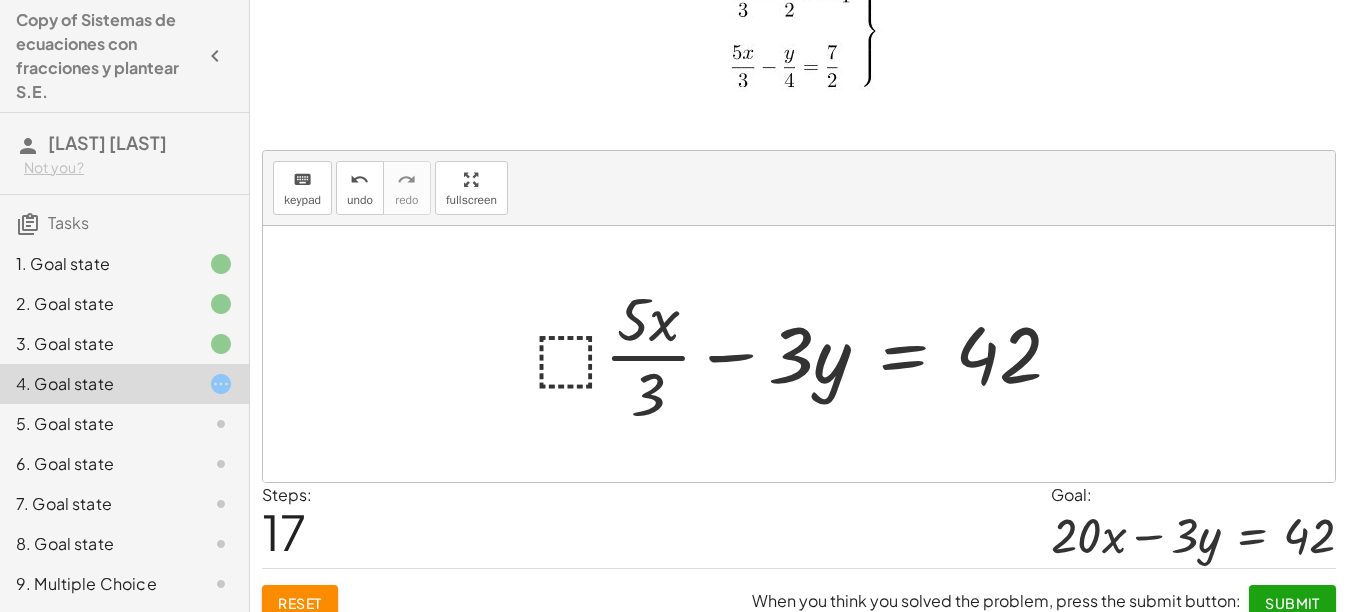 click at bounding box center [806, 354] 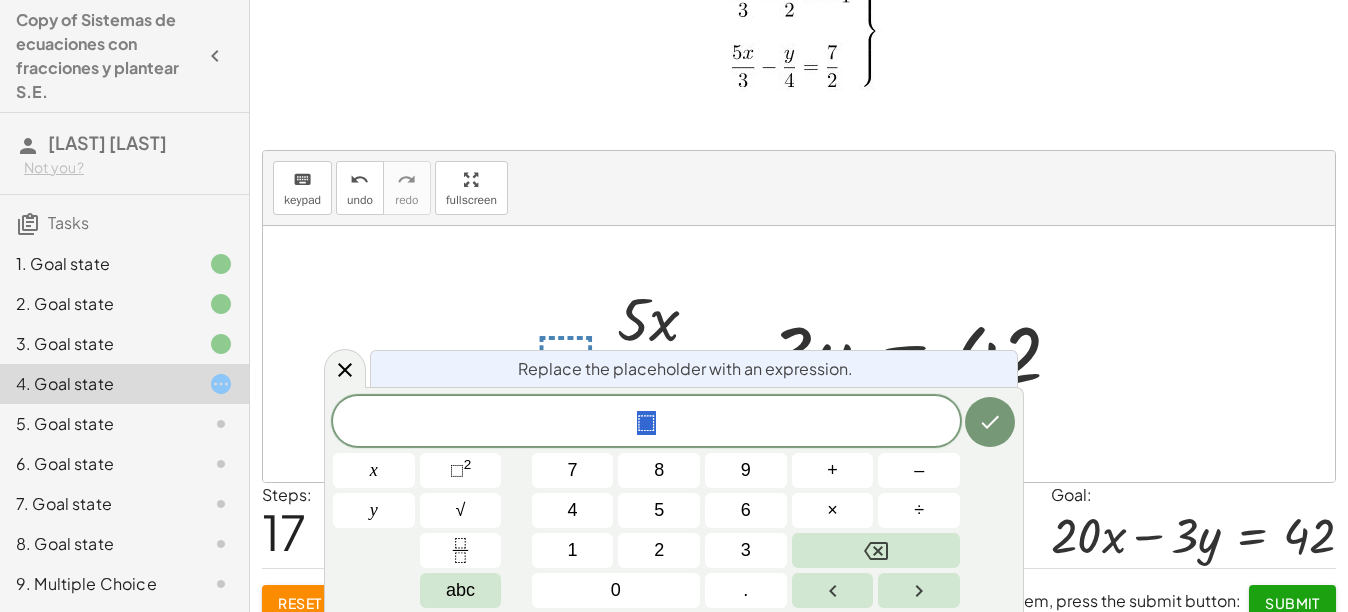 click on "+ · ⬚ · · 5 · x · 3 − · ⬚ · · y · 4 = · ⬚ · · 7 · 2 + · ⬚ · · 5 · x · 3 − · ⬚ · · y · 4 = · 12 · · 7 · 2 + · ⬚ · · 5 · x · 3 − · ⬚ · · y · 4 = · 12 · 7 · 2 + · ⬚ · · 5 · x · 3 − · ⬚ · · y · 4 = · 84 · 2 + · ⬚ · · 5 · x · 3 − · ⬚ · · y · 4 = 42 + · ⬚ · · 5 · x · 3 − · 12 · · y · 4 = 42 + · ⬚ · · 5 · x · 3 − · 12 · y · 4 = 42 + · ⬚ · · 5 · x · 3 − · · 12 · 4 · y = 42 + · ⬚ · · 5 · x · 3 − · y = 42 · 3" at bounding box center [799, 354] 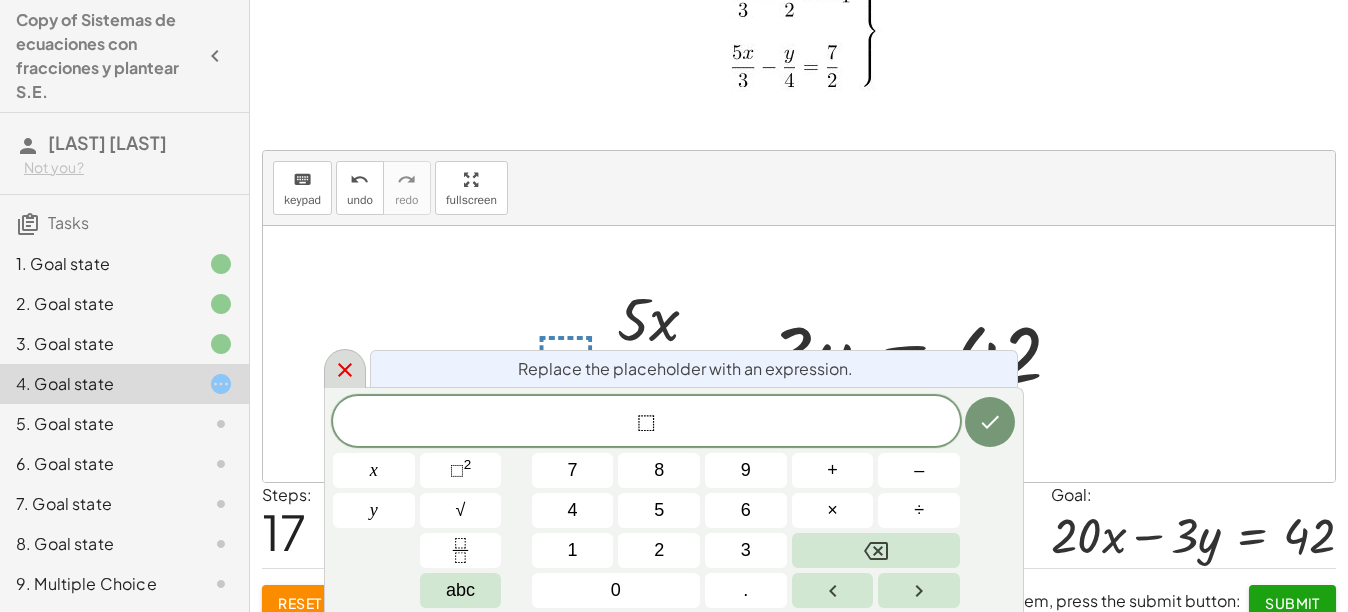 click 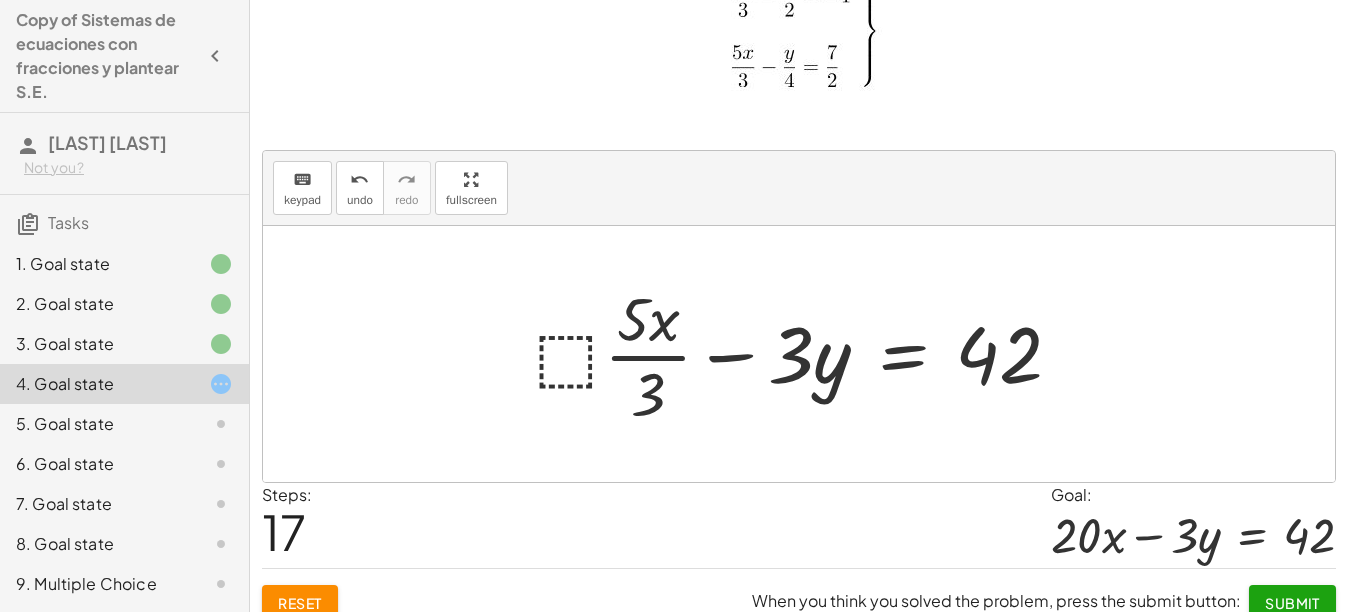 click at bounding box center [806, 354] 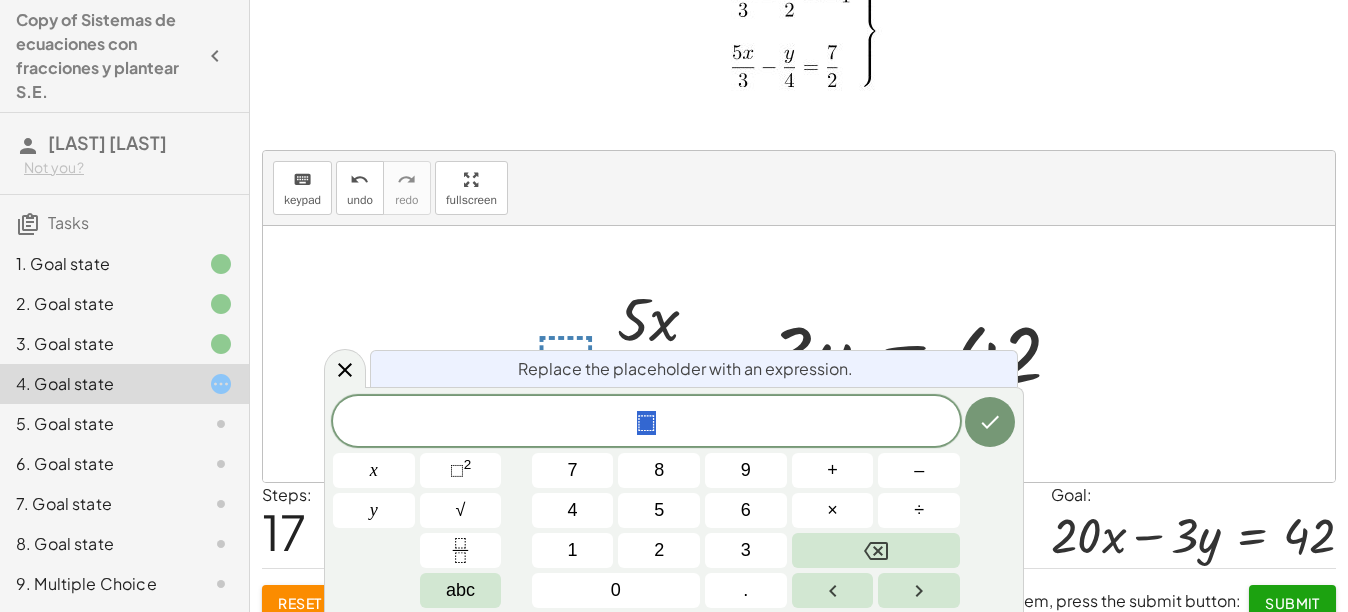 click on "⬚" at bounding box center (646, 423) 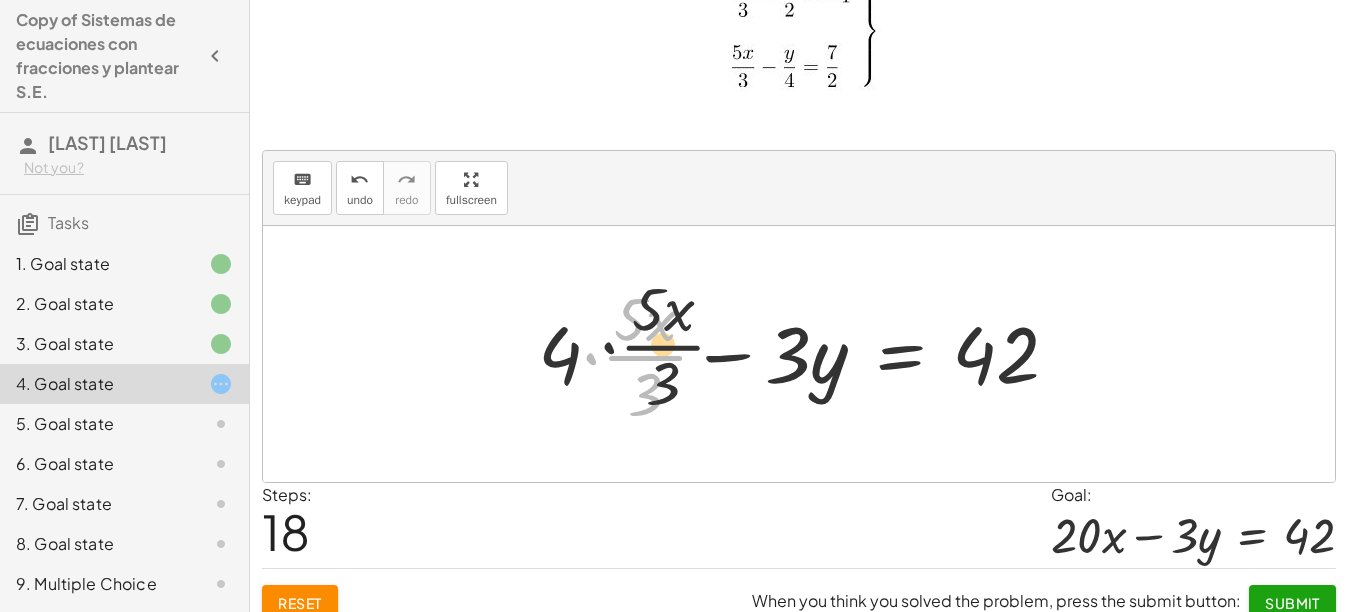 click at bounding box center [806, 354] 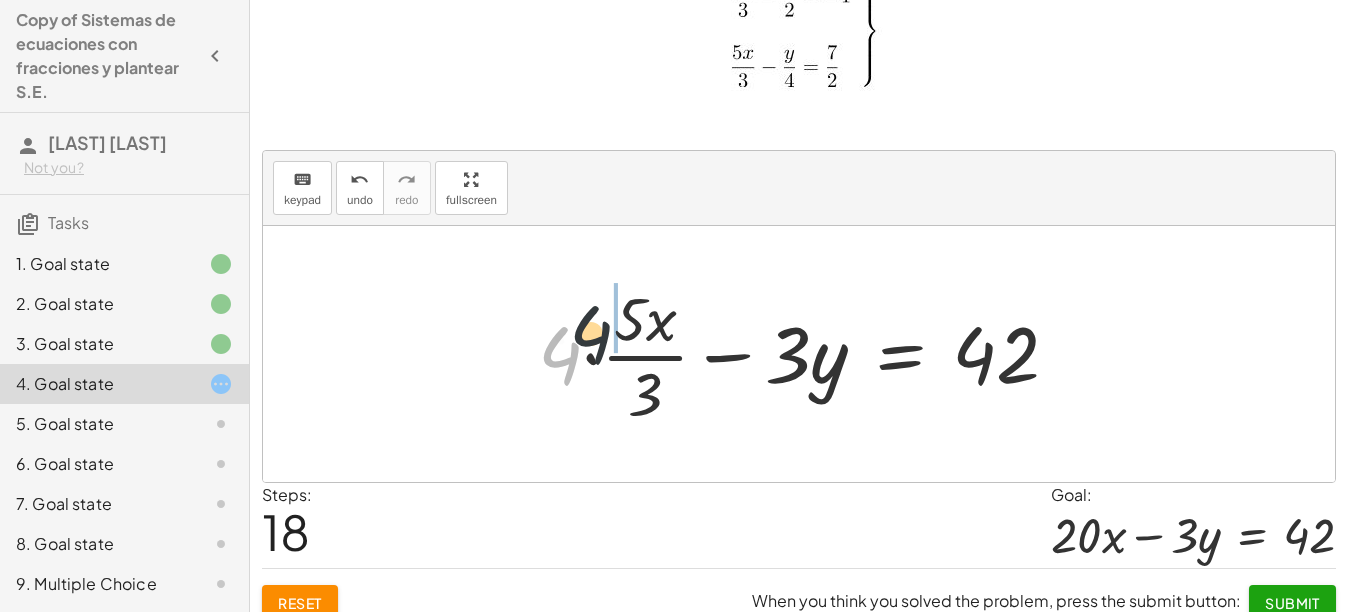 drag, startPoint x: 565, startPoint y: 344, endPoint x: 622, endPoint y: 312, distance: 65.36819 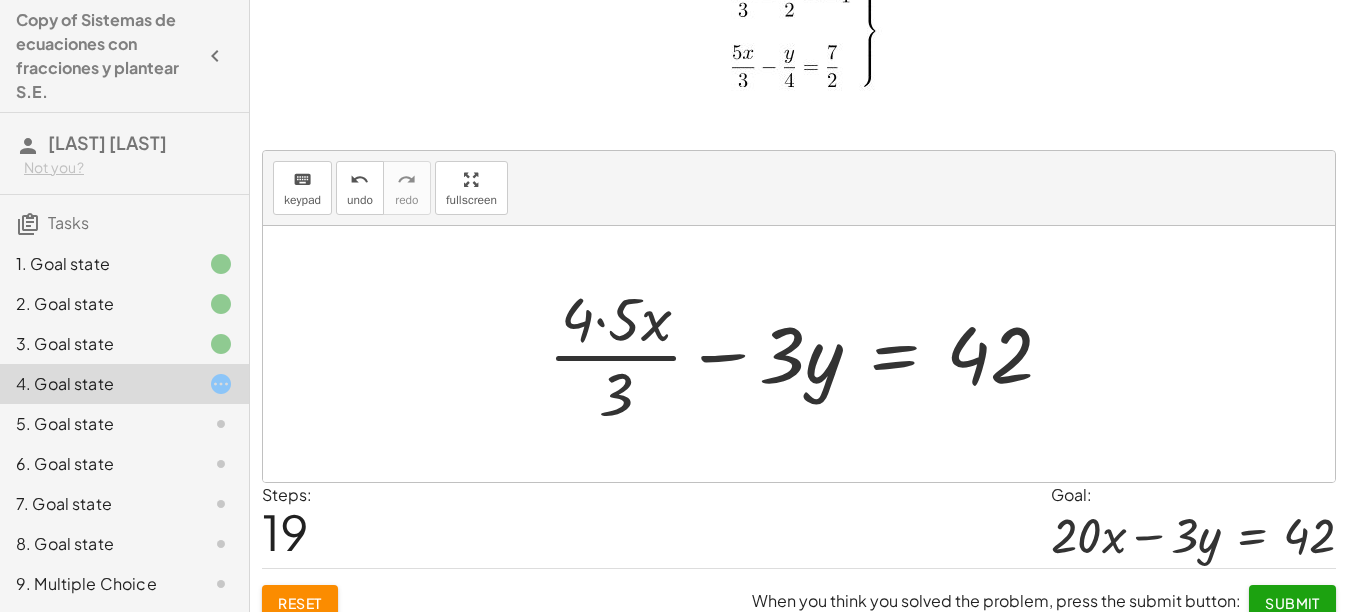 click at bounding box center [808, 354] 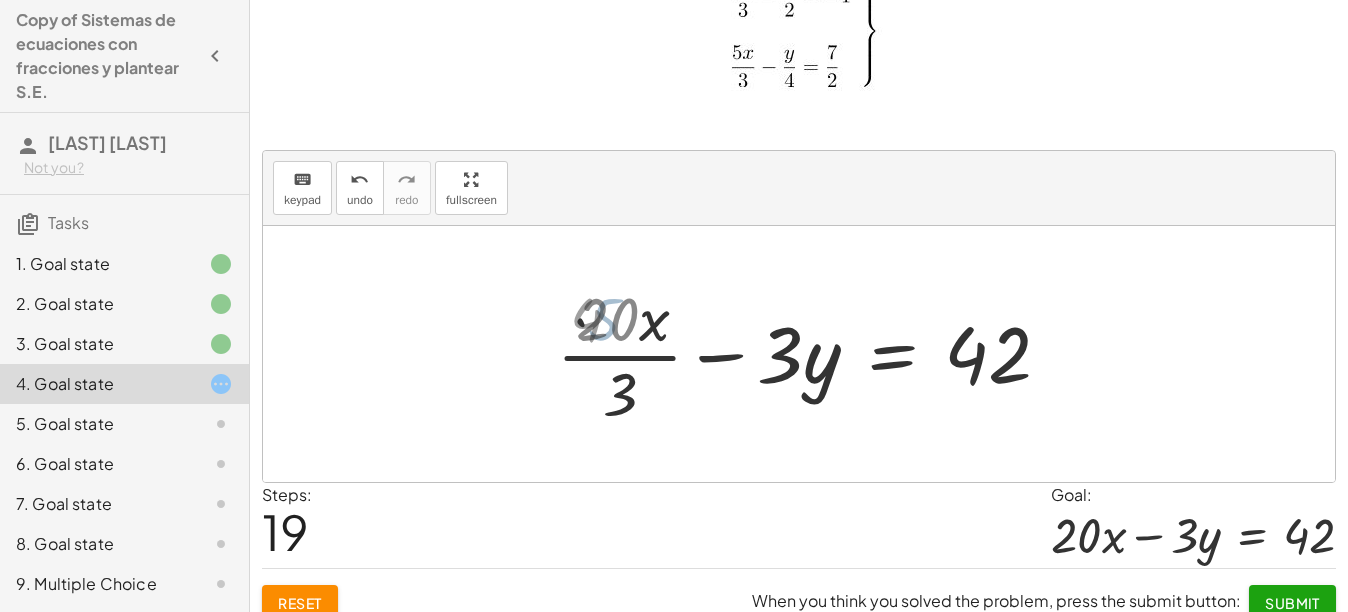 click at bounding box center (815, 354) 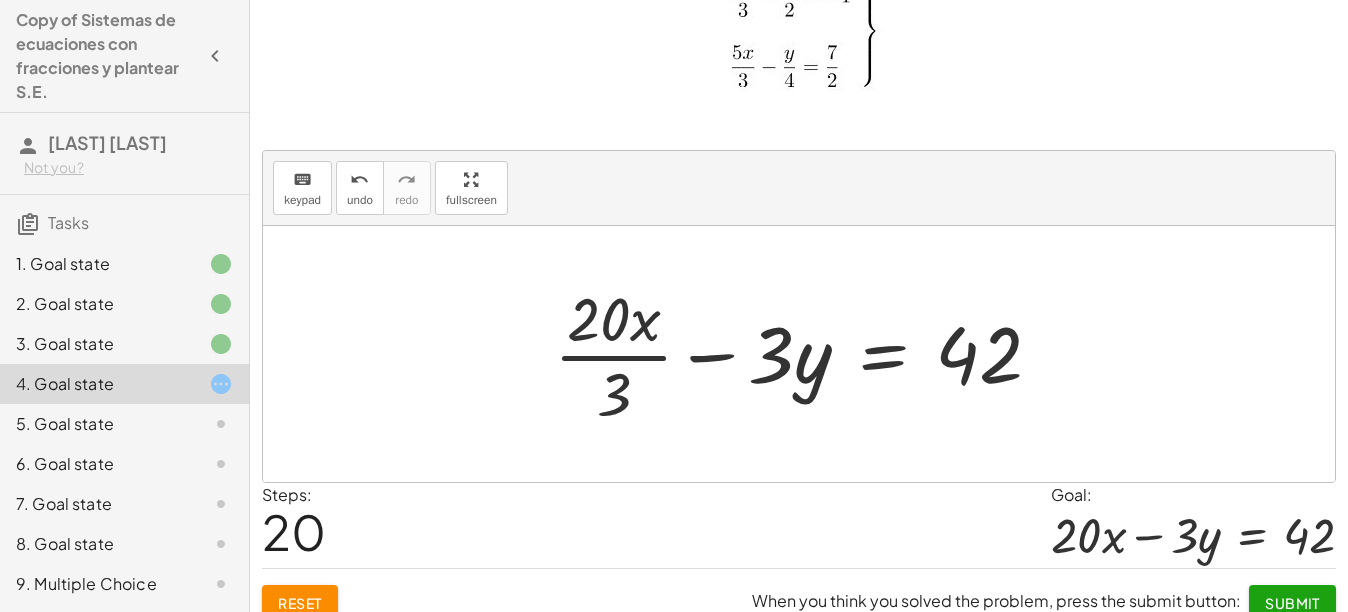 click at bounding box center [806, 354] 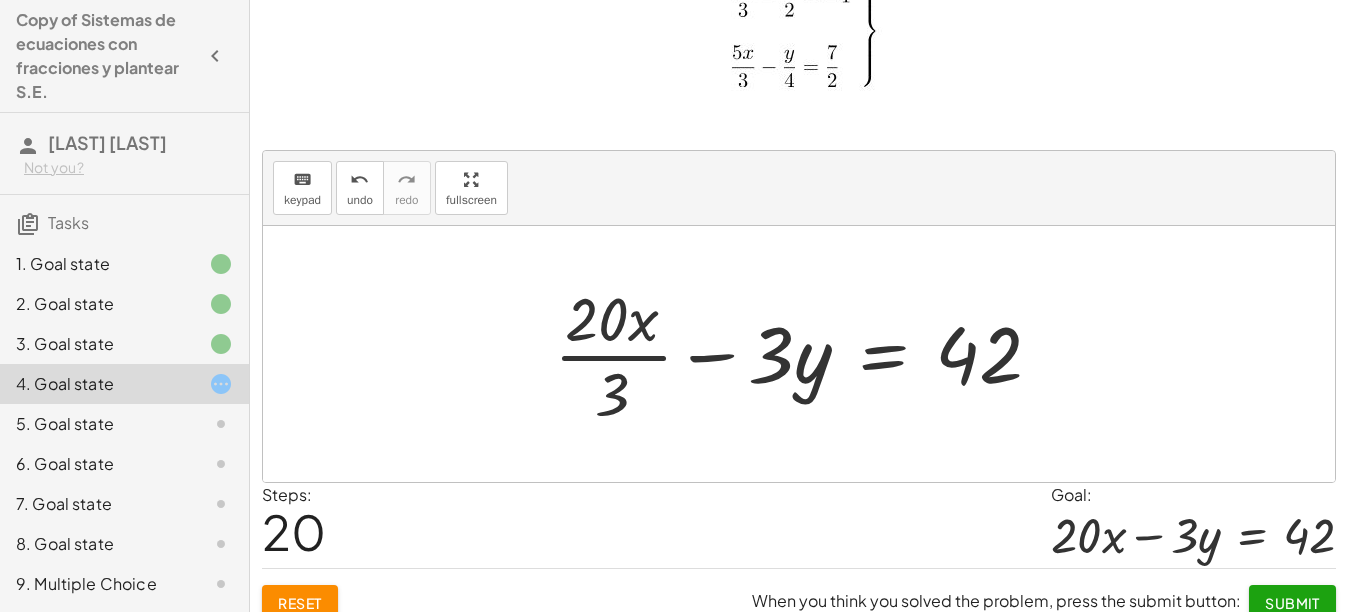 click at bounding box center [806, 354] 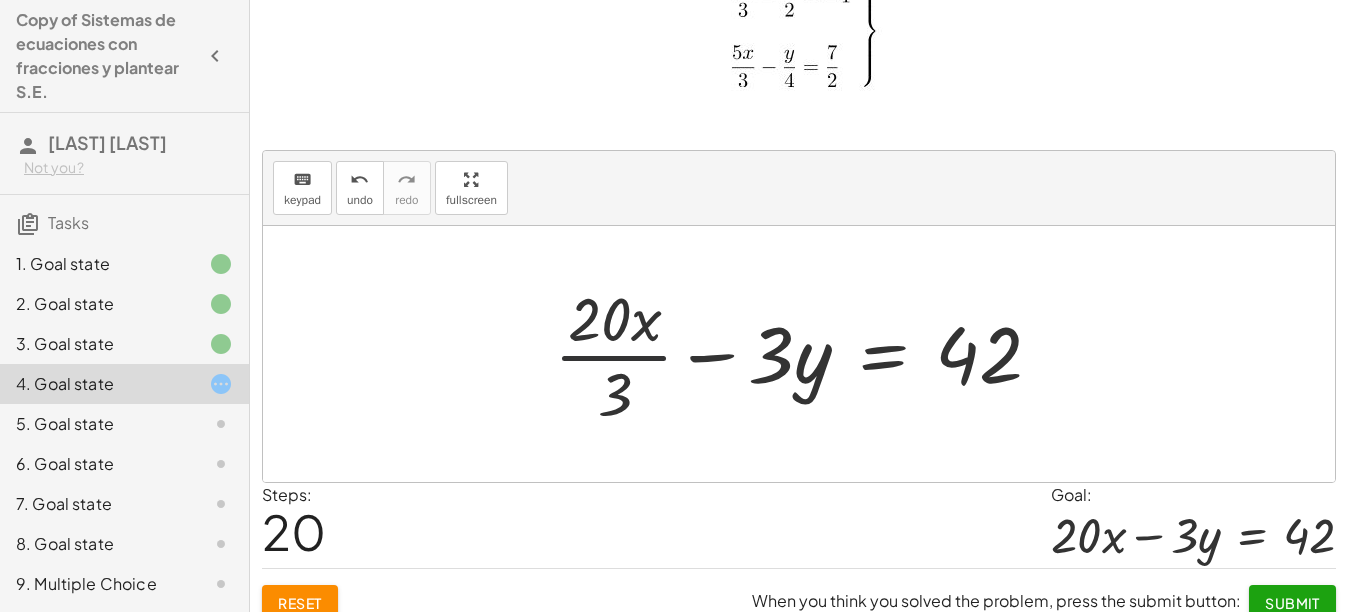 click at bounding box center [806, 354] 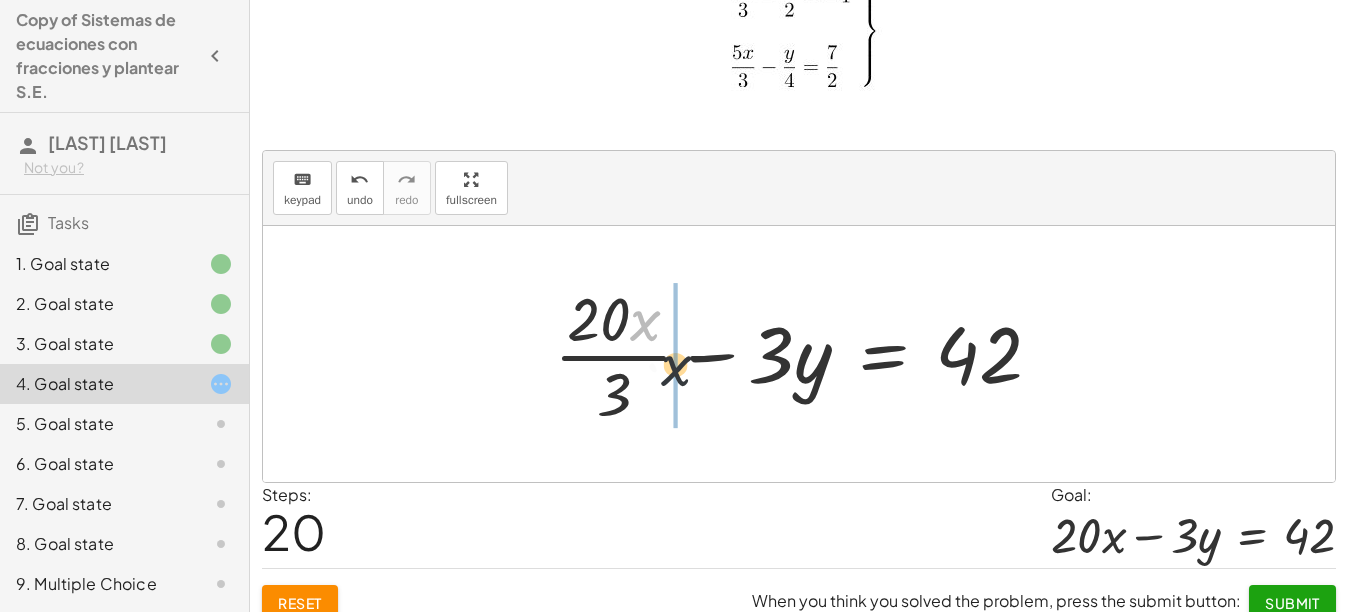 drag, startPoint x: 648, startPoint y: 313, endPoint x: 681, endPoint y: 362, distance: 59.07622 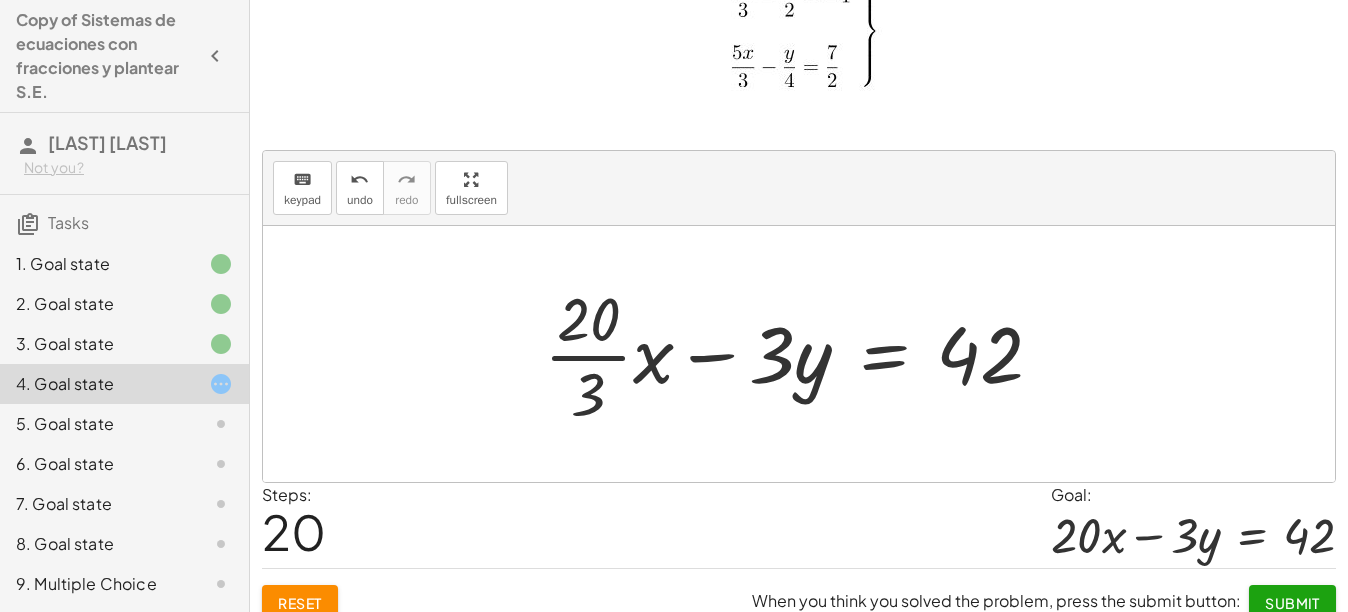 click at bounding box center (801, 354) 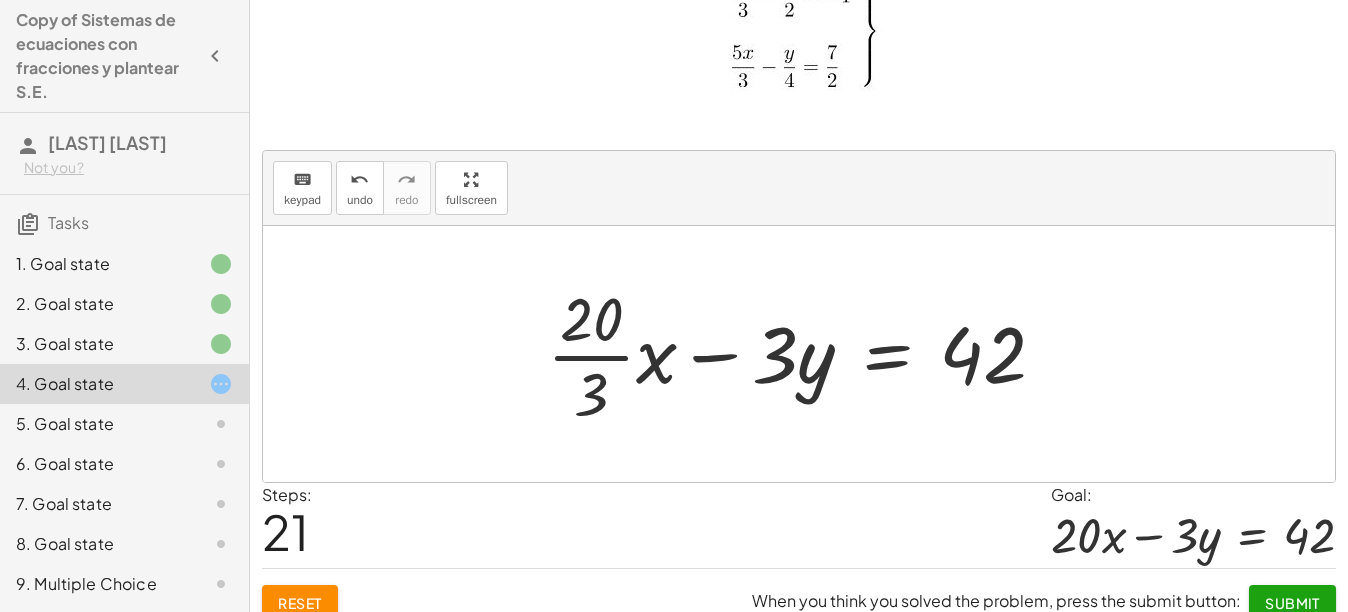 click at bounding box center (804, 354) 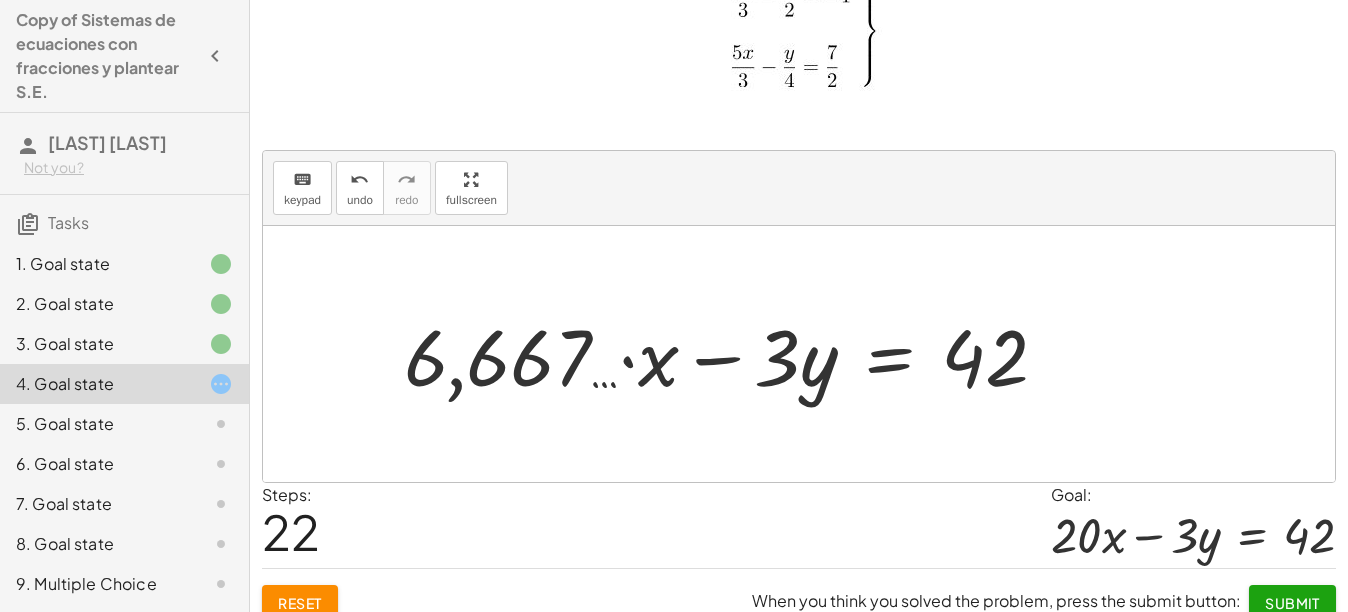 click on "keyboard keypad undo undo redo redo fullscreen" at bounding box center [799, 188] 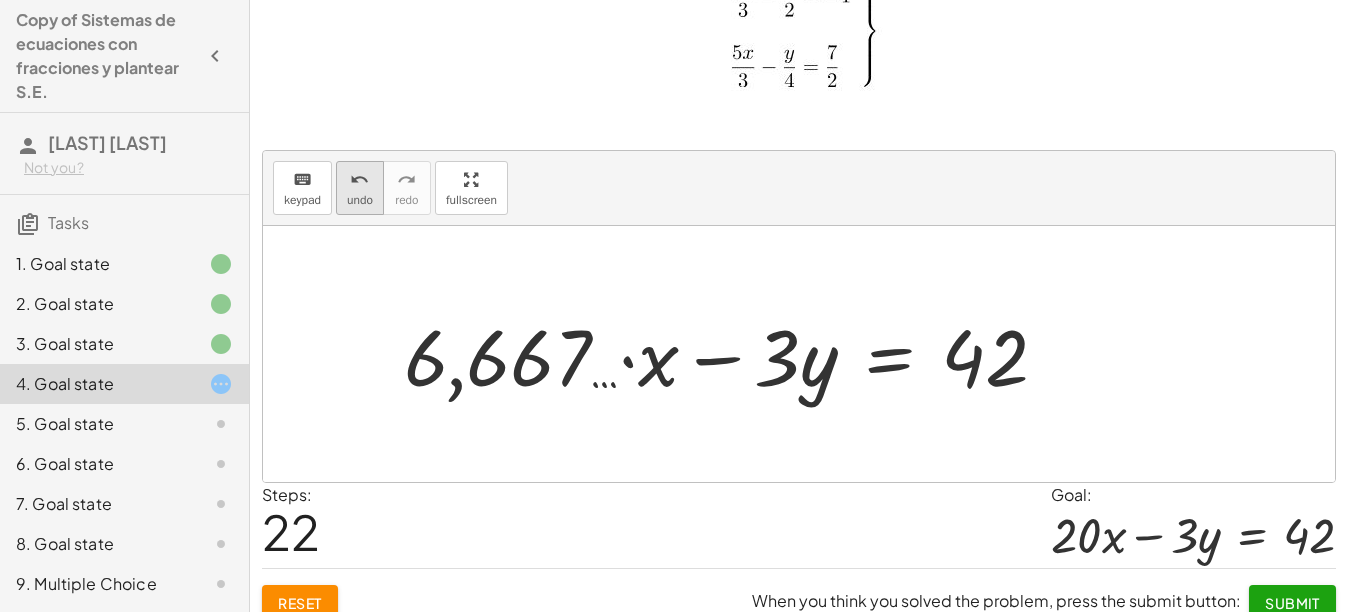 click on "undo undo" at bounding box center (360, 188) 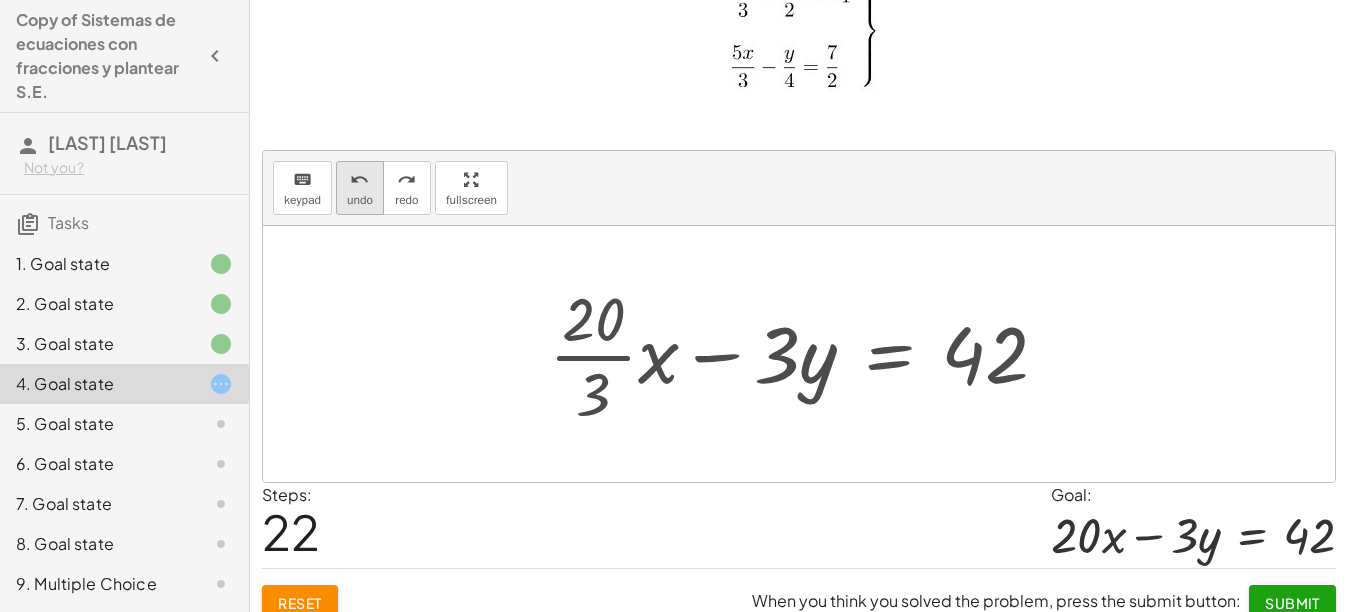 click on "undo" at bounding box center (360, 200) 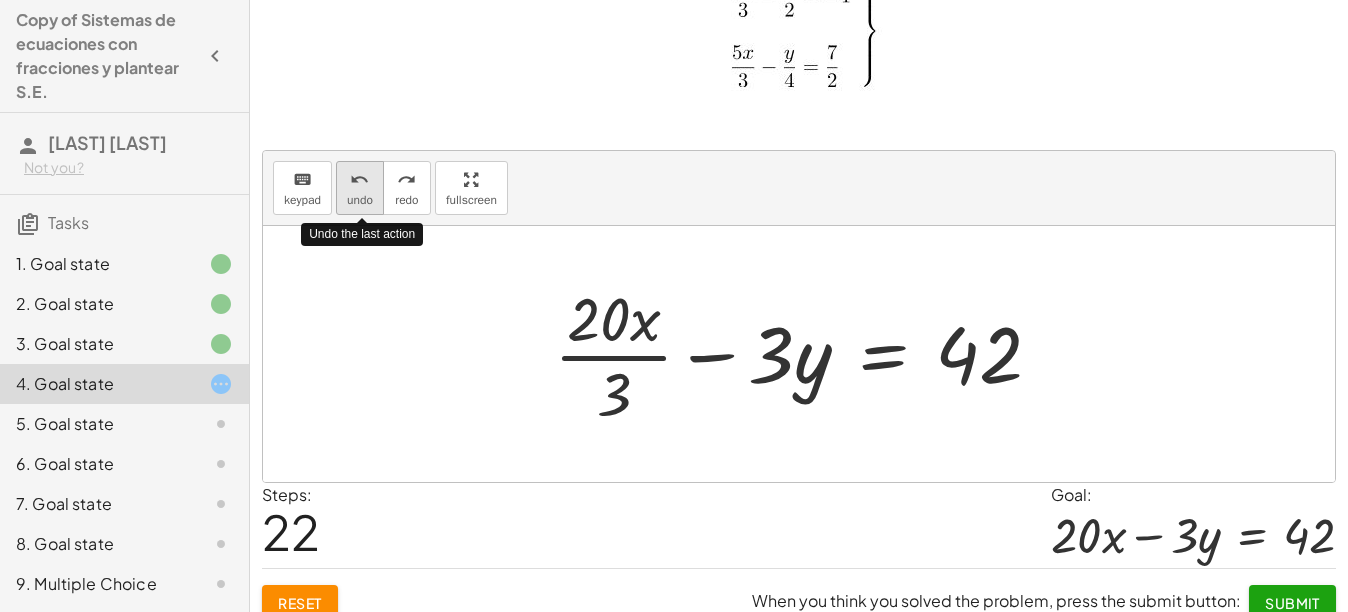 click on "undo" at bounding box center (360, 200) 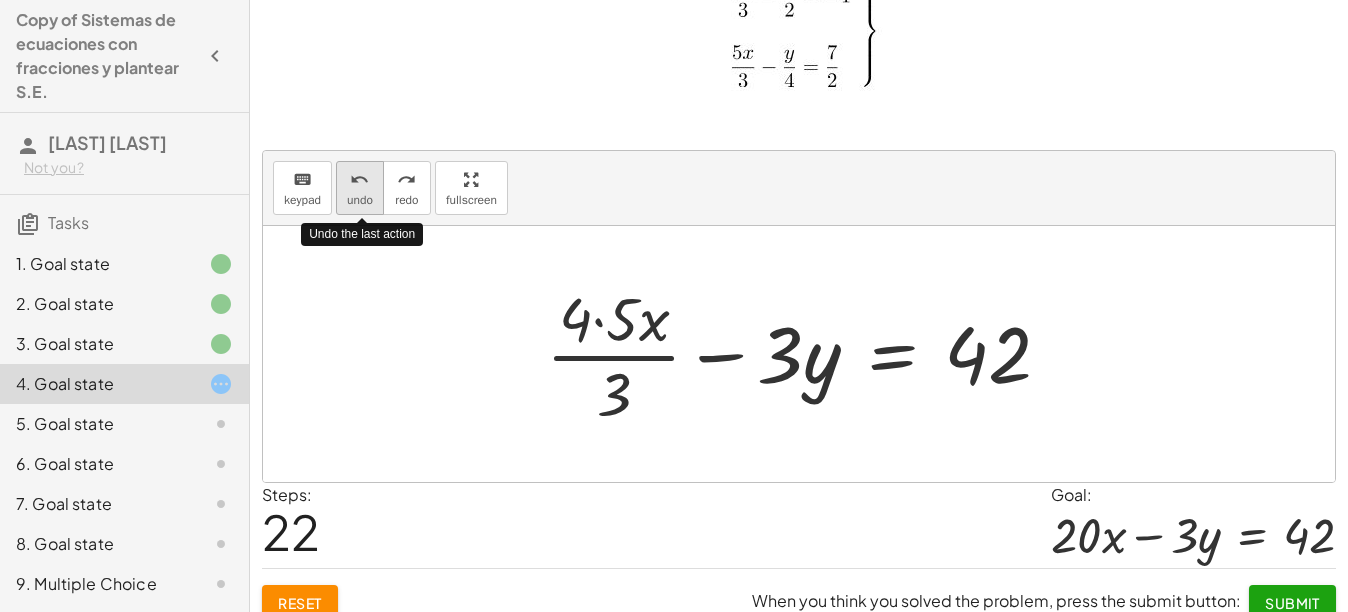 click on "undo" at bounding box center (360, 200) 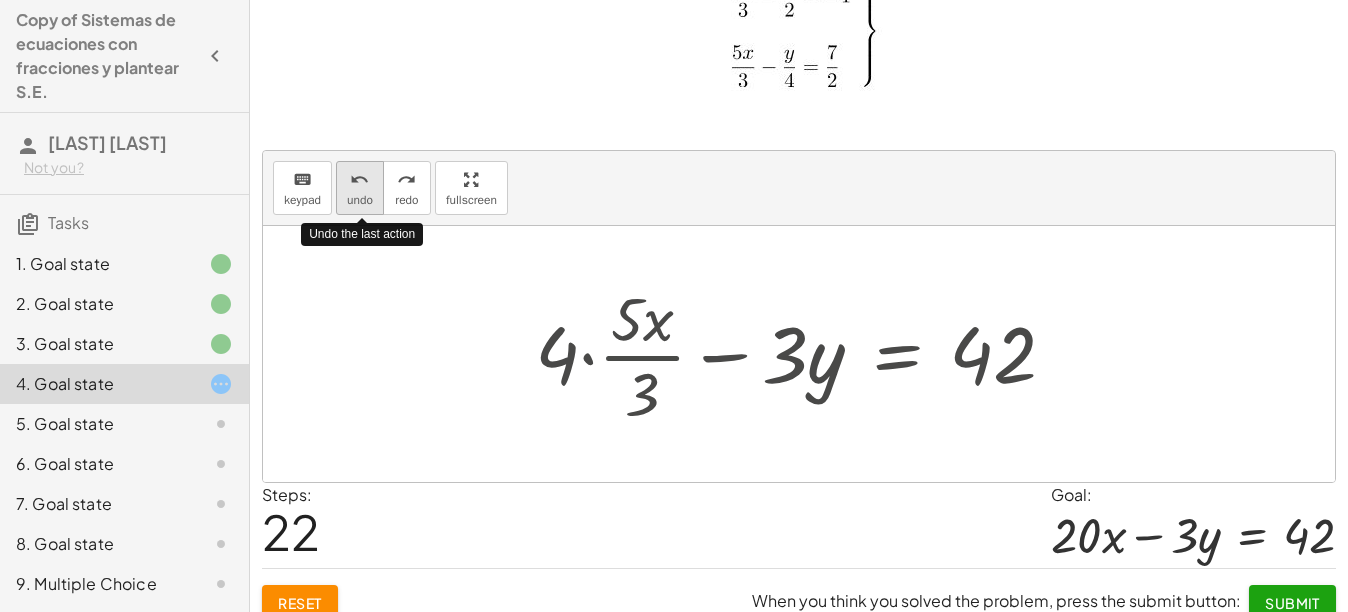 click on "undo" at bounding box center [360, 200] 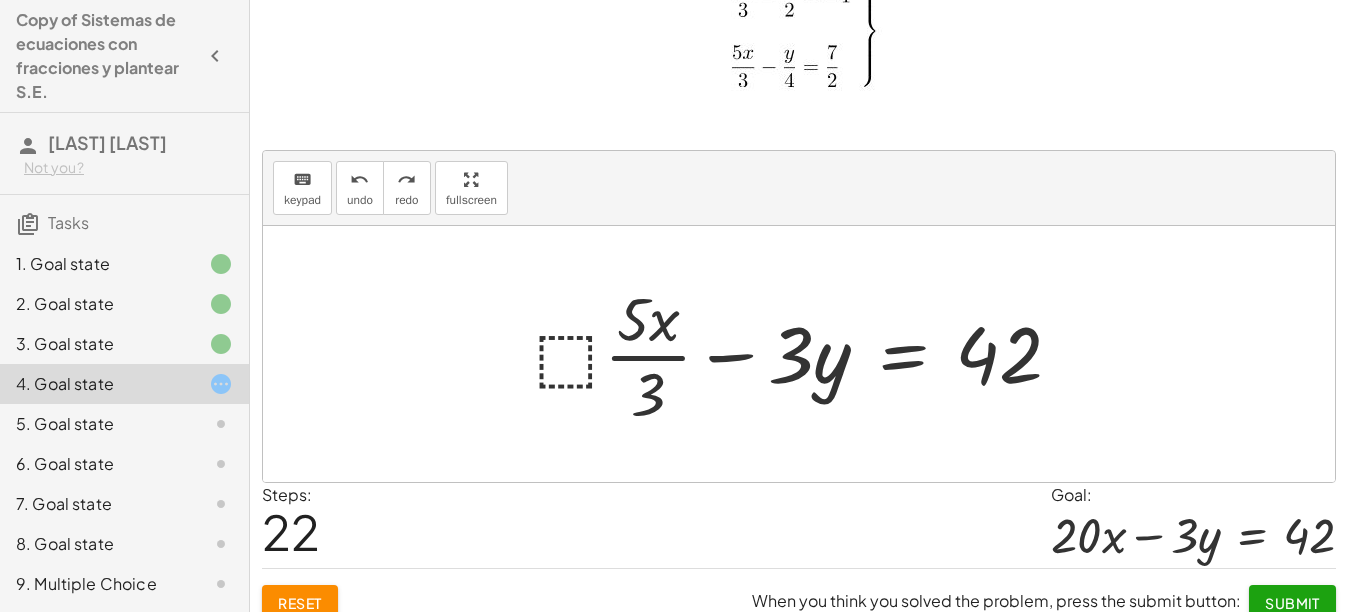 click at bounding box center [806, 354] 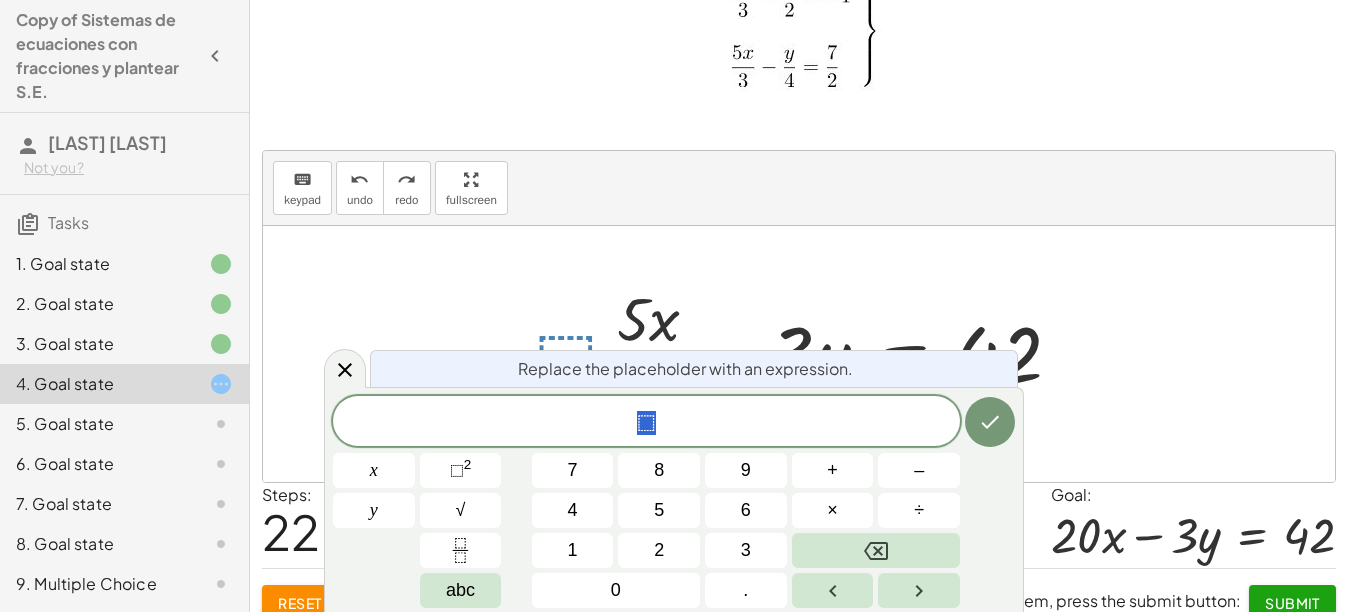 click on "⬚" 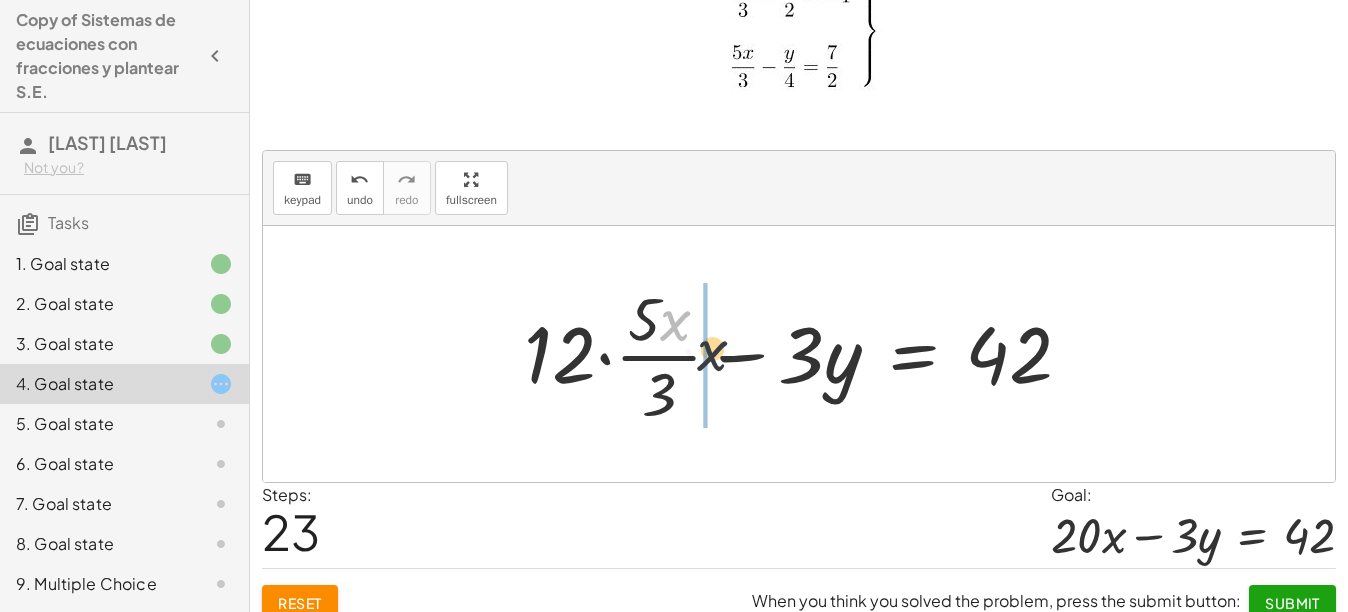 drag, startPoint x: 668, startPoint y: 327, endPoint x: 702, endPoint y: 354, distance: 43.416588 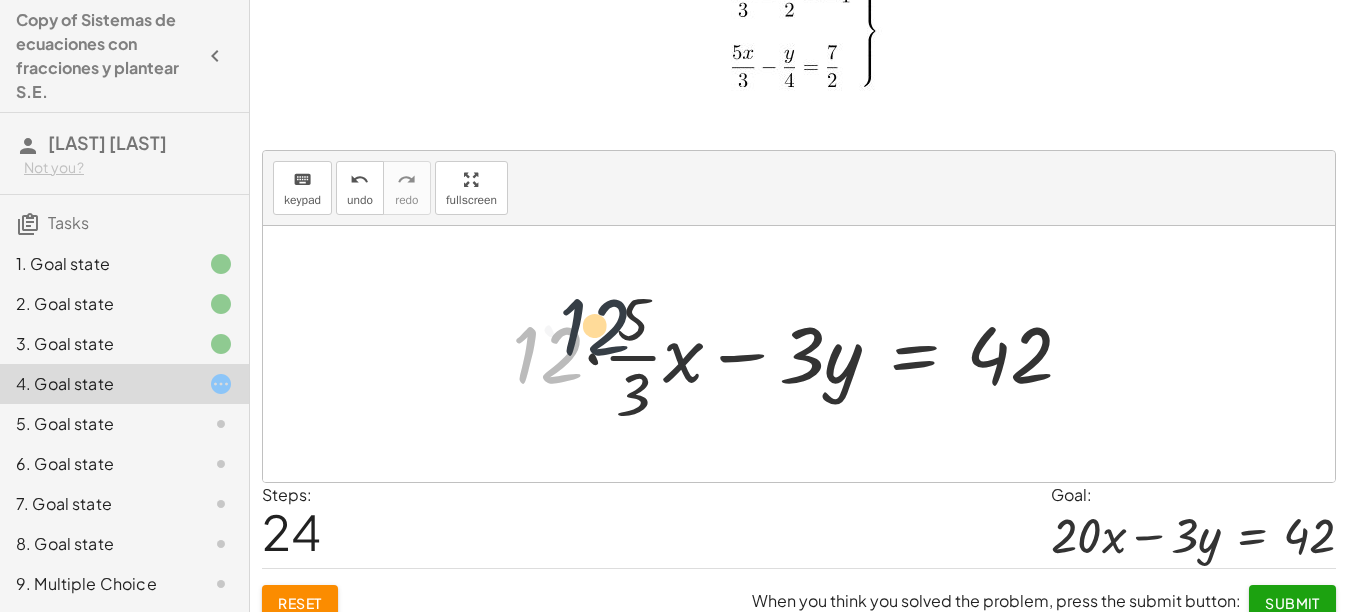 drag, startPoint x: 549, startPoint y: 361, endPoint x: 601, endPoint y: 331, distance: 60.033325 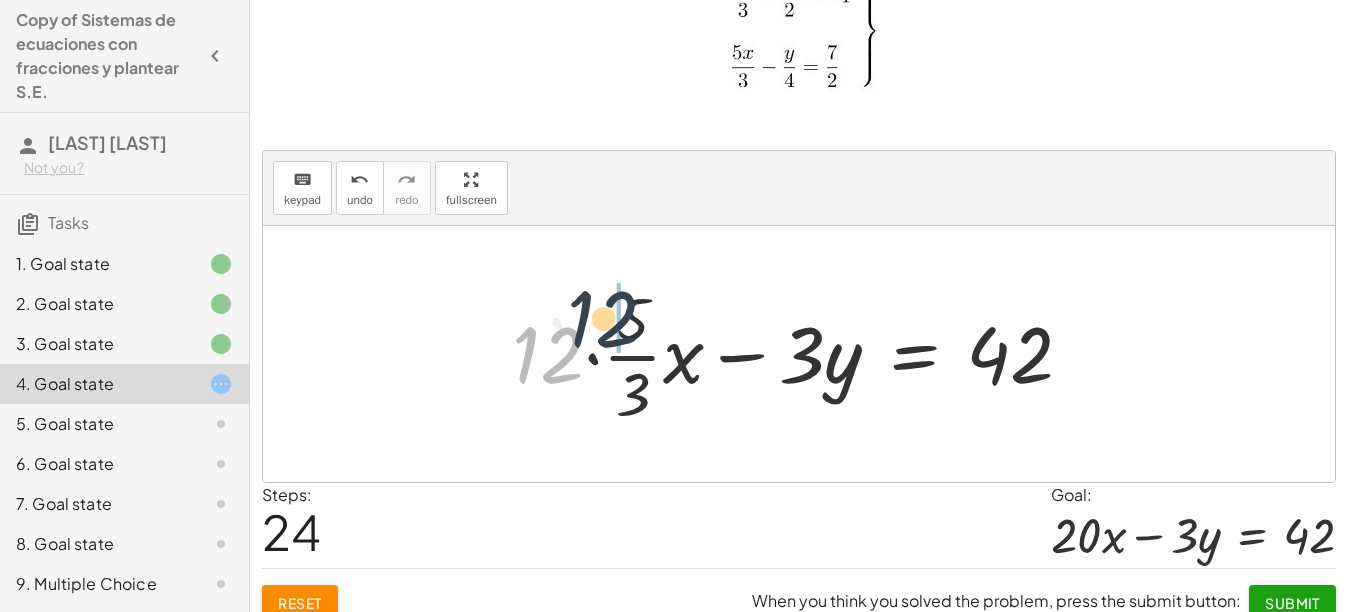 drag, startPoint x: 531, startPoint y: 353, endPoint x: 590, endPoint y: 316, distance: 69.641945 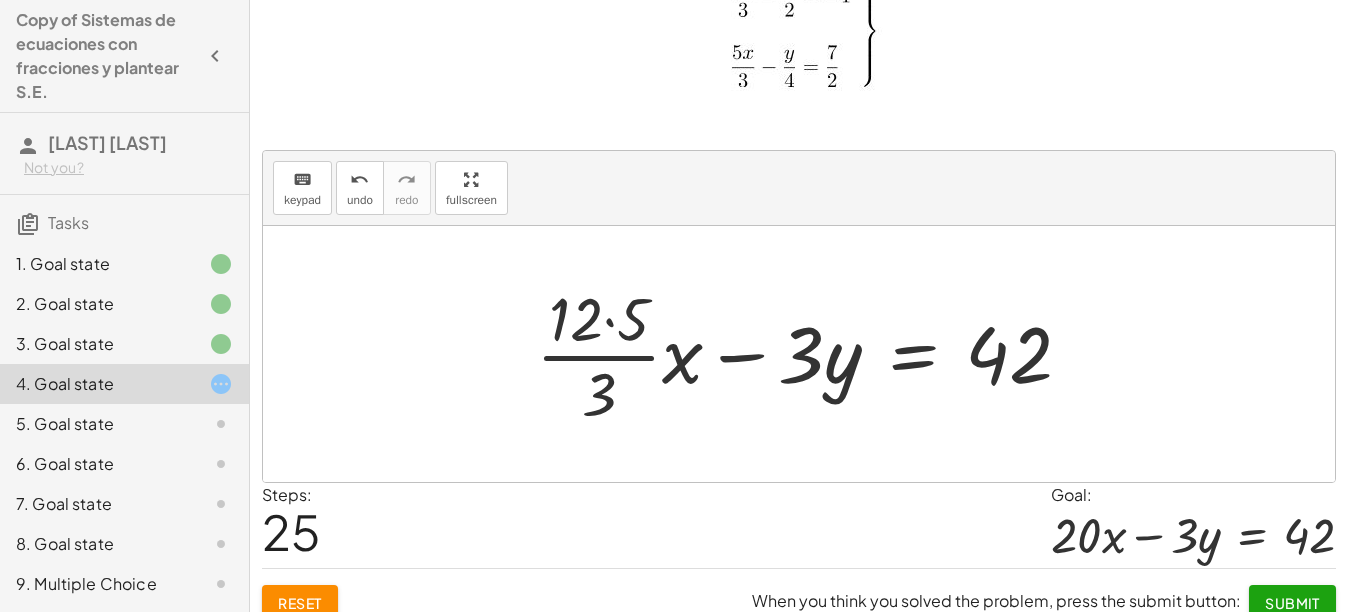 click at bounding box center (812, 354) 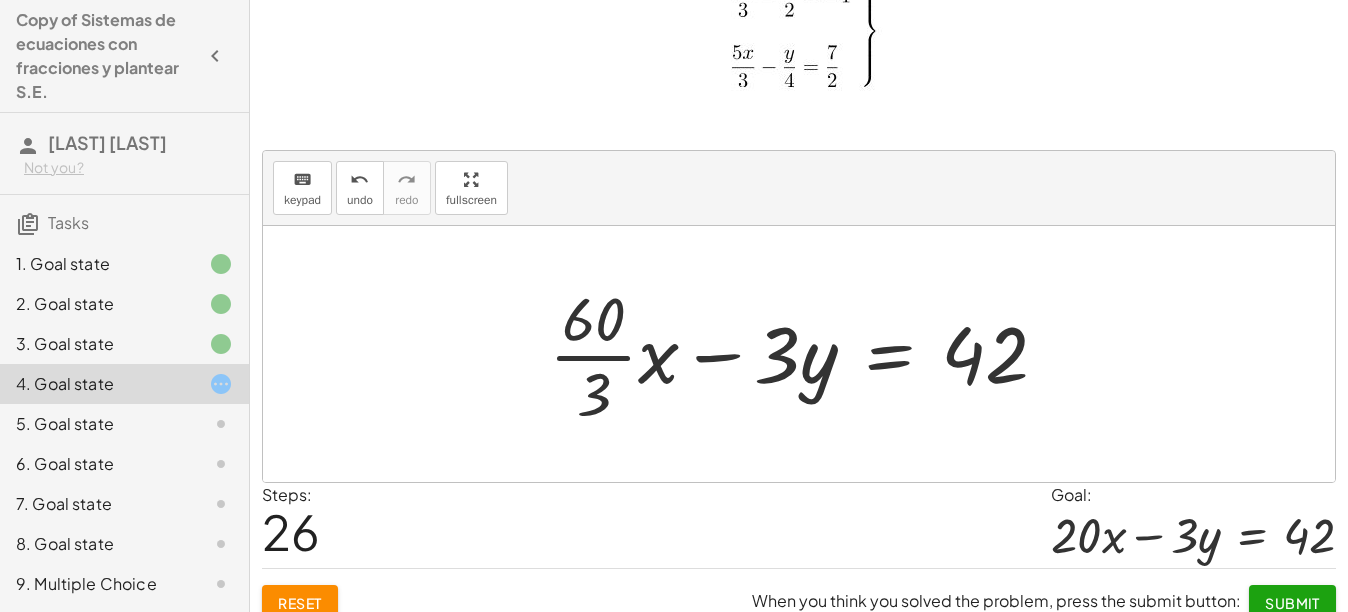 click at bounding box center (806, 354) 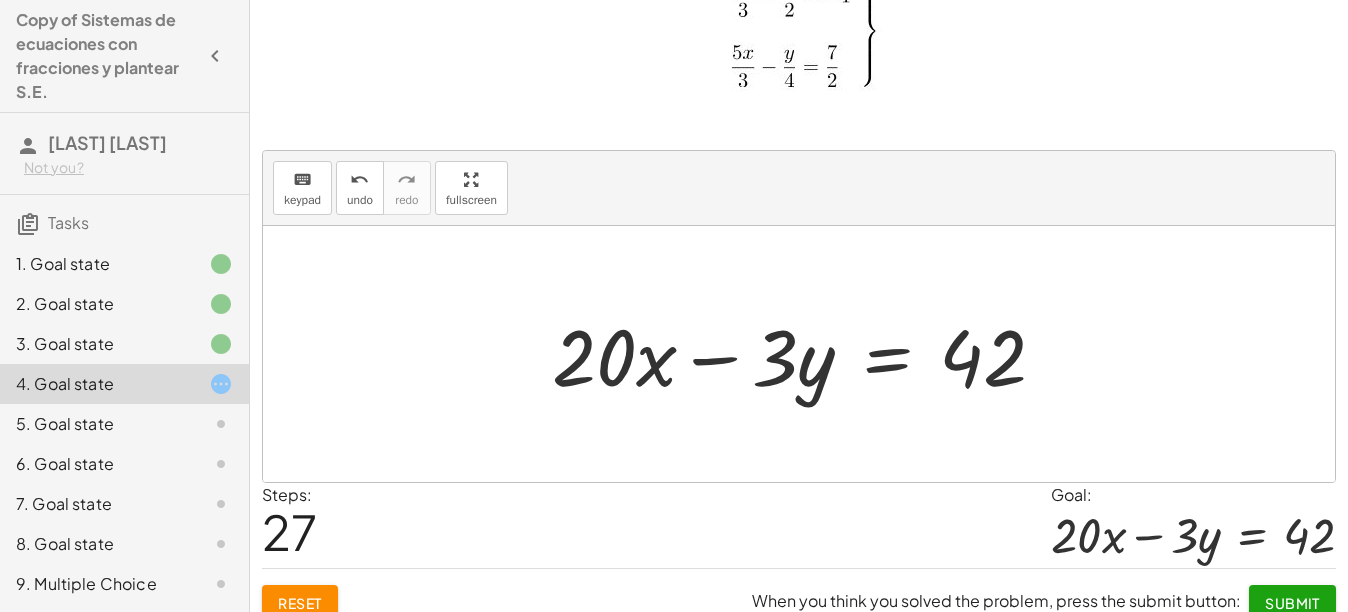 click on "Submit" 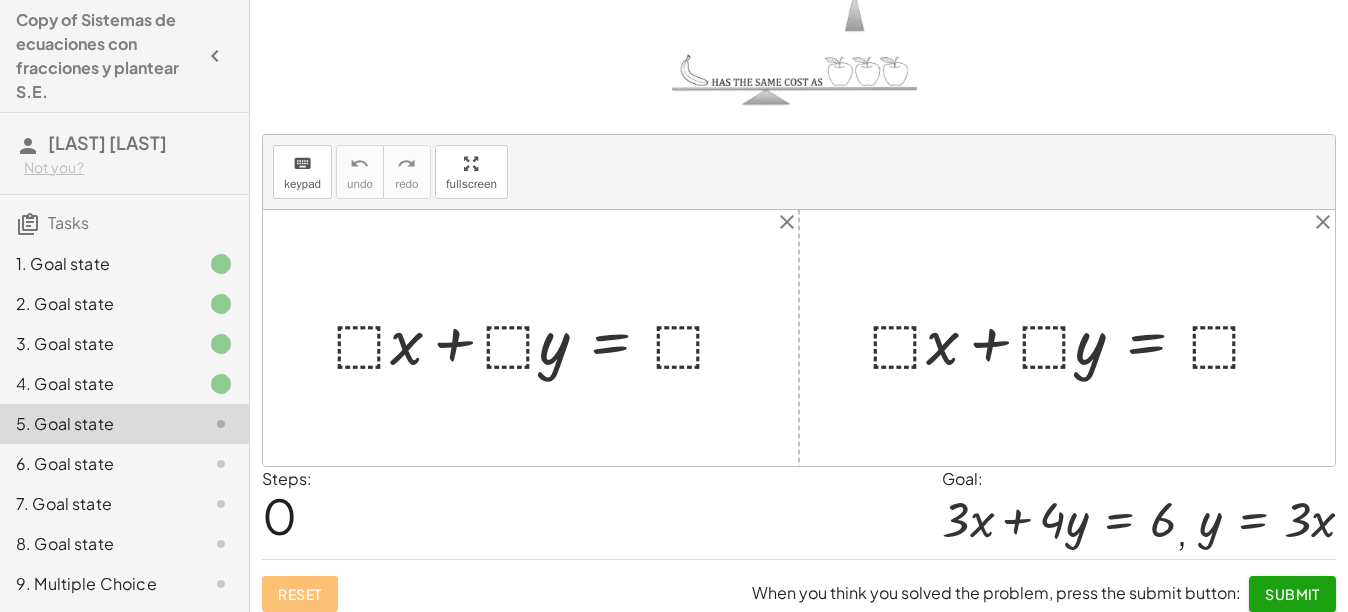 scroll, scrollTop: 216, scrollLeft: 0, axis: vertical 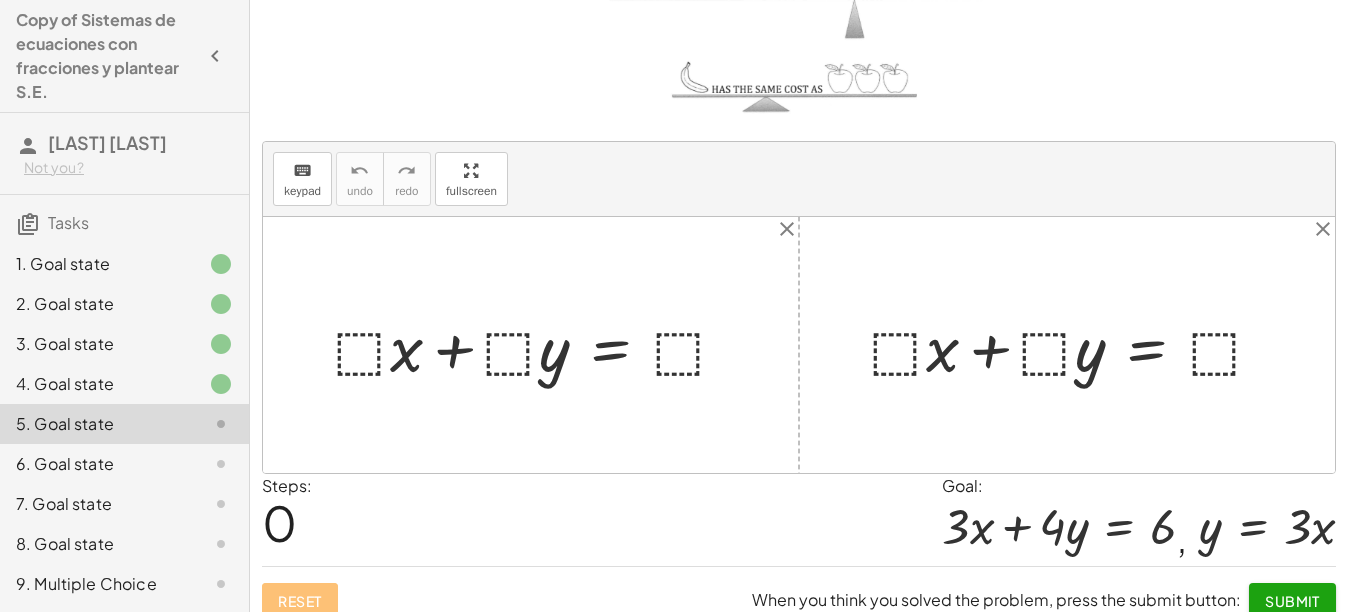 click at bounding box center [538, 345] 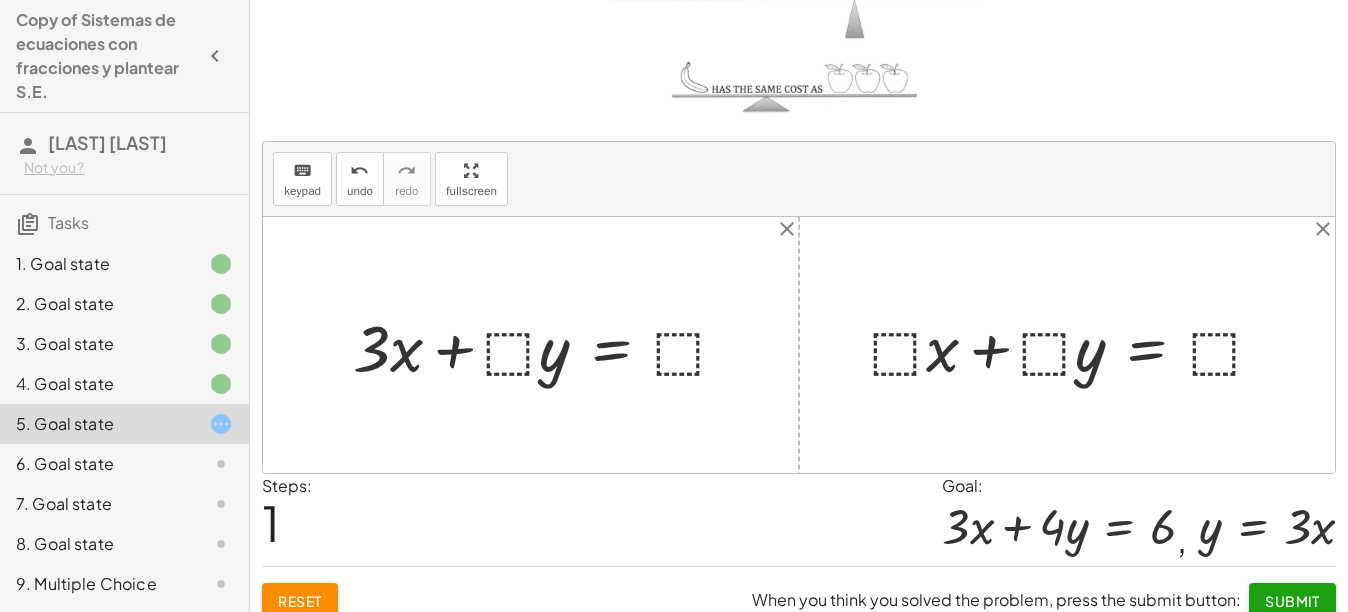 click at bounding box center (548, 345) 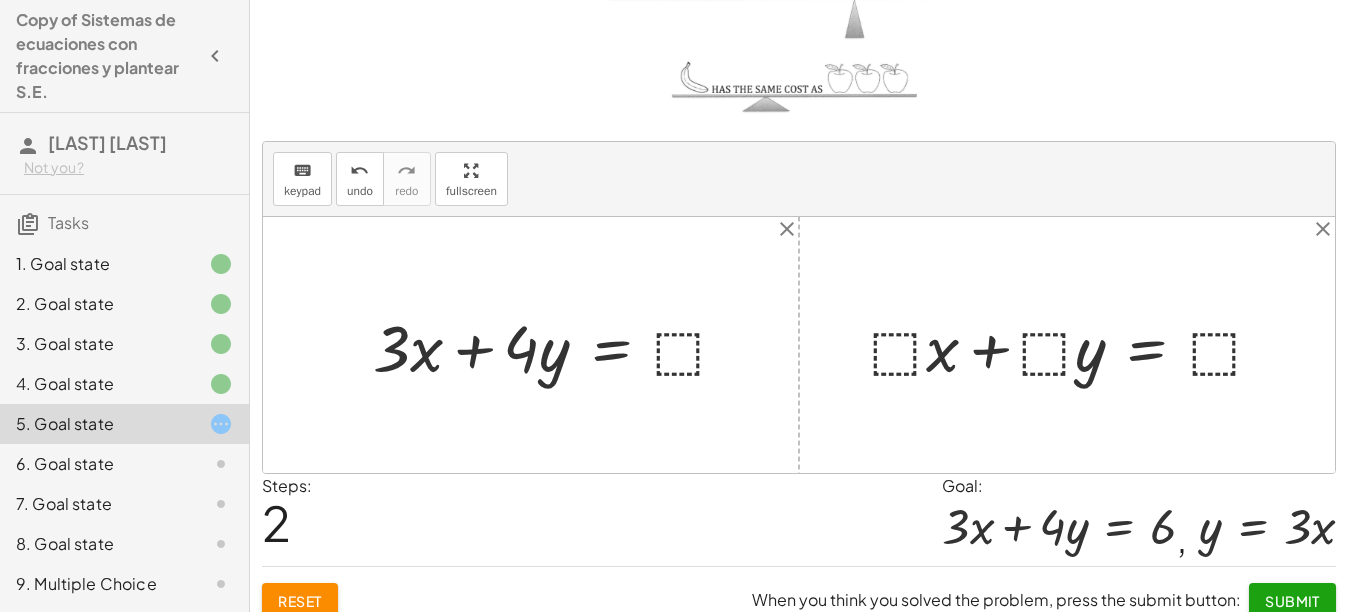 click at bounding box center [558, 345] 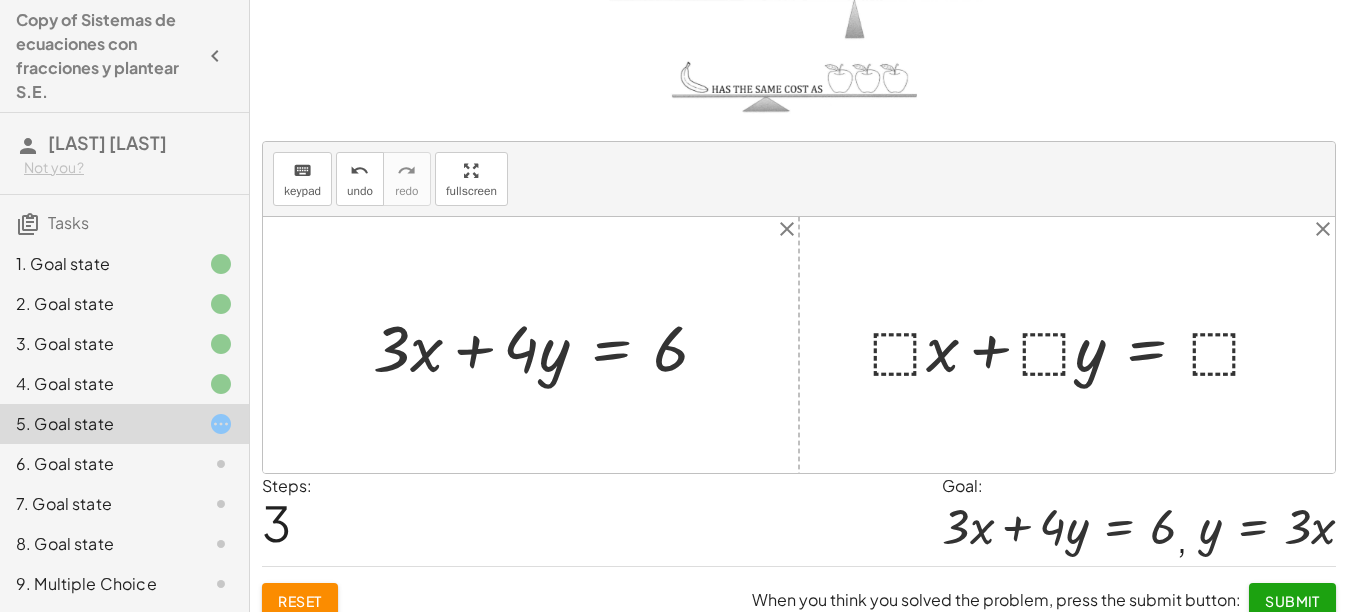 click at bounding box center (1074, 345) 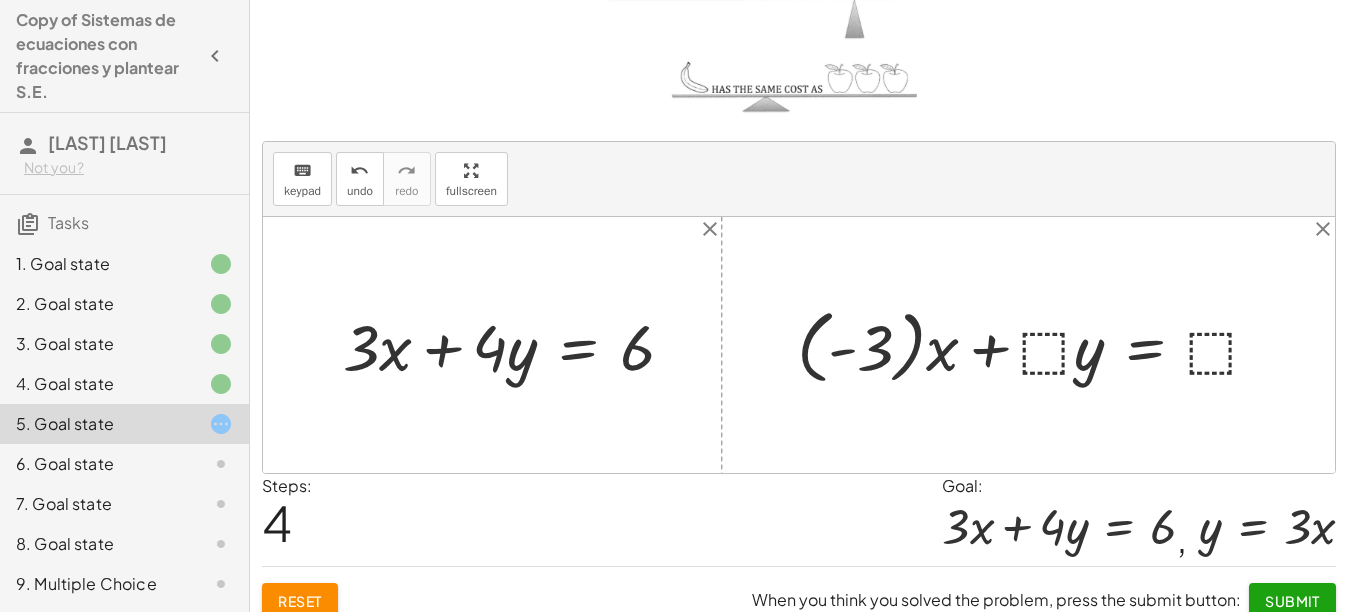 click at bounding box center [1037, 345] 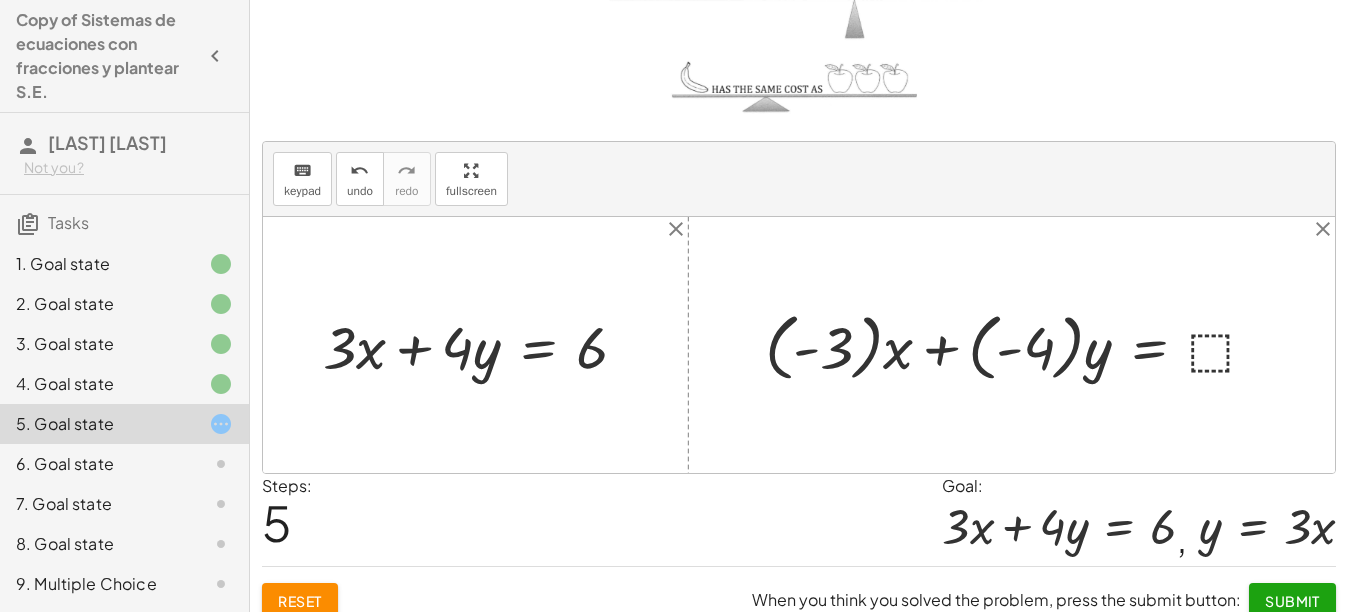 drag, startPoint x: 523, startPoint y: 280, endPoint x: 759, endPoint y: 306, distance: 237.42789 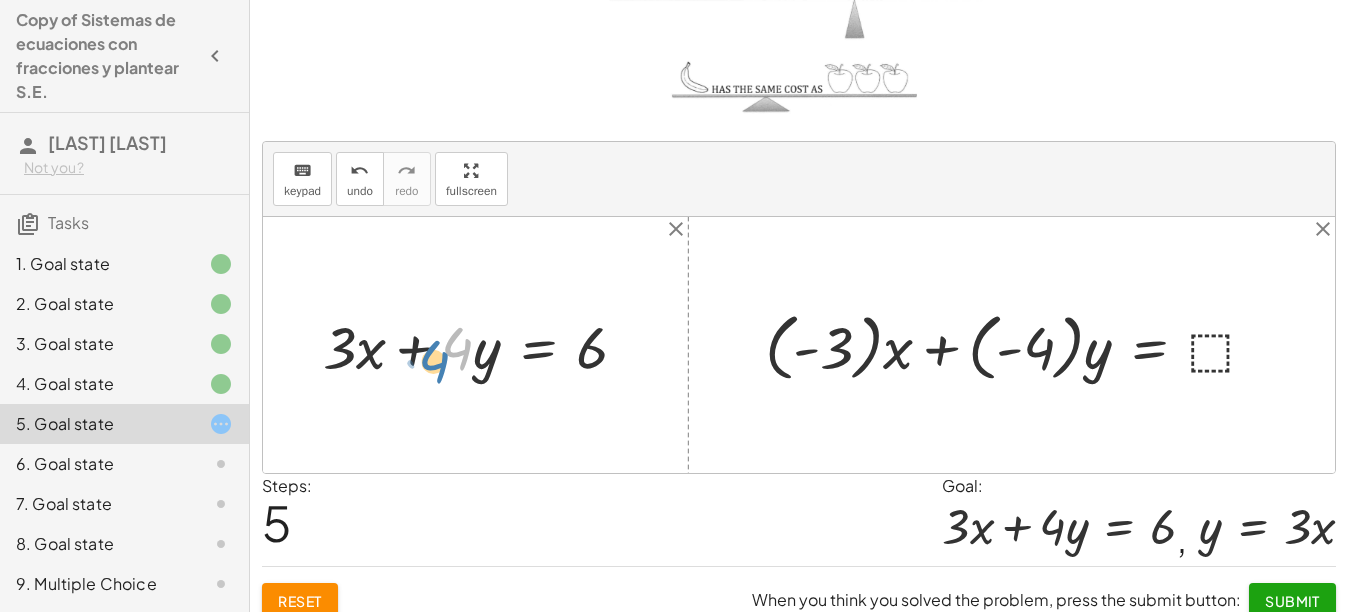 drag, startPoint x: 464, startPoint y: 347, endPoint x: 443, endPoint y: 360, distance: 24.698177 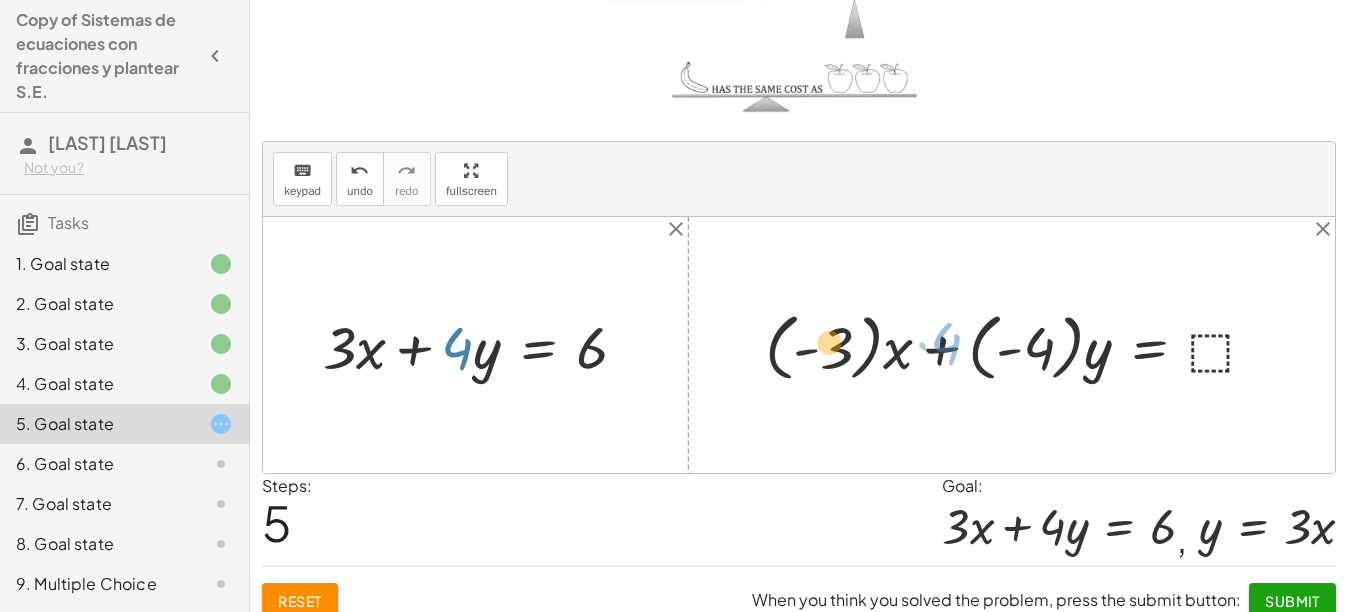 drag, startPoint x: 343, startPoint y: 351, endPoint x: 832, endPoint y: 346, distance: 489.02557 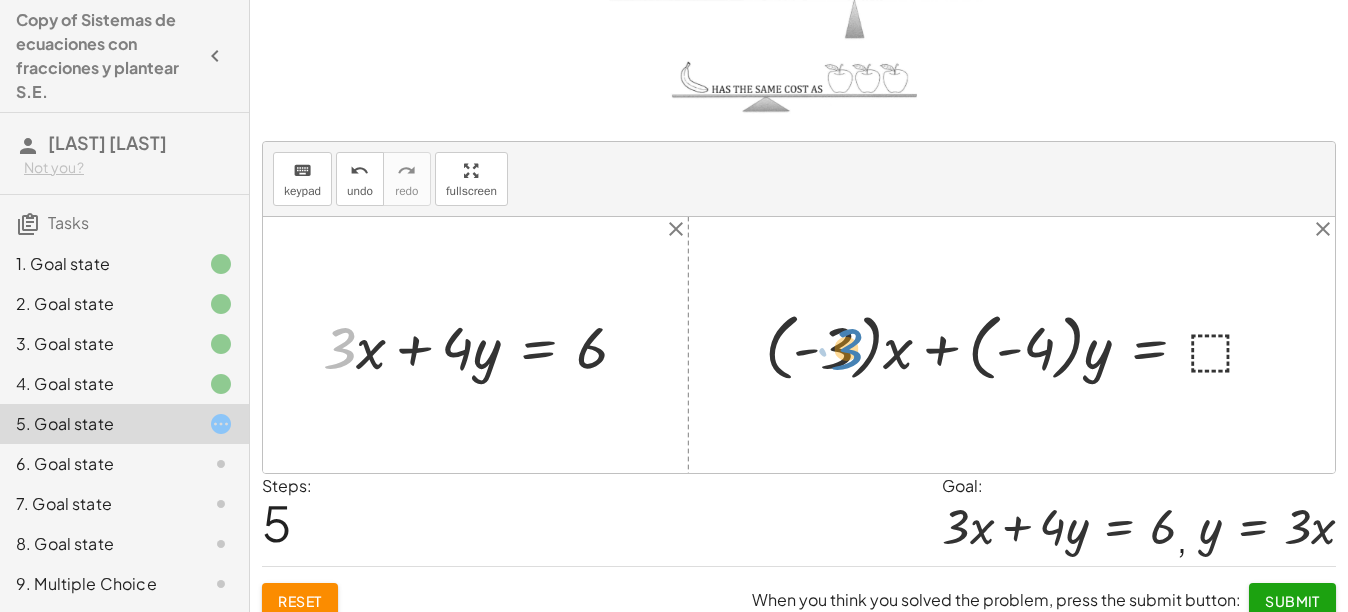 drag, startPoint x: 336, startPoint y: 353, endPoint x: 843, endPoint y: 354, distance: 507.00098 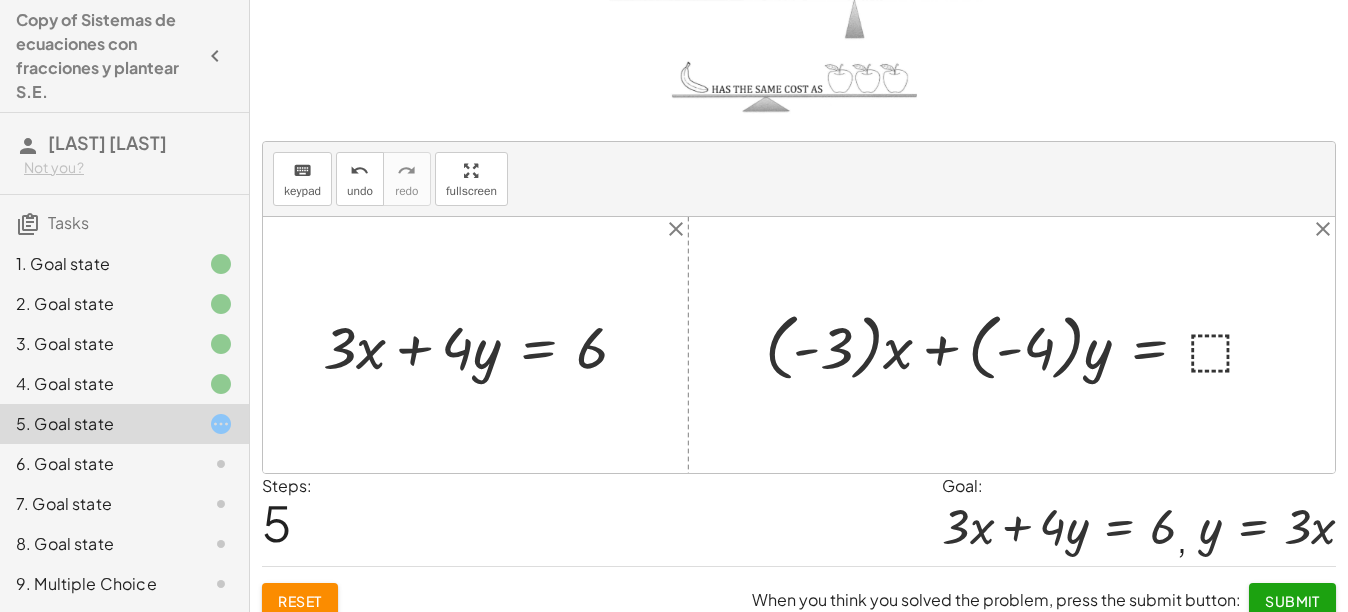 drag, startPoint x: 843, startPoint y: 354, endPoint x: 756, endPoint y: 369, distance: 88.28363 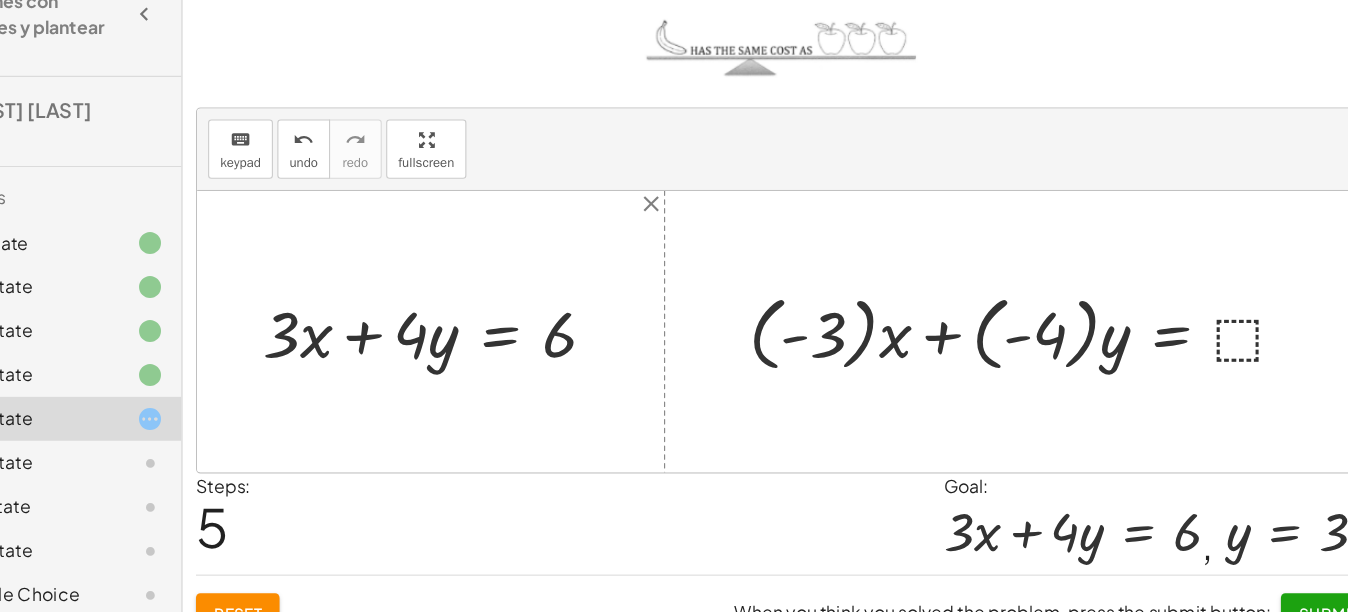 scroll, scrollTop: 216, scrollLeft: 0, axis: vertical 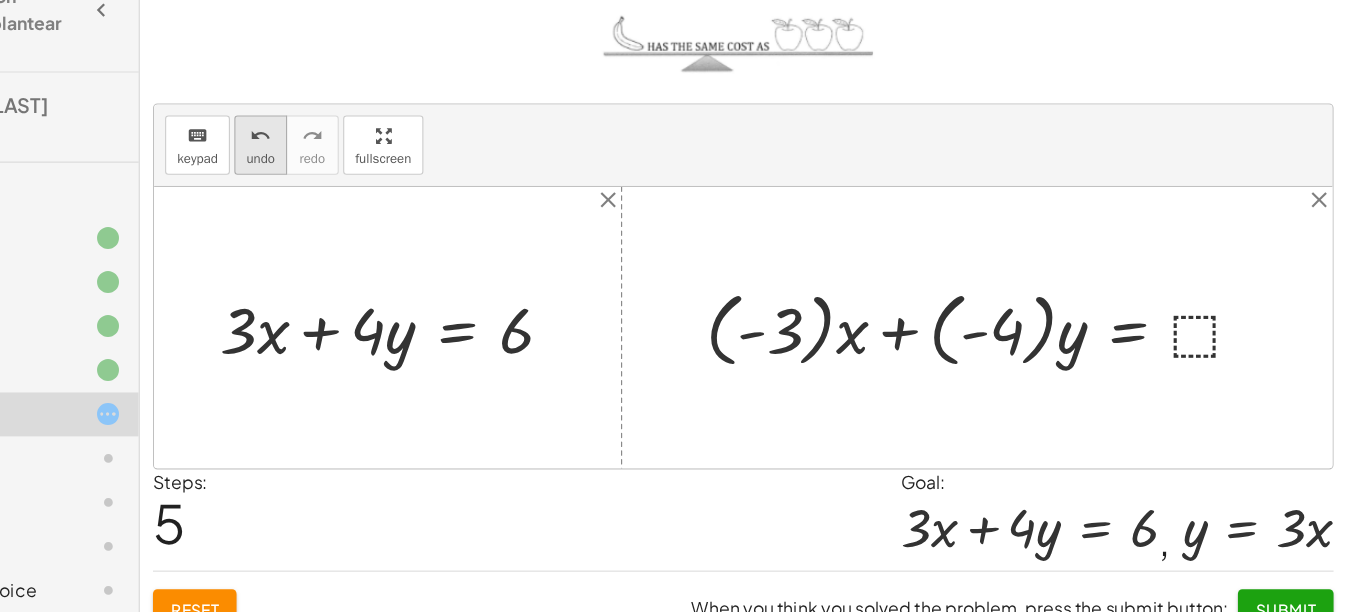 click on "undo" at bounding box center (360, 191) 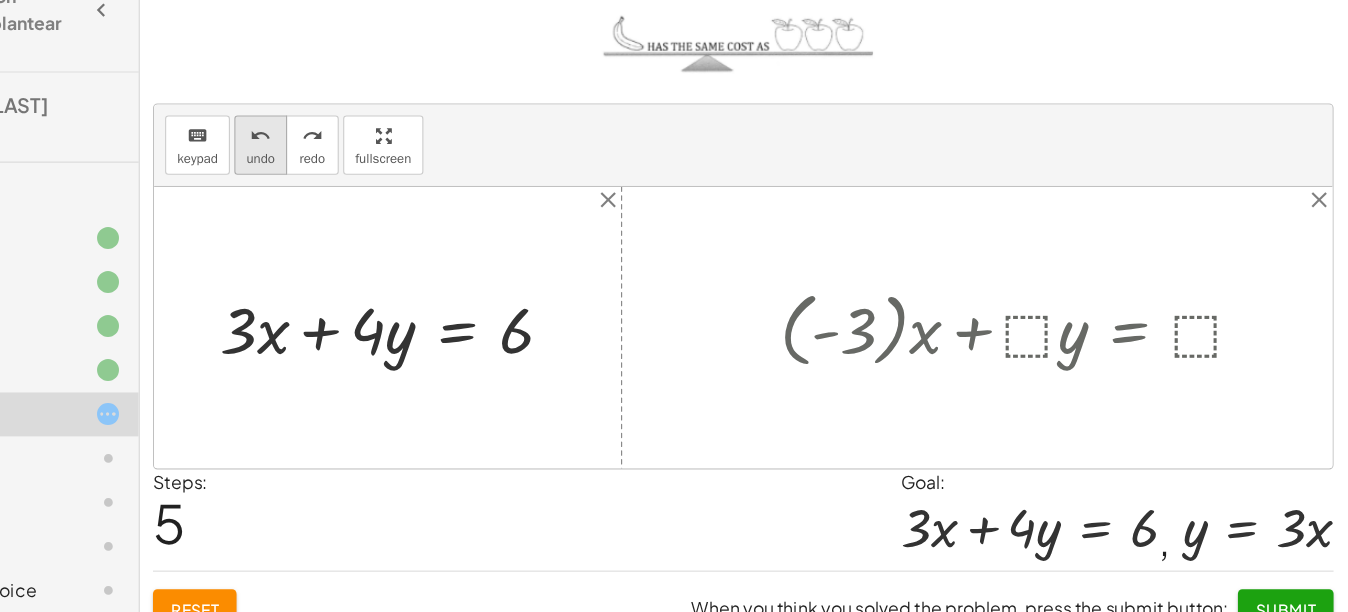 click on "undo" at bounding box center [360, 191] 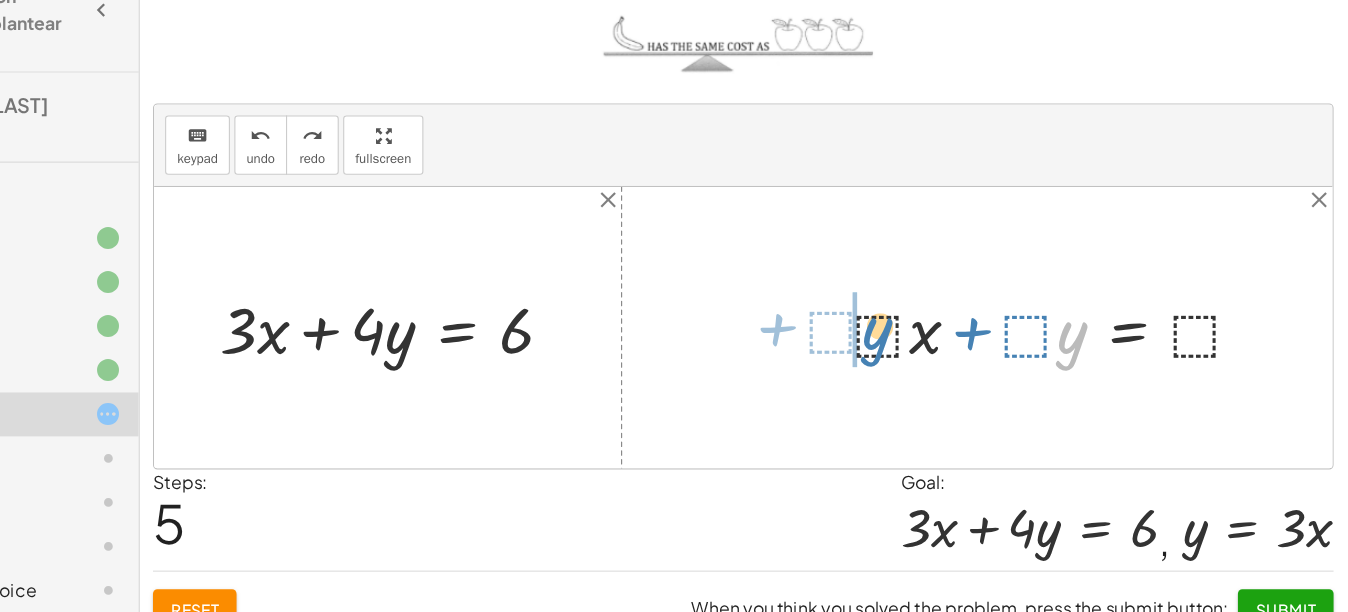 drag, startPoint x: 1098, startPoint y: 376, endPoint x: 920, endPoint y: 371, distance: 178.0702 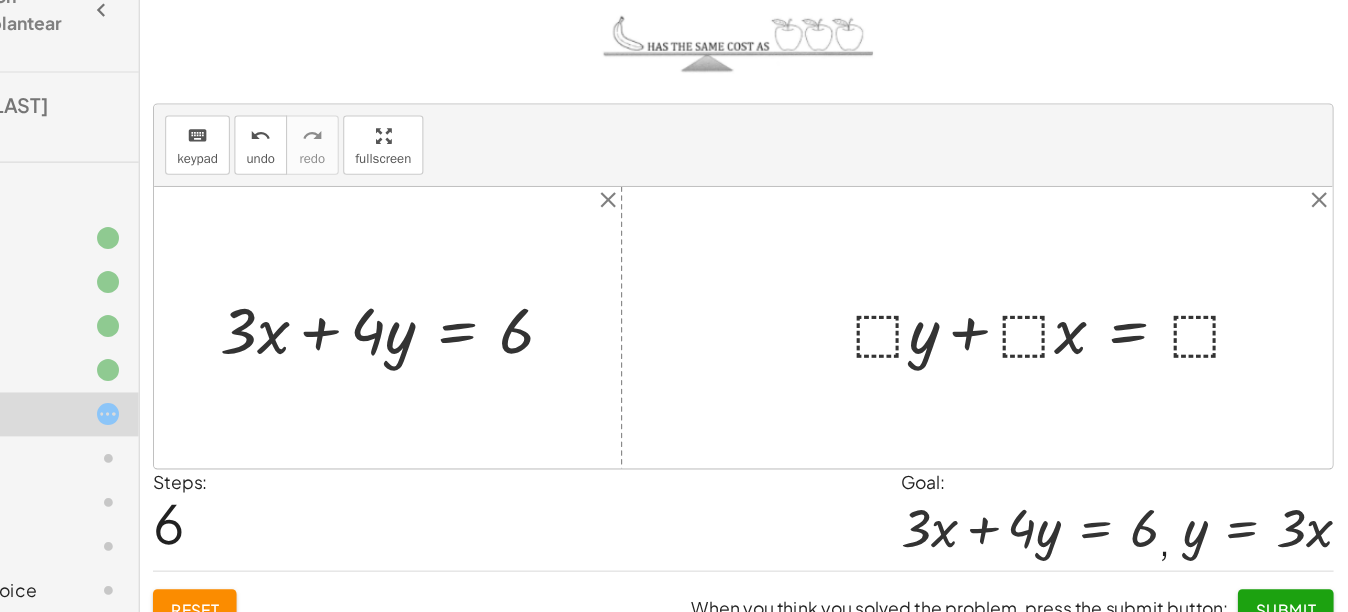 click at bounding box center (1086, 345) 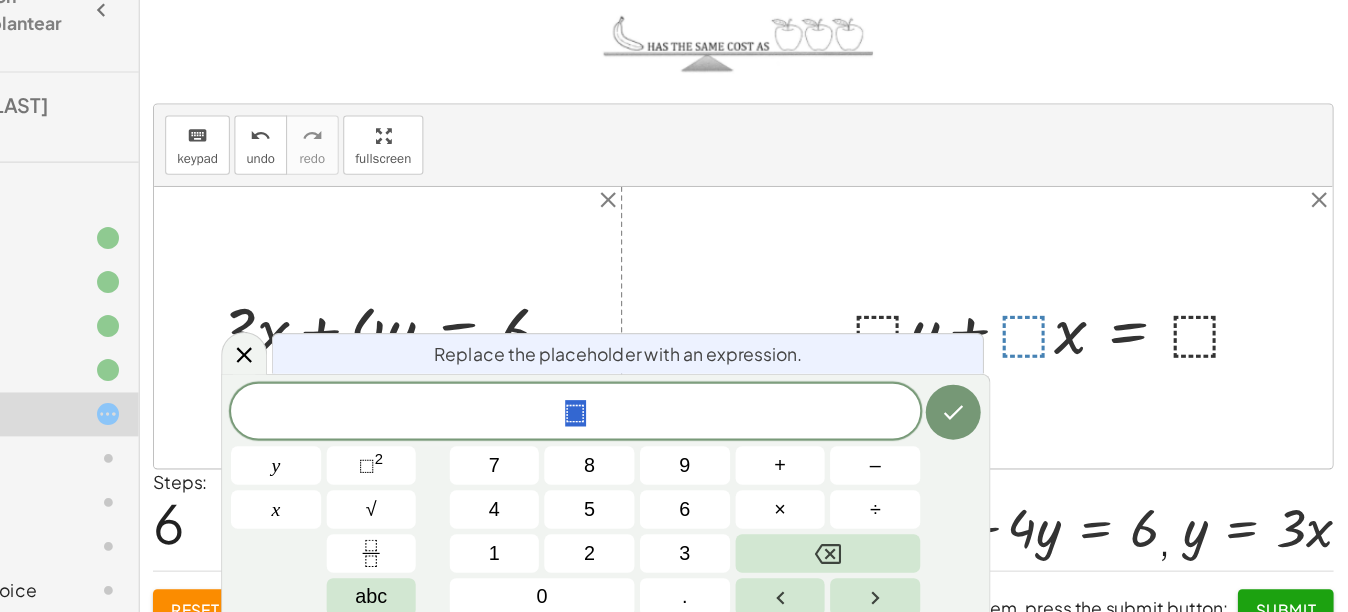 click at bounding box center [799, 345] 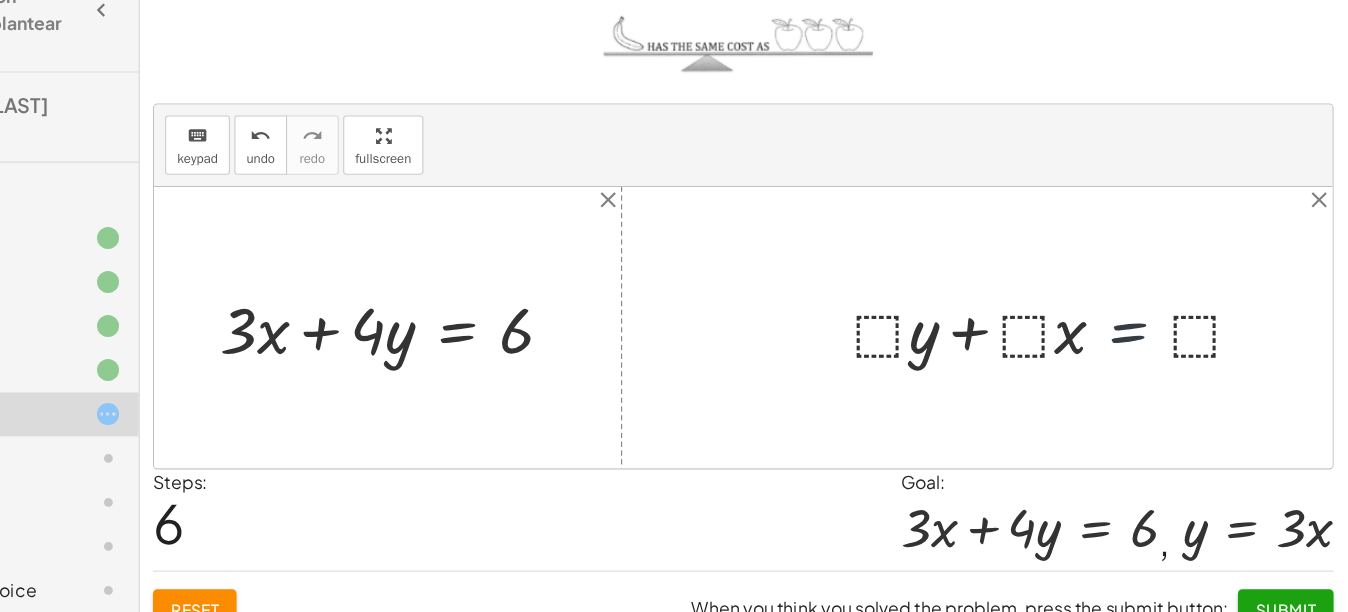 click at bounding box center [1086, 345] 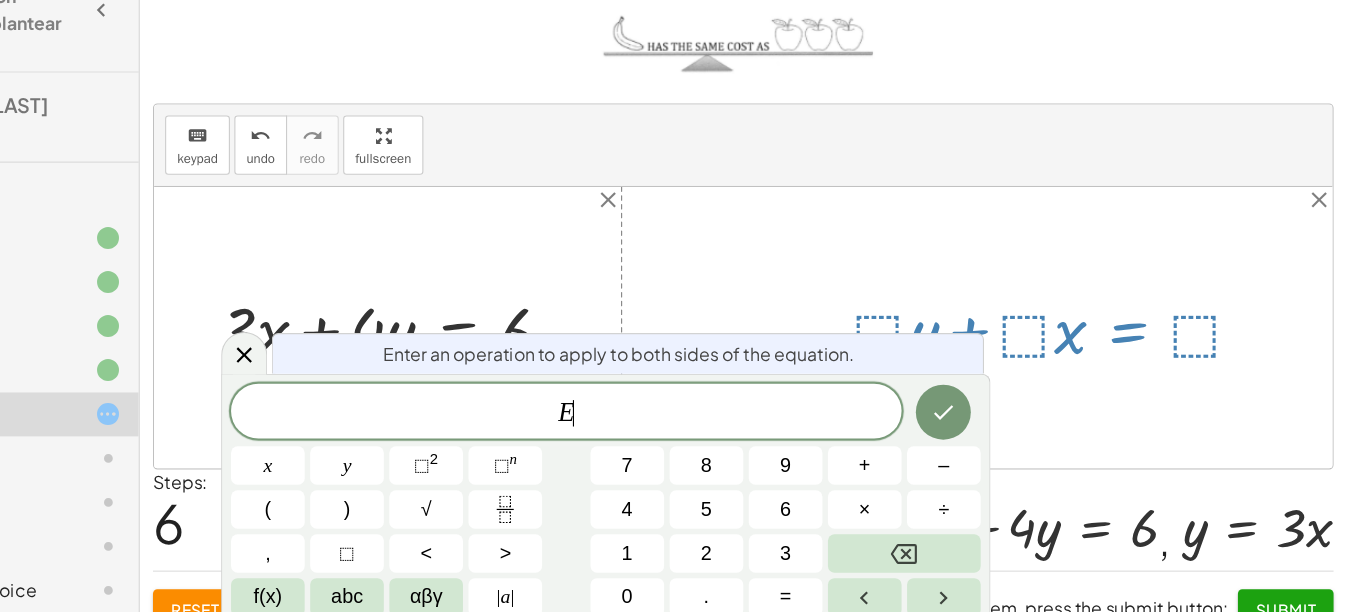 click at bounding box center (1086, 345) 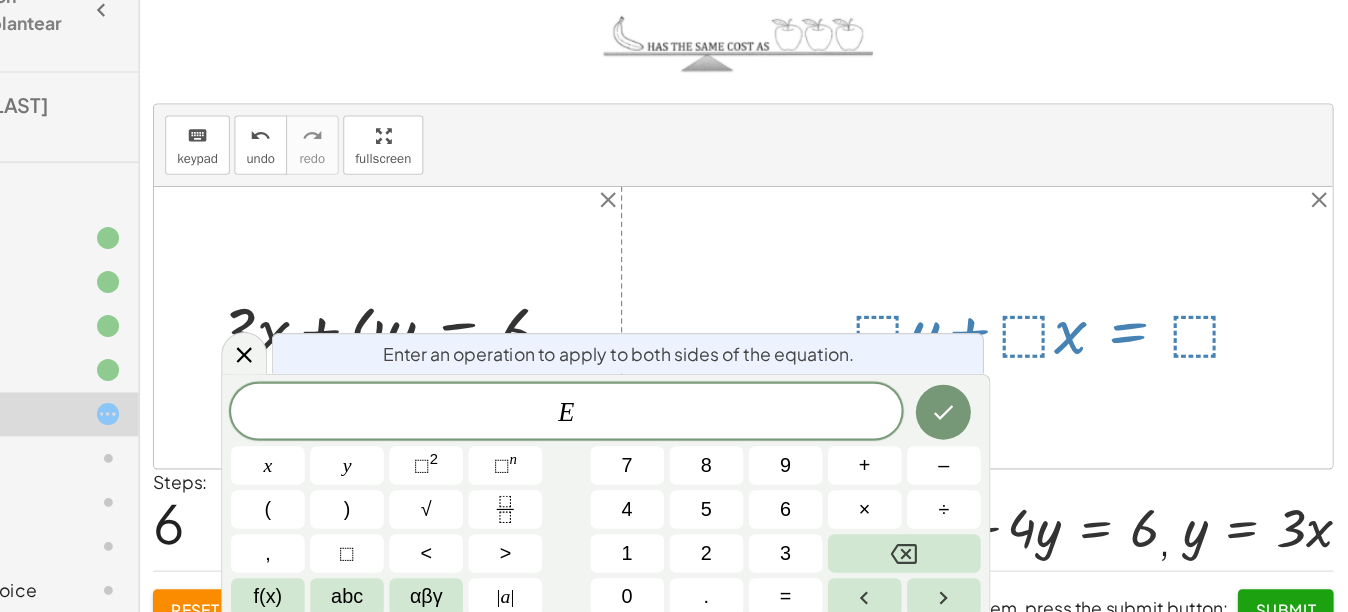 click on "+ · ⬚ · x + · ⬚ · y = ⬚ + · ⬚ · x + · ⬚ · y = ⬚" at bounding box center [1078, 345] 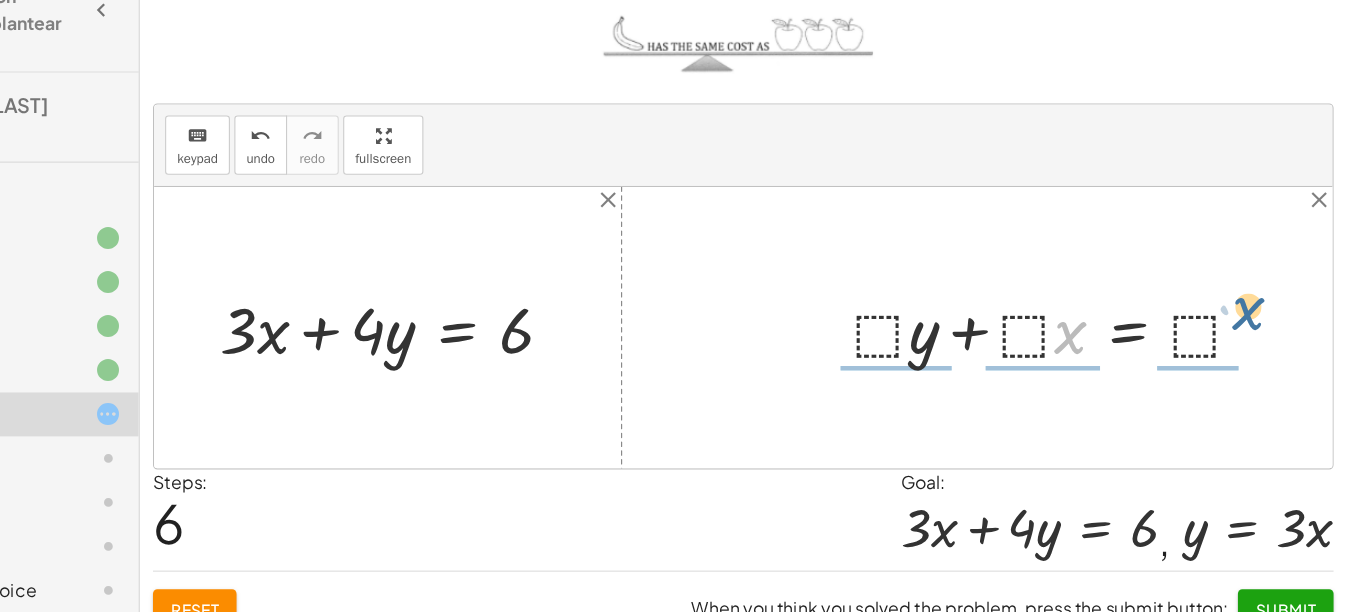 drag, startPoint x: 1107, startPoint y: 359, endPoint x: 1270, endPoint y: 337, distance: 164.47797 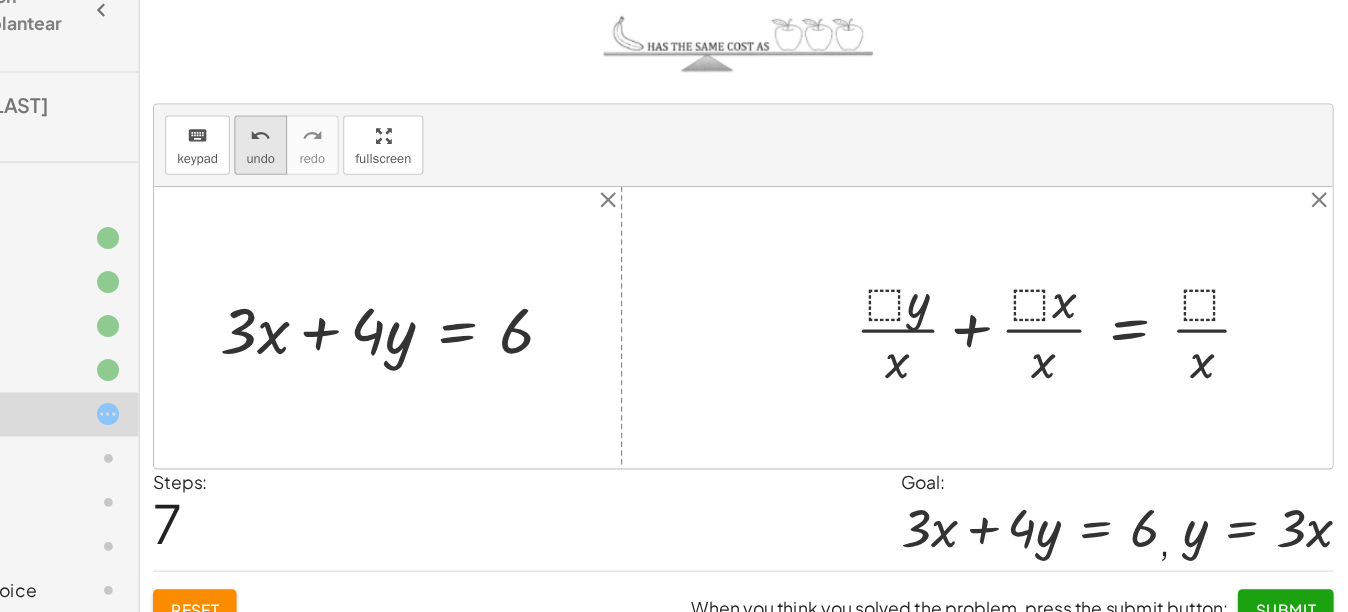 click on "undo" at bounding box center [360, 191] 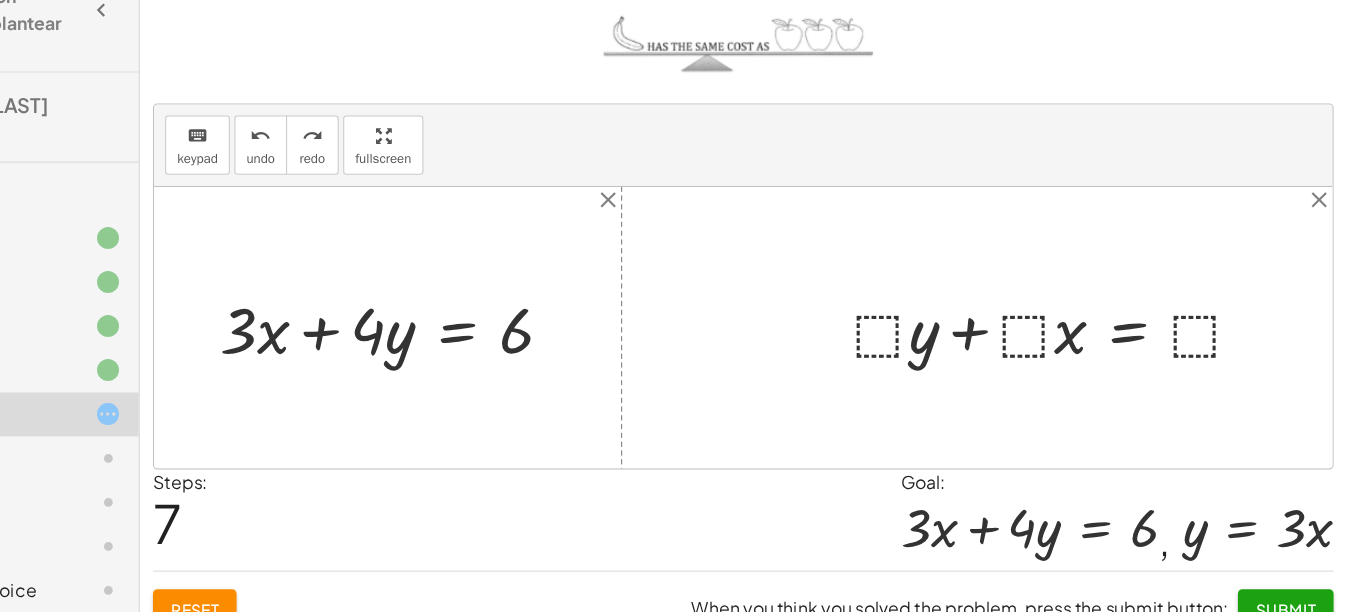 click at bounding box center (1086, 345) 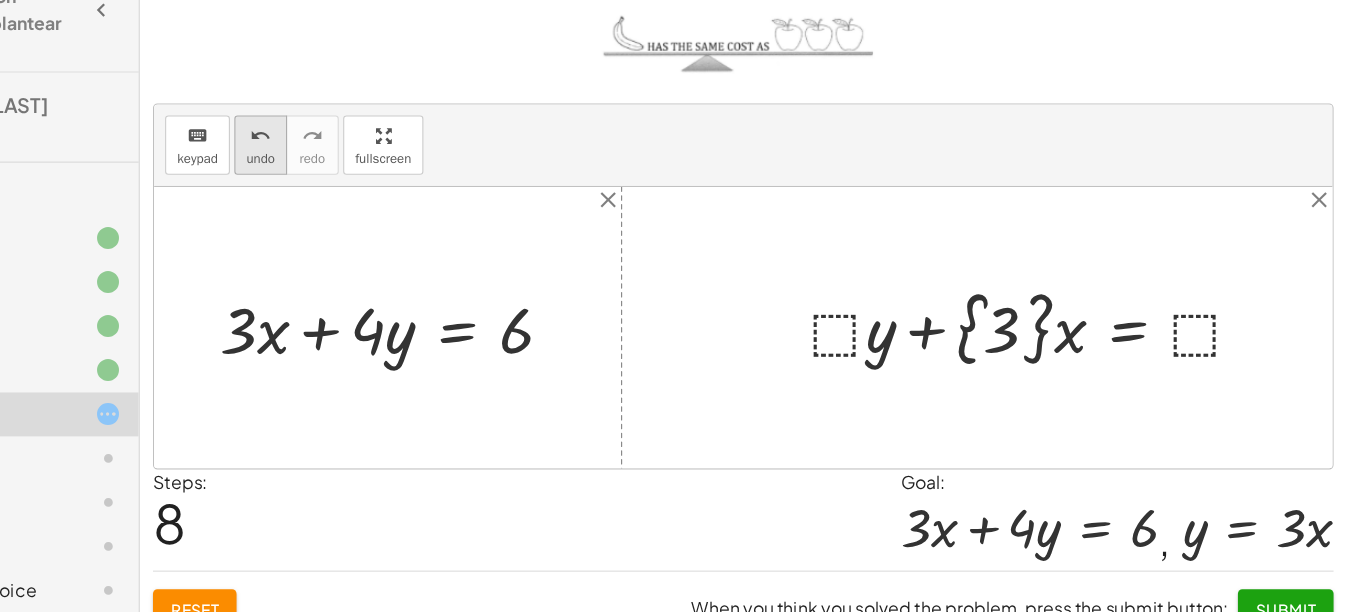 click on "undo" at bounding box center [360, 191] 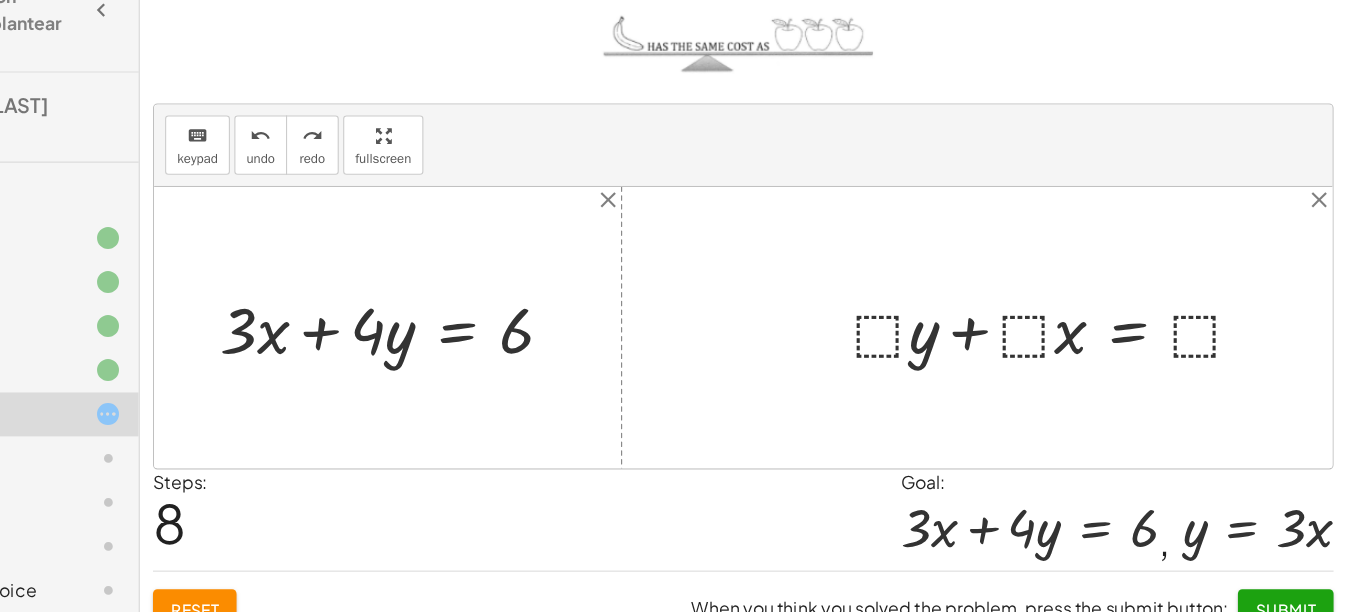 click at bounding box center (1086, 345) 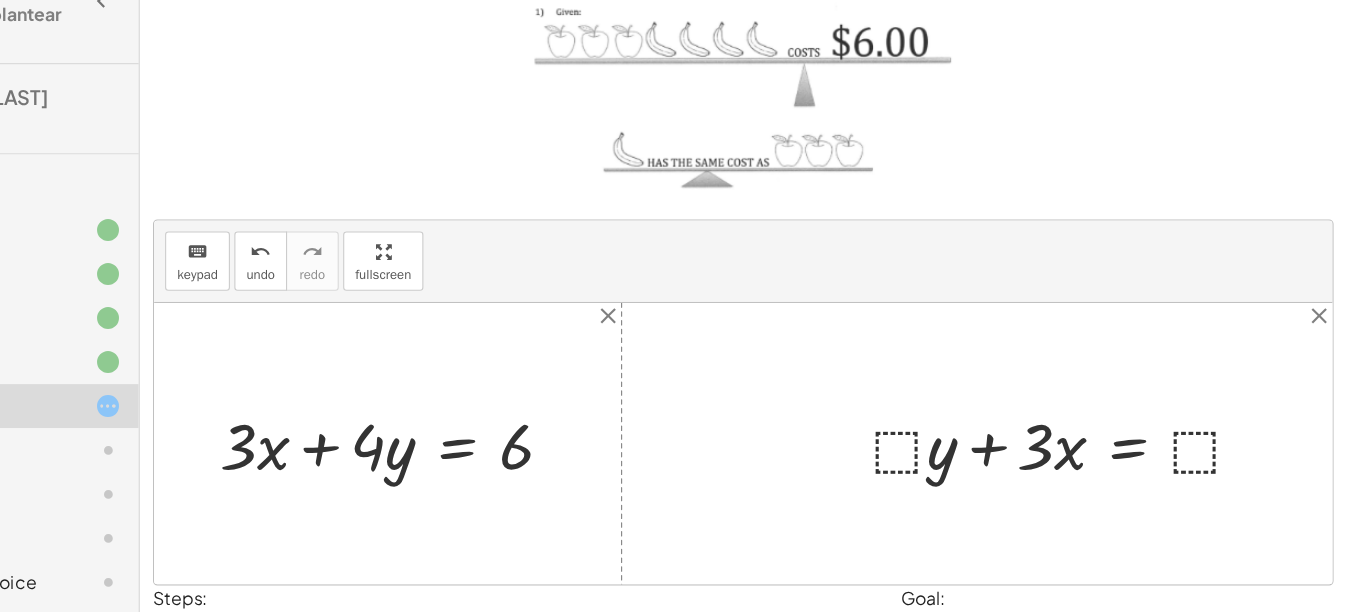 scroll, scrollTop: 235, scrollLeft: 0, axis: vertical 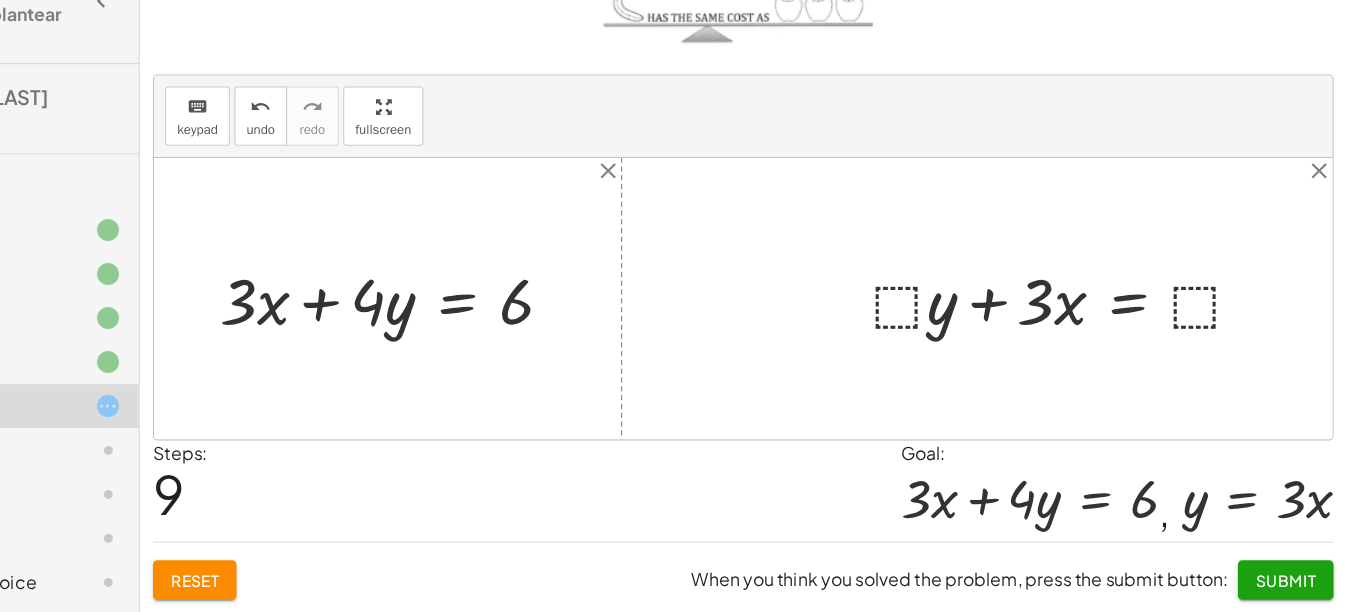 drag, startPoint x: 543, startPoint y: 222, endPoint x: 579, endPoint y: 237, distance: 39 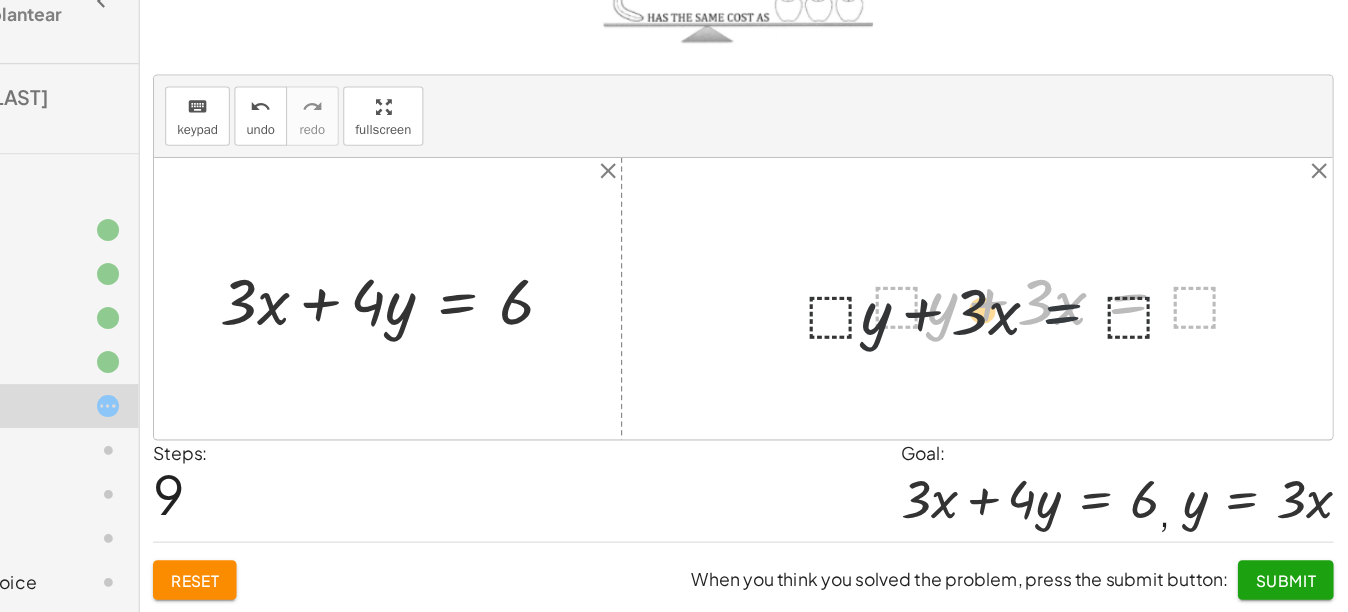 drag, startPoint x: 1148, startPoint y: 334, endPoint x: 1060, endPoint y: 354, distance: 90.24411 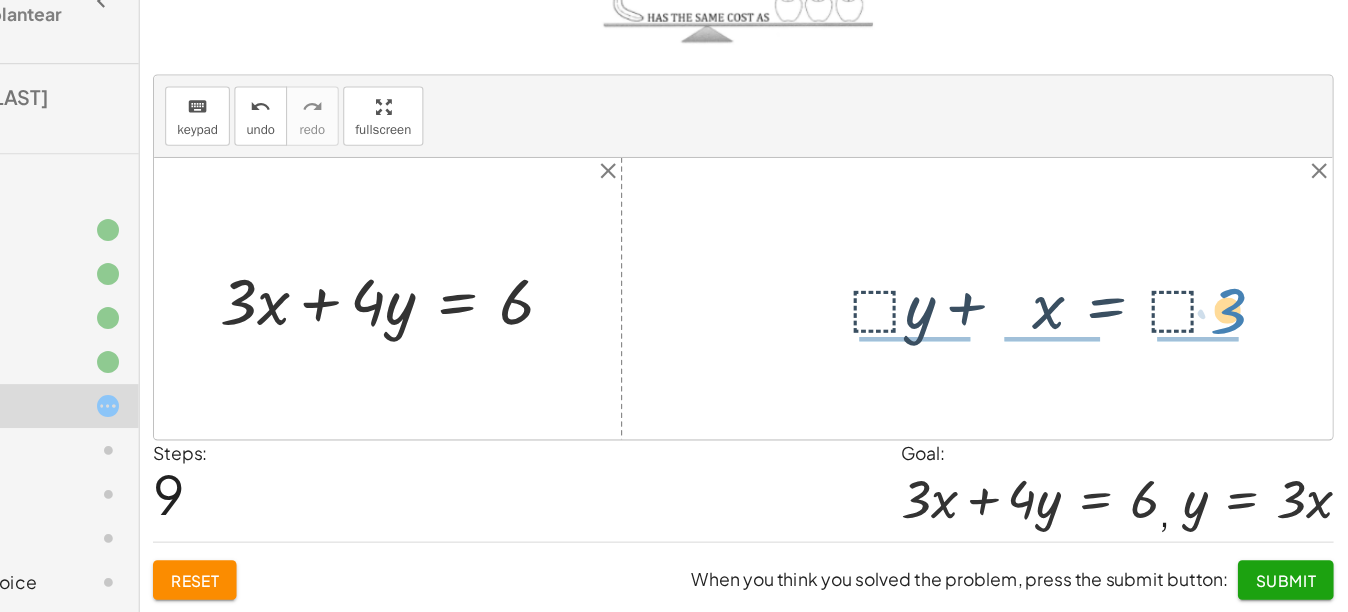 drag, startPoint x: 1060, startPoint y: 354, endPoint x: 1166, endPoint y: 366, distance: 106.677086 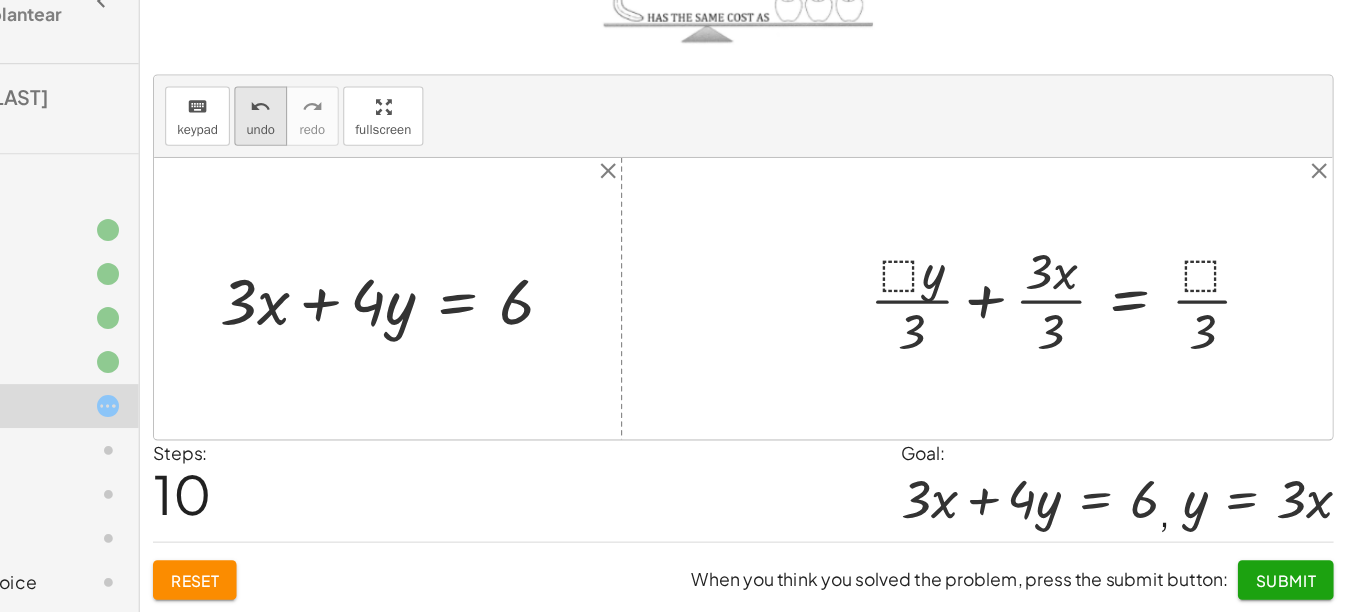 click on "undo undo" at bounding box center (360, 160) 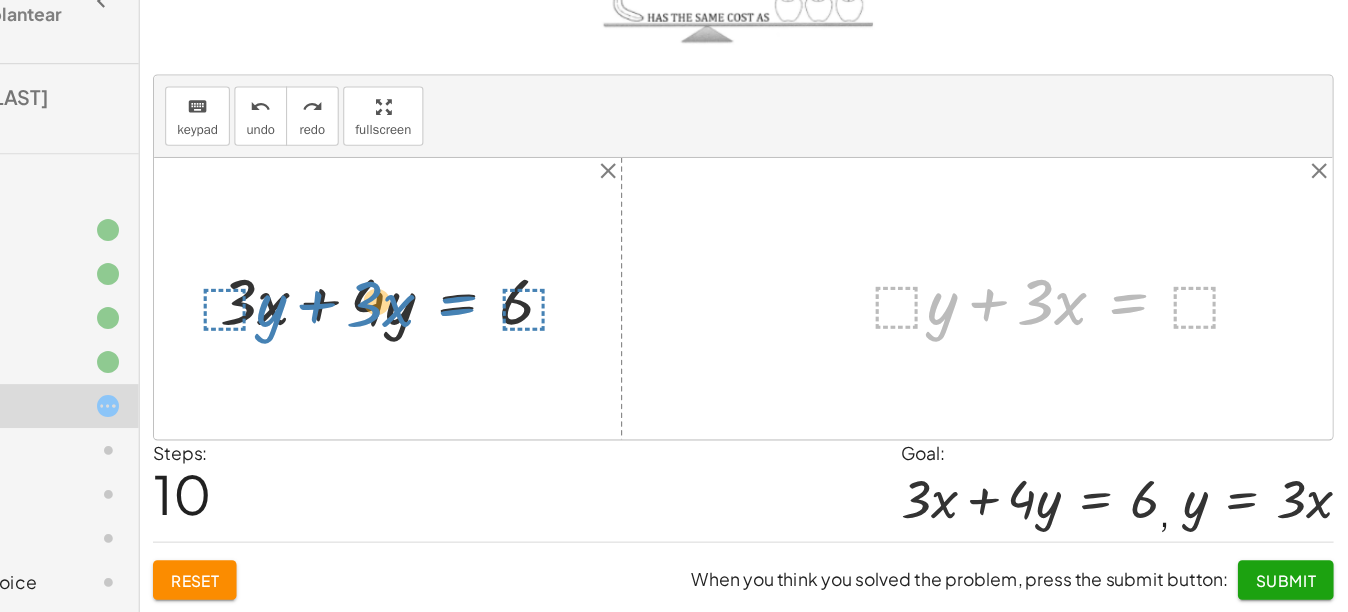 drag, startPoint x: 1155, startPoint y: 338, endPoint x: 514, endPoint y: 338, distance: 641 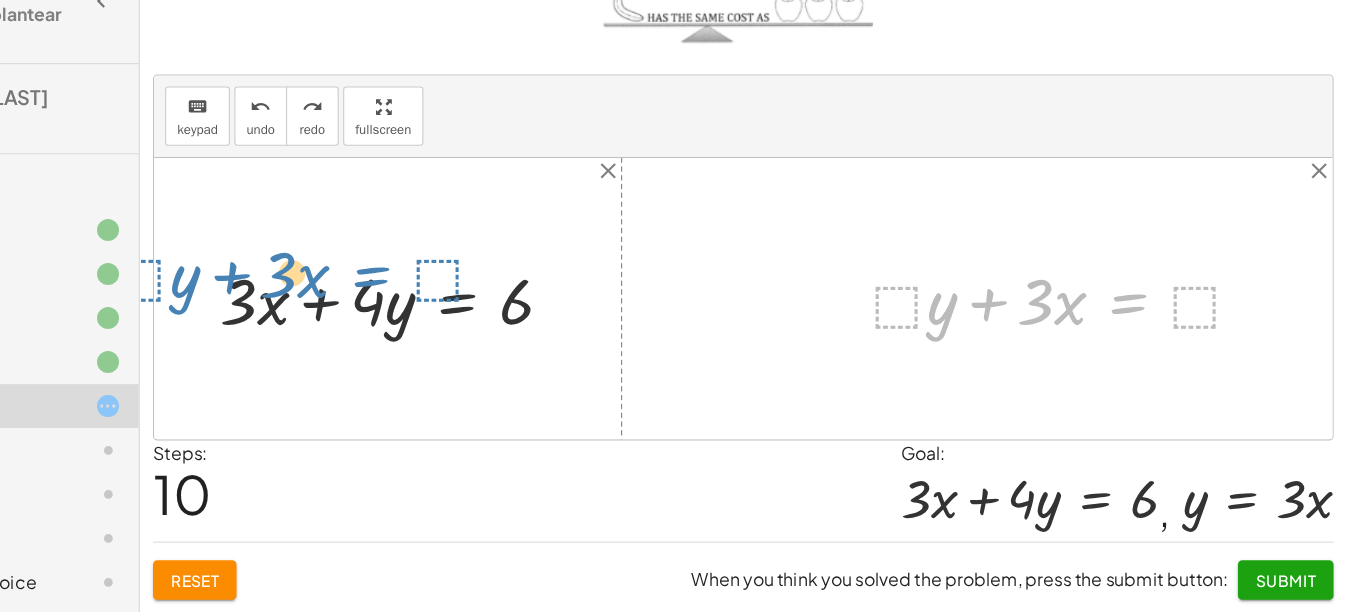 drag, startPoint x: 1155, startPoint y: 338, endPoint x: 476, endPoint y: 316, distance: 679.3563 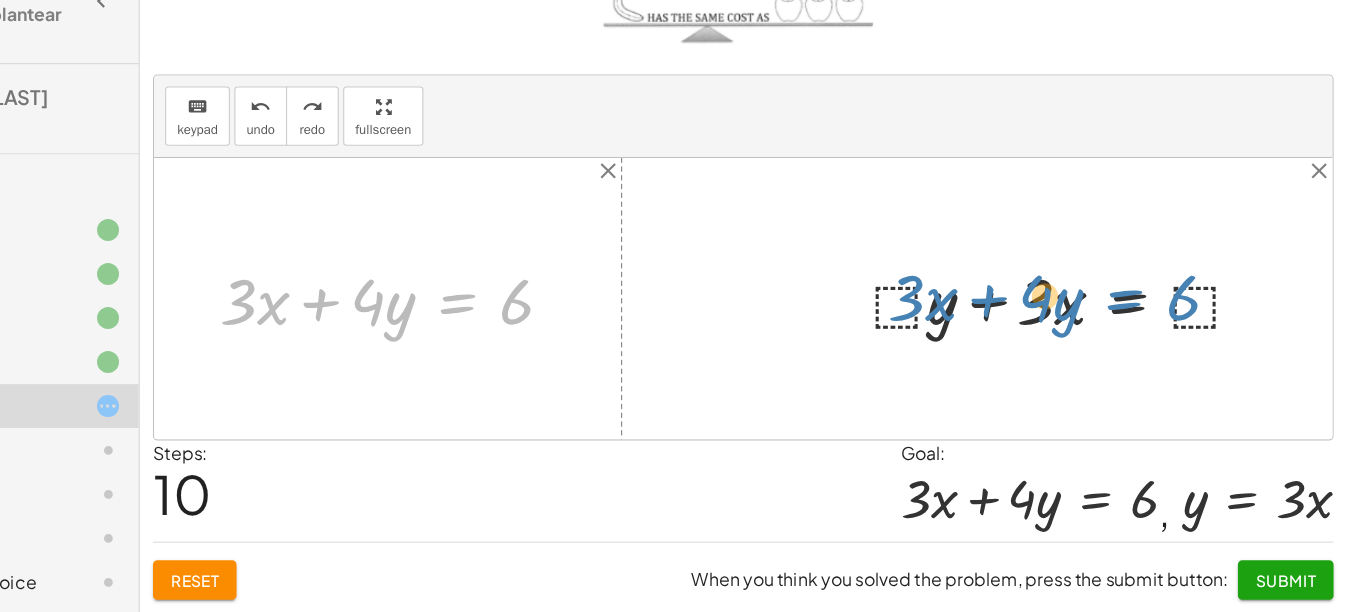 drag, startPoint x: 536, startPoint y: 325, endPoint x: 1139, endPoint y: 320, distance: 603.02075 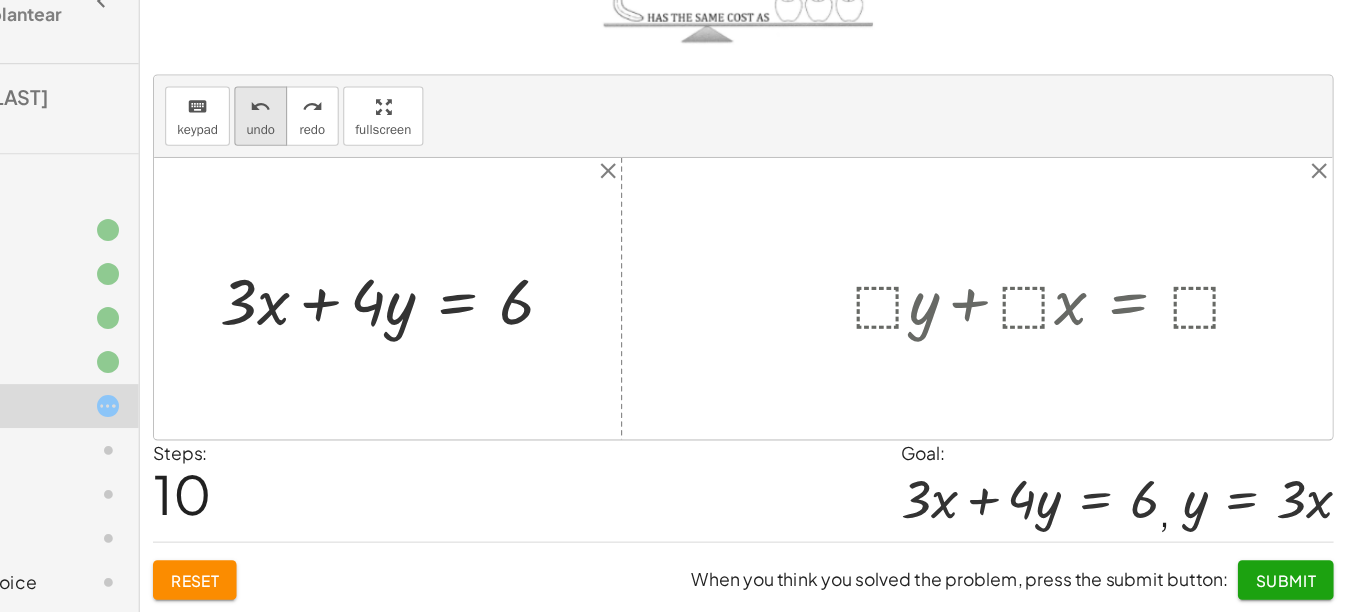 click on "undo" at bounding box center [360, 172] 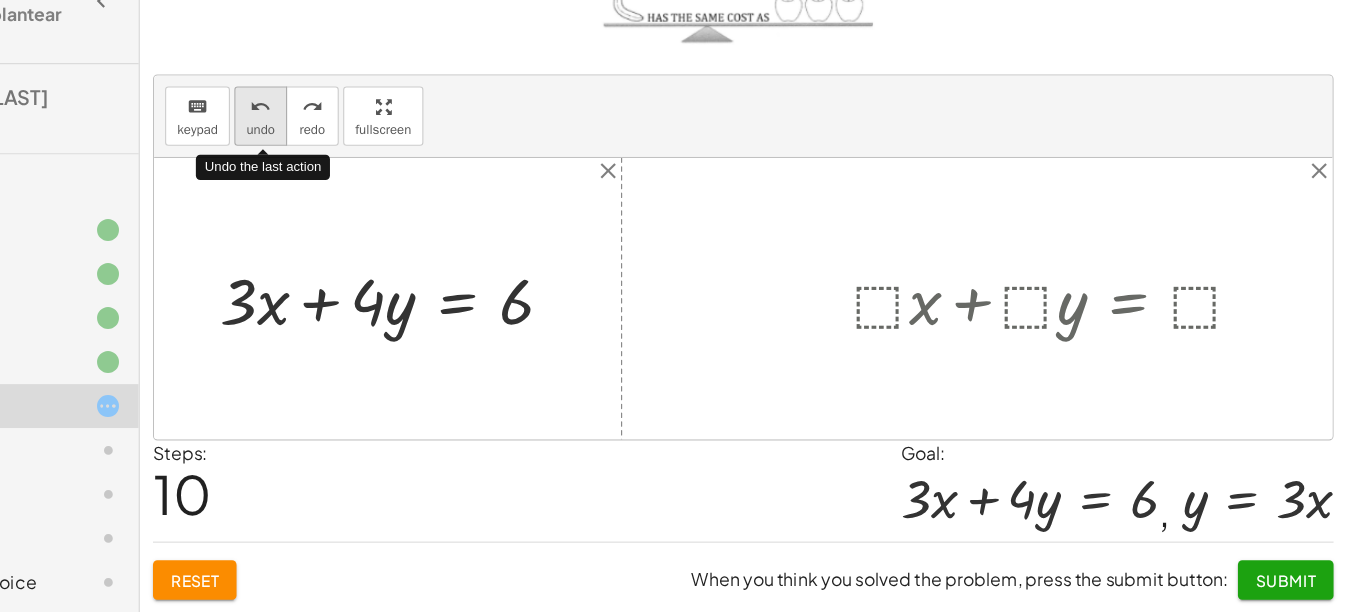 click on "undo" at bounding box center (360, 172) 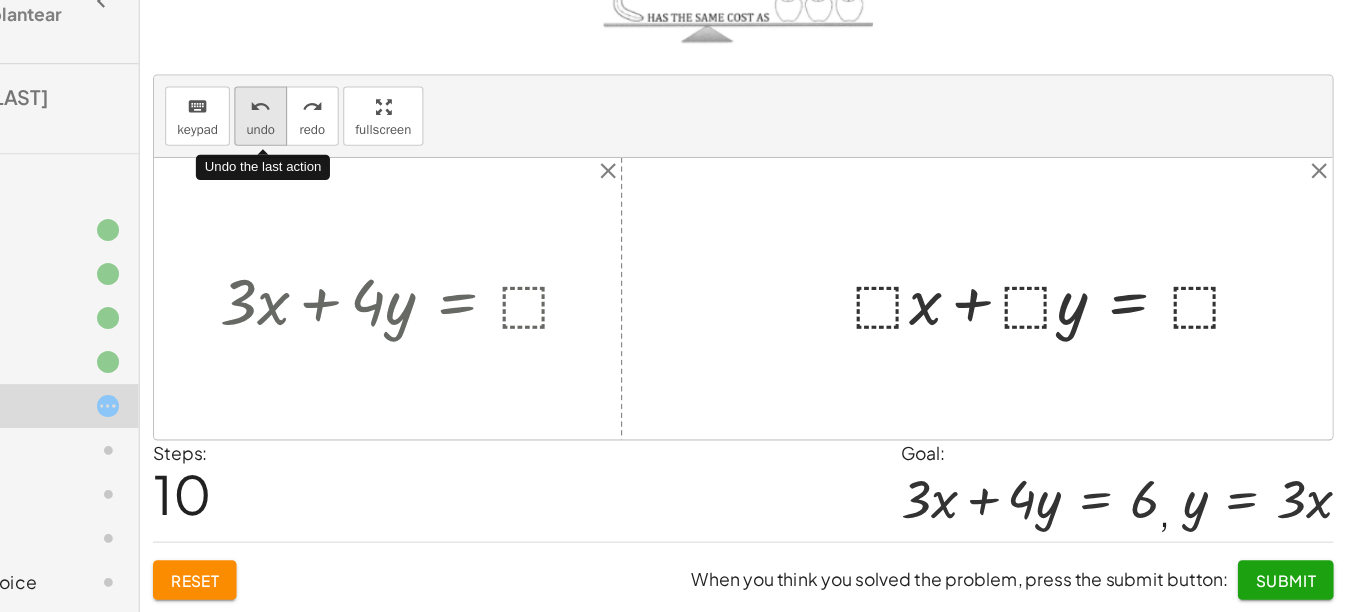 click on "undo" at bounding box center (360, 172) 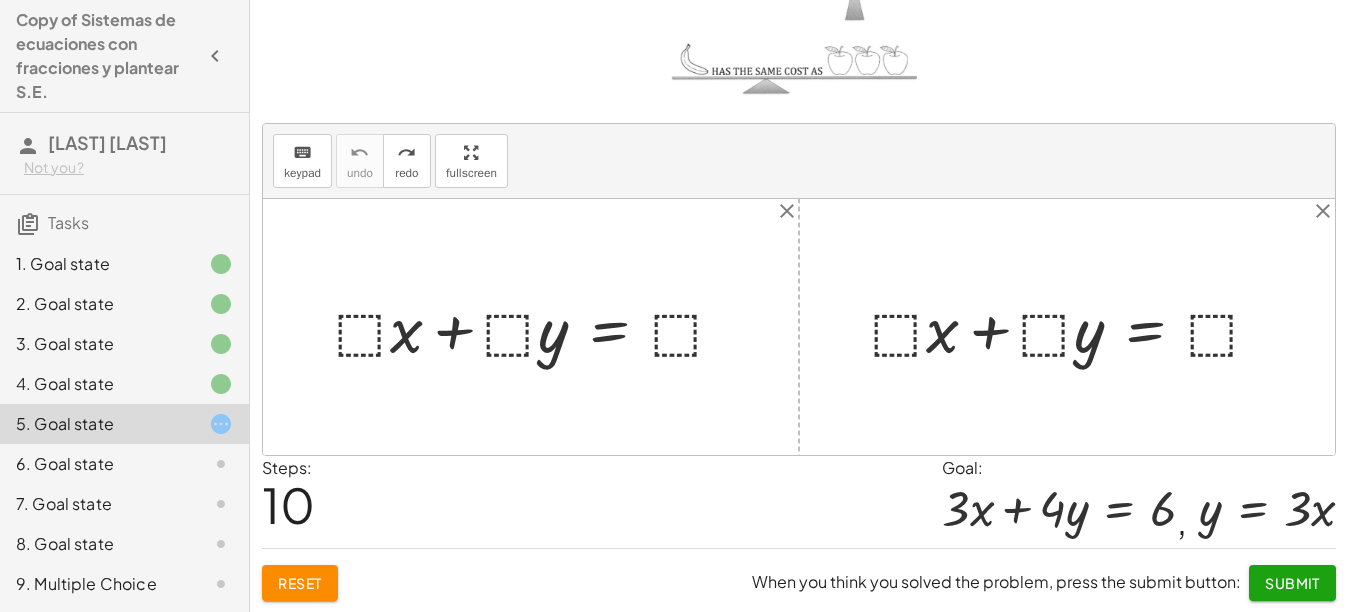 scroll, scrollTop: 235, scrollLeft: 0, axis: vertical 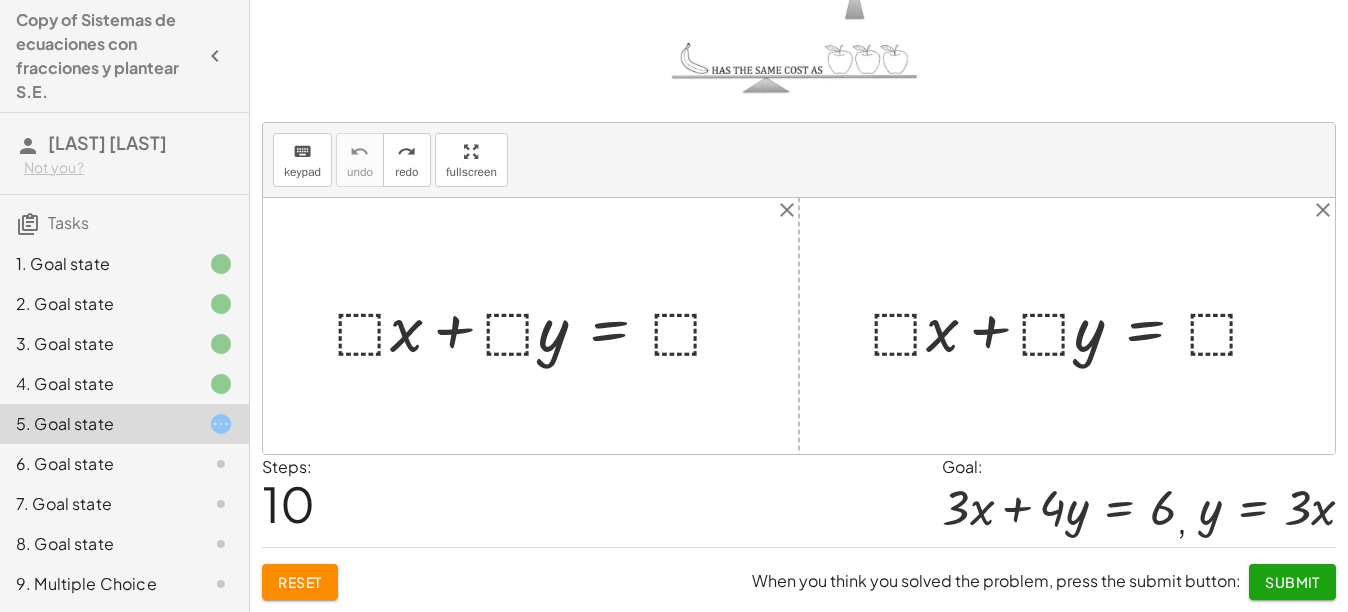 click on "Reset" 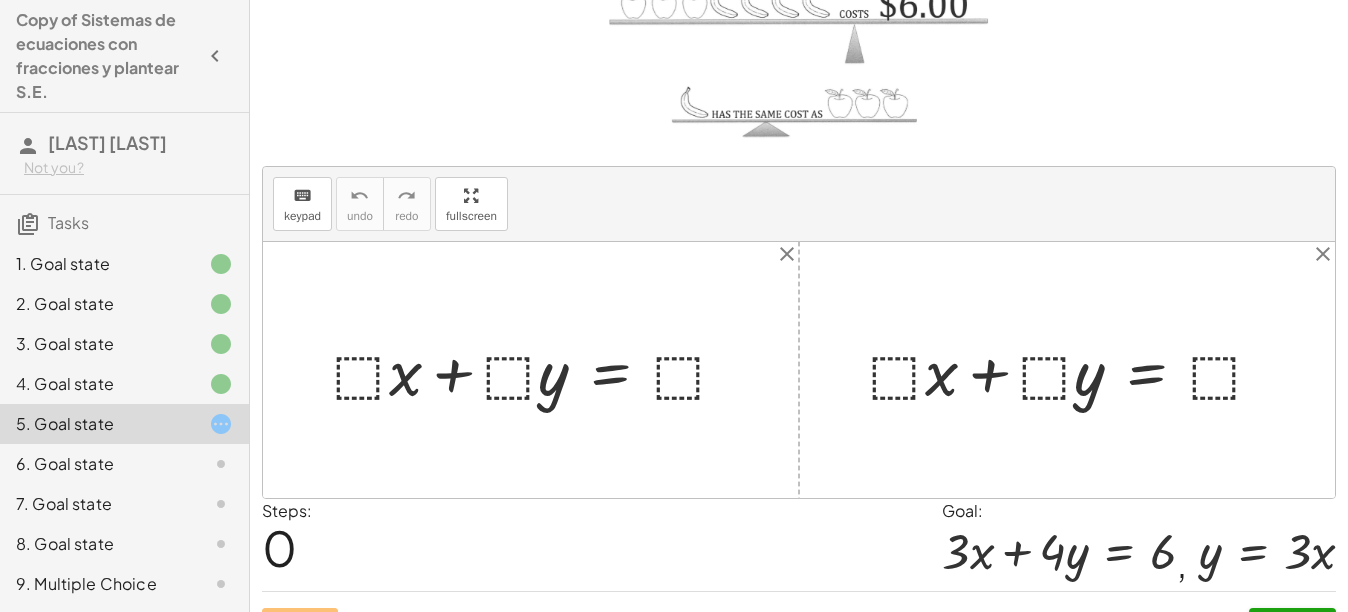 scroll, scrollTop: 235, scrollLeft: 0, axis: vertical 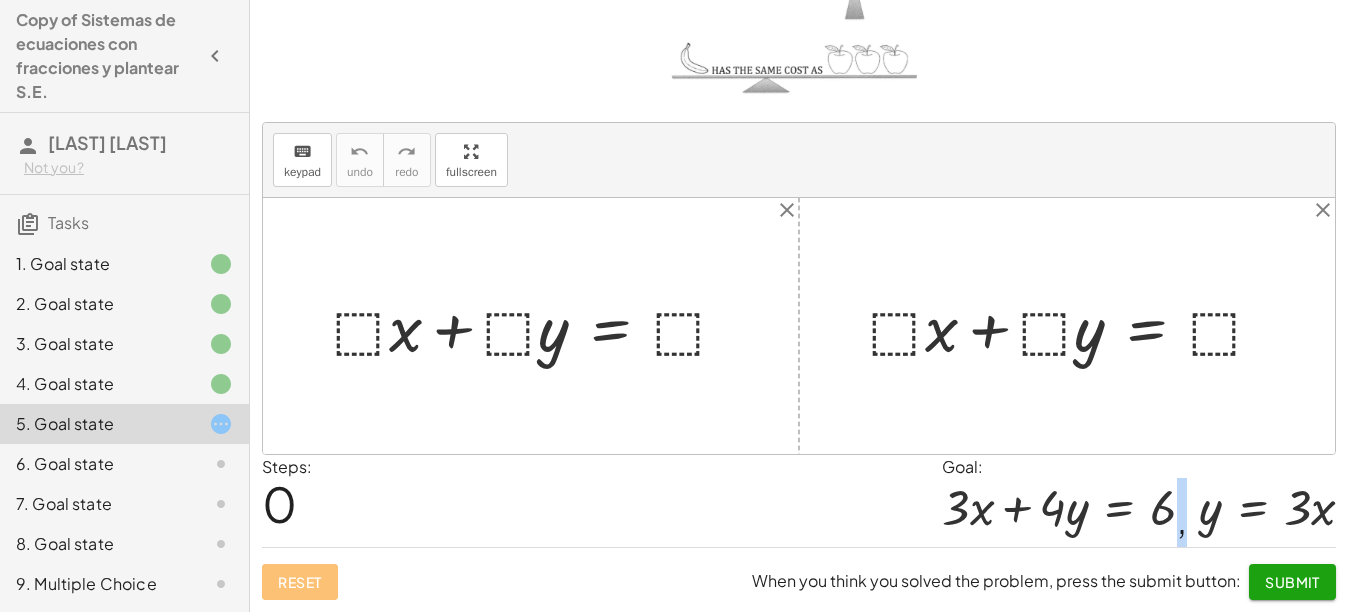 drag, startPoint x: 944, startPoint y: 496, endPoint x: 1283, endPoint y: 511, distance: 339.3317 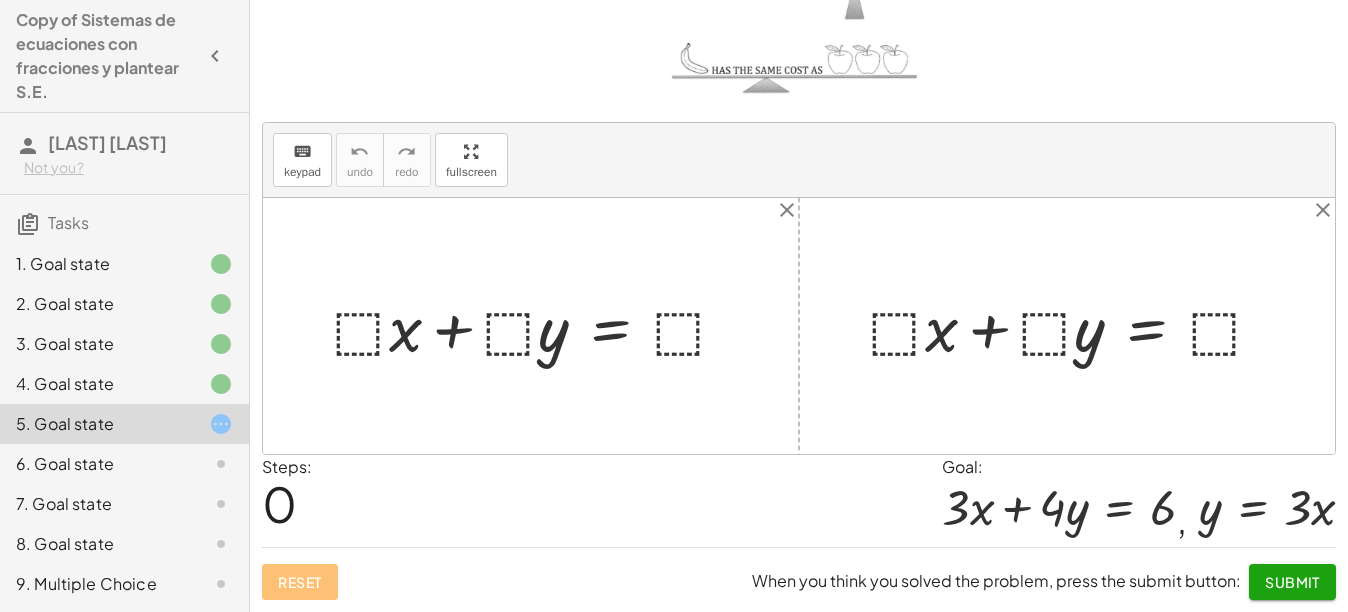 click on "Steps:  0 Goal: + · 3 · x + · 4 · y = 6 ,  y = · 3 · x" at bounding box center [799, 501] 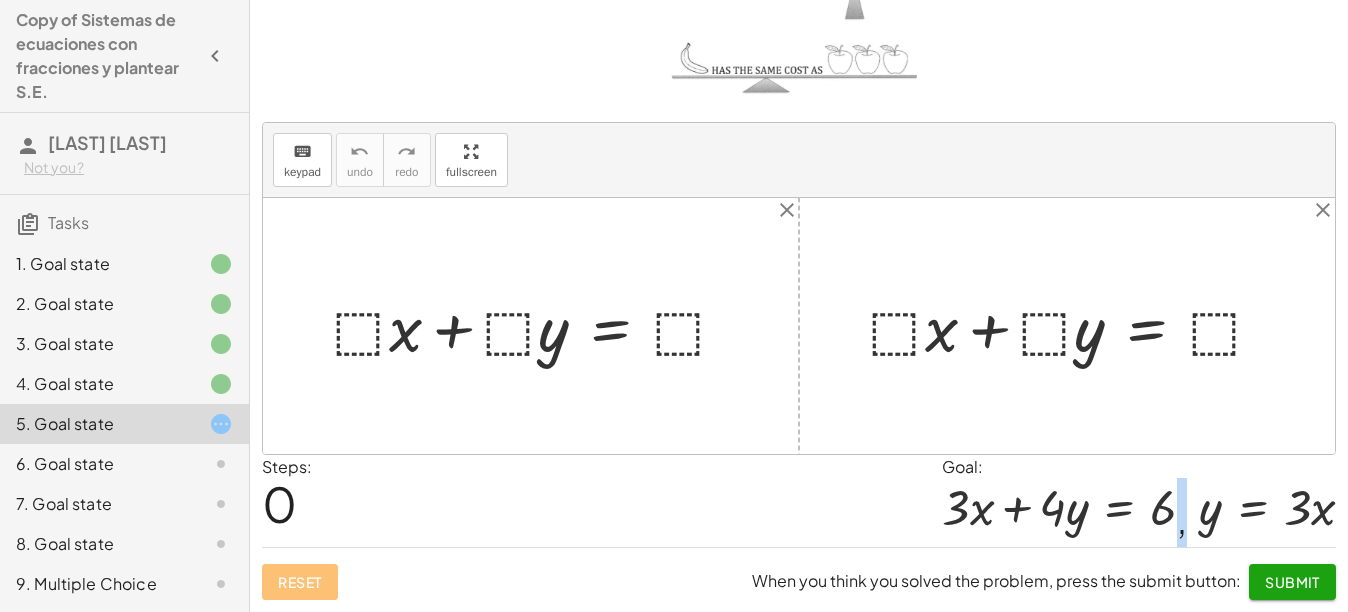 drag, startPoint x: 906, startPoint y: 514, endPoint x: 1280, endPoint y: 525, distance: 374.16174 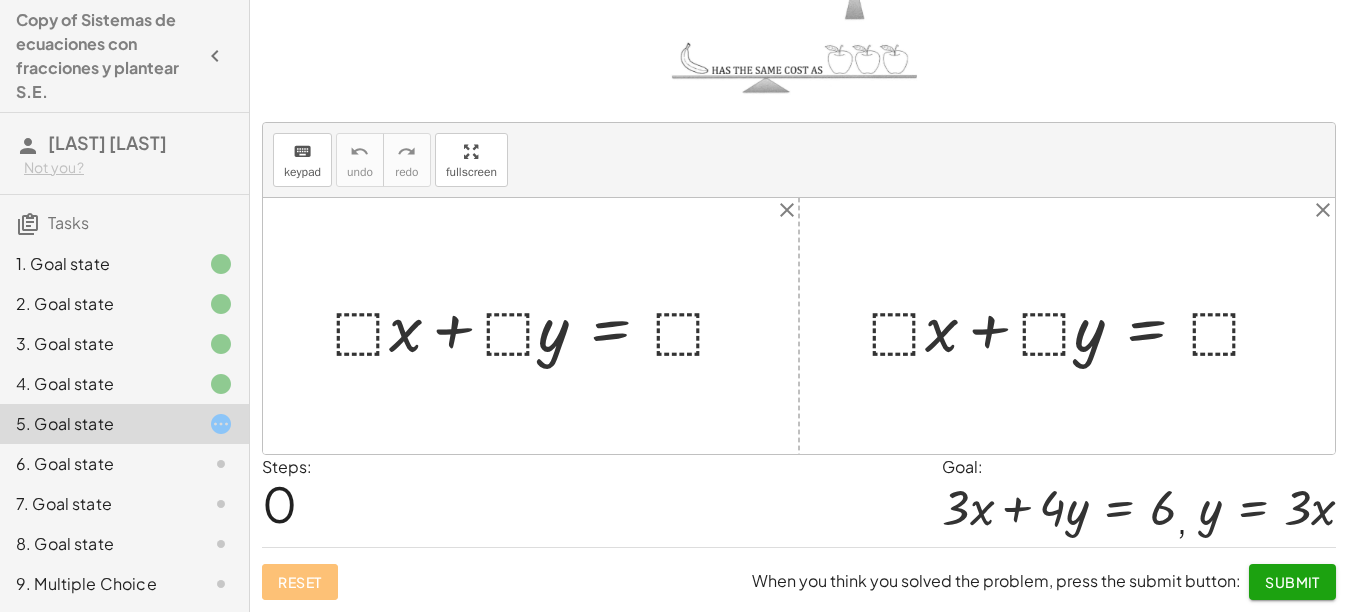 click on "Steps:  0 Goal: + · 3 · x + · 4 · y = 6 ,  y = · 3 · x" at bounding box center (799, 501) 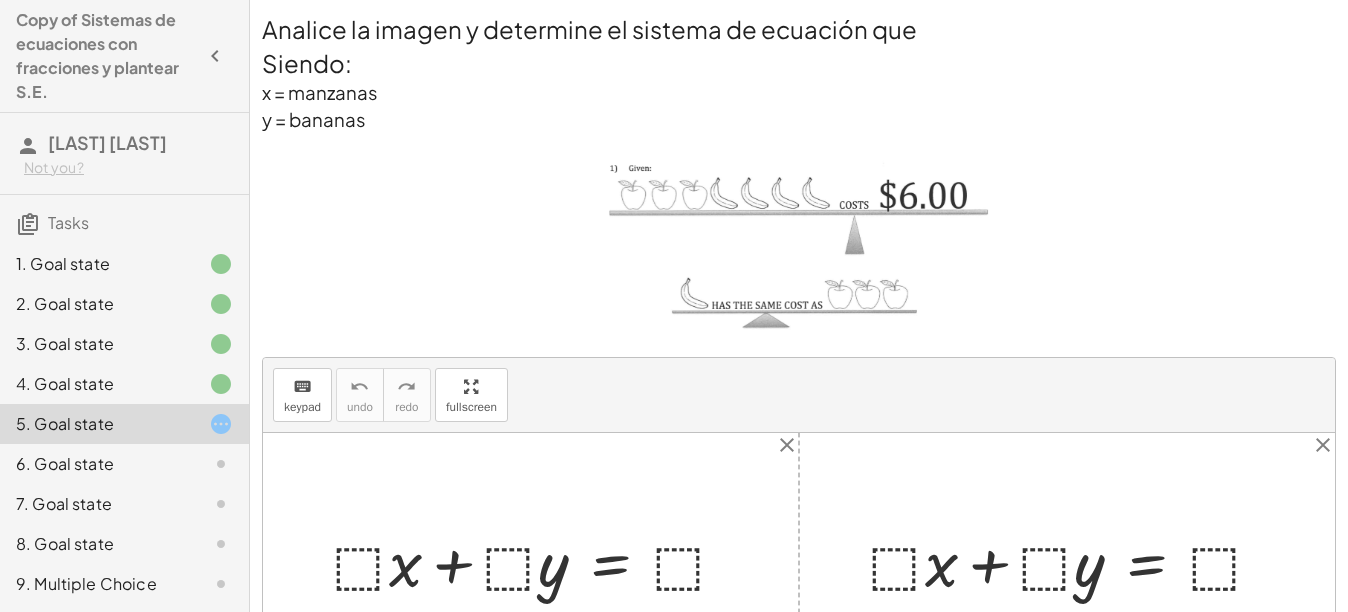 scroll, scrollTop: 54, scrollLeft: 0, axis: vertical 